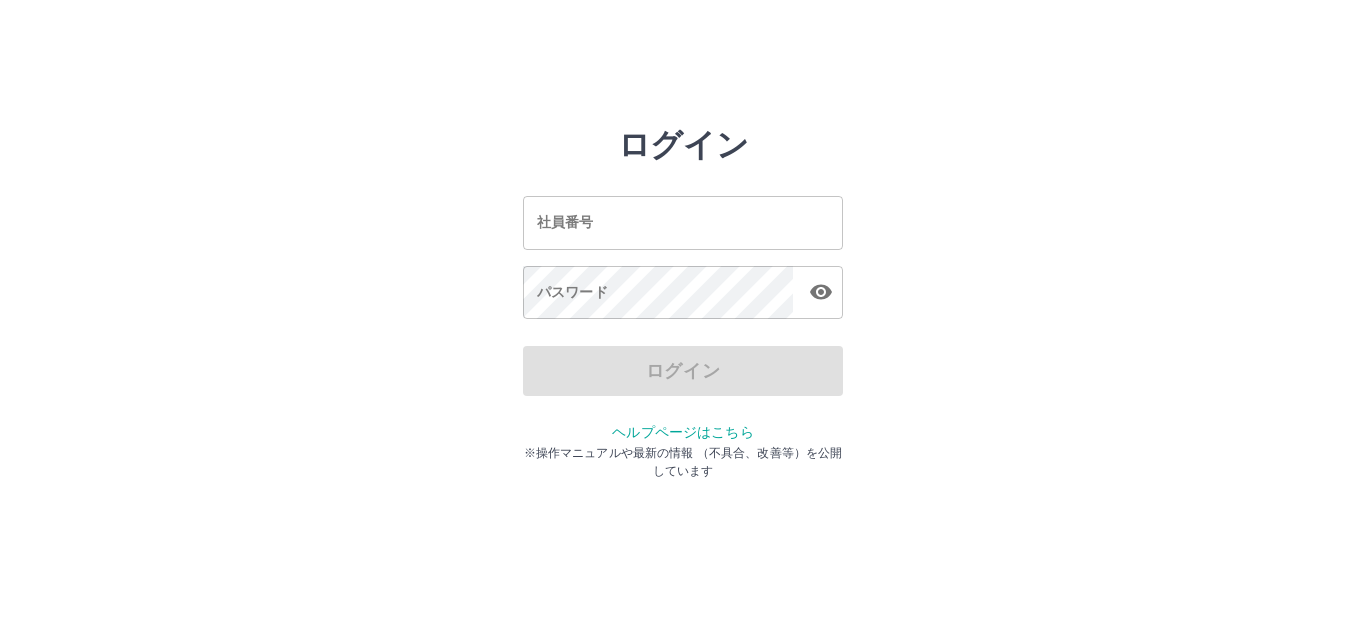 scroll, scrollTop: 0, scrollLeft: 0, axis: both 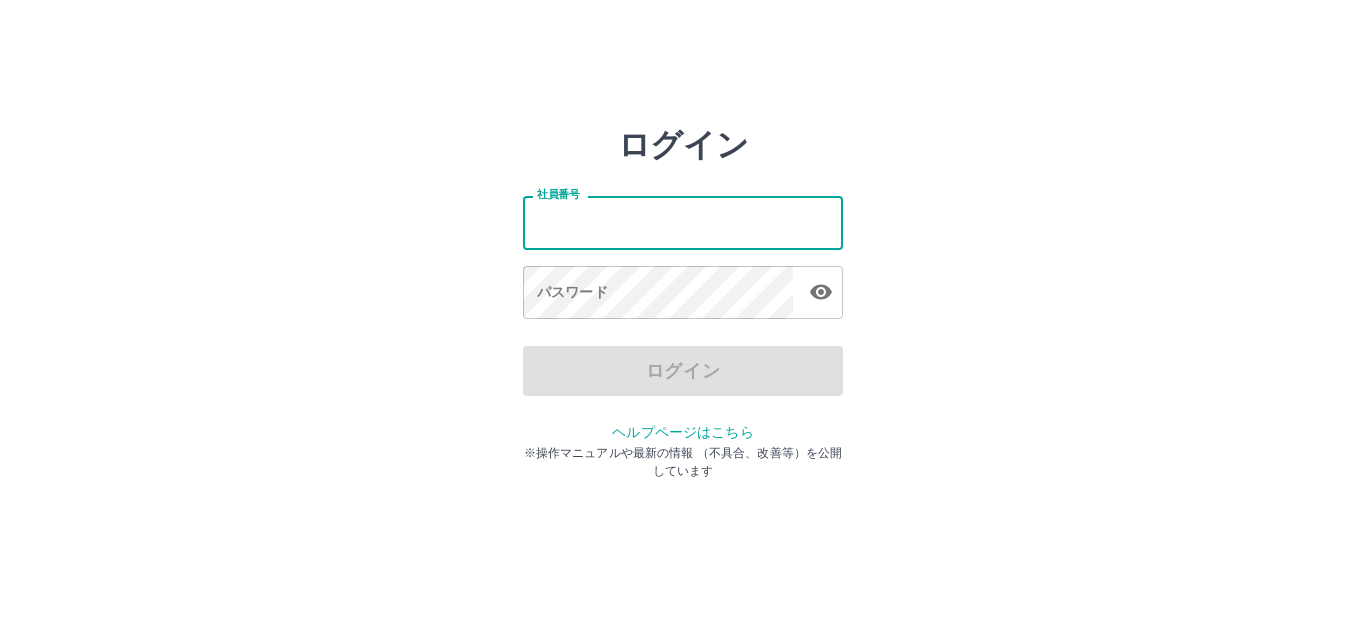 click on "社員番号" at bounding box center (683, 222) 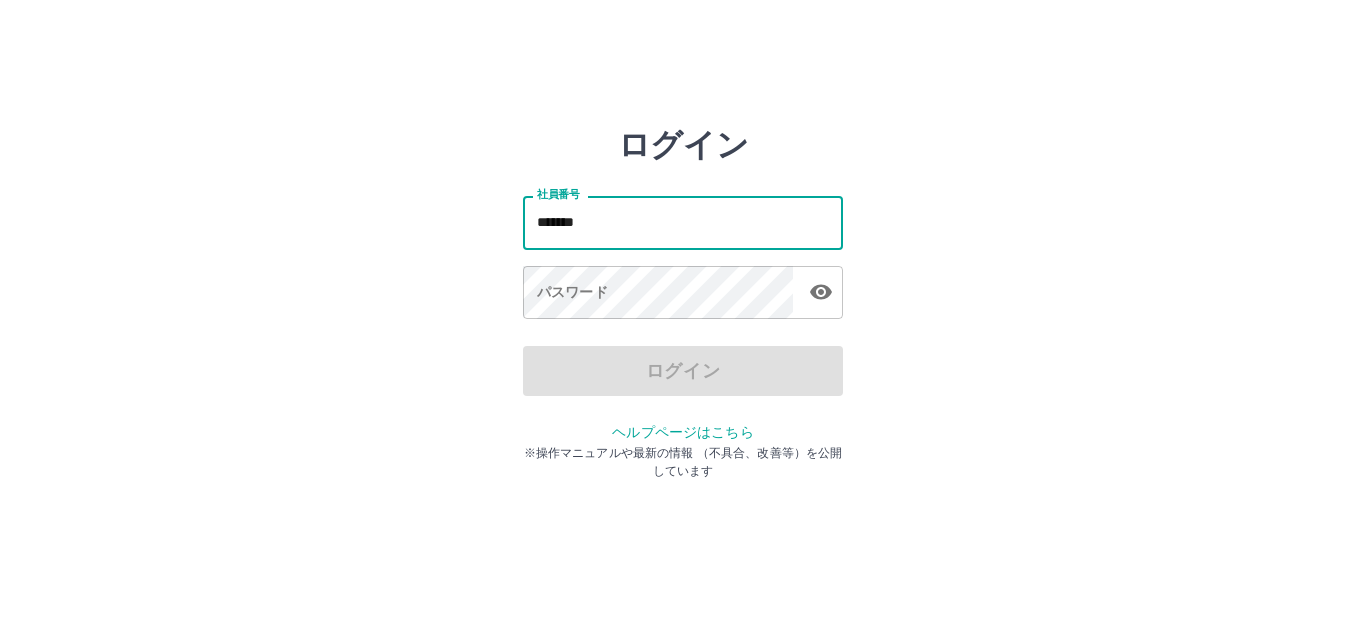 type on "*******" 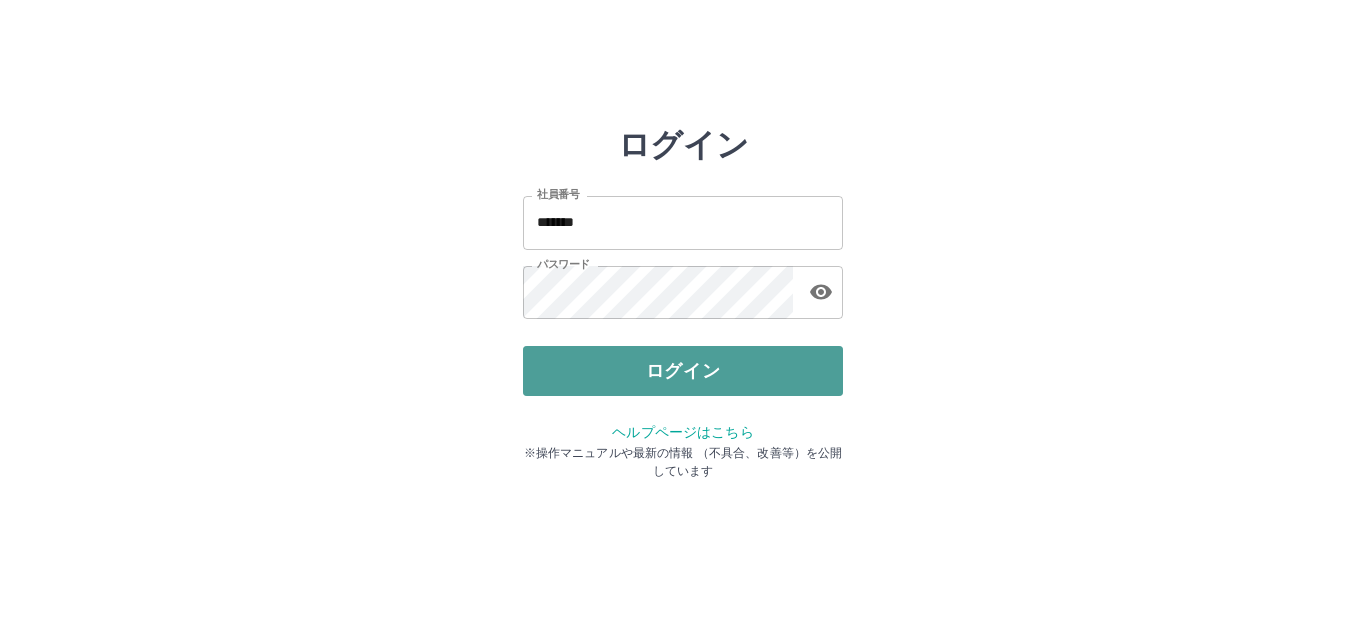 click on "ログイン" at bounding box center (683, 371) 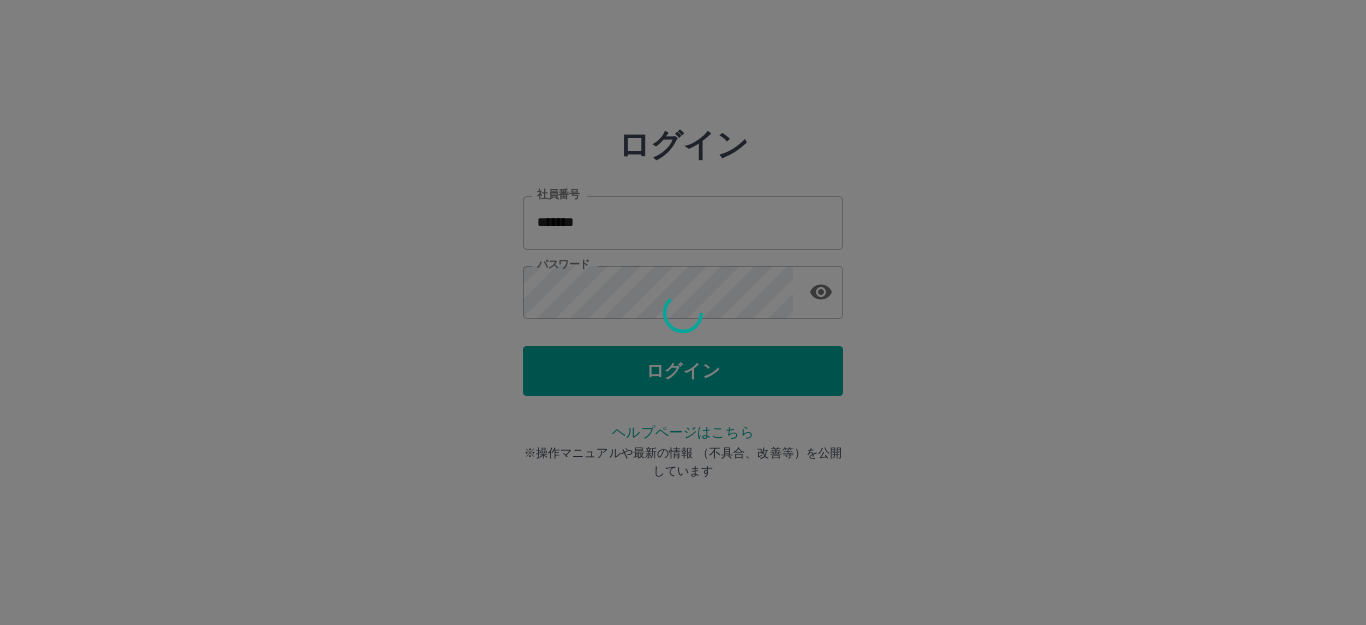 click at bounding box center (683, 312) 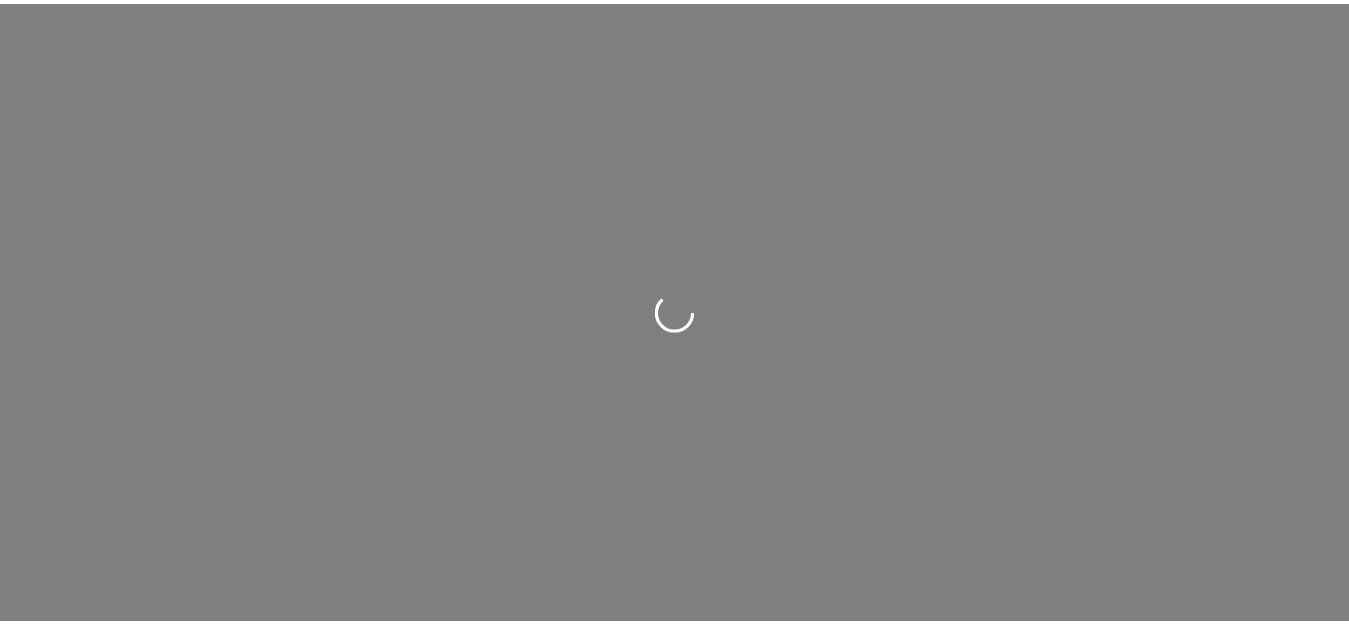 scroll, scrollTop: 0, scrollLeft: 0, axis: both 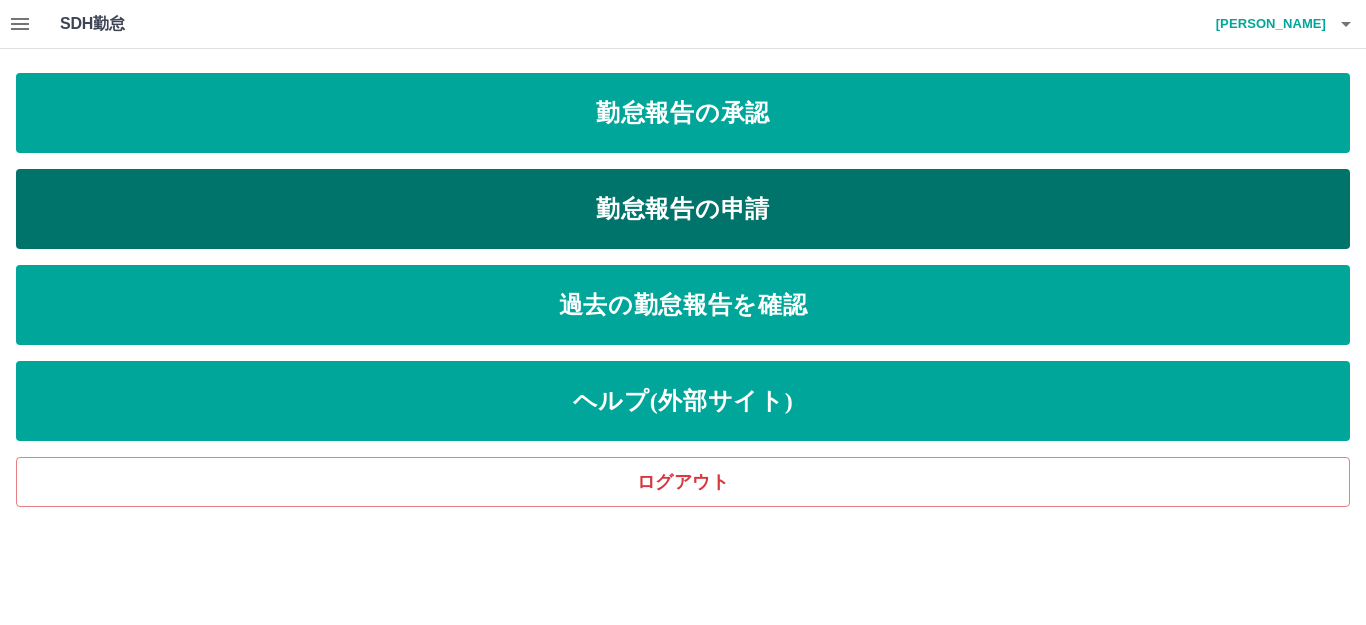 click on "勤怠報告の申請" at bounding box center [683, 209] 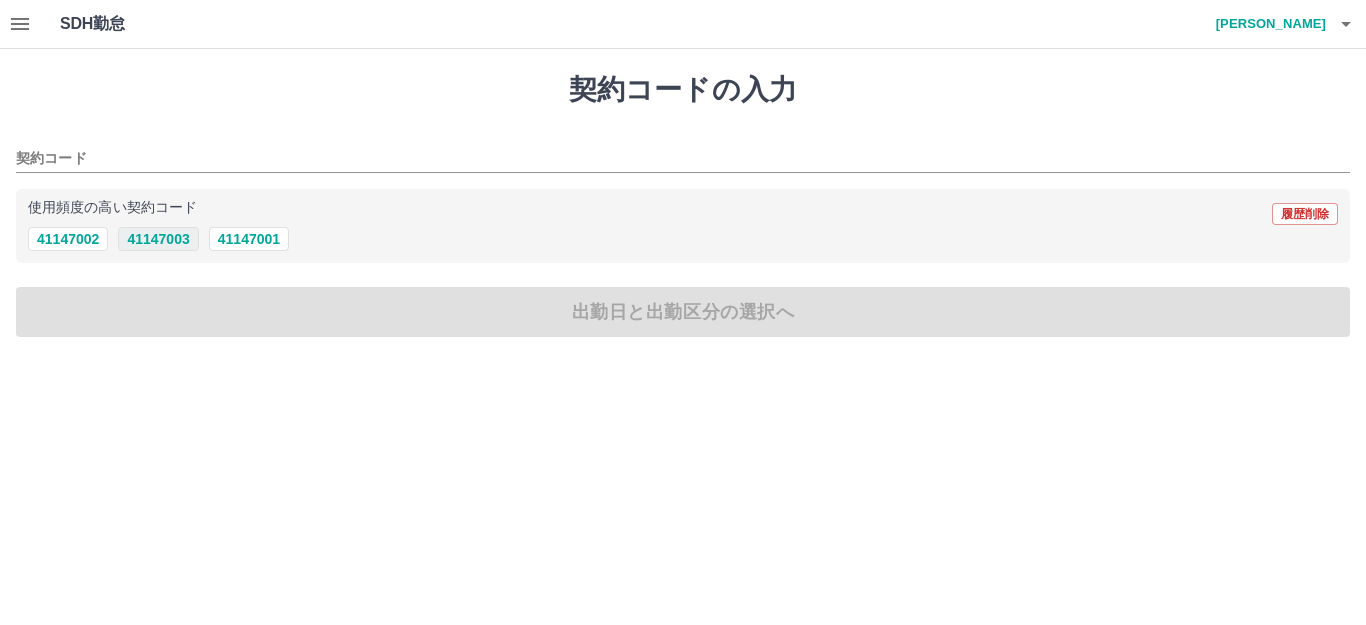 click on "41147003" at bounding box center [158, 239] 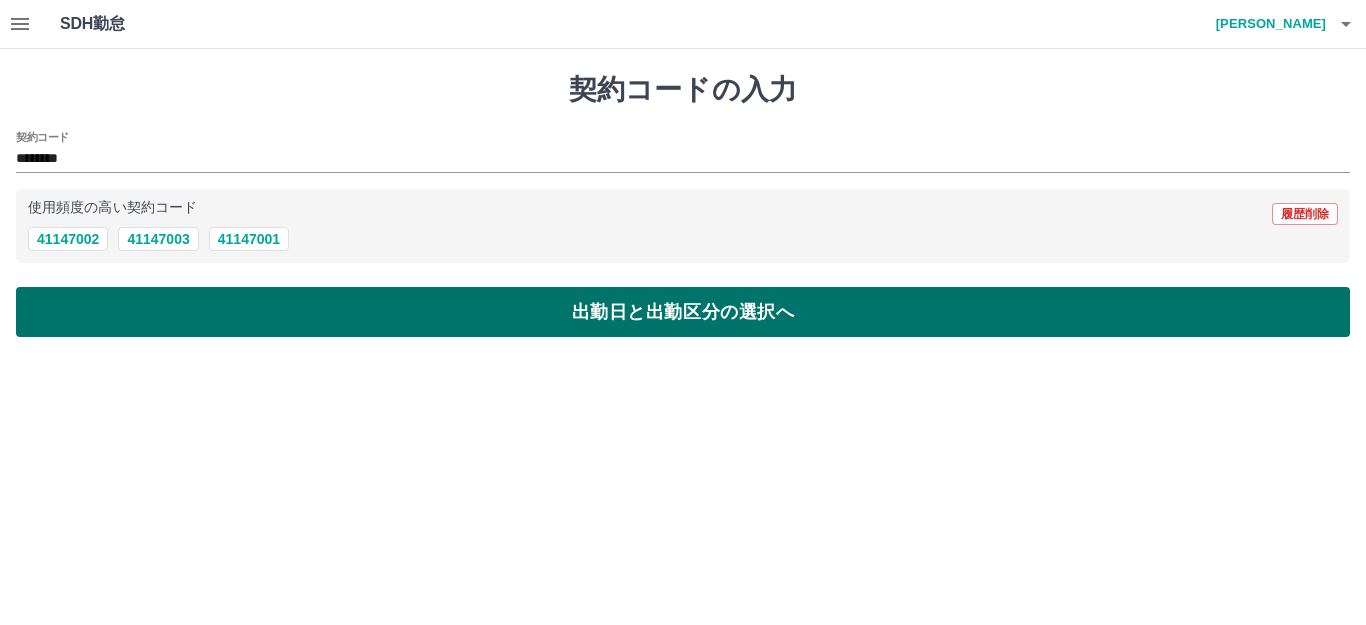 click on "出勤日と出勤区分の選択へ" at bounding box center (683, 312) 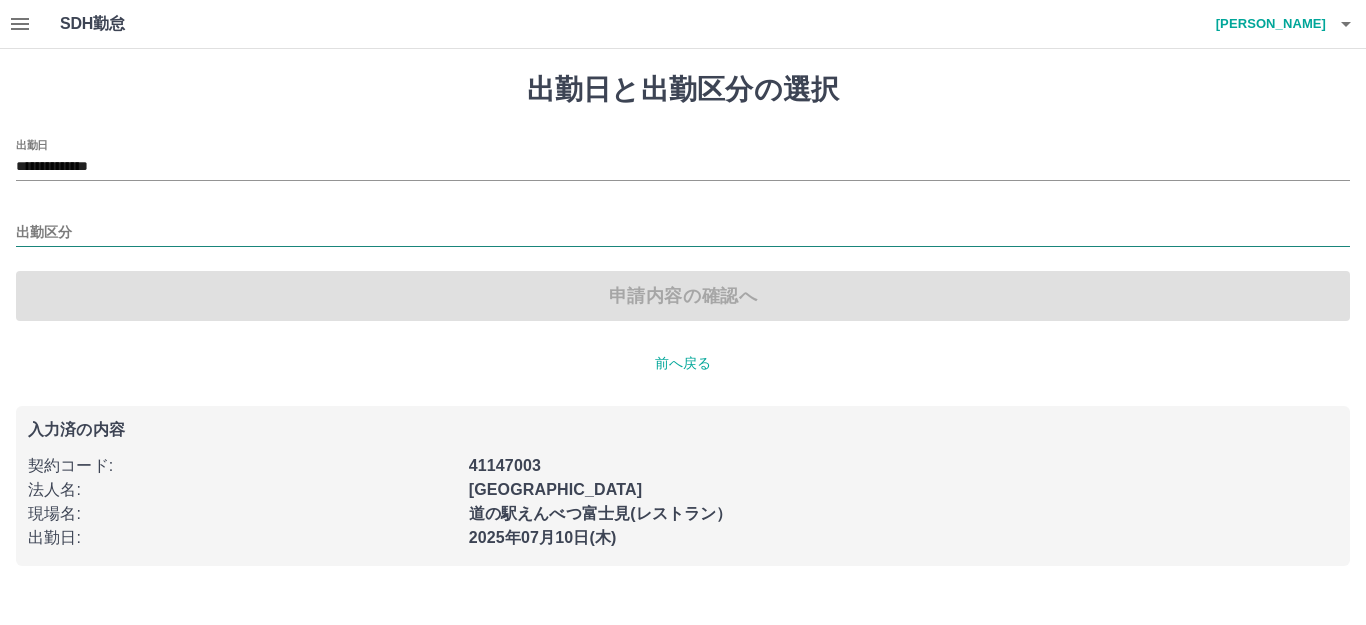 click on "出勤区分" at bounding box center [683, 233] 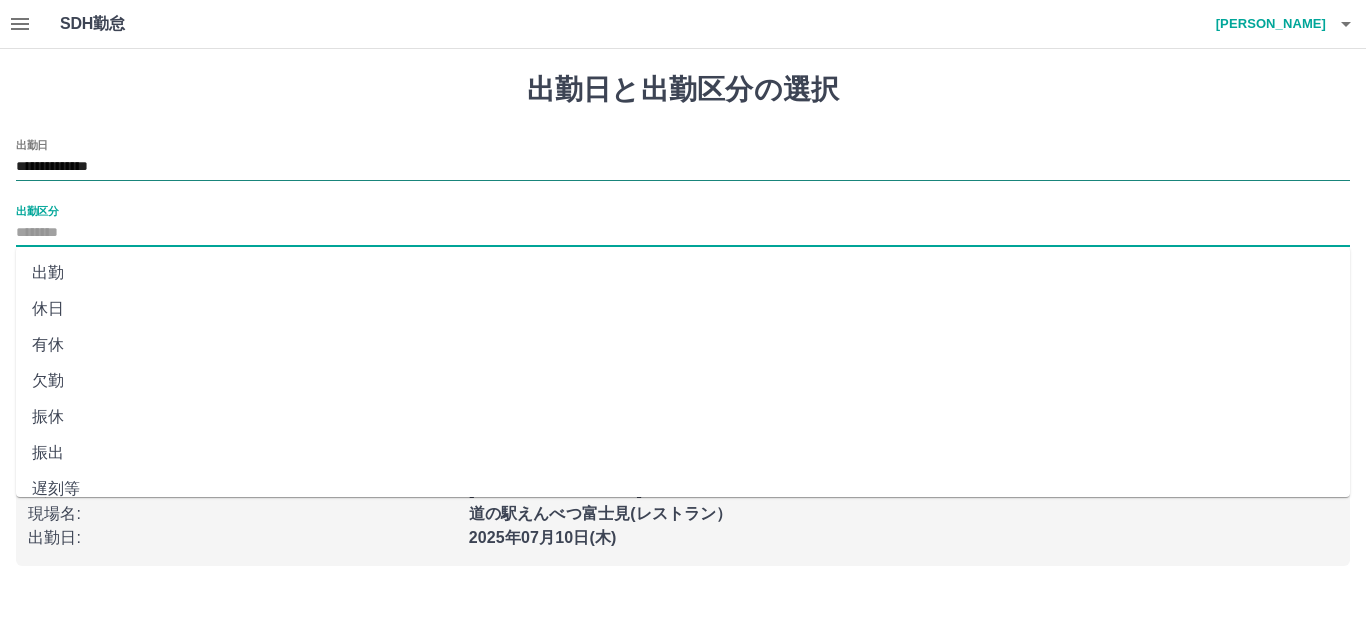 click on "**********" at bounding box center (683, 167) 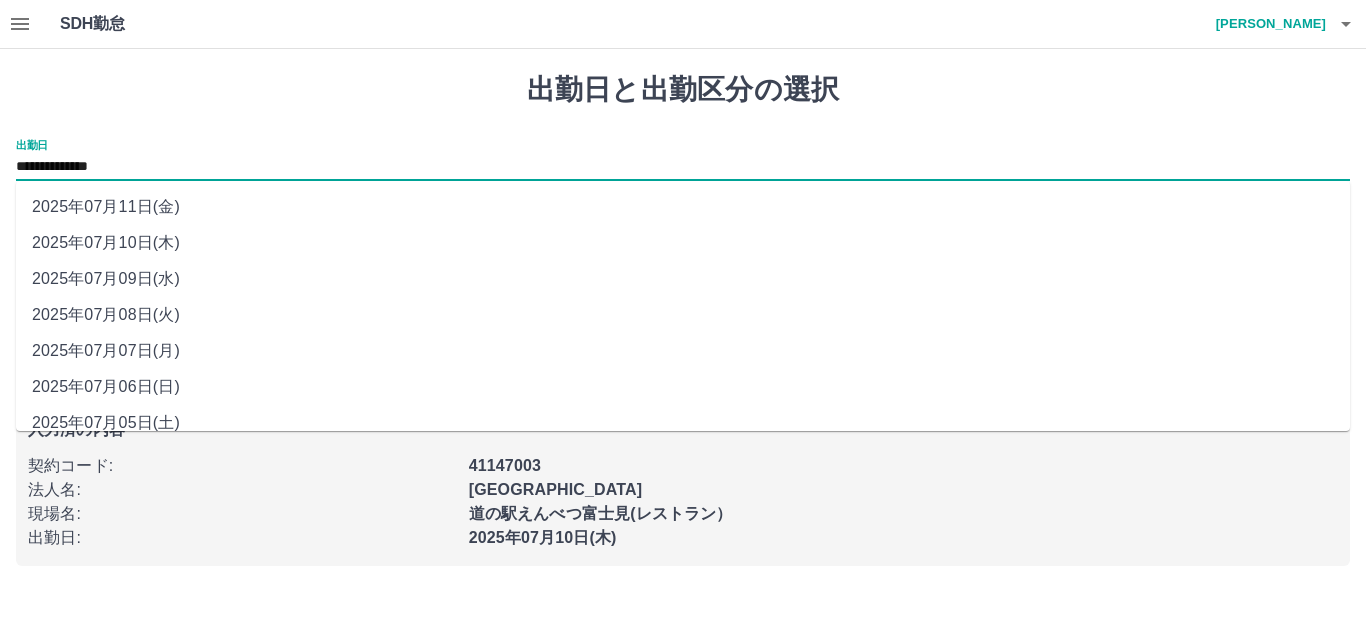 click on "2025年07月09日(水)" at bounding box center [683, 279] 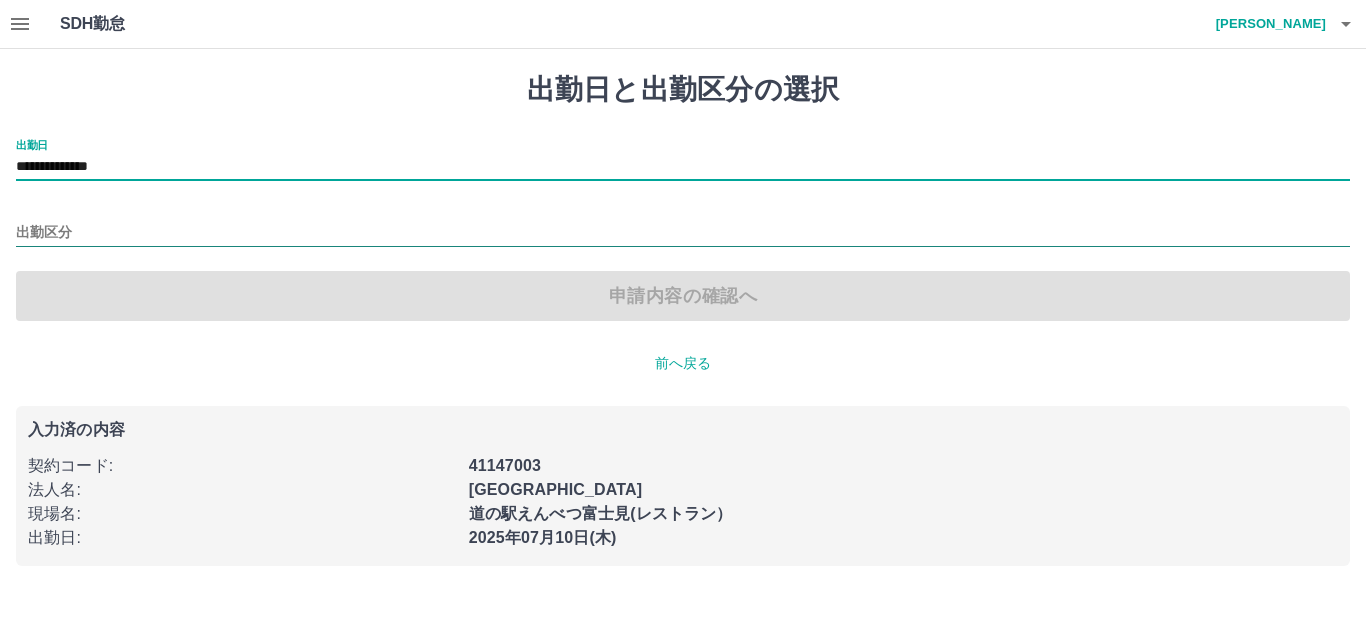 click on "出勤区分" at bounding box center (683, 233) 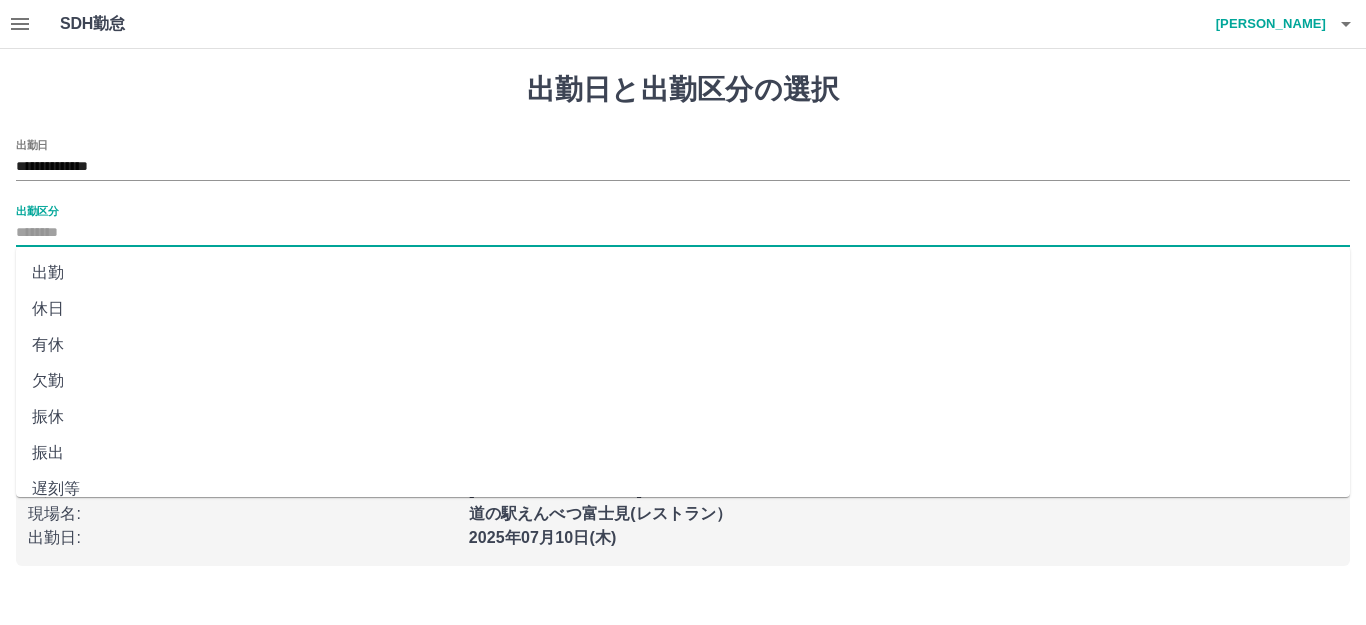 click on "出勤" at bounding box center (683, 273) 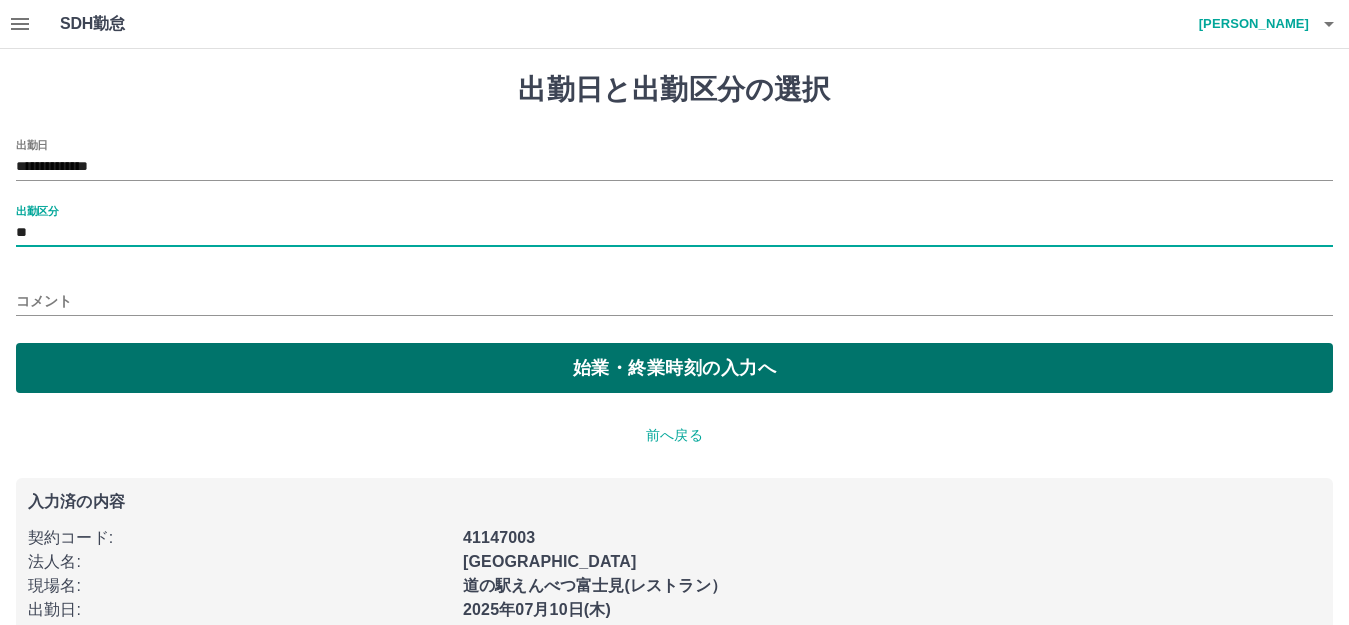 click on "始業・終業時刻の入力へ" at bounding box center [674, 368] 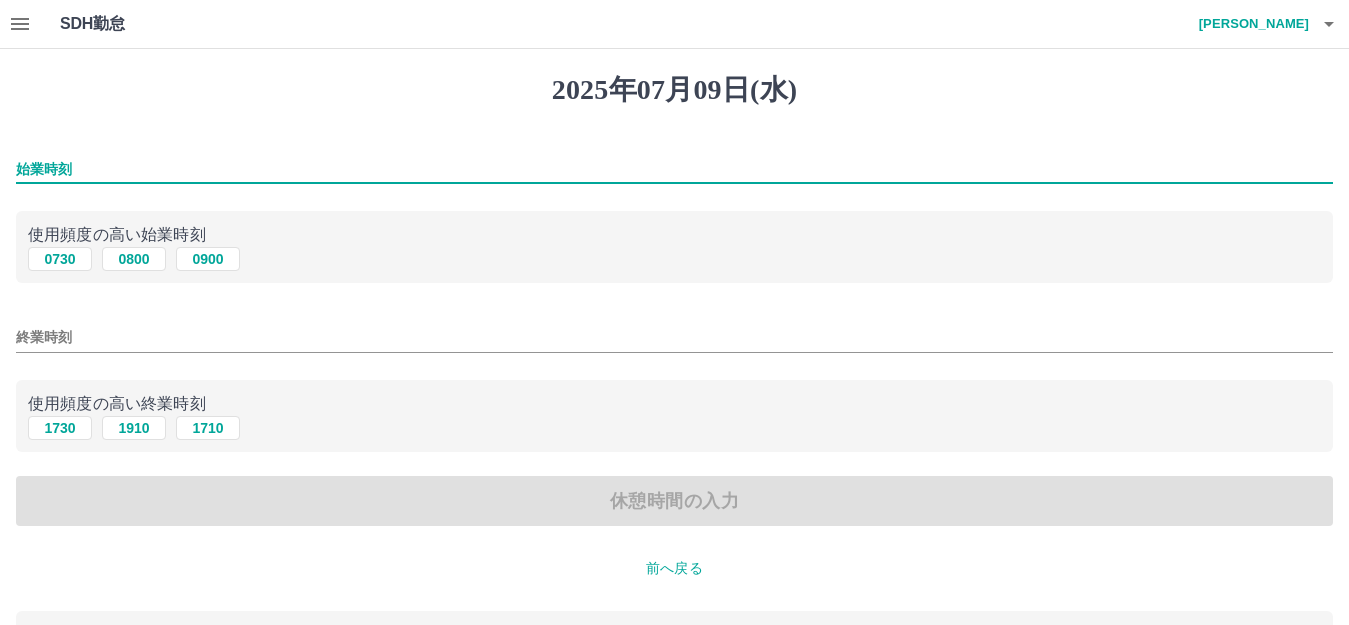 click on "始業時刻" at bounding box center [674, 169] 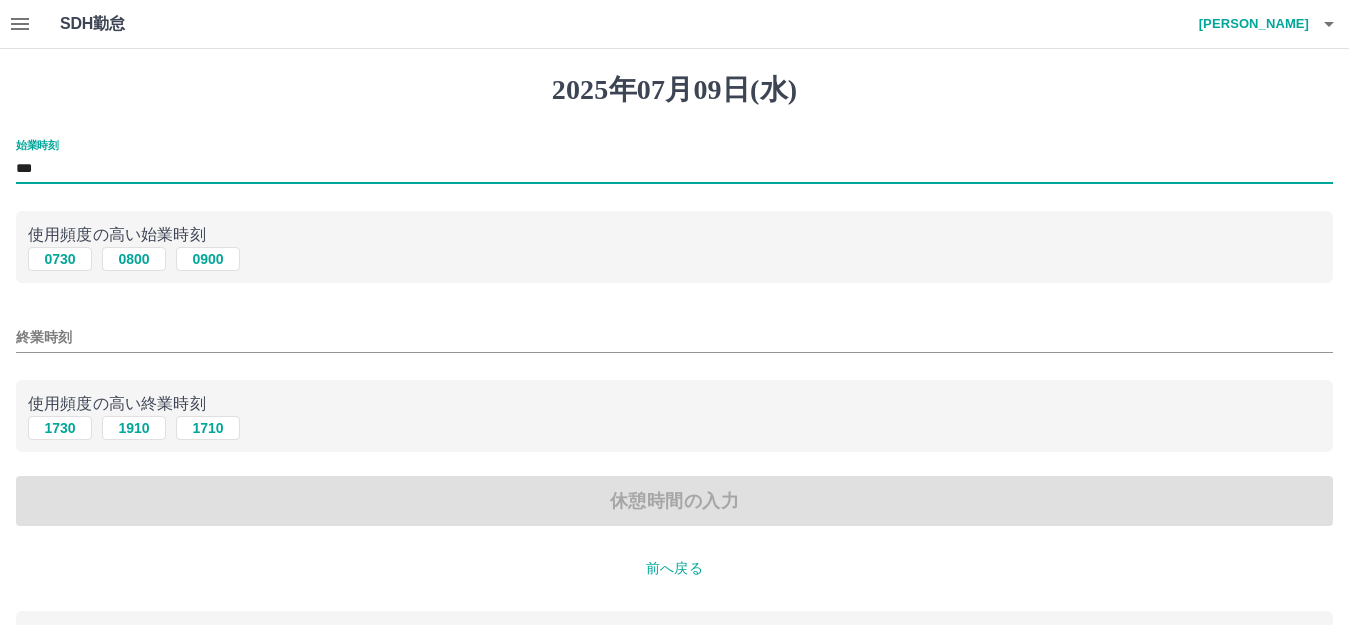 type on "***" 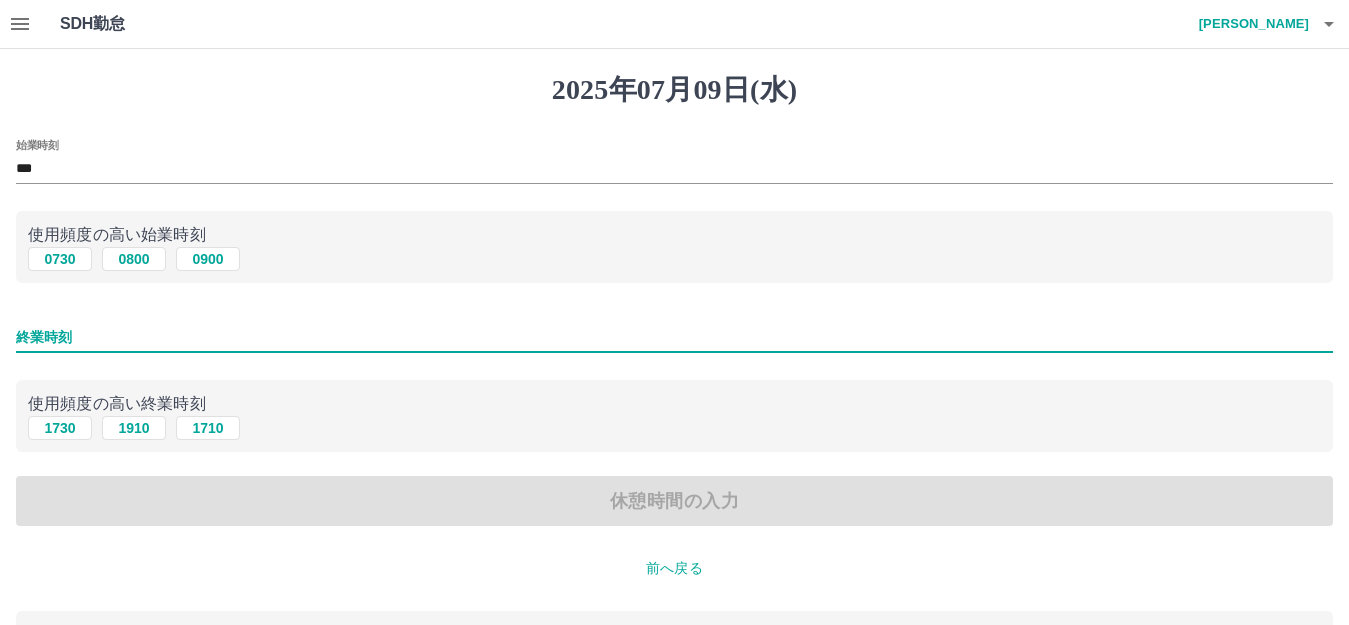 click on "終業時刻" at bounding box center [674, 337] 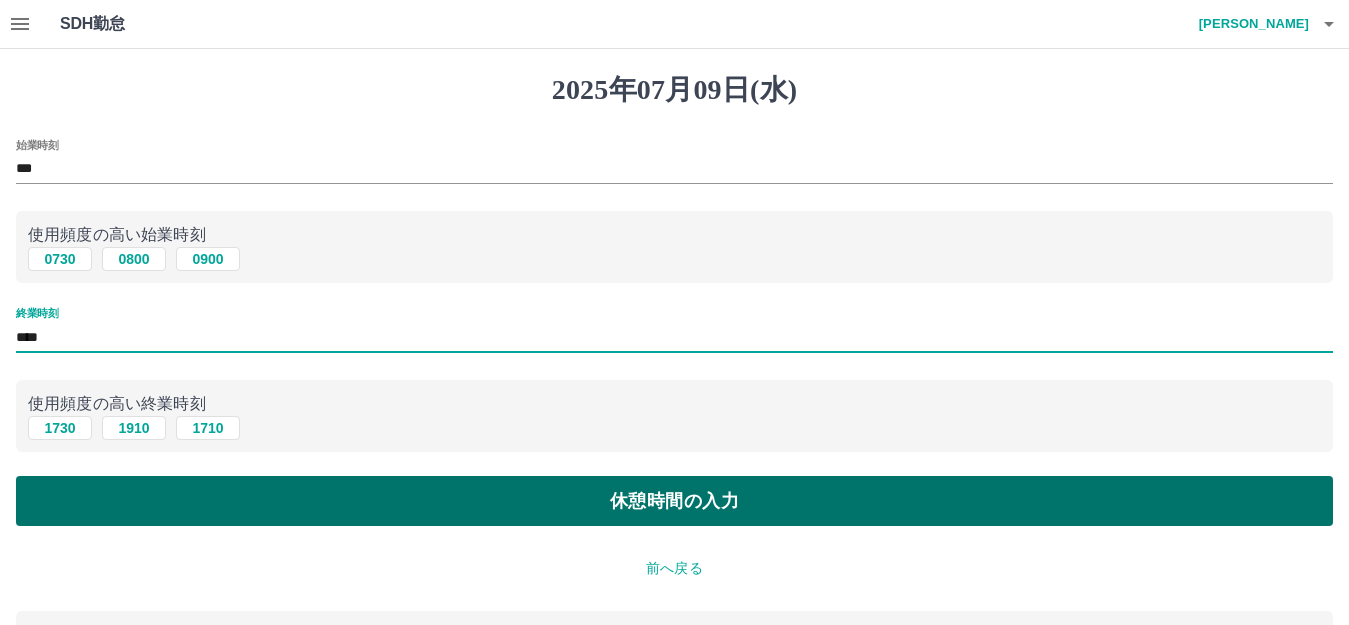 type on "****" 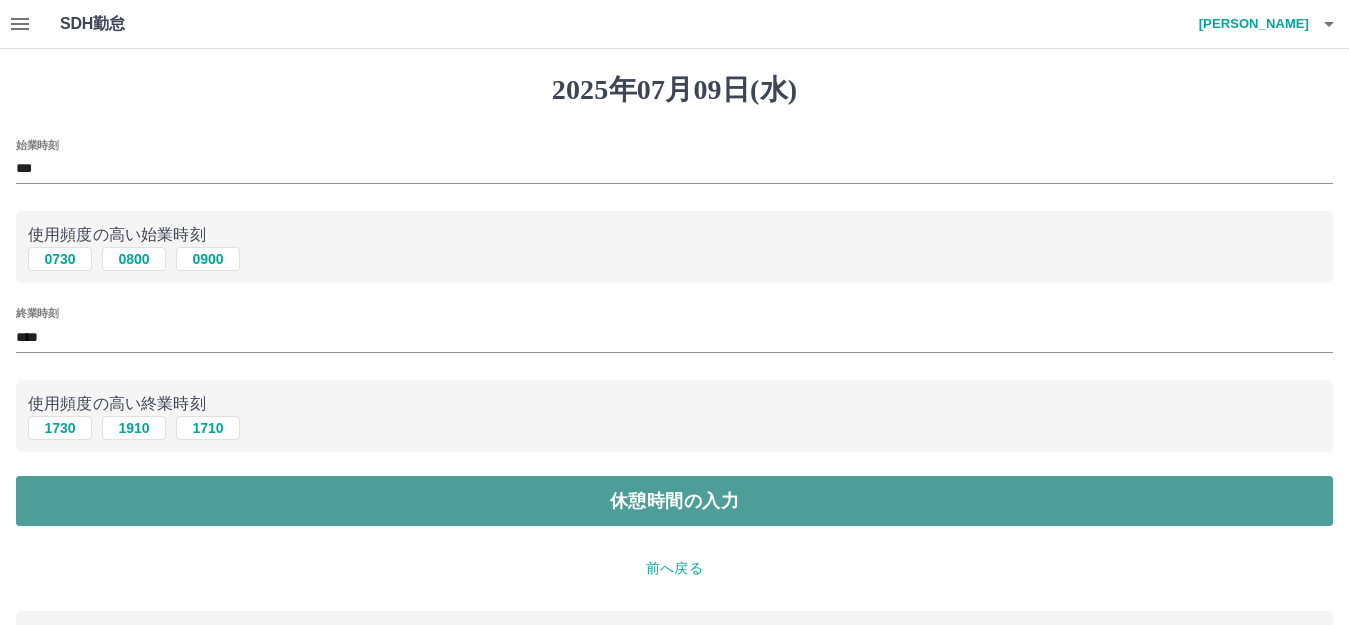 click on "休憩時間の入力" at bounding box center (674, 501) 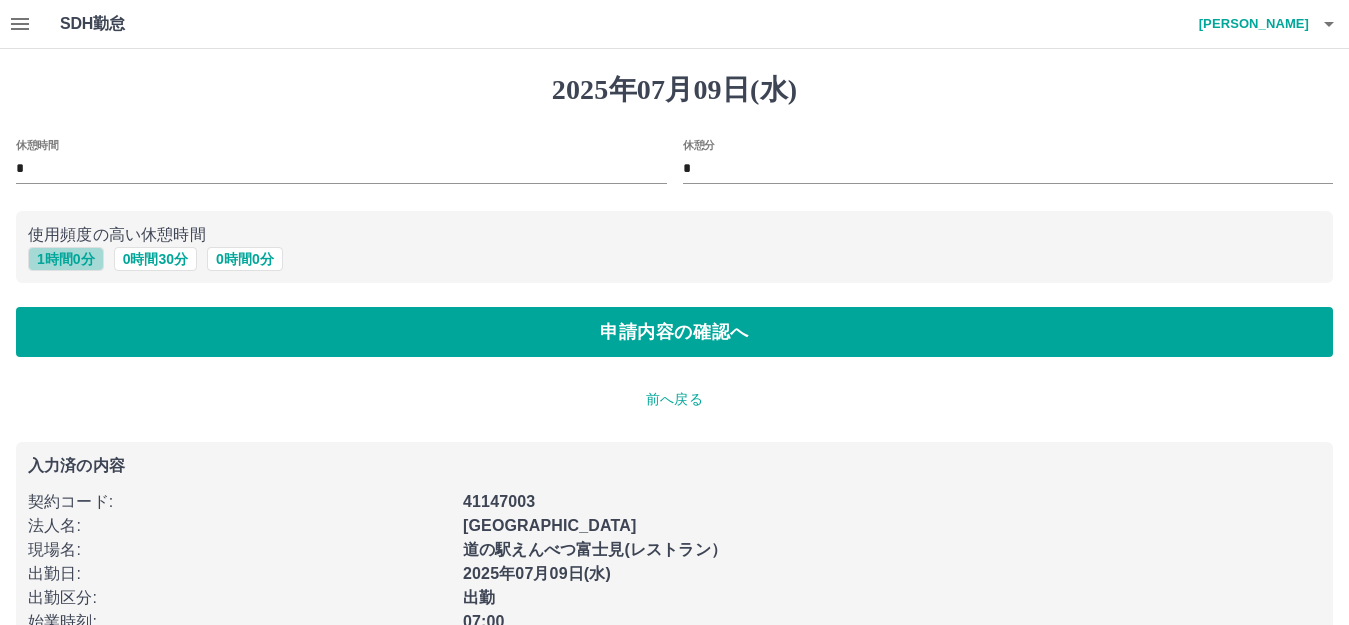 click on "1 時間 0 分" at bounding box center (66, 259) 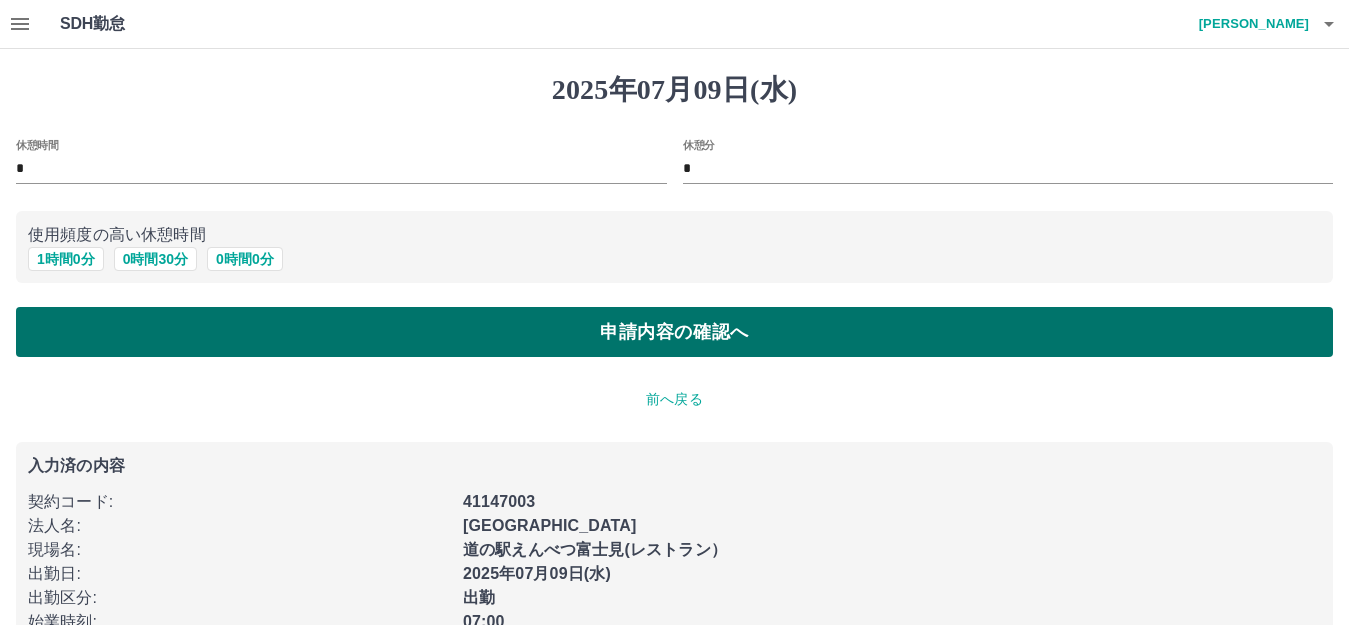 click on "申請内容の確認へ" at bounding box center (674, 332) 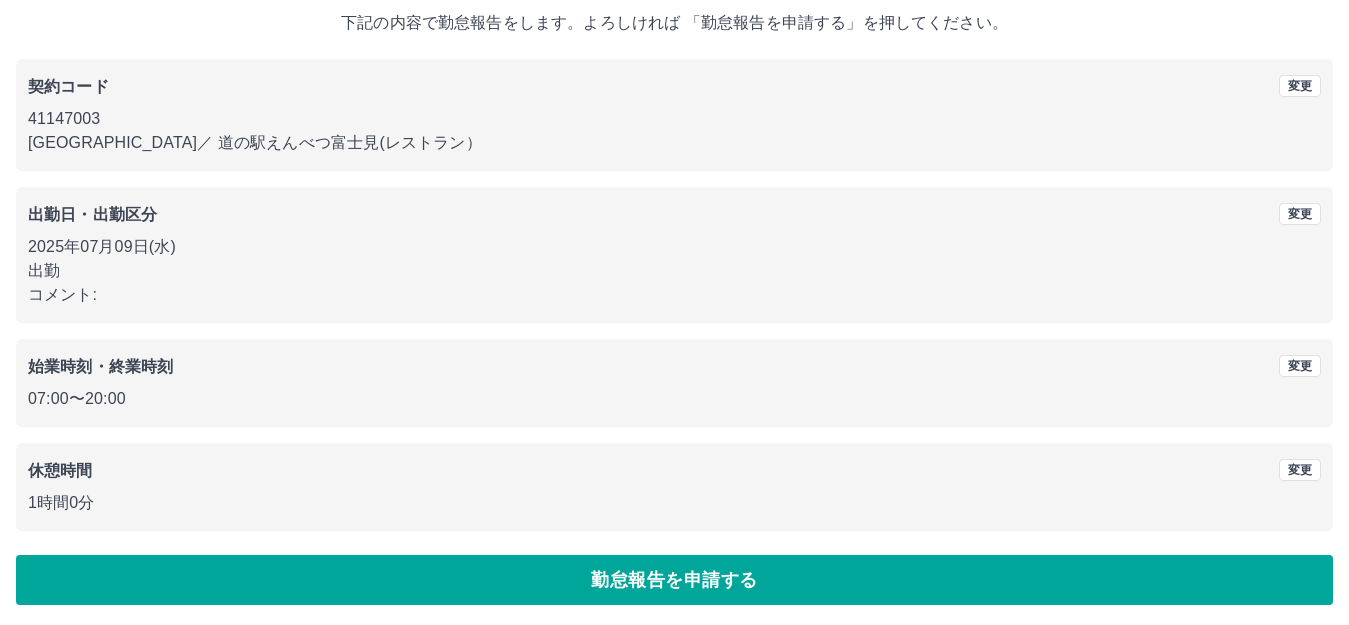 scroll, scrollTop: 124, scrollLeft: 0, axis: vertical 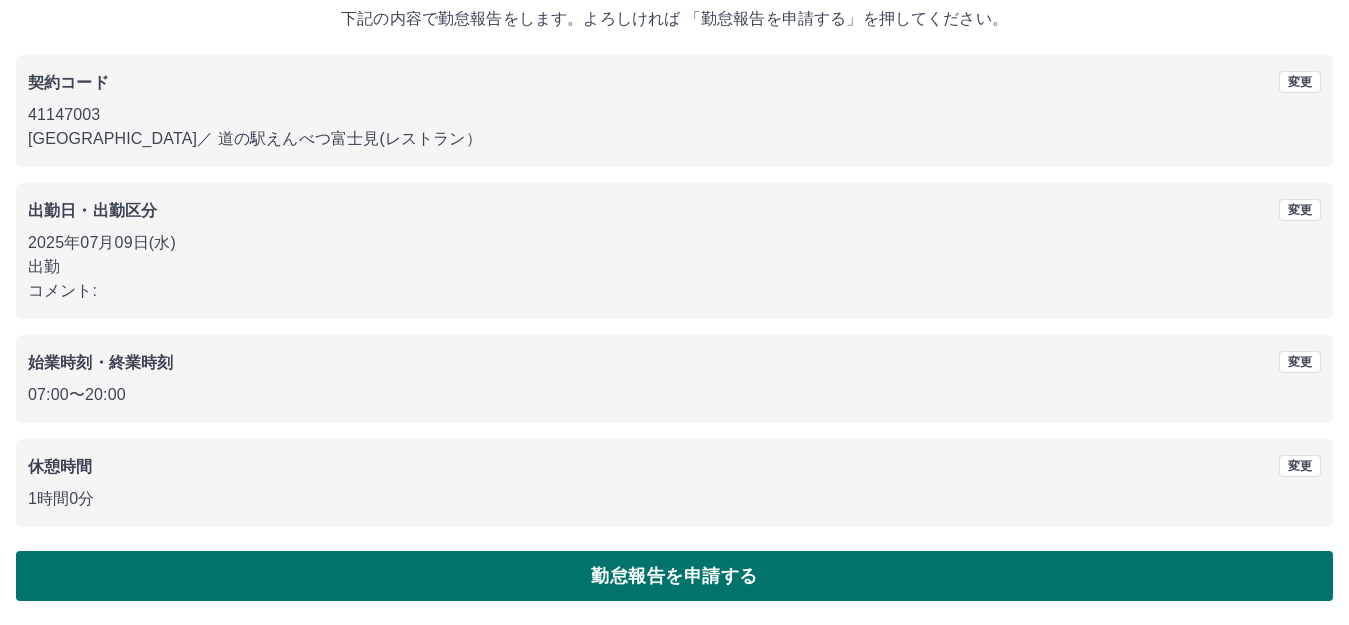 click on "勤怠報告を申請する" at bounding box center (674, 576) 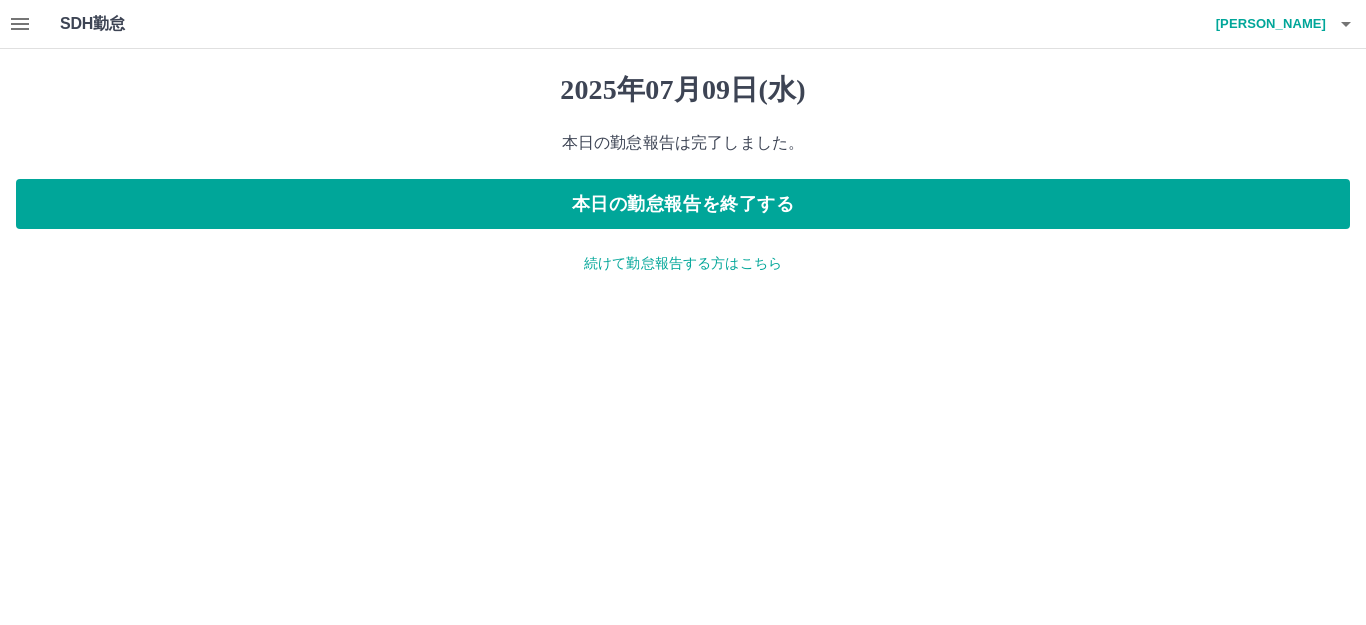 click on "続けて勤怠報告する方はこちら" at bounding box center [683, 263] 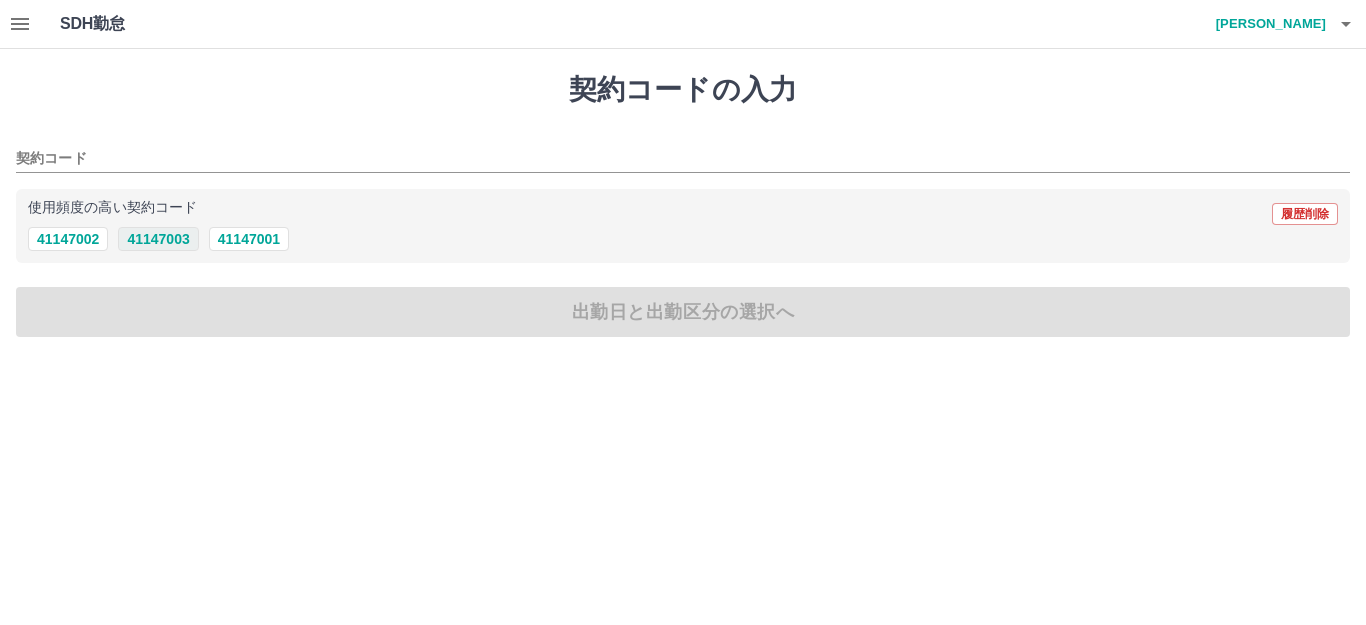 click on "41147003" at bounding box center [158, 239] 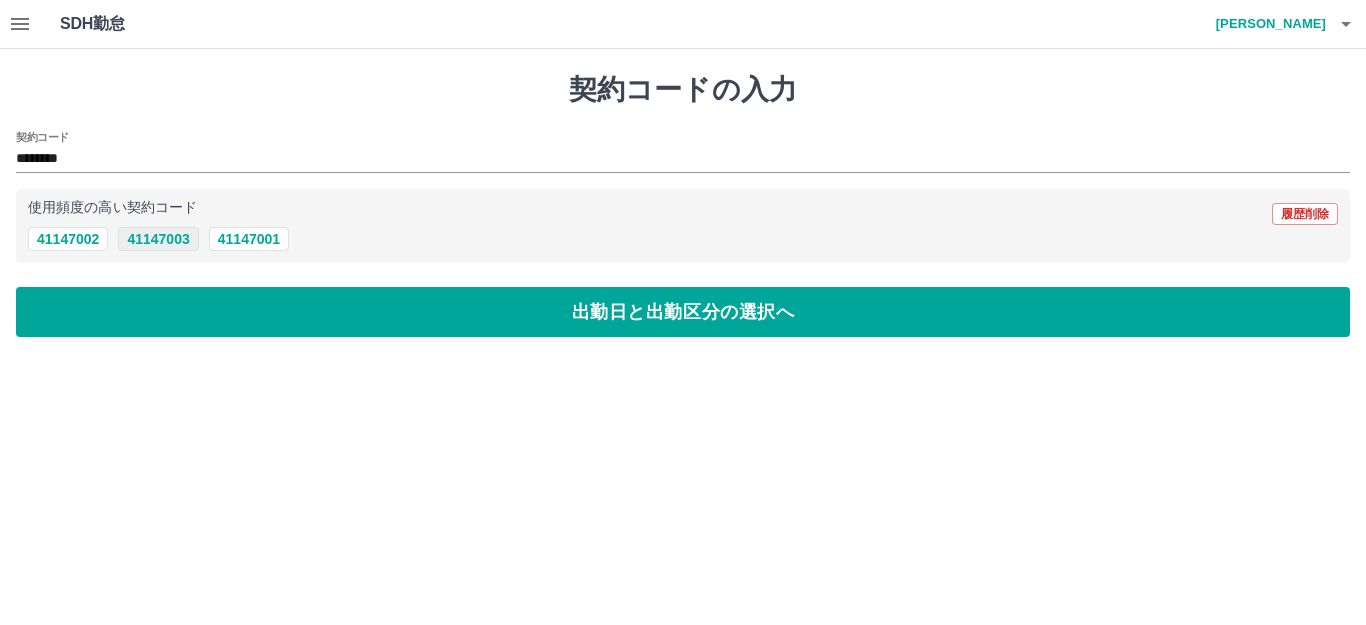 type on "********" 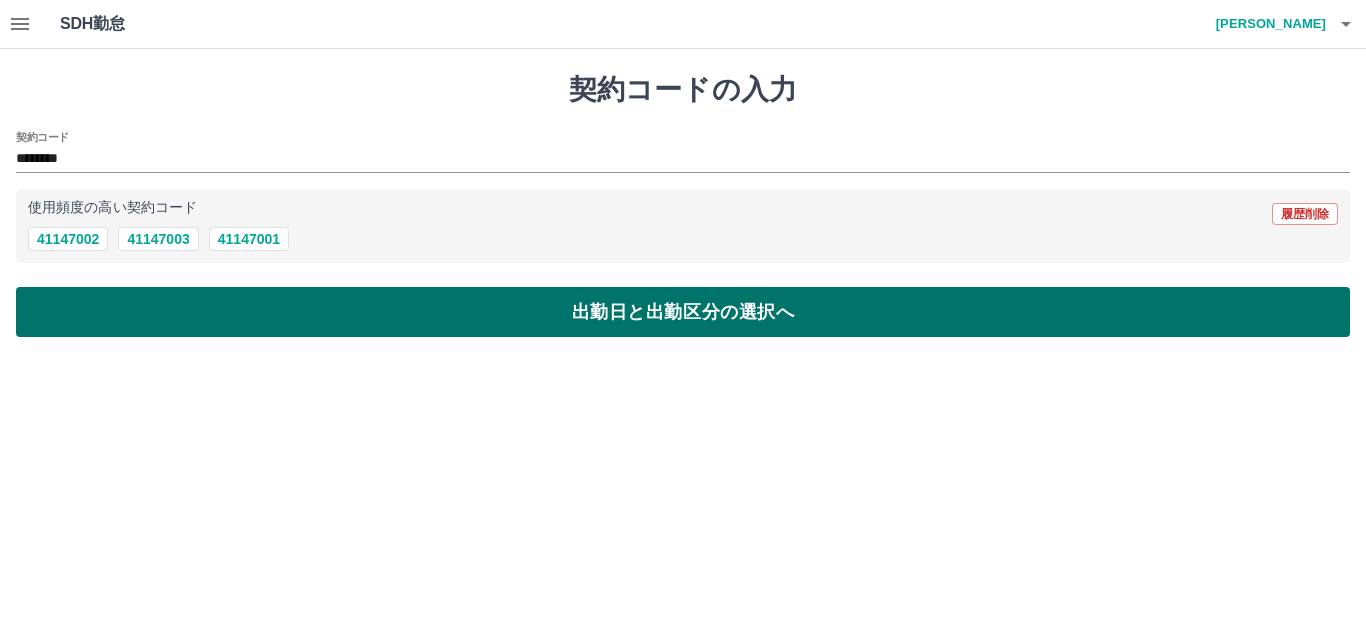 click on "出勤日と出勤区分の選択へ" at bounding box center [683, 312] 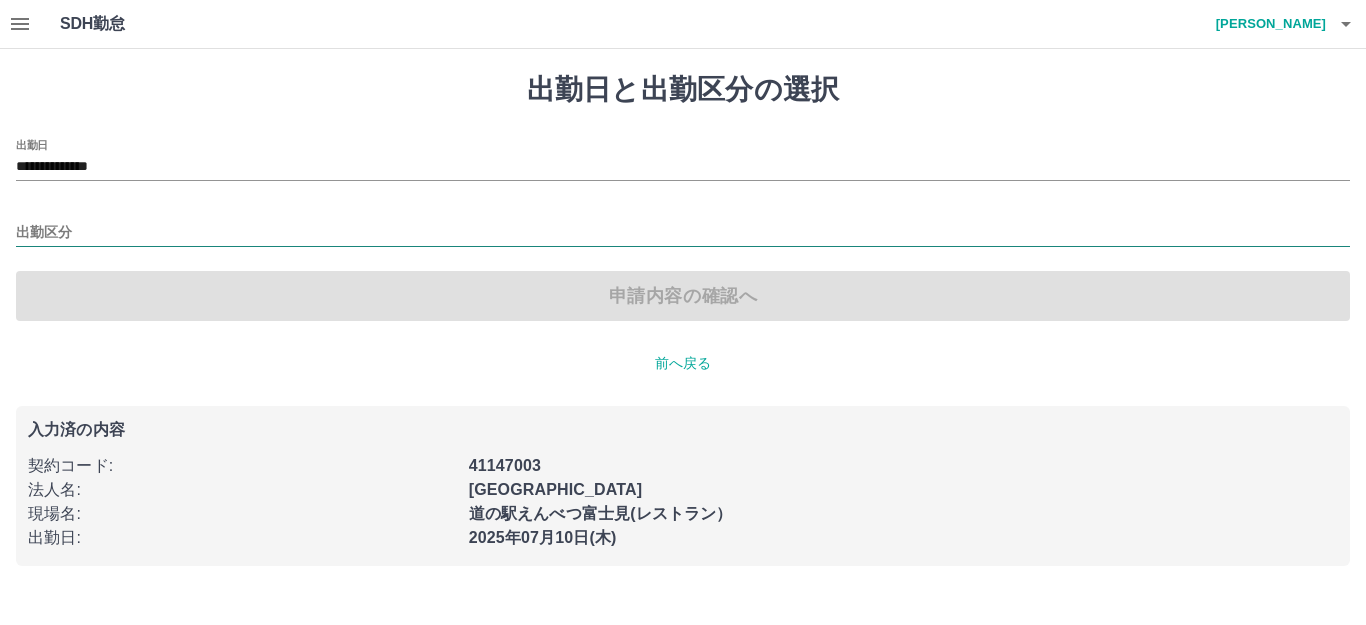 click on "出勤区分" at bounding box center (683, 233) 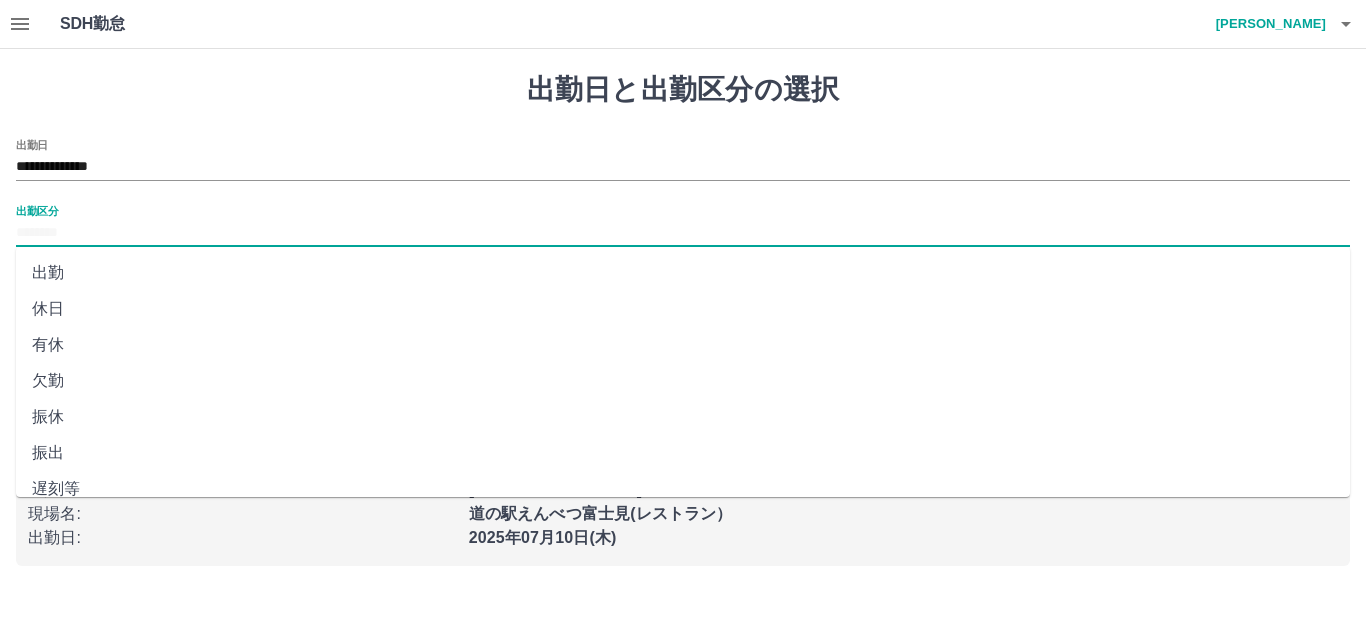 click on "出勤" at bounding box center [683, 273] 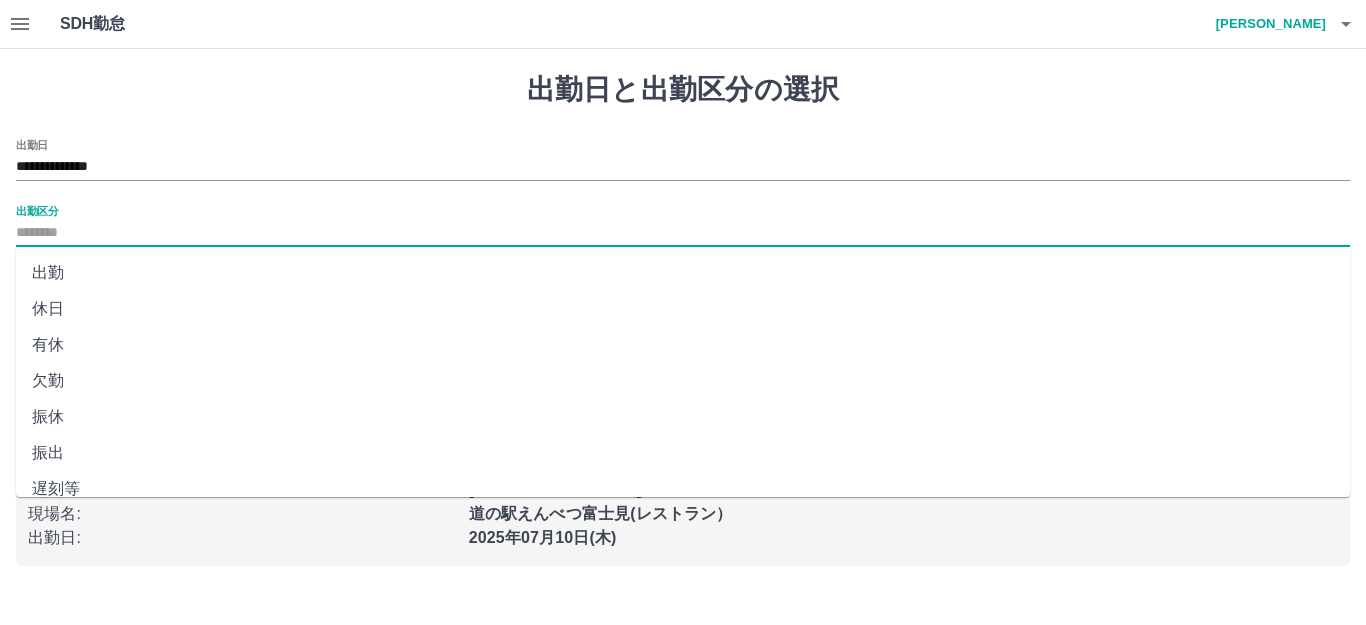 type on "**" 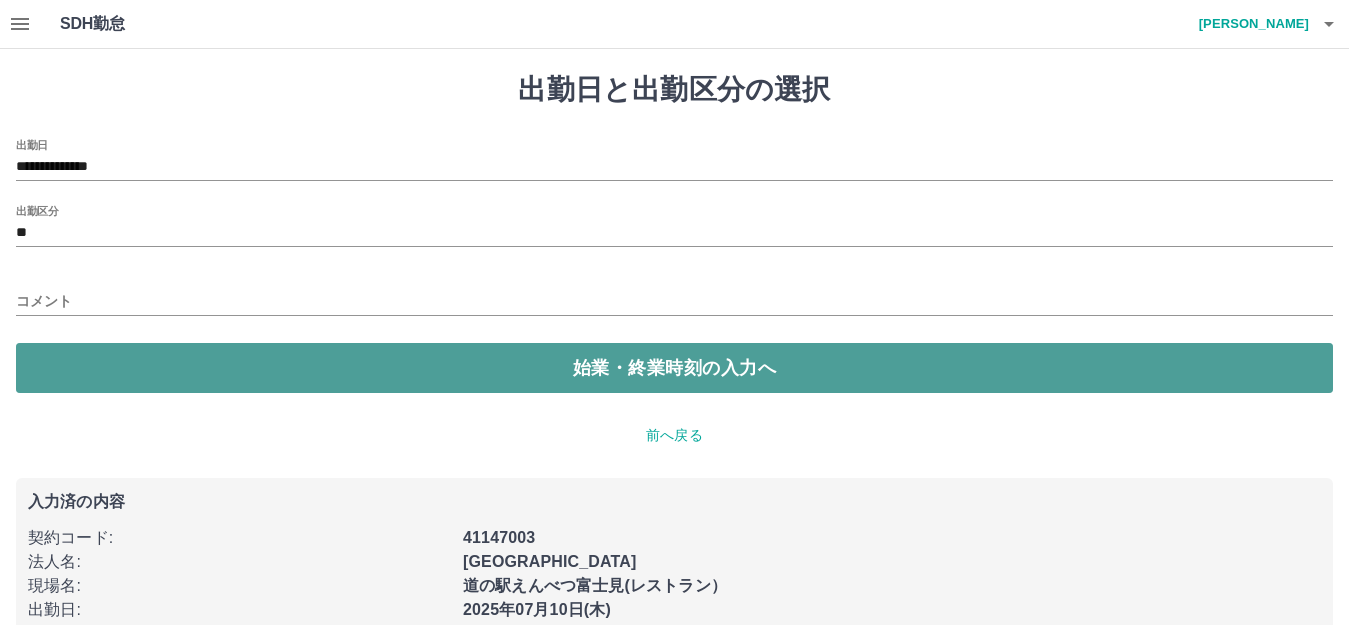 click on "始業・終業時刻の入力へ" at bounding box center [674, 368] 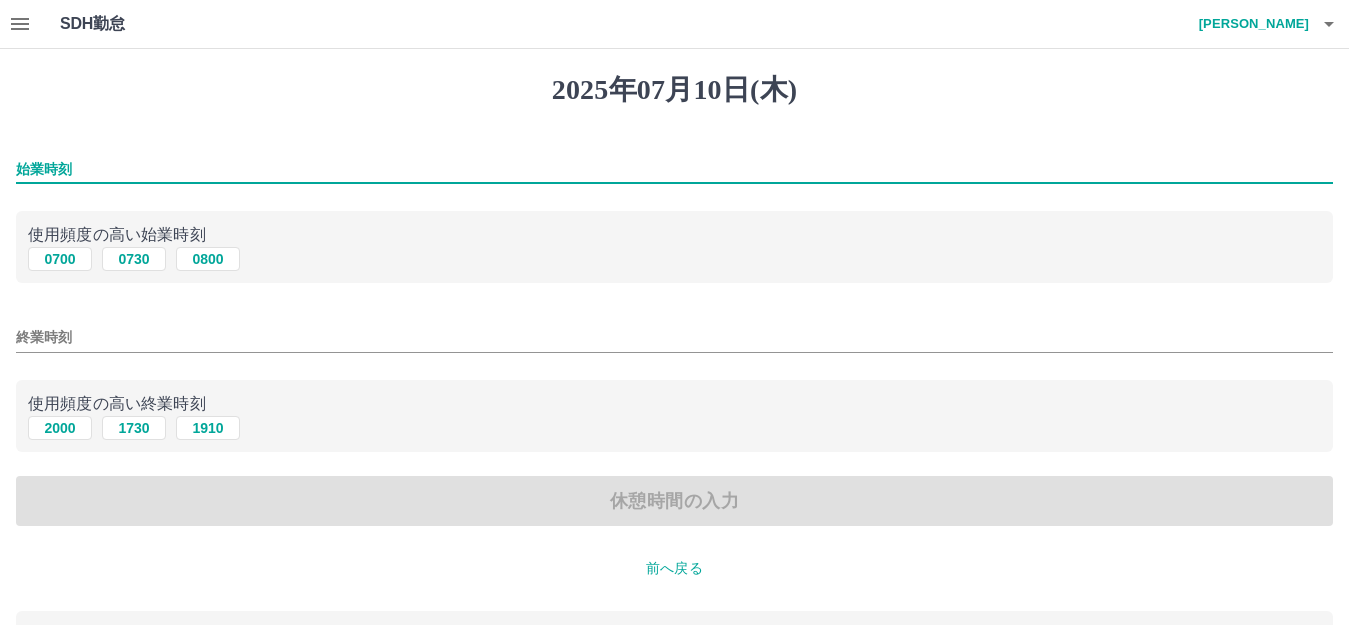 drag, startPoint x: 98, startPoint y: 161, endPoint x: 99, endPoint y: 180, distance: 19.026299 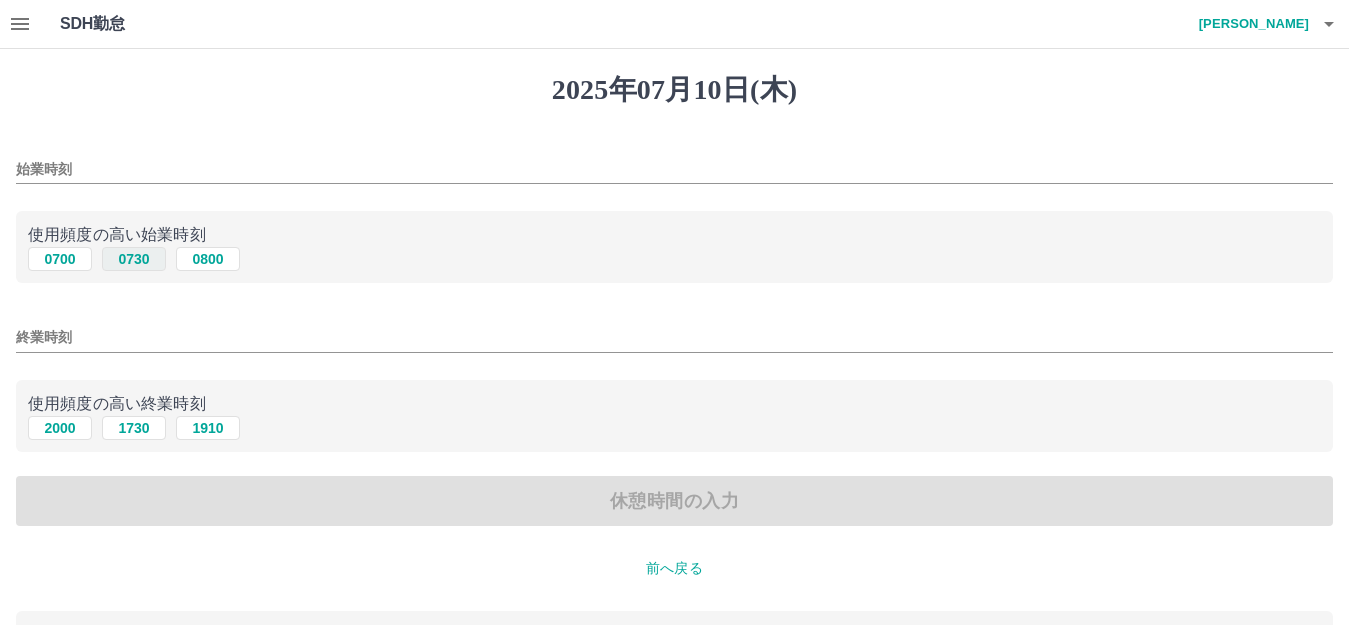 click on "0730" at bounding box center [134, 259] 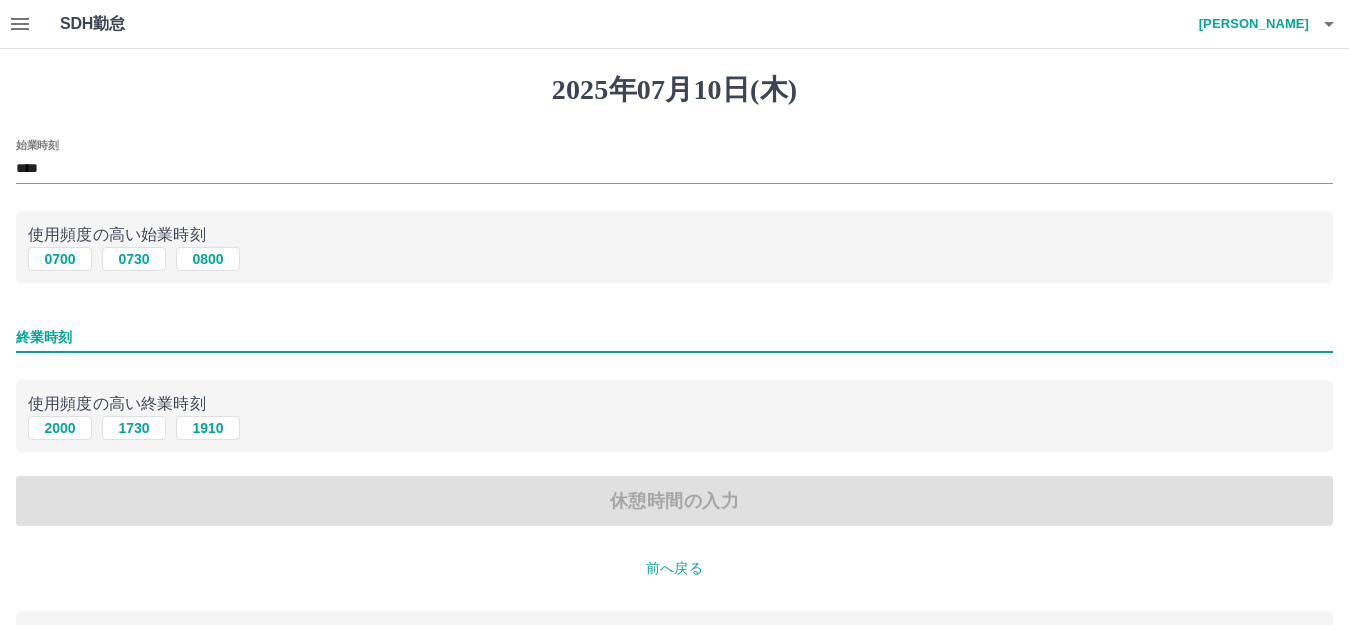 click on "終業時刻" at bounding box center (674, 337) 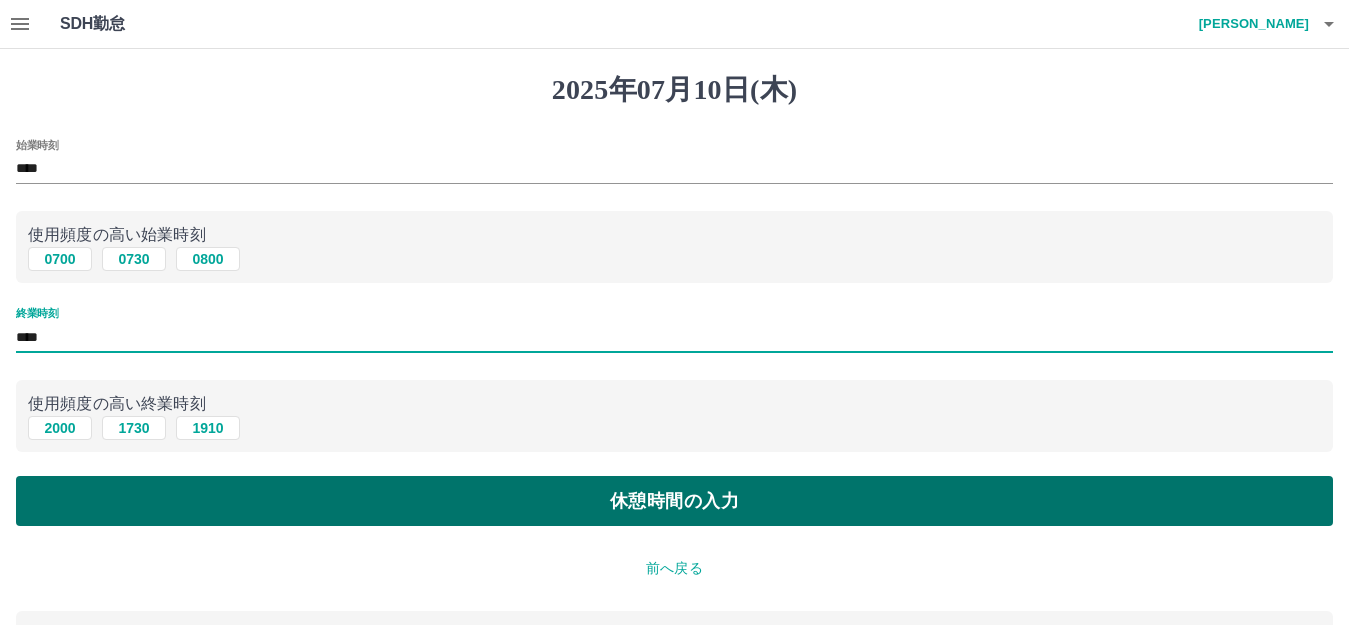 type on "****" 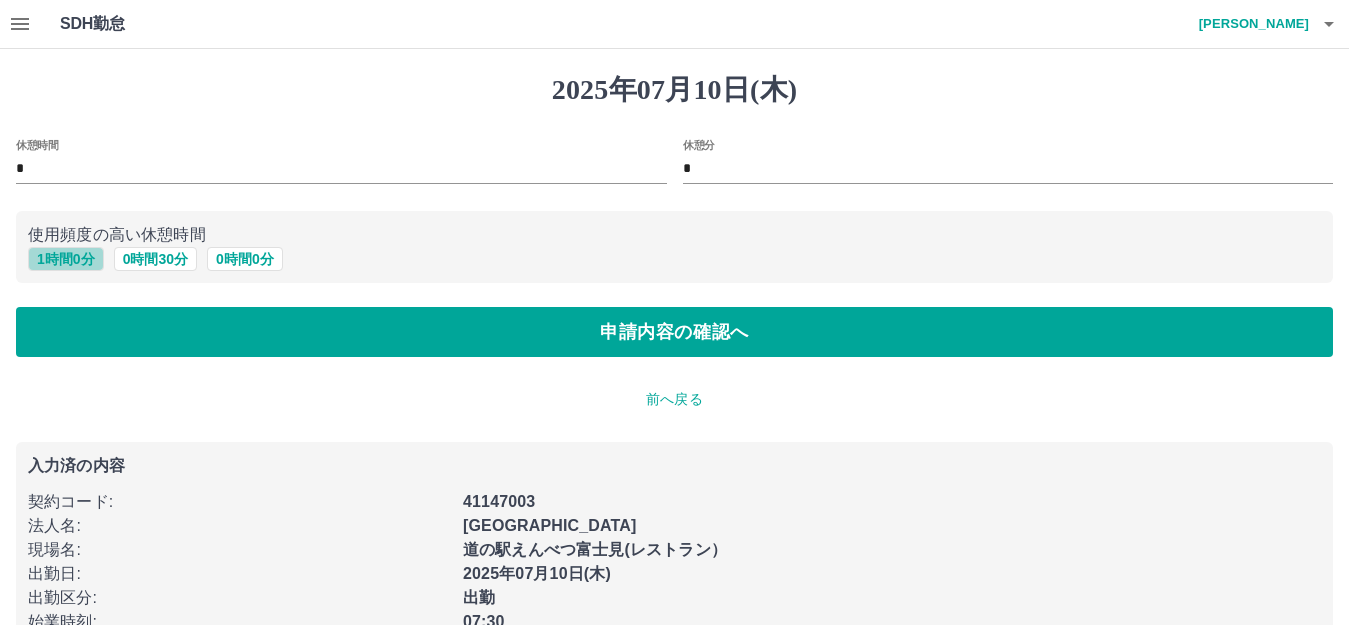 click on "1 時間 0 分" at bounding box center (66, 259) 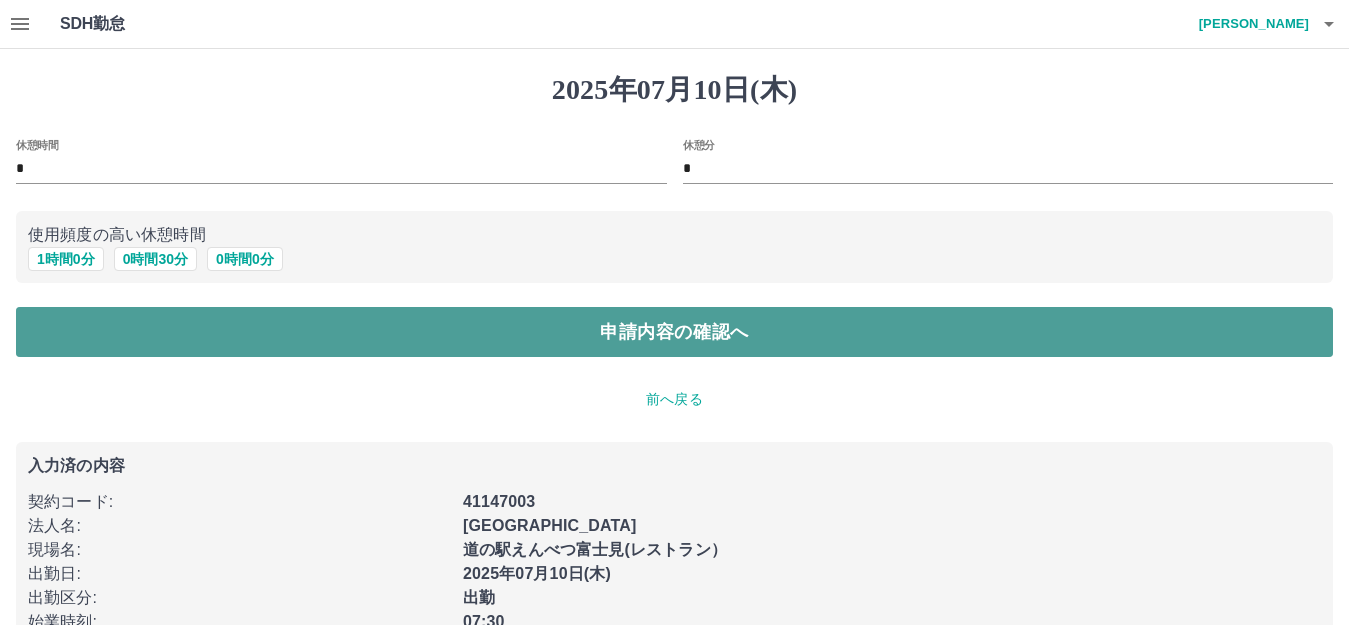 click on "申請内容の確認へ" at bounding box center (674, 332) 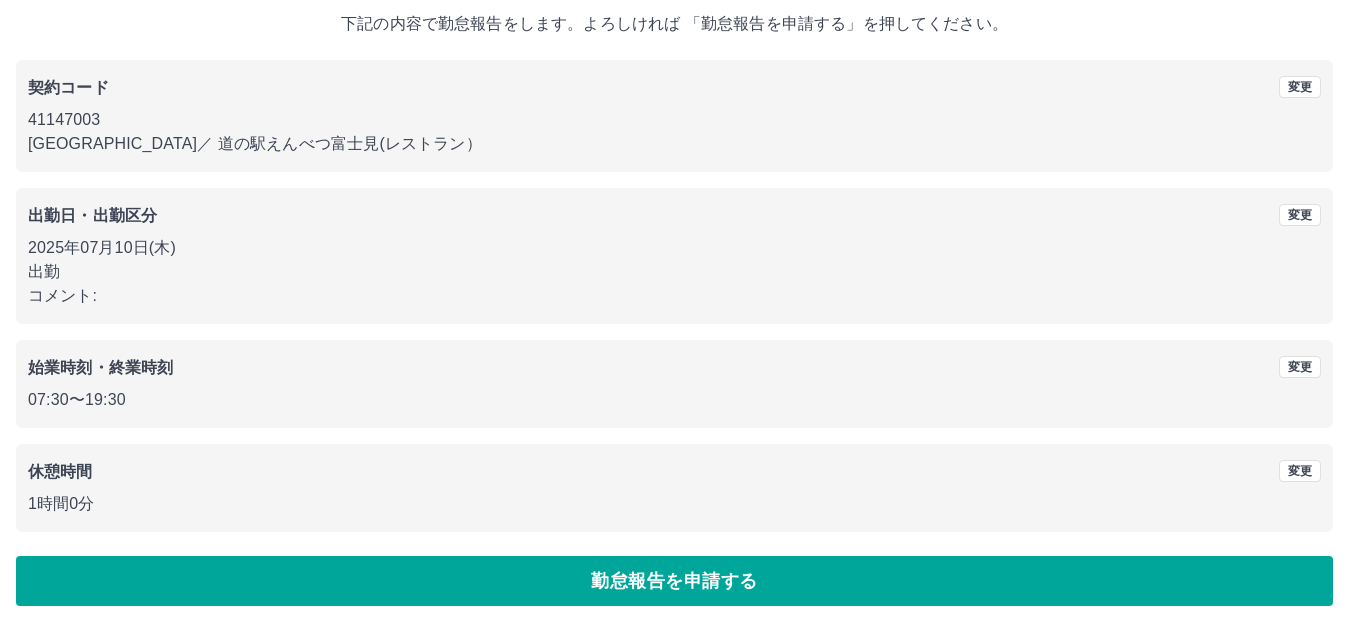 scroll, scrollTop: 124, scrollLeft: 0, axis: vertical 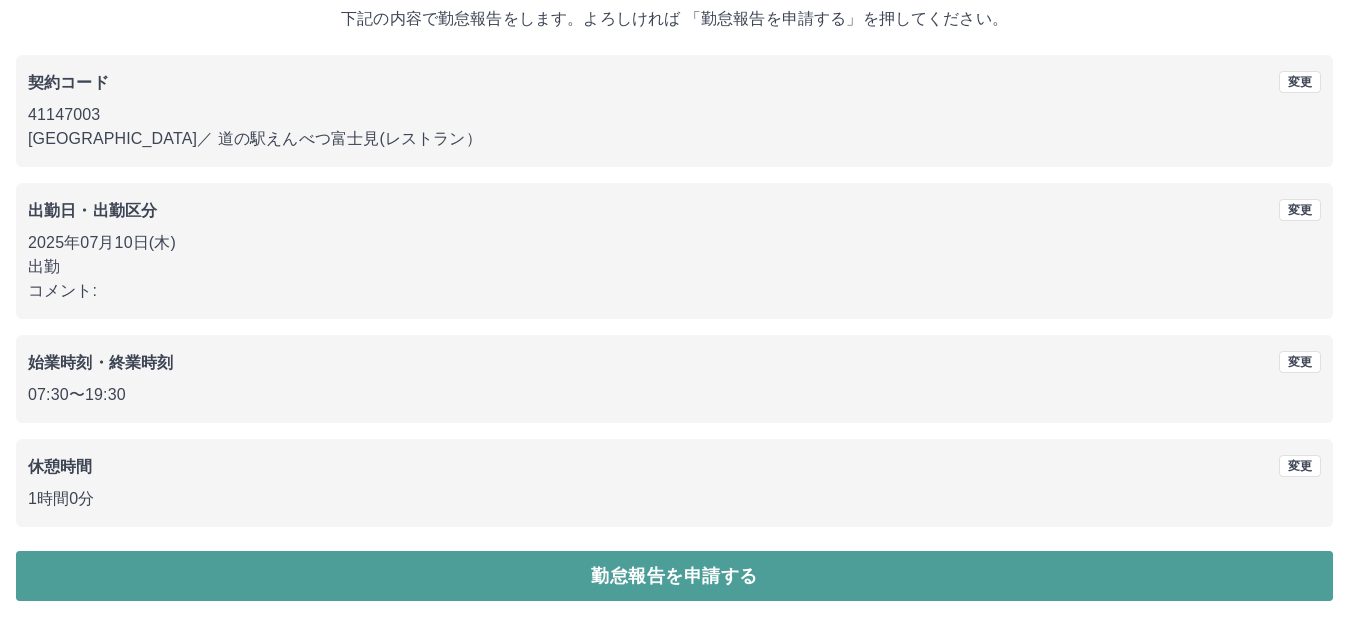 click on "勤怠報告を申請する" at bounding box center [674, 576] 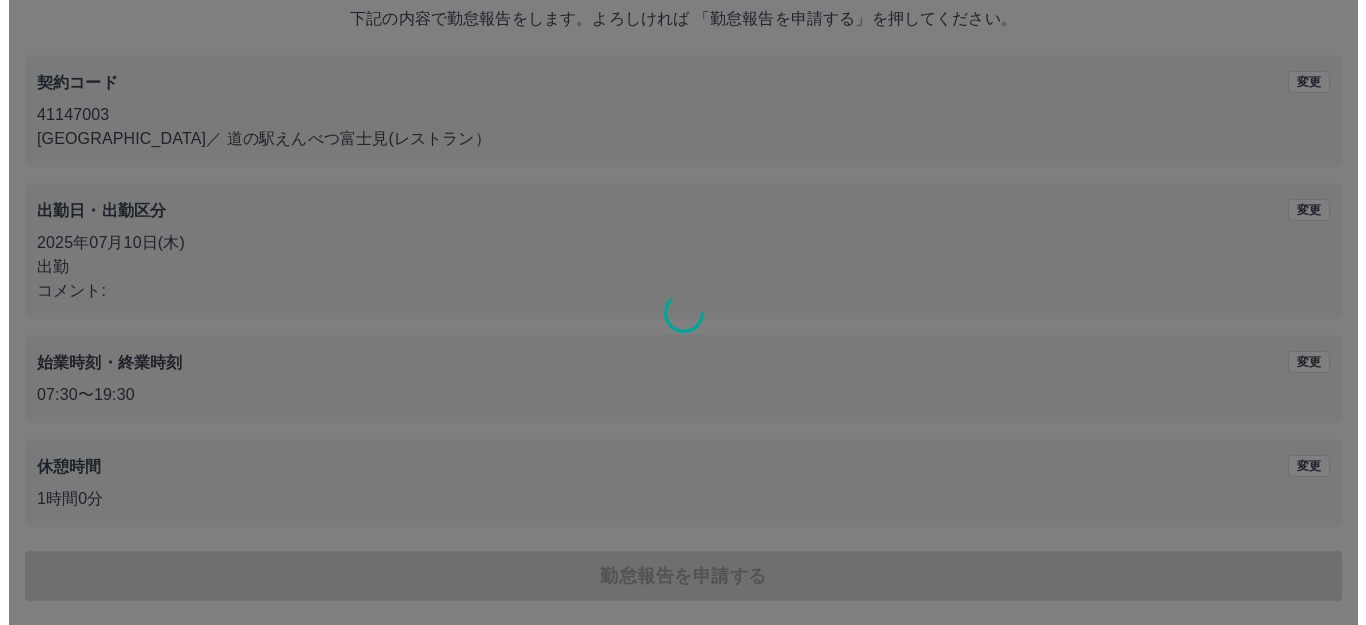 scroll, scrollTop: 0, scrollLeft: 0, axis: both 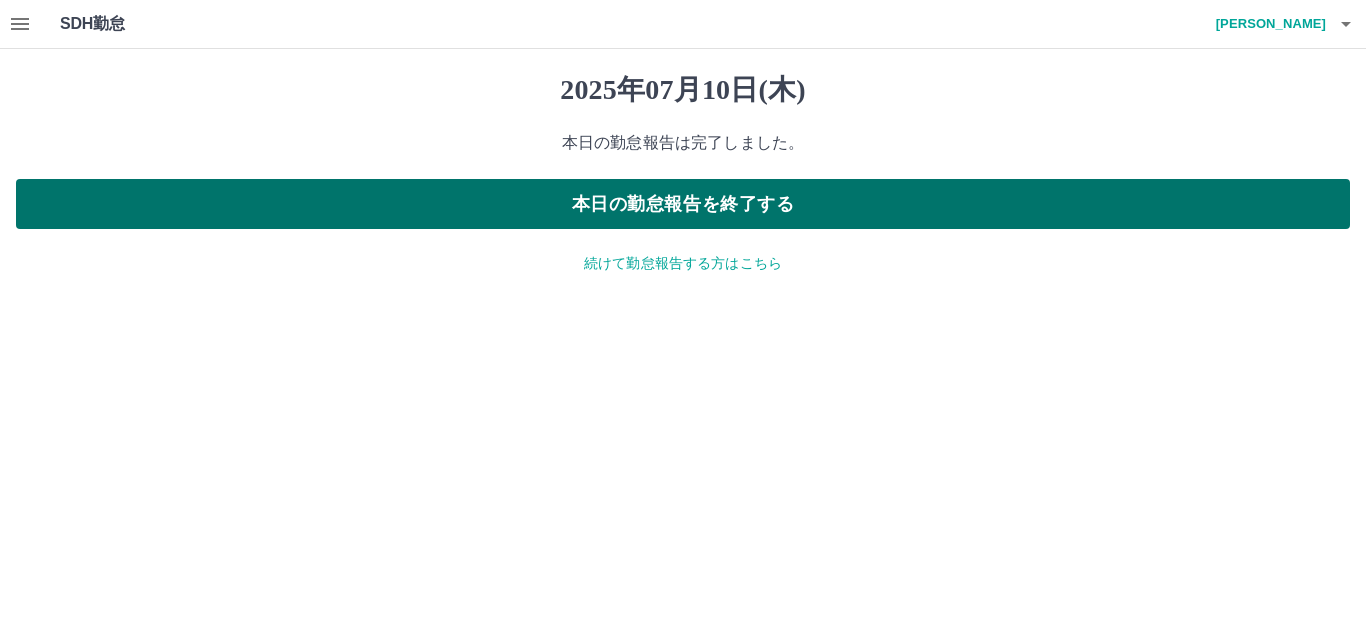 click on "本日の勤怠報告を終了する" at bounding box center (683, 204) 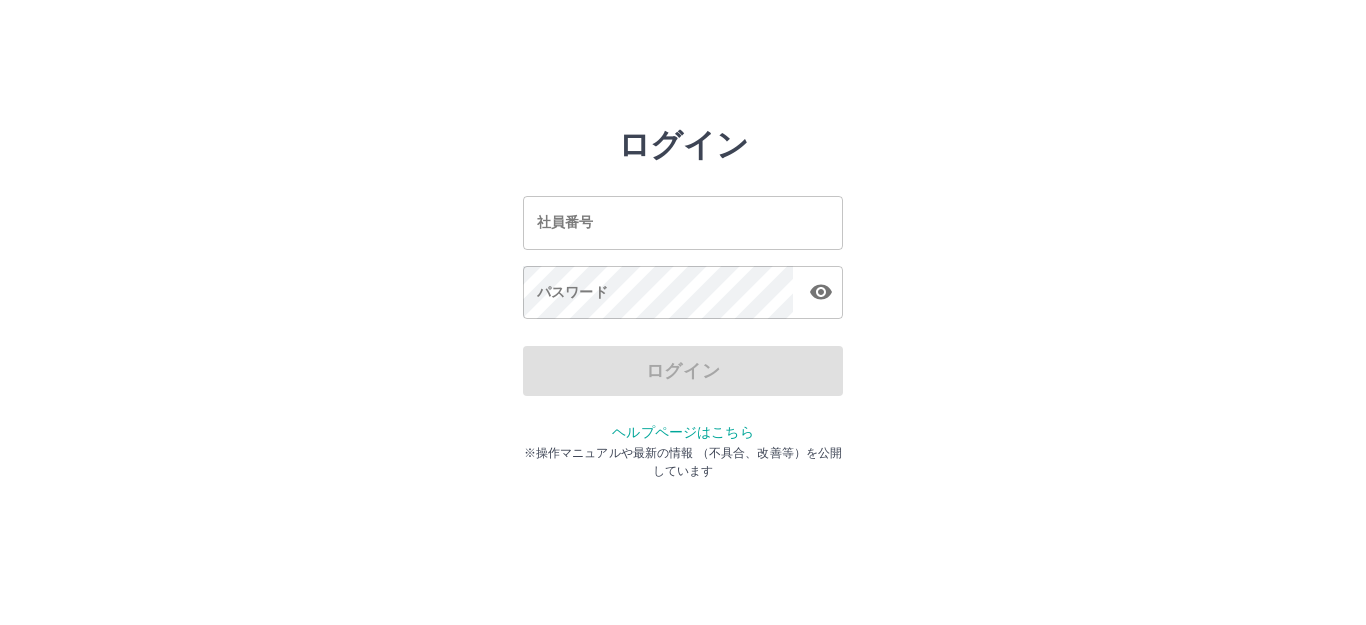scroll, scrollTop: 0, scrollLeft: 0, axis: both 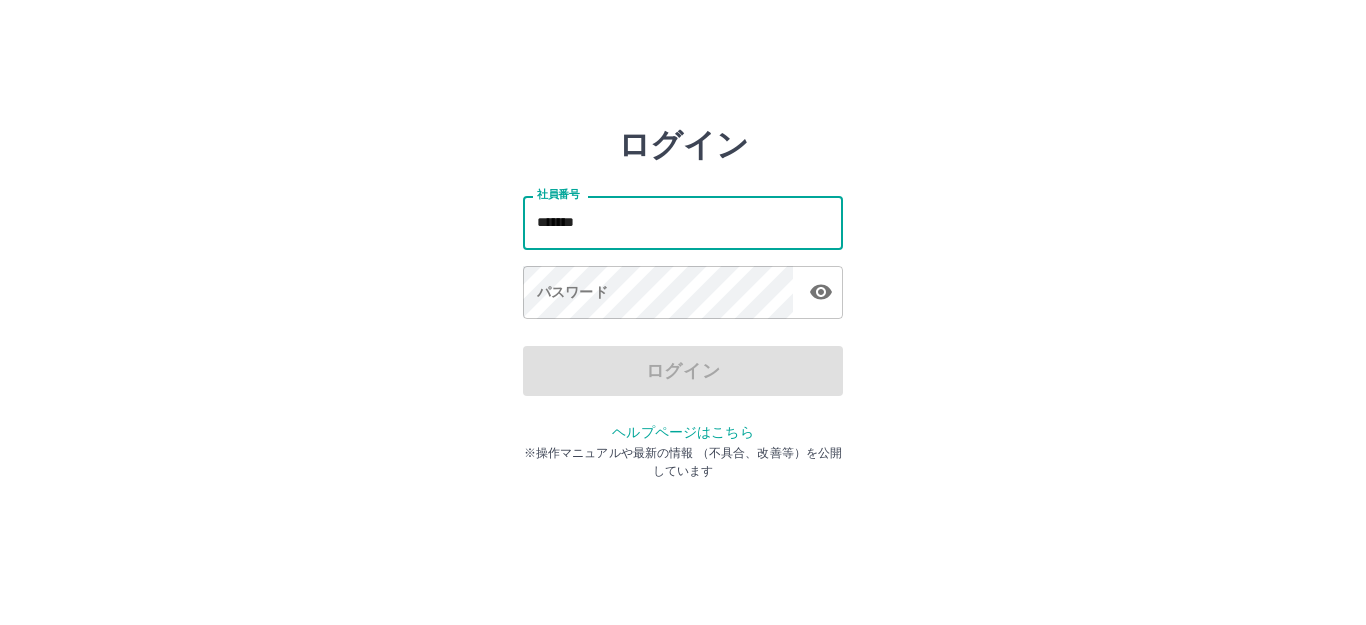 type on "*******" 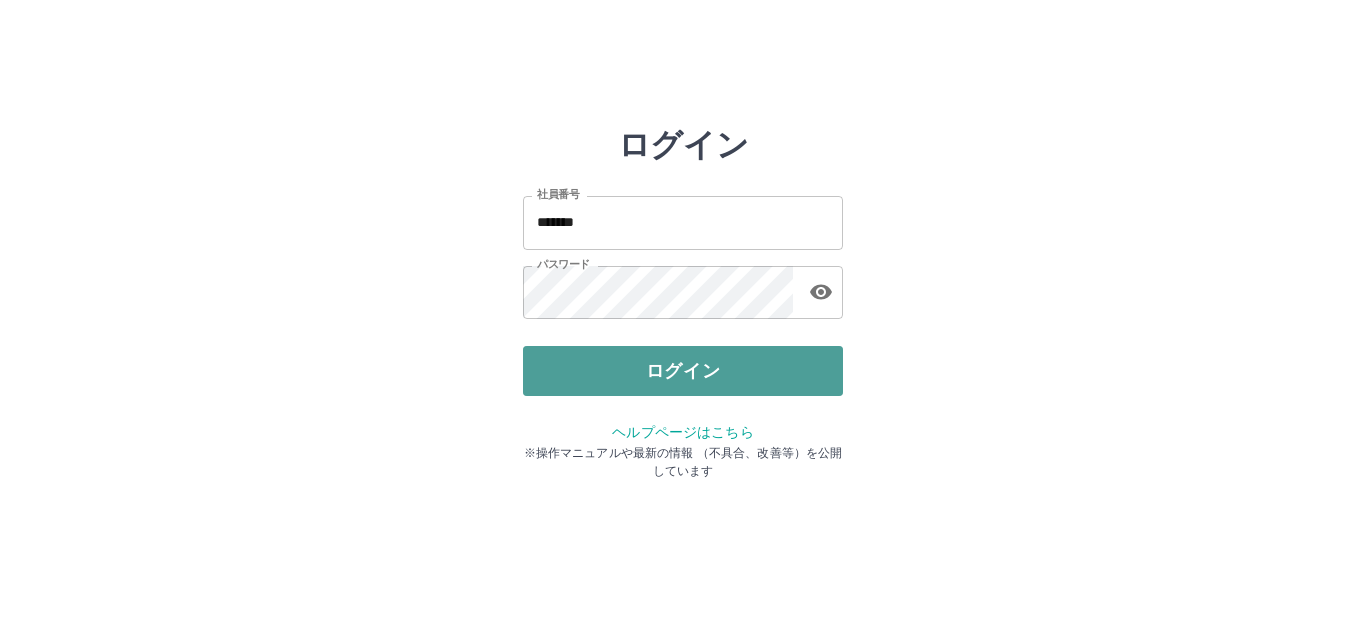 click on "ログイン" at bounding box center (683, 371) 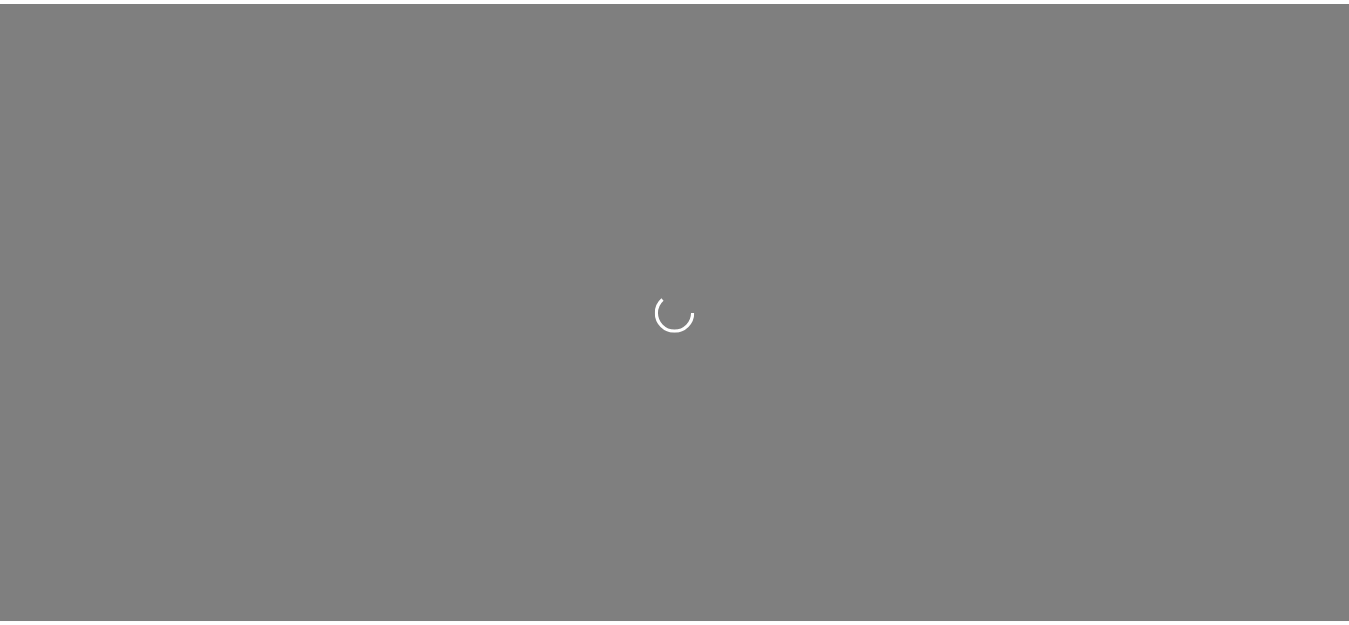 scroll, scrollTop: 0, scrollLeft: 0, axis: both 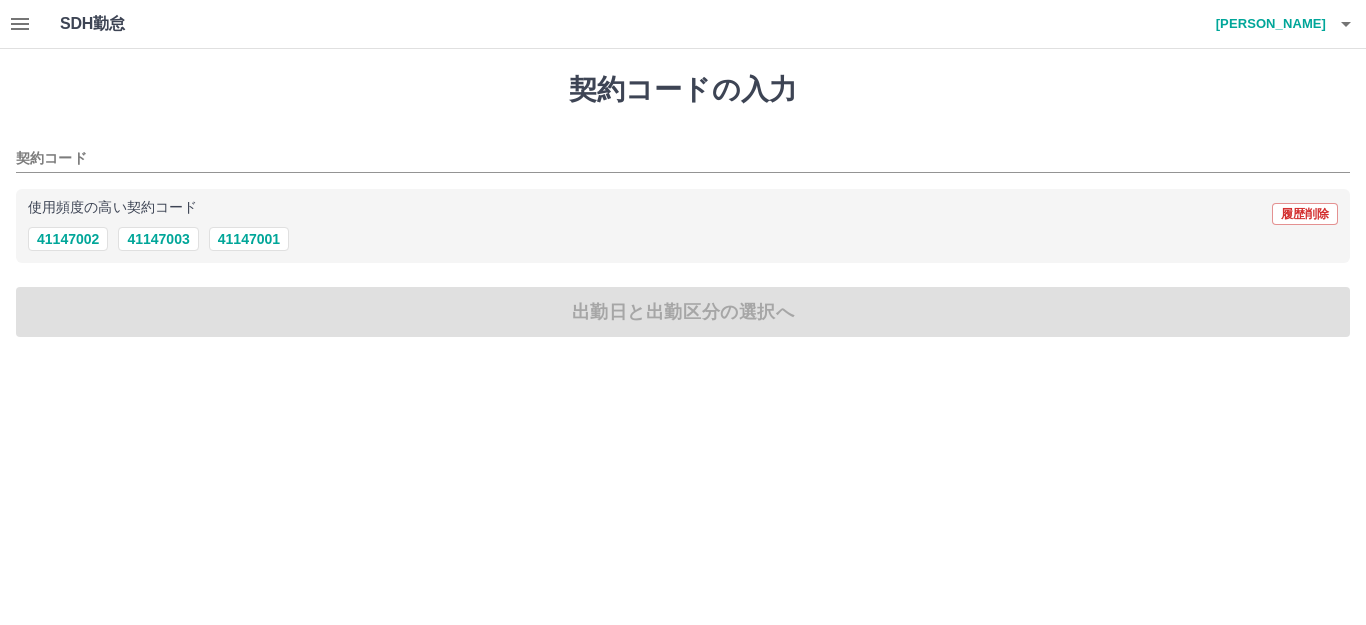 click 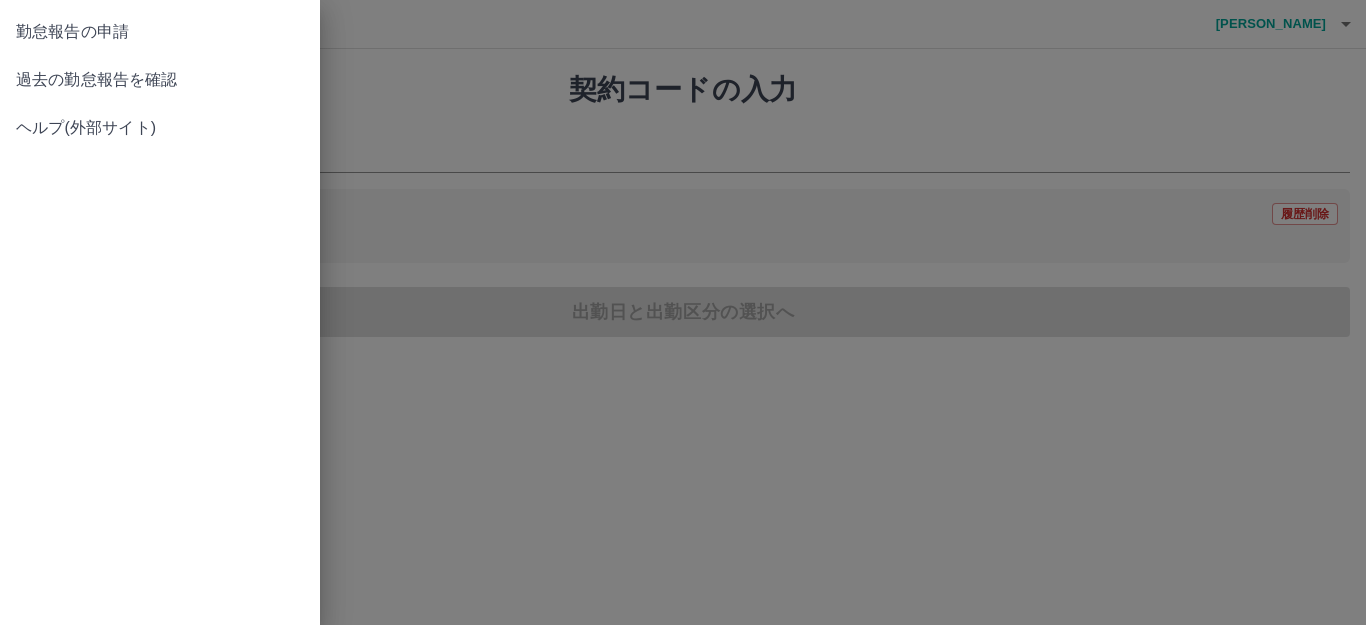 click on "過去の勤怠報告を確認" at bounding box center (160, 80) 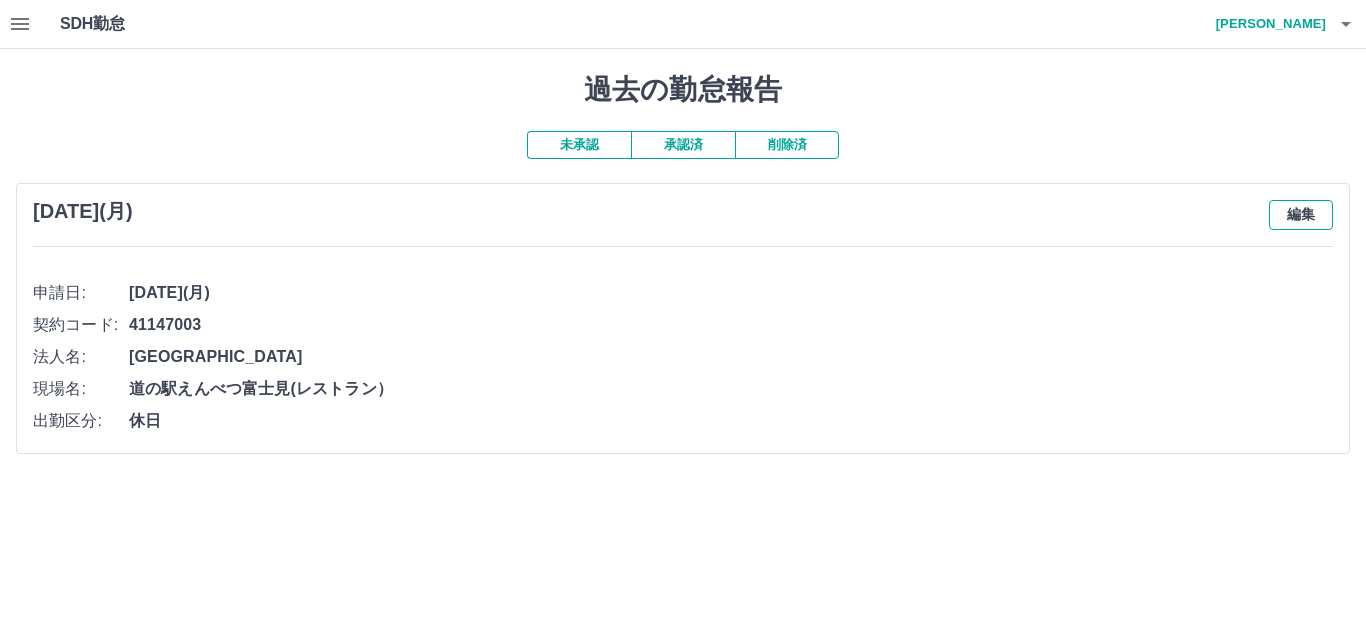click on "編集" at bounding box center (1301, 215) 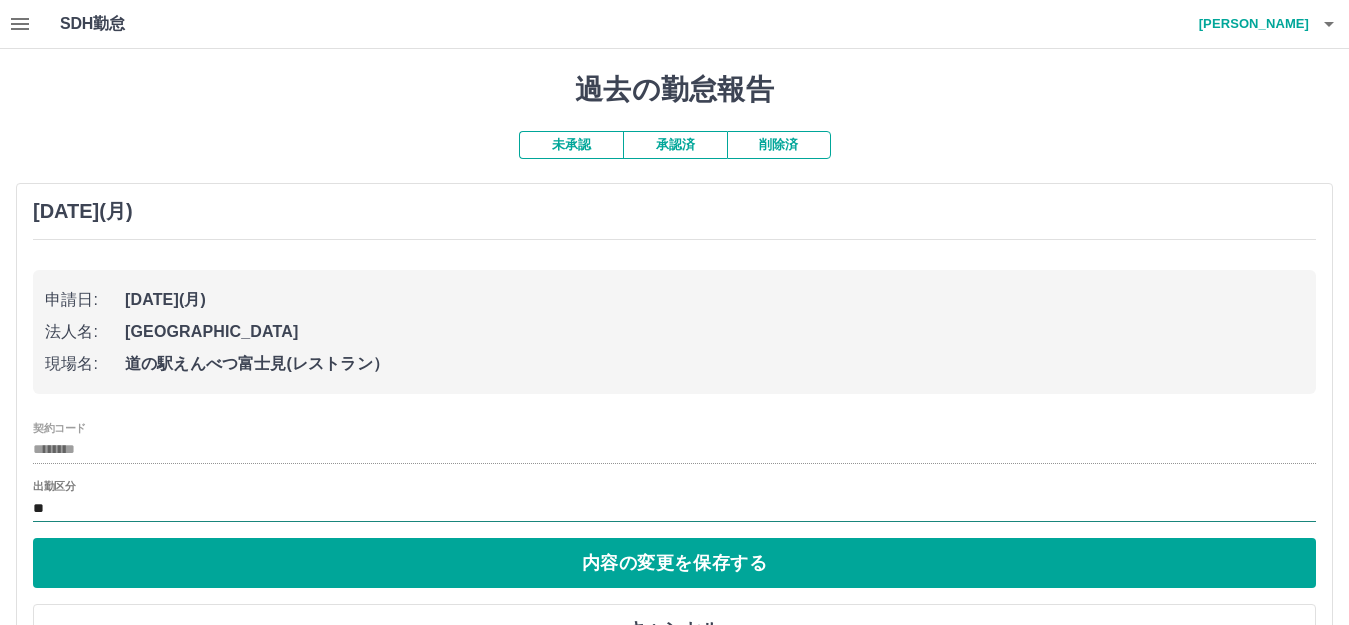 click on "**" at bounding box center [674, 508] 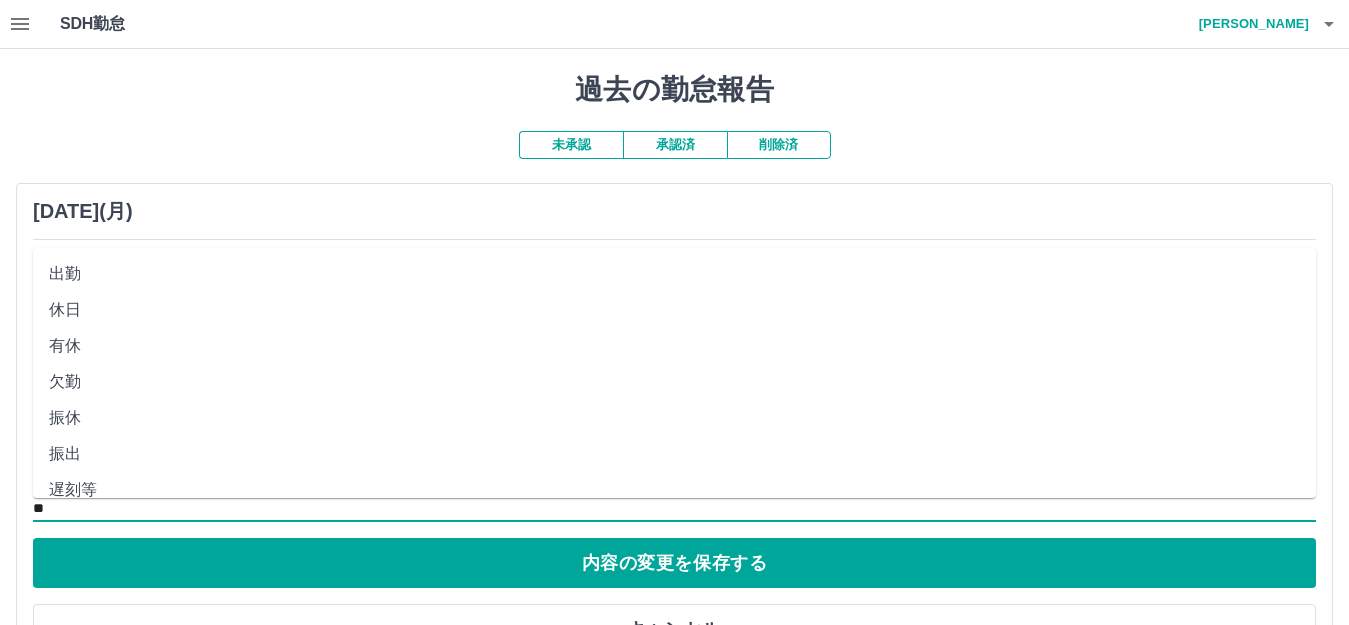 click on "出勤" at bounding box center [674, 274] 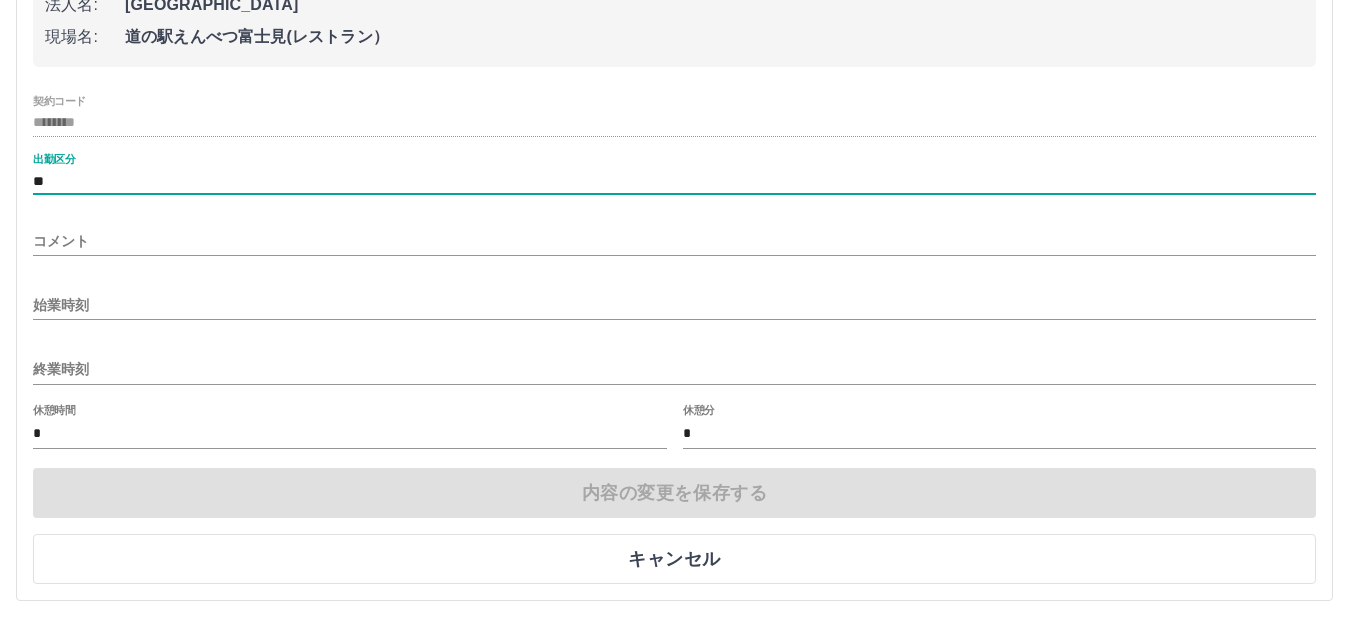 scroll, scrollTop: 329, scrollLeft: 0, axis: vertical 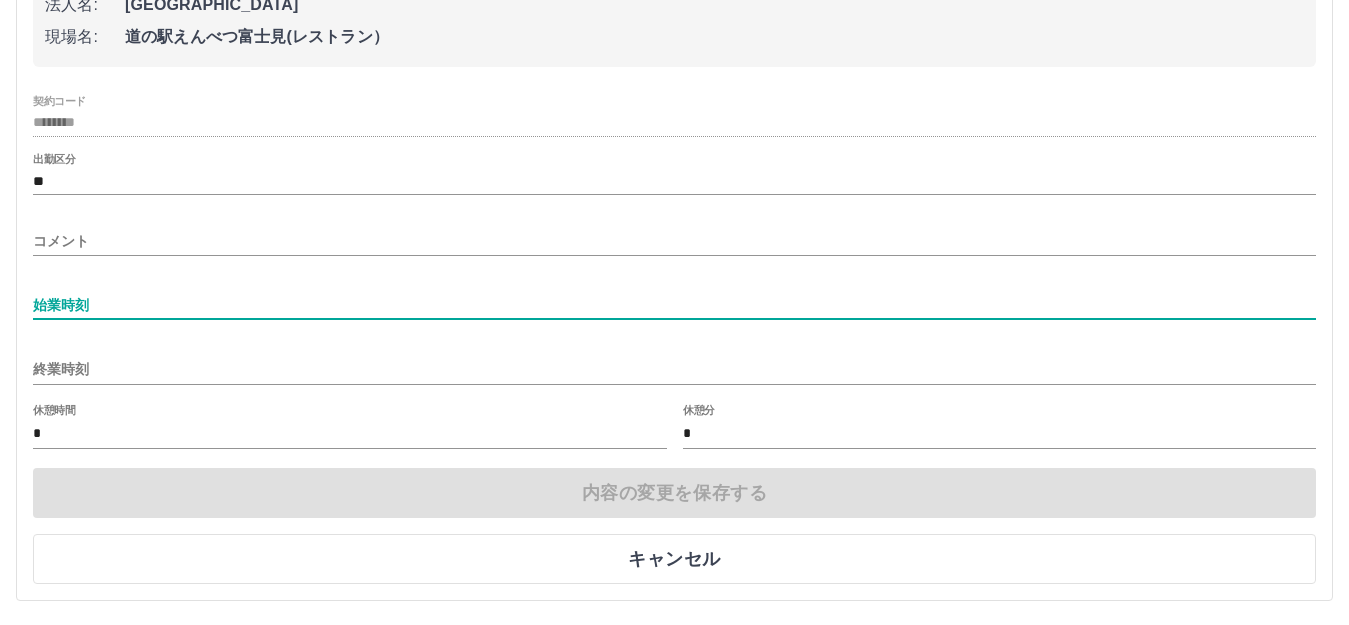 click on "始業時刻" at bounding box center (674, 305) 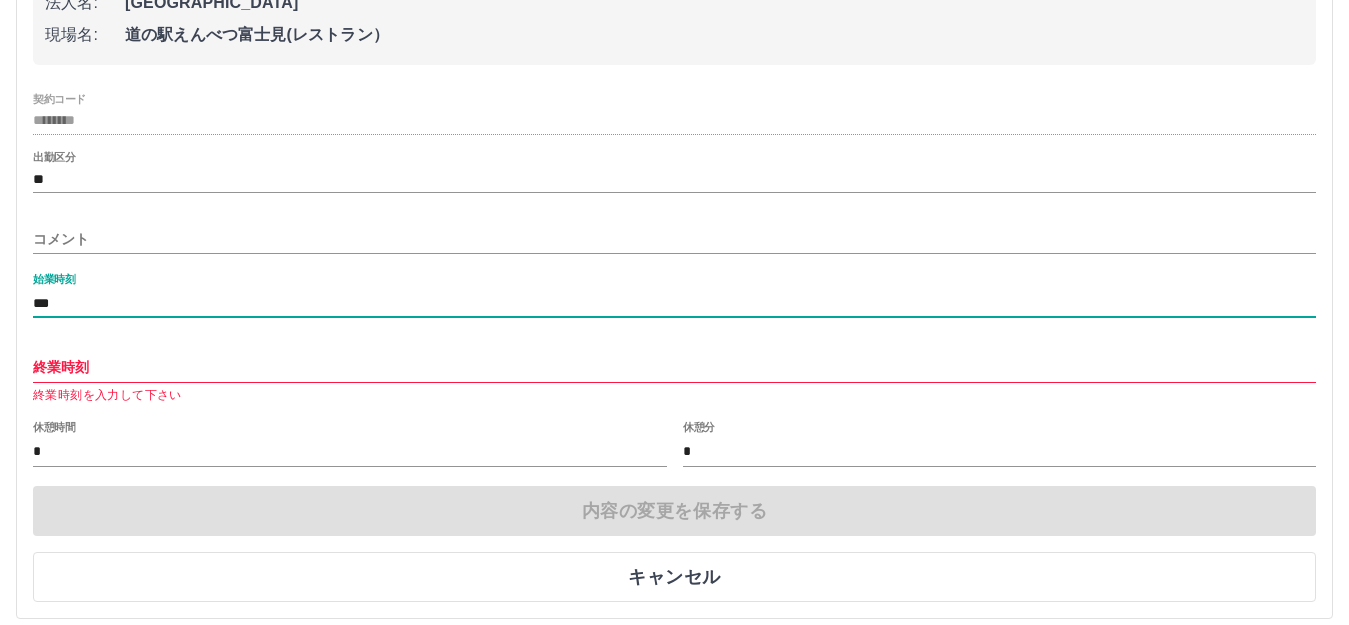 type on "***" 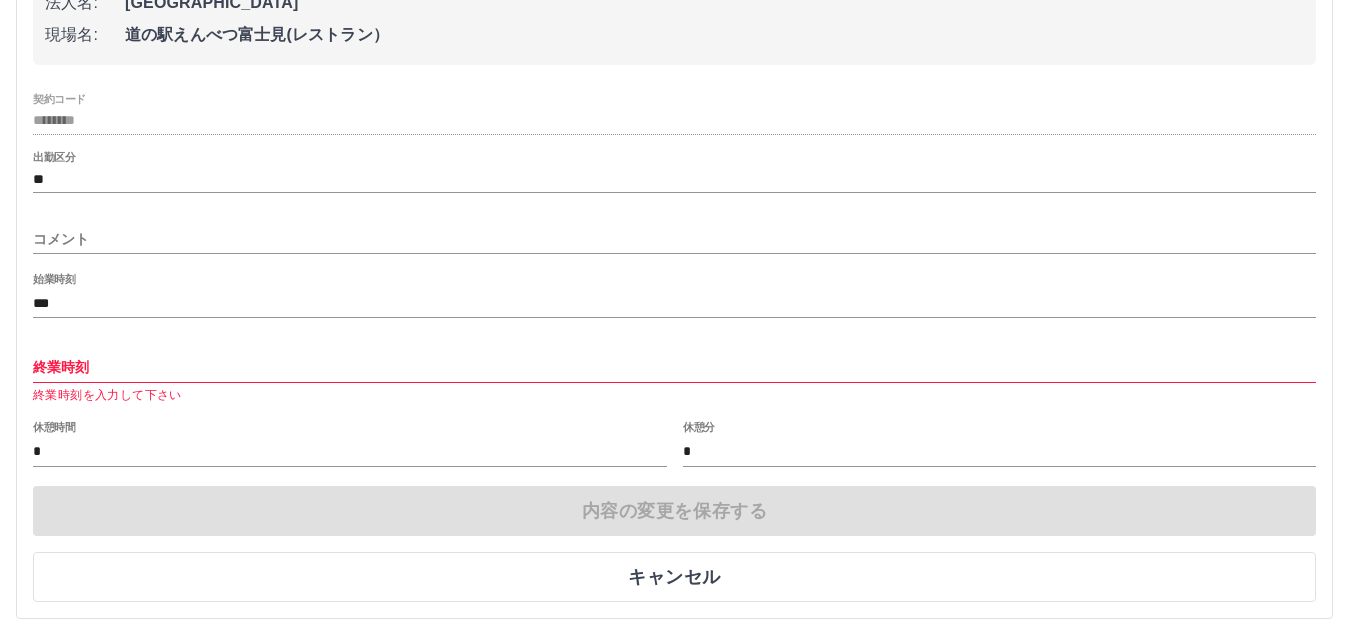 click on "終業時刻 終業時刻を入力して下さい" at bounding box center (674, 371) 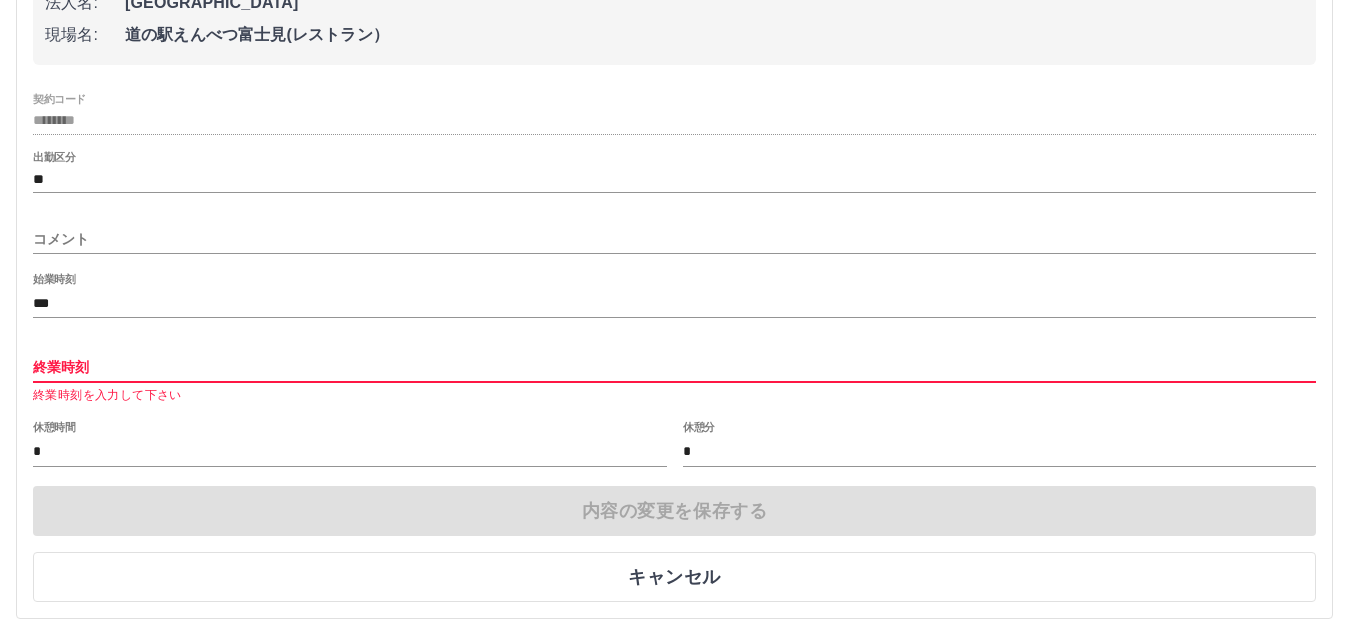 click on "終業時刻" at bounding box center [674, 367] 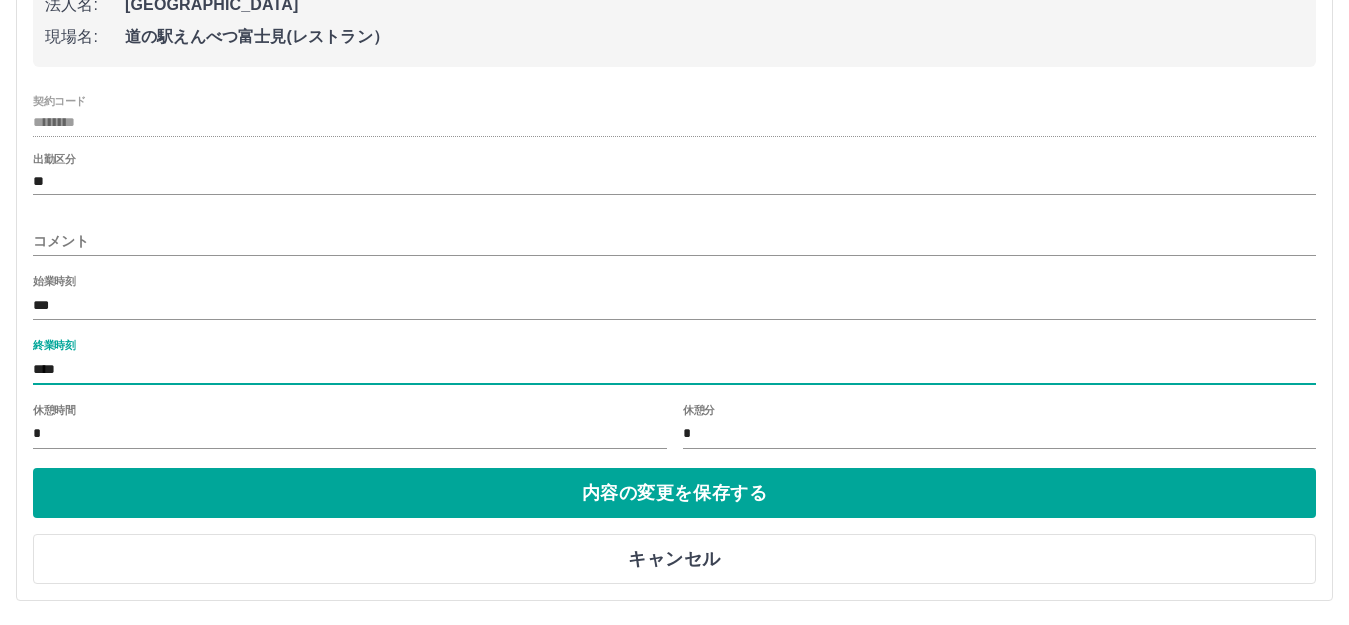 type on "****" 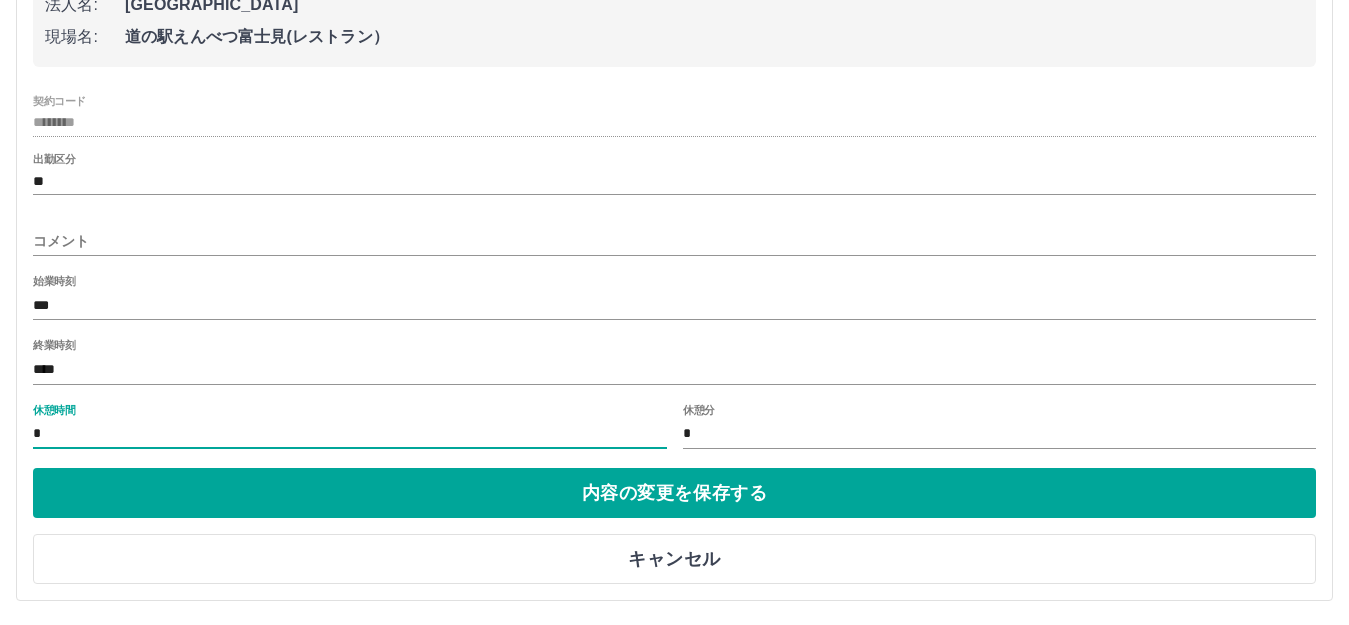 click on "*" at bounding box center [350, 434] 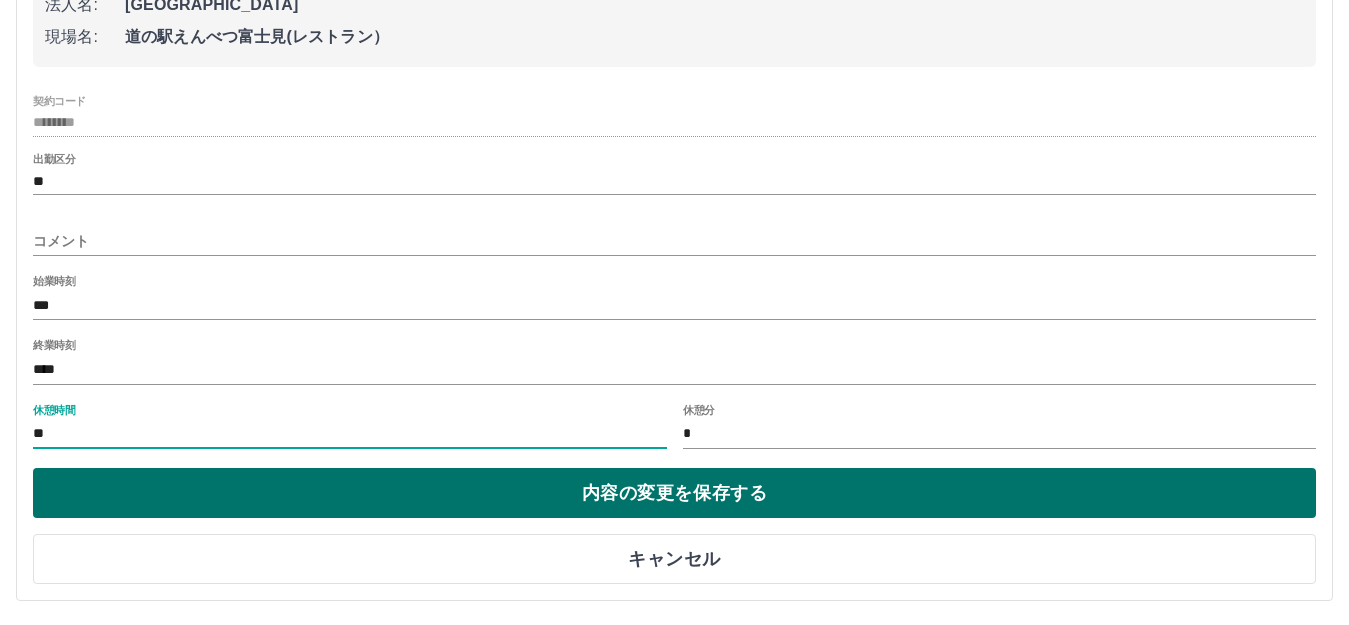 type on "**" 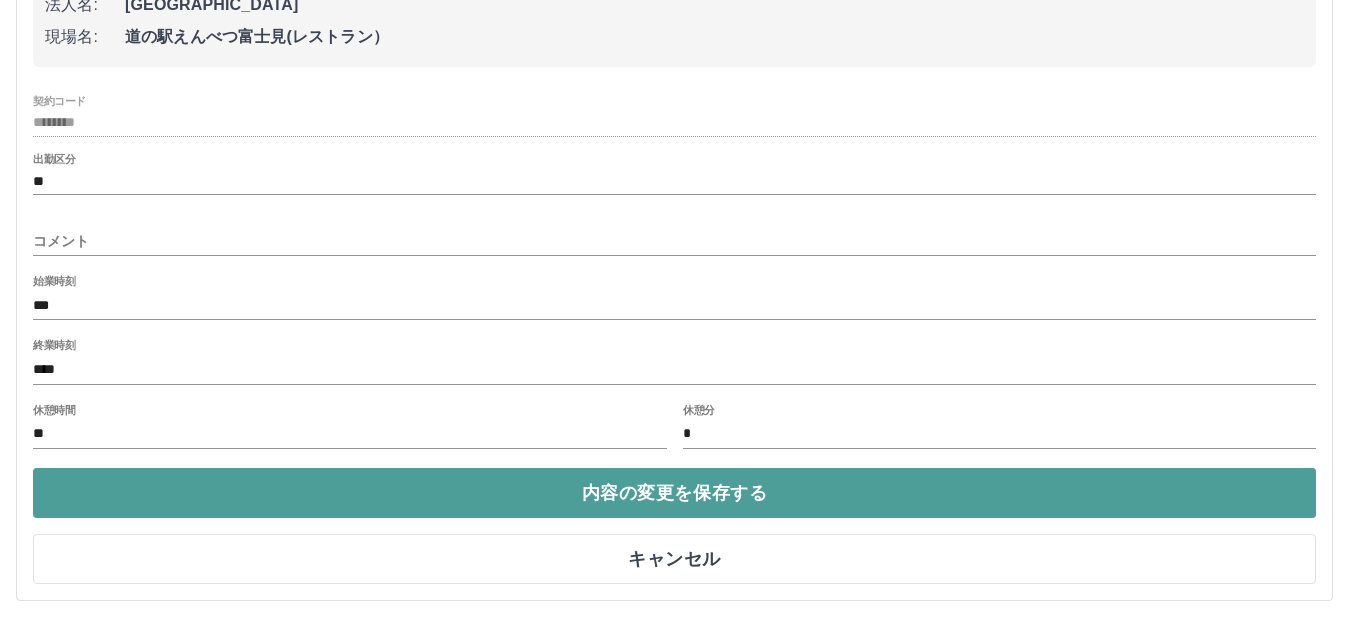click on "内容の変更を保存する" at bounding box center (674, 493) 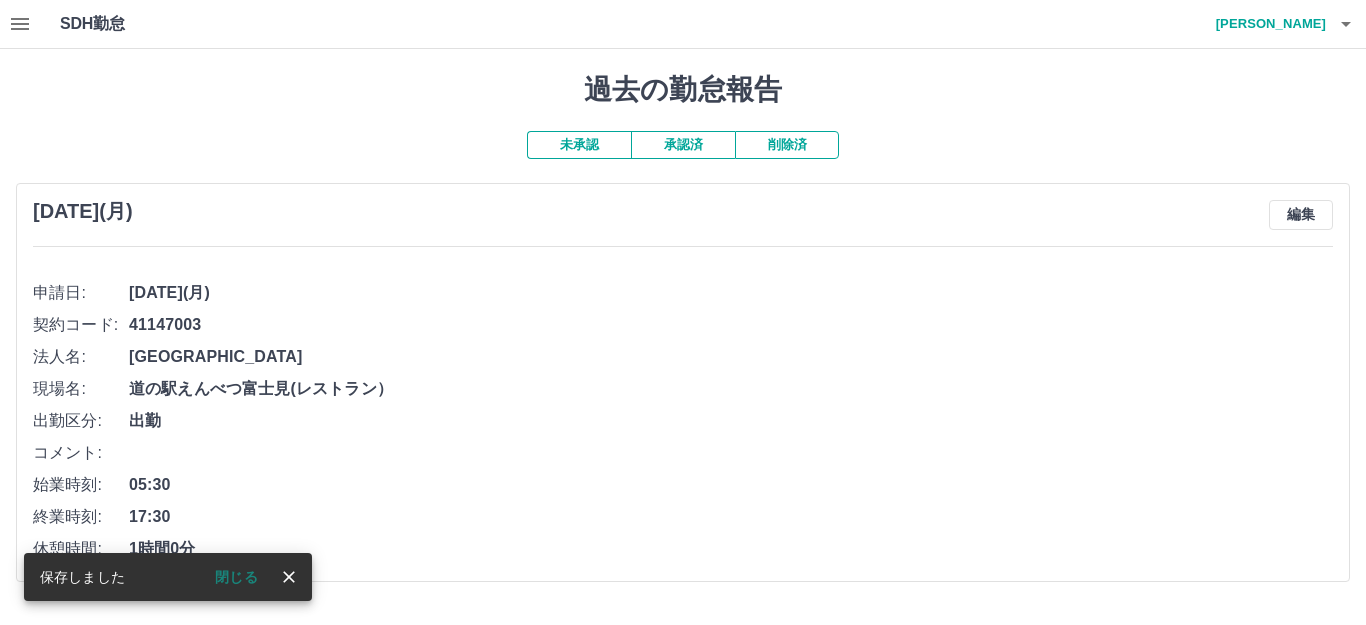 click on "閉じる" at bounding box center (236, 577) 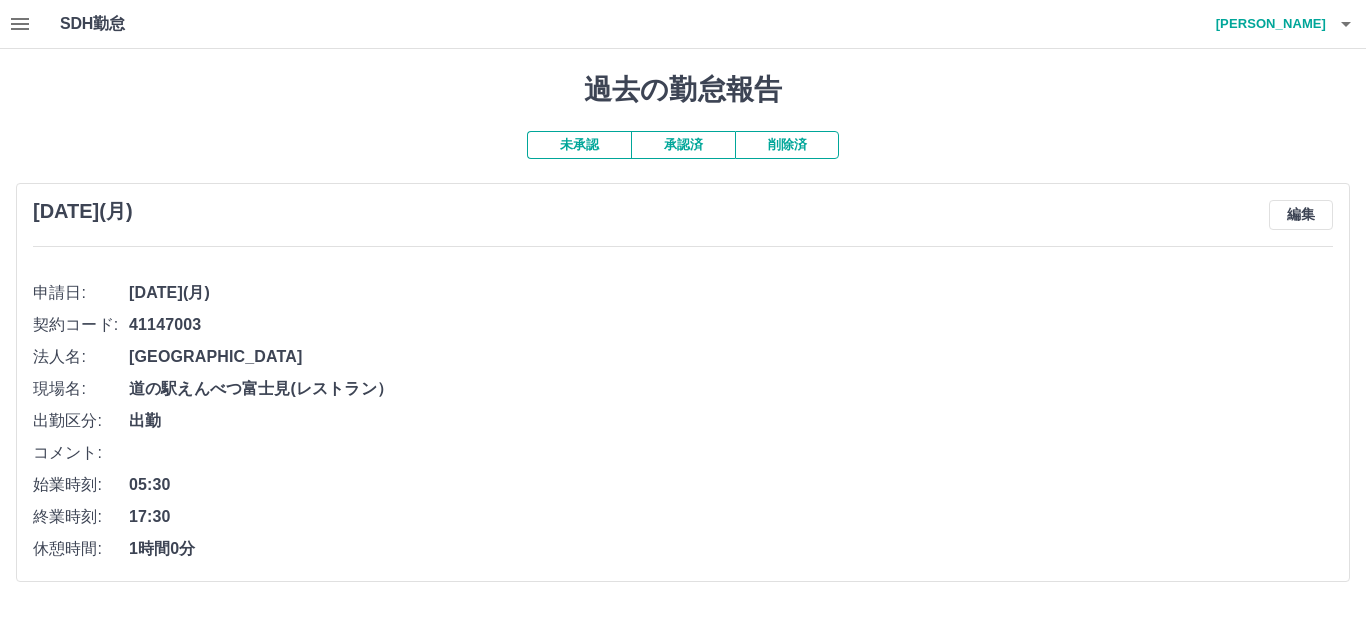 click on "未承認" at bounding box center (579, 145) 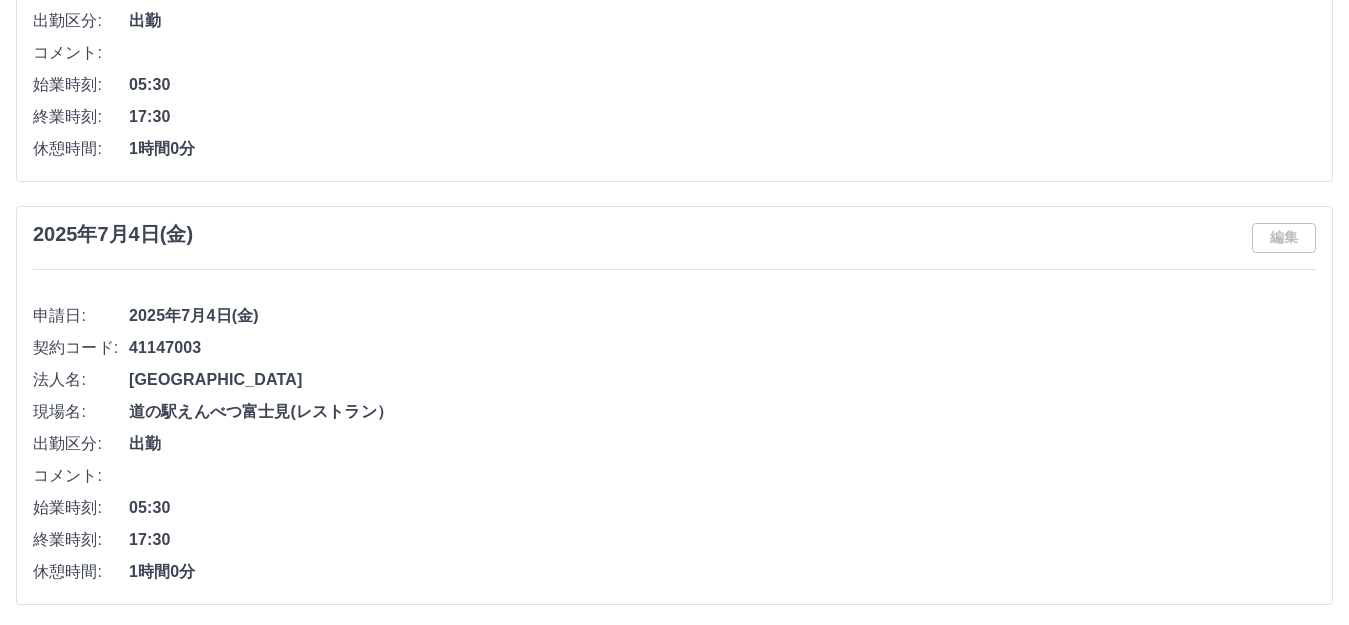 scroll, scrollTop: 0, scrollLeft: 0, axis: both 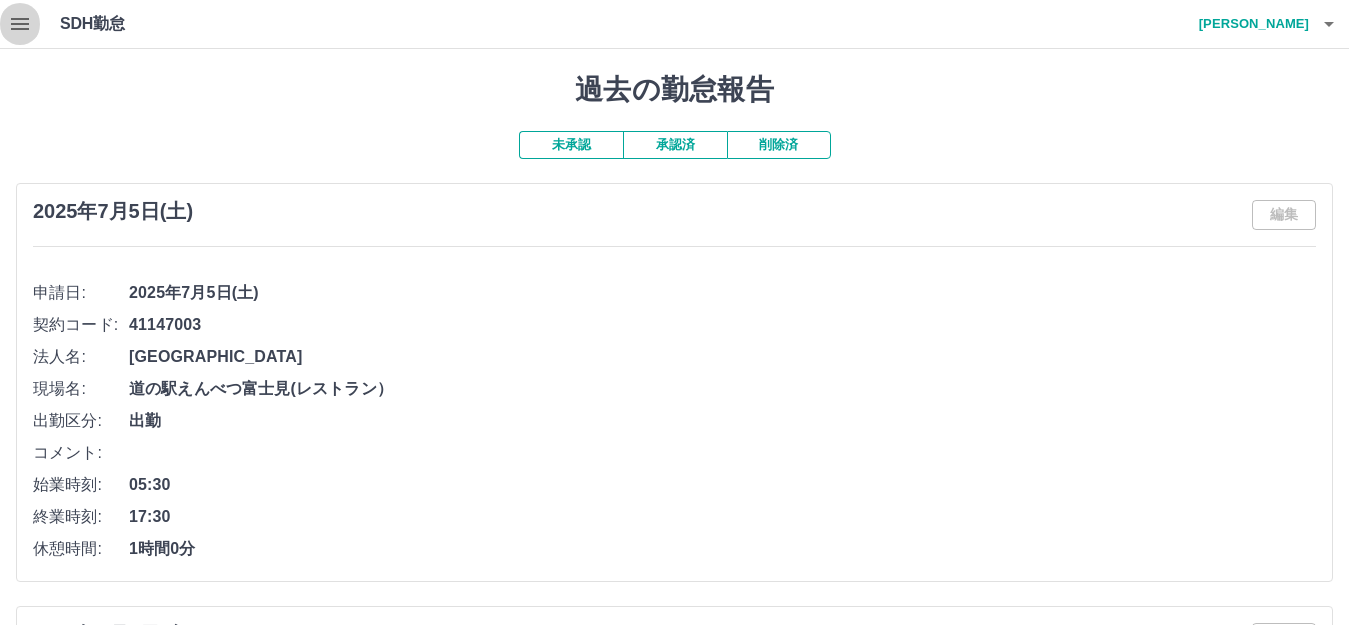 click 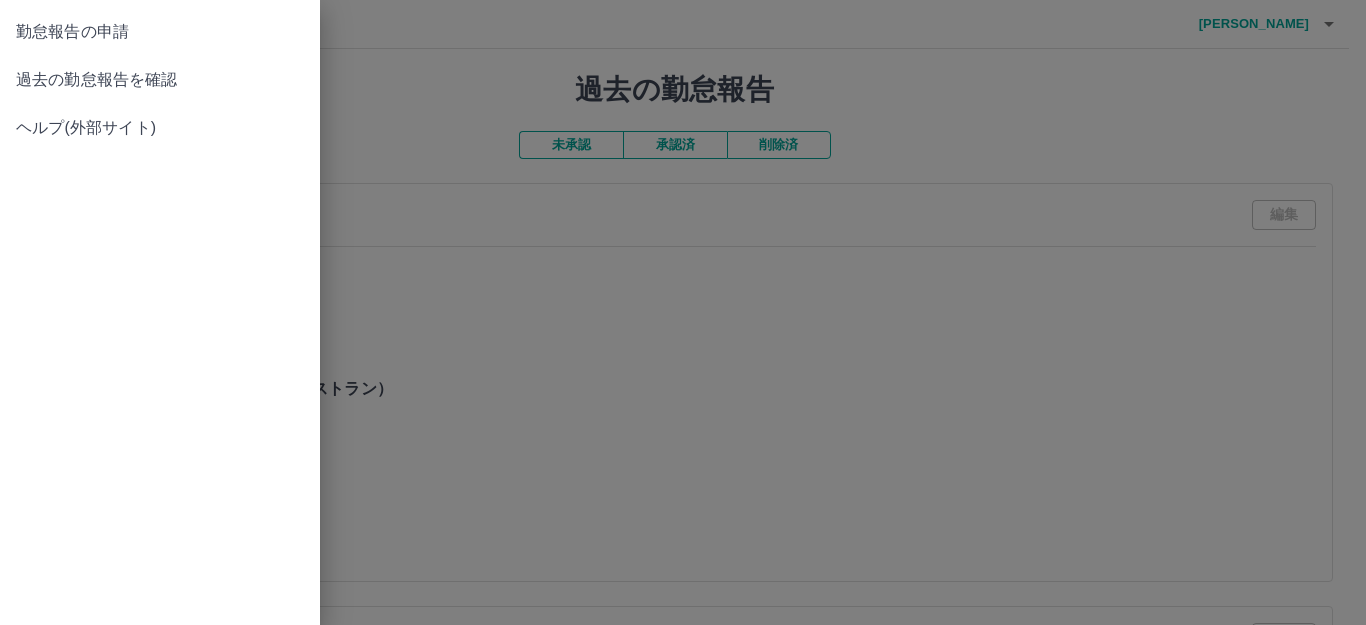 click on "勤怠報告の申請" at bounding box center [160, 32] 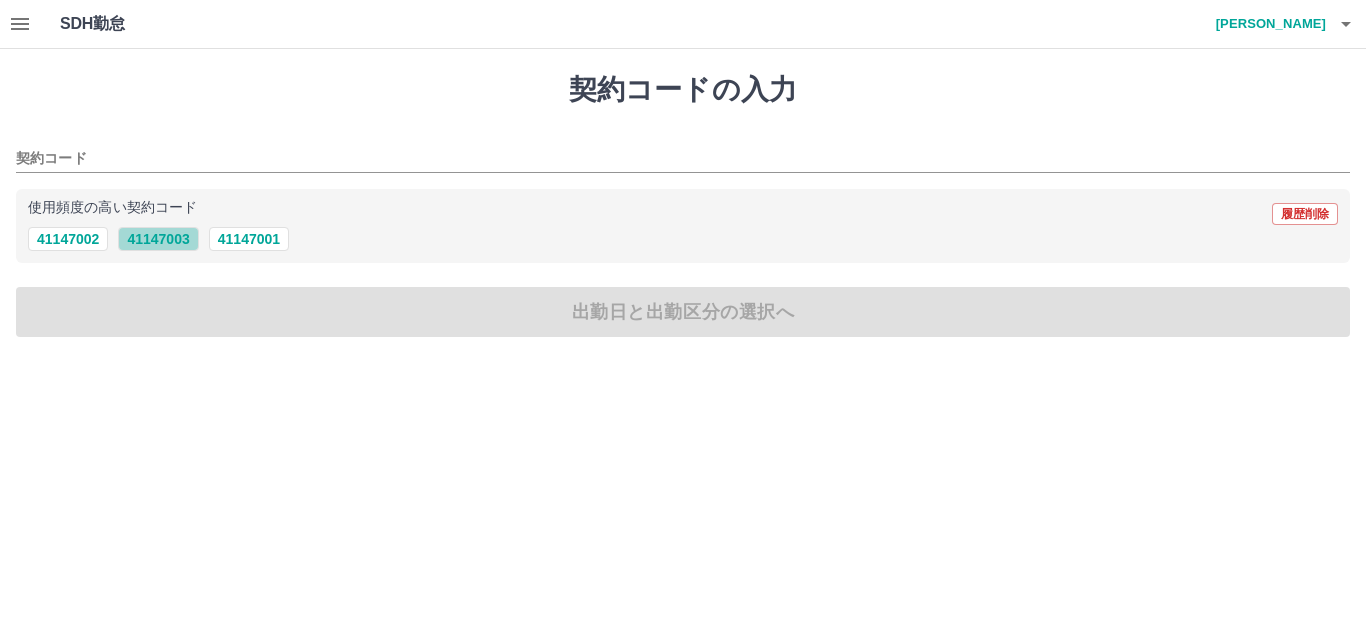 click on "41147003" at bounding box center (158, 239) 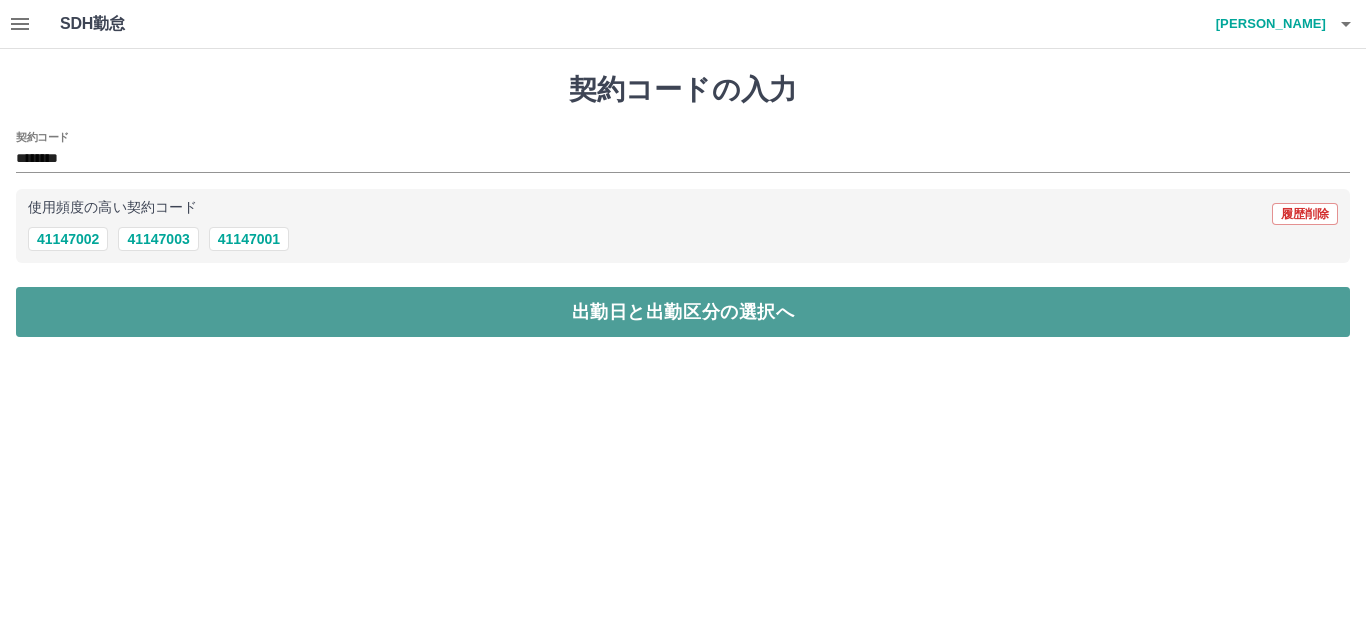 click on "出勤日と出勤区分の選択へ" at bounding box center (683, 312) 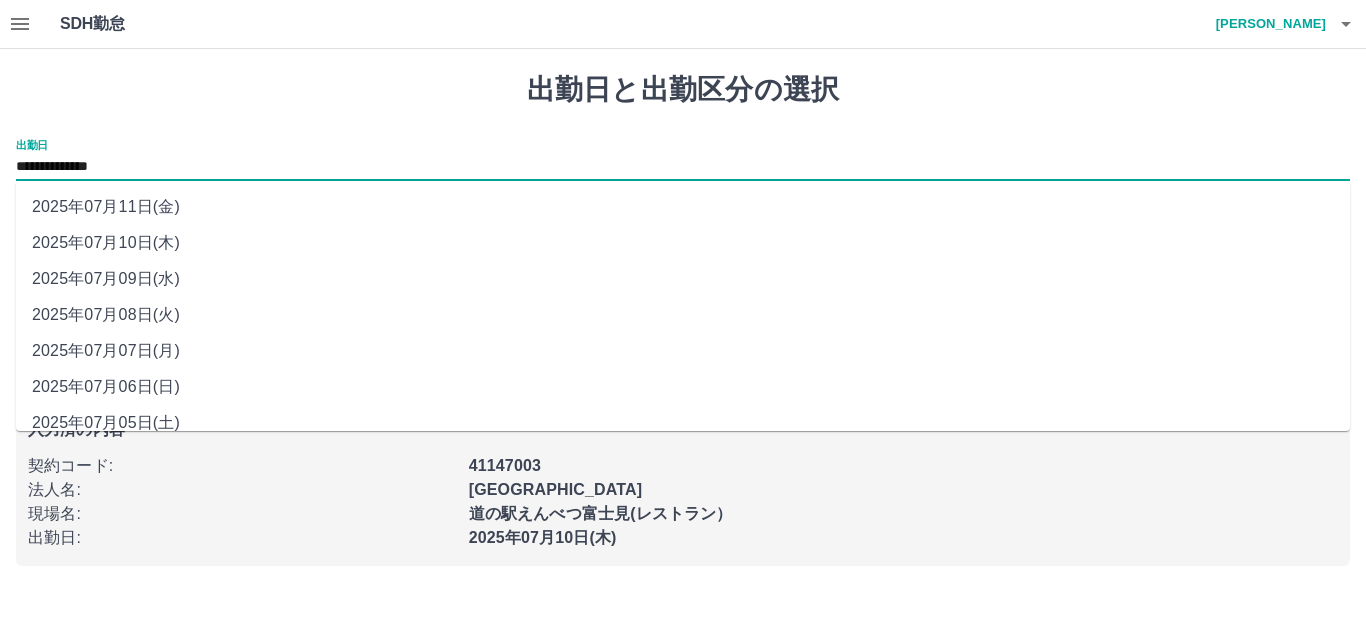 click on "**********" at bounding box center (683, 167) 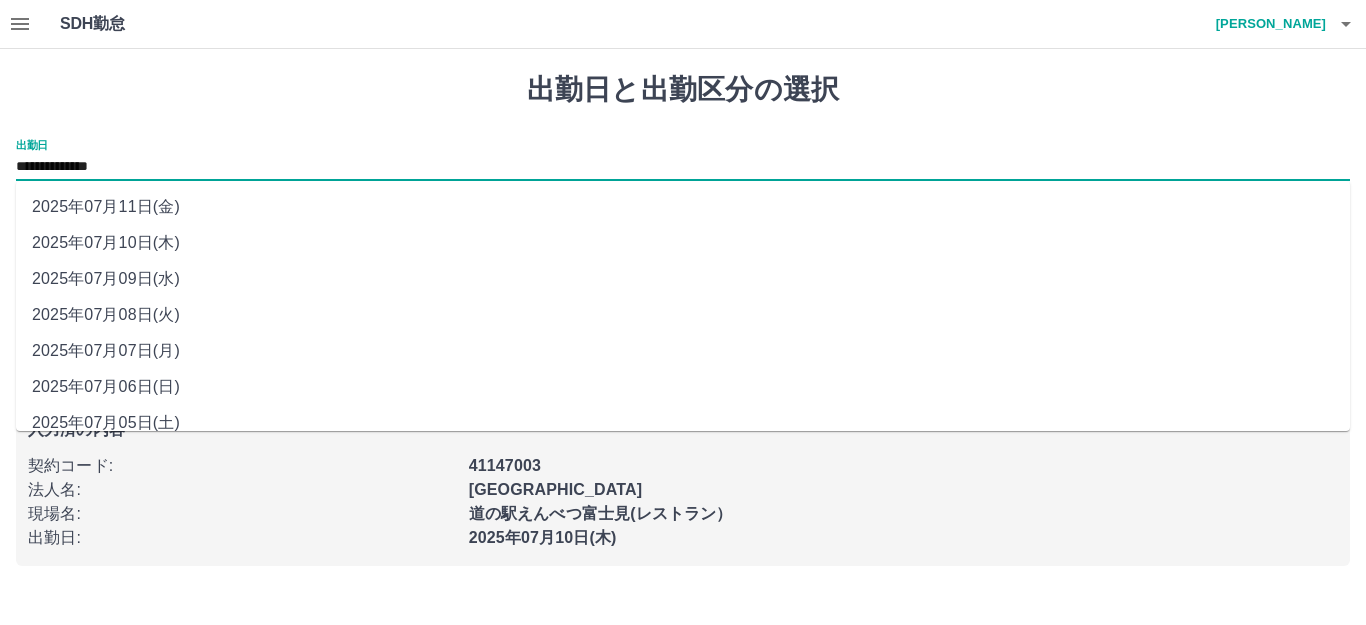 click on "2025年07月06日(日)" at bounding box center (683, 387) 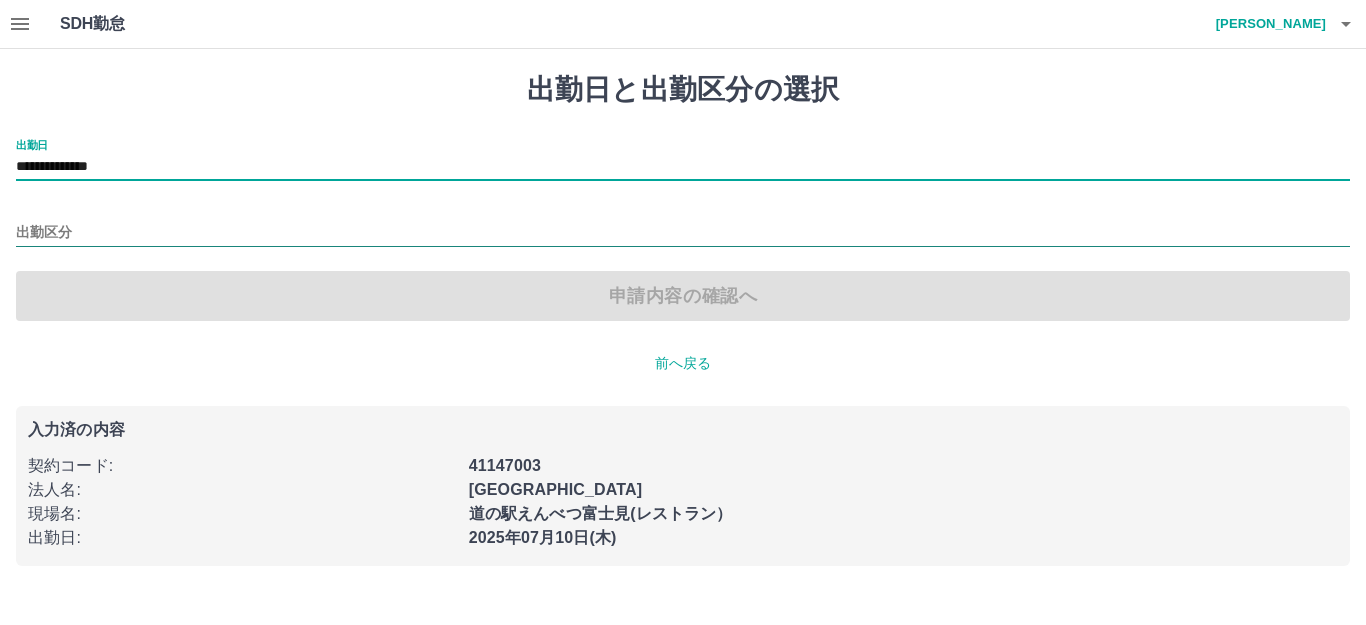 click on "出勤区分" at bounding box center (683, 233) 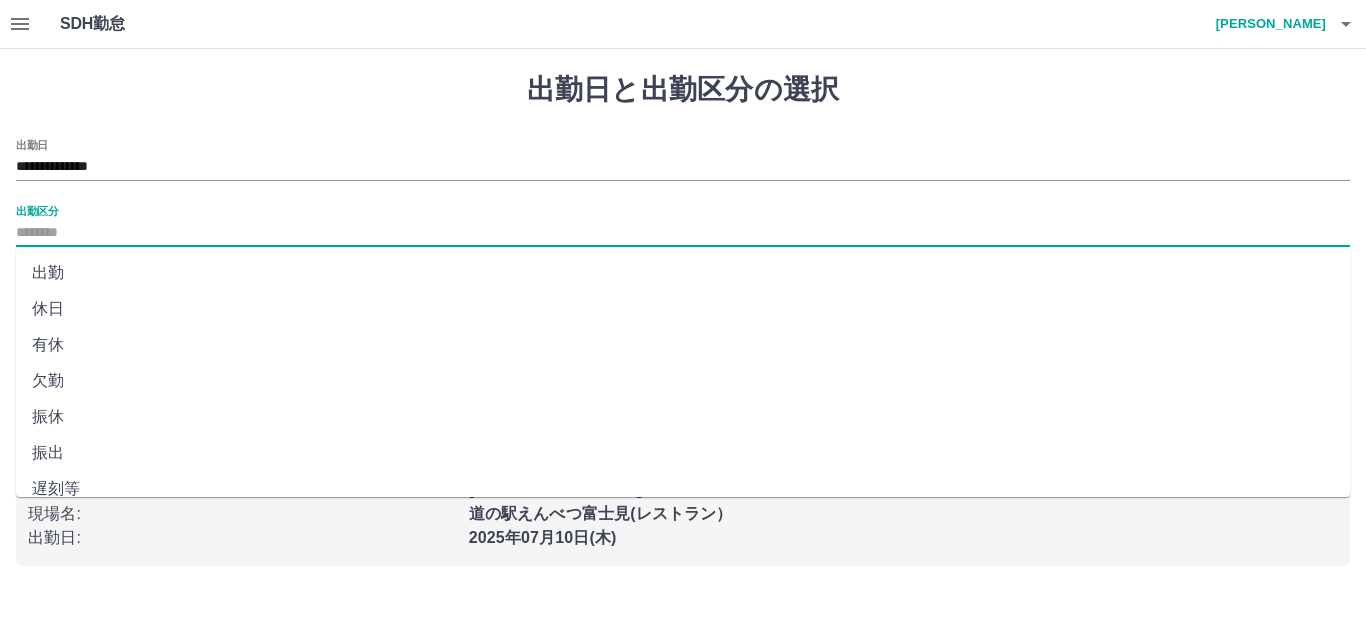 click on "出勤" at bounding box center (683, 273) 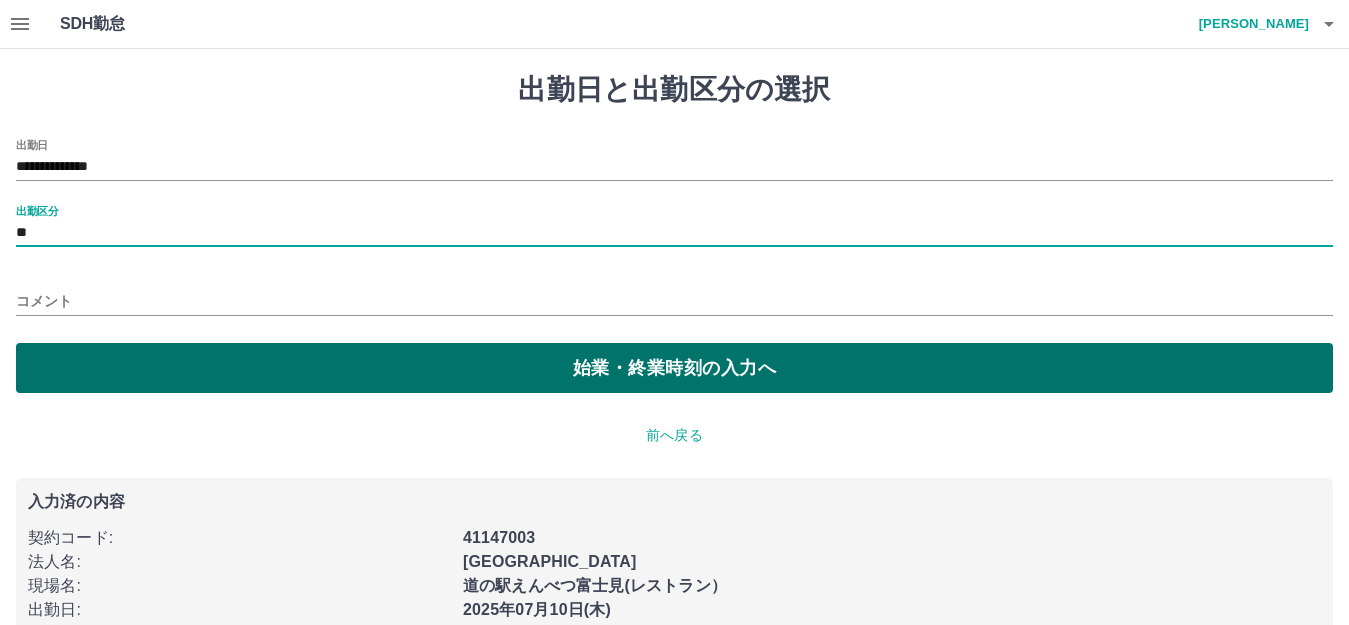 click on "始業・終業時刻の入力へ" at bounding box center (674, 368) 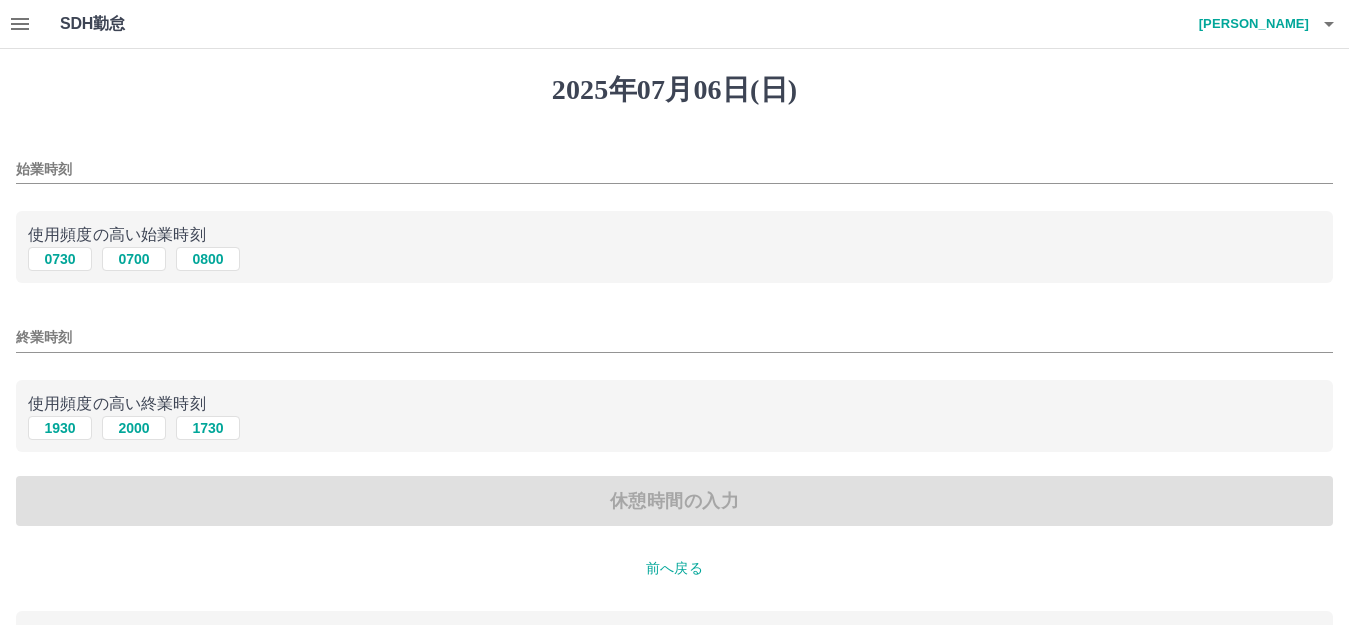 click on "始業時刻" at bounding box center (674, 169) 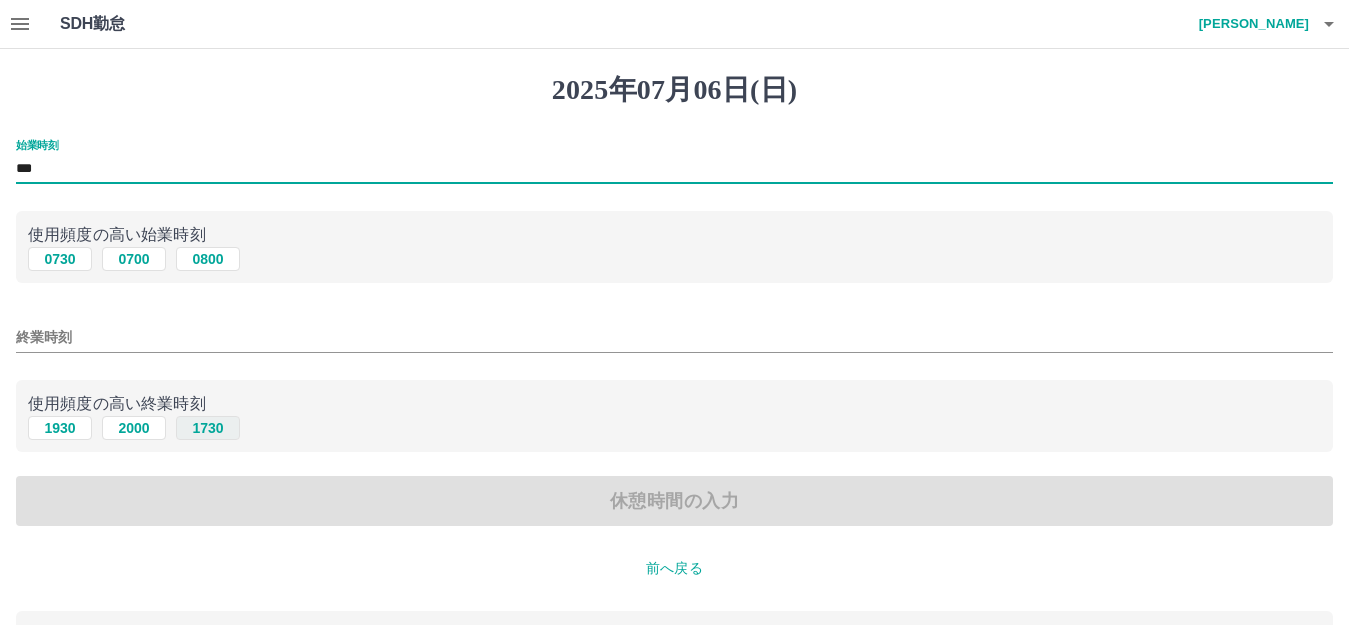 type on "***" 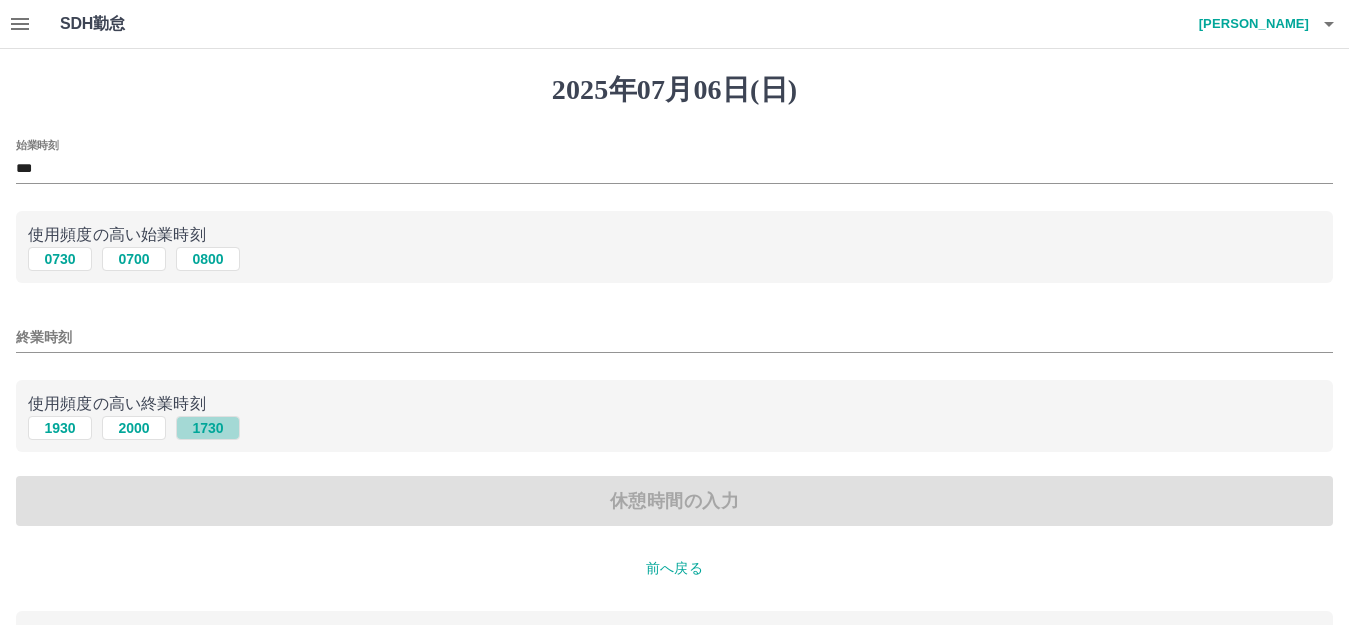 click on "1730" at bounding box center (208, 428) 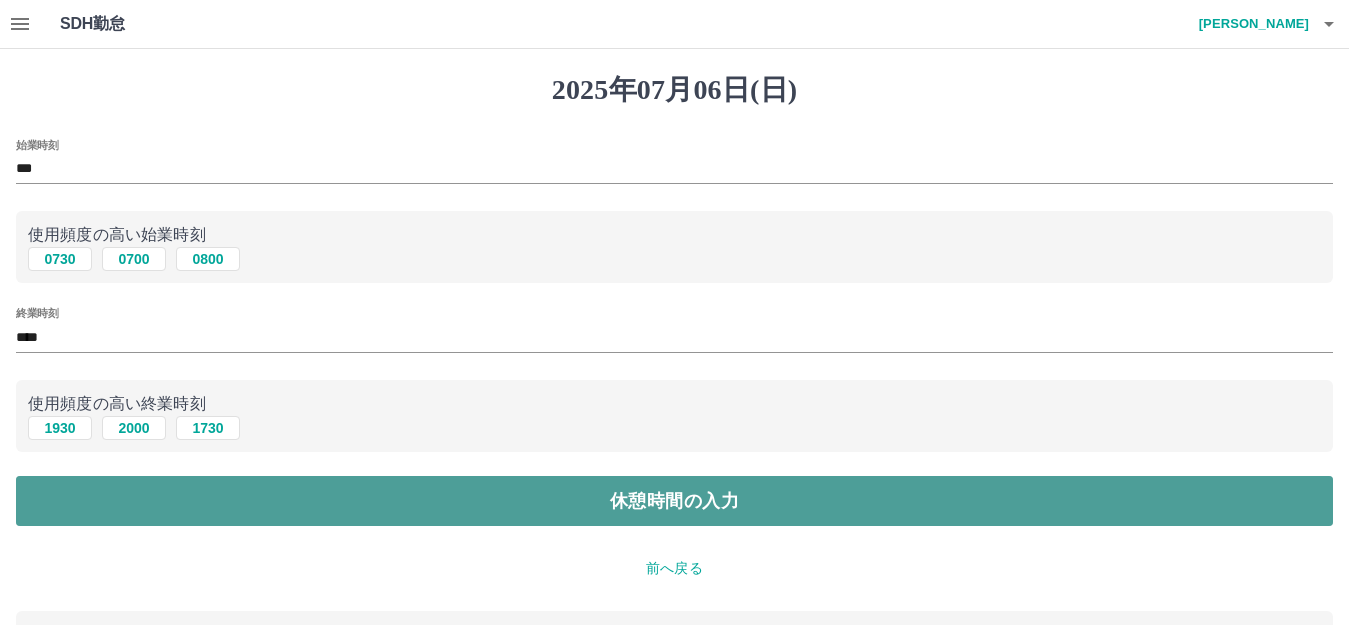 click on "休憩時間の入力" at bounding box center [674, 501] 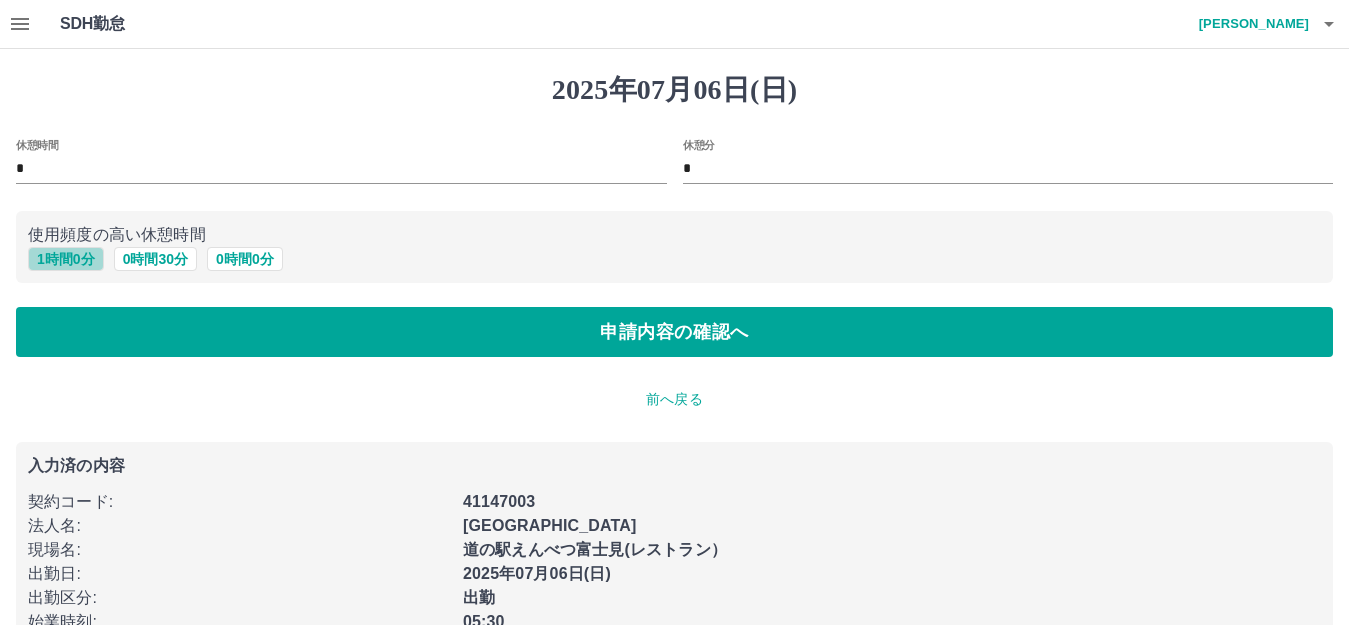 click on "1 時間 0 分" at bounding box center [66, 259] 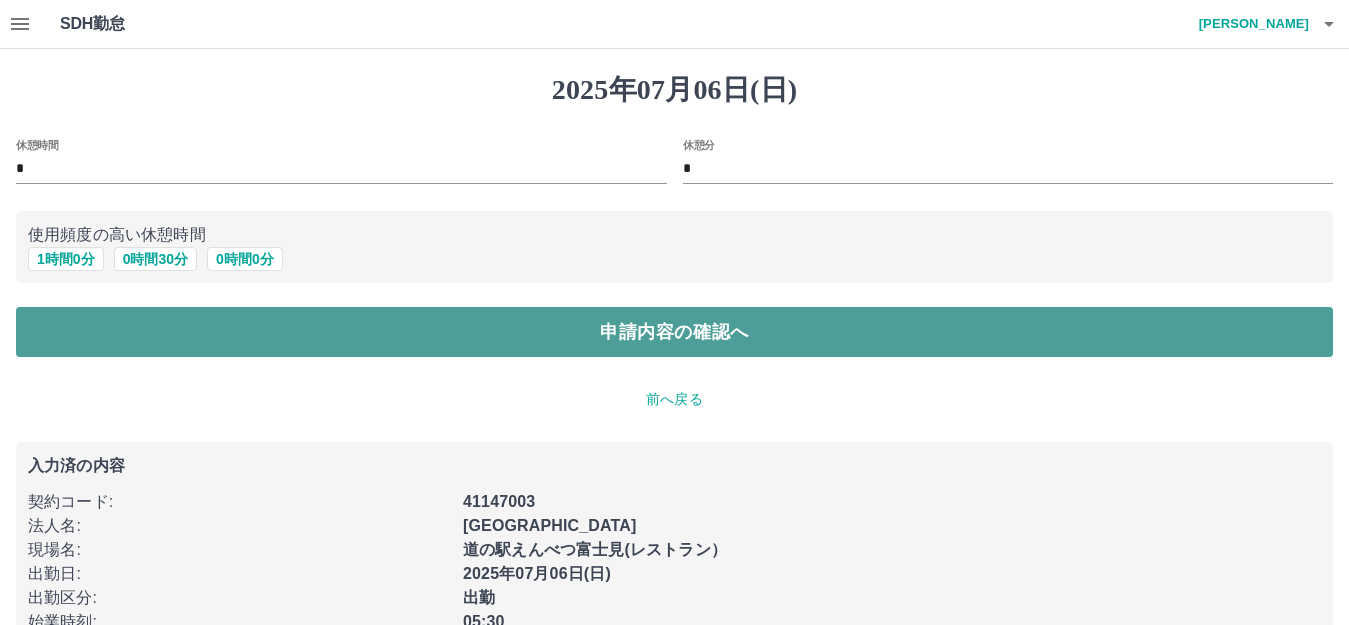 click on "申請内容の確認へ" at bounding box center (674, 332) 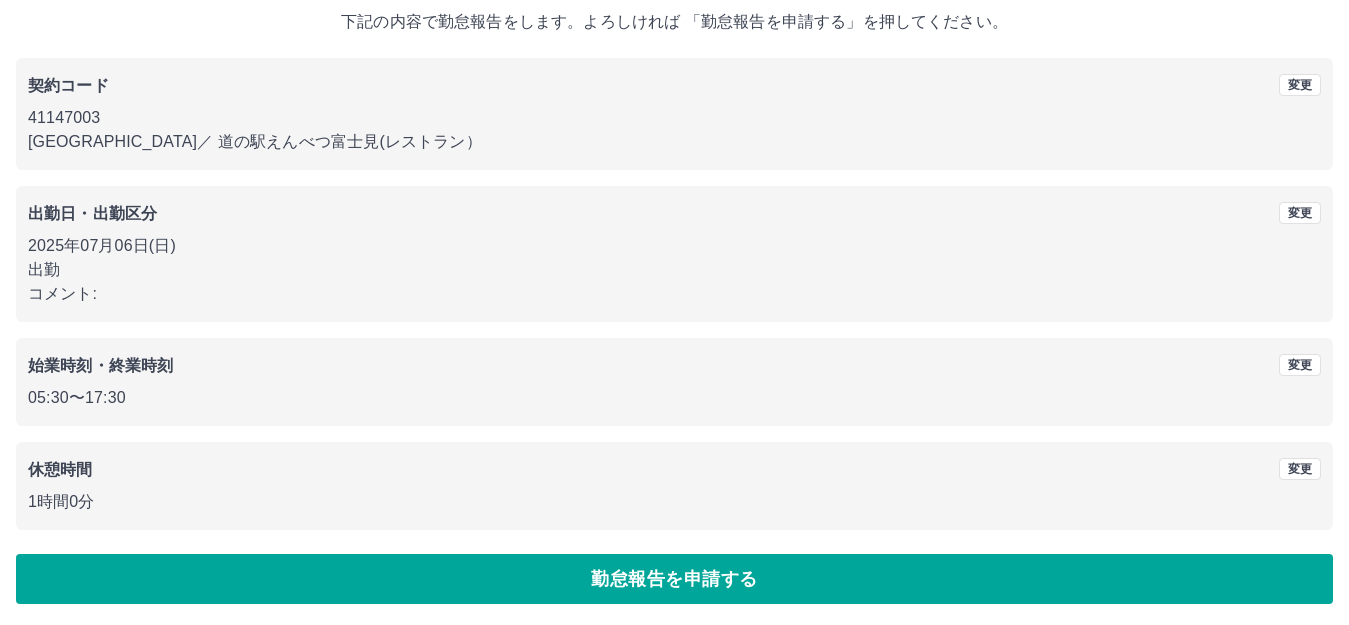 scroll, scrollTop: 124, scrollLeft: 0, axis: vertical 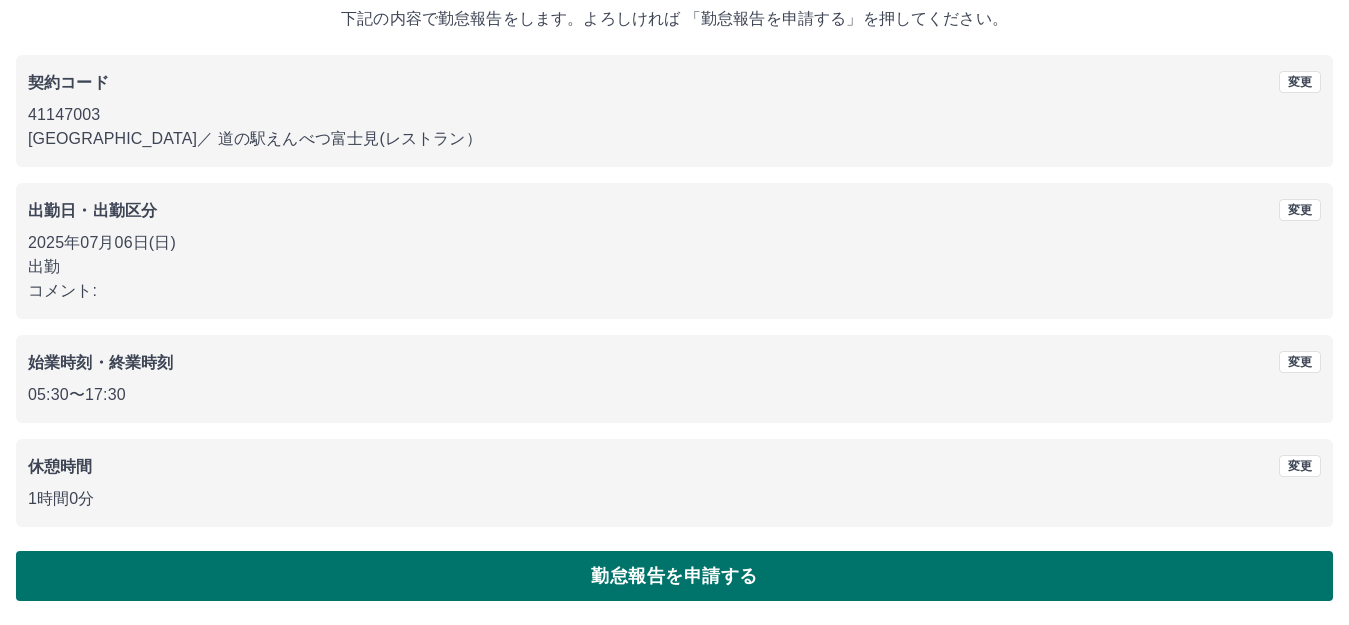 click on "勤怠報告を申請する" at bounding box center (674, 576) 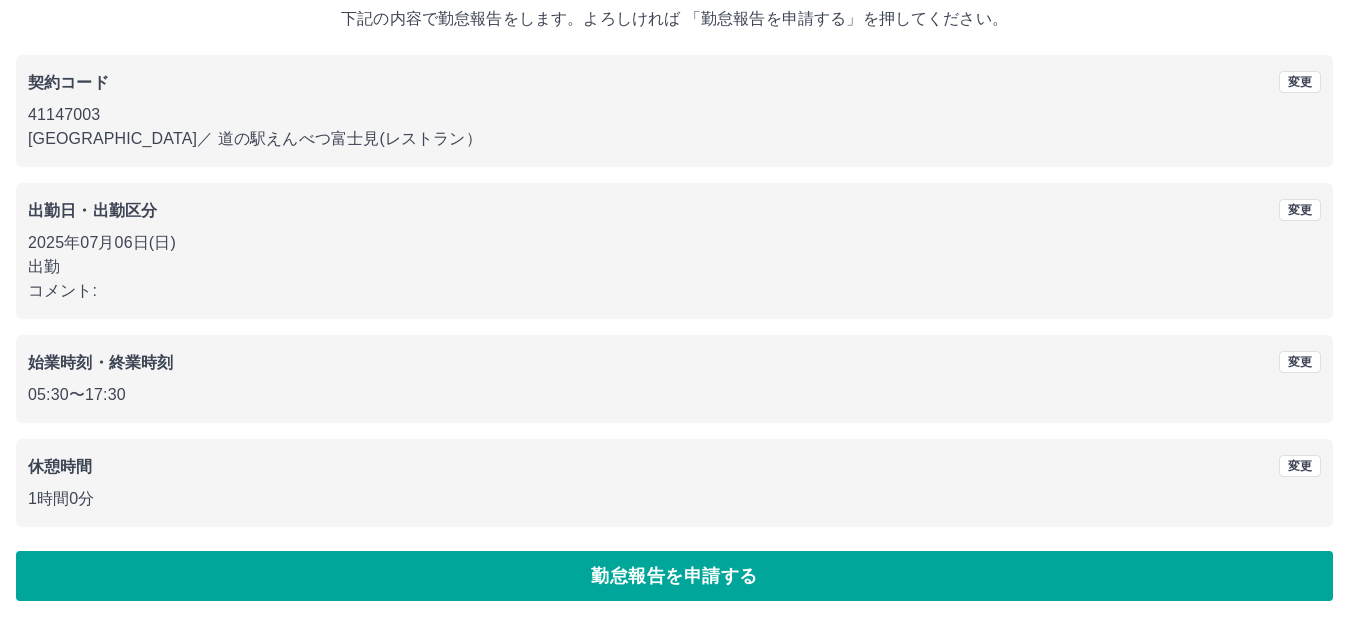 scroll, scrollTop: 0, scrollLeft: 0, axis: both 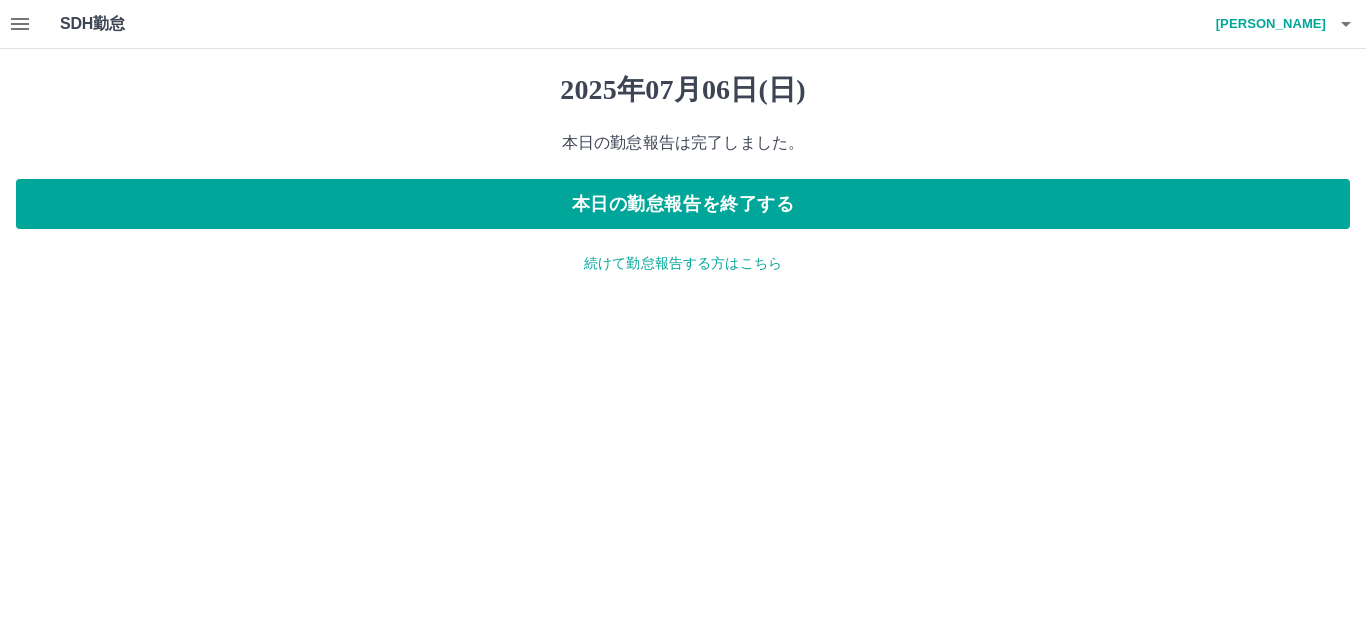 click on "続けて勤怠報告する方はこちら" at bounding box center [683, 263] 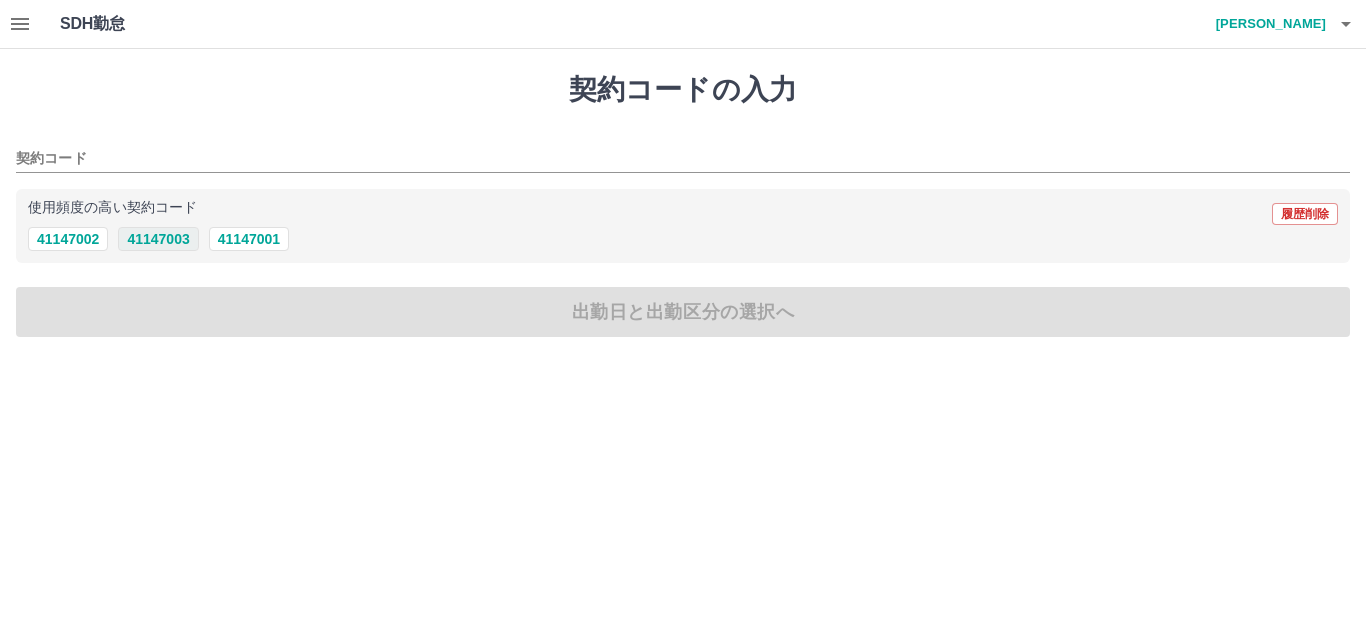 click on "41147003" at bounding box center (158, 239) 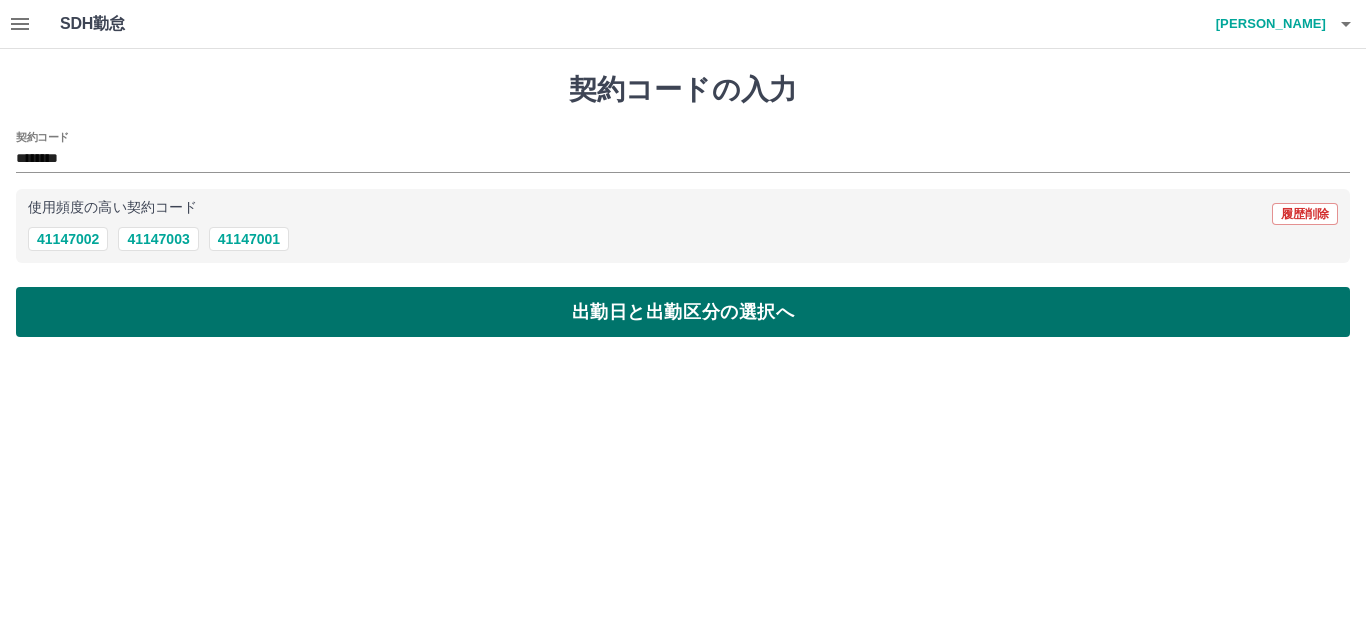 click on "出勤日と出勤区分の選択へ" at bounding box center [683, 312] 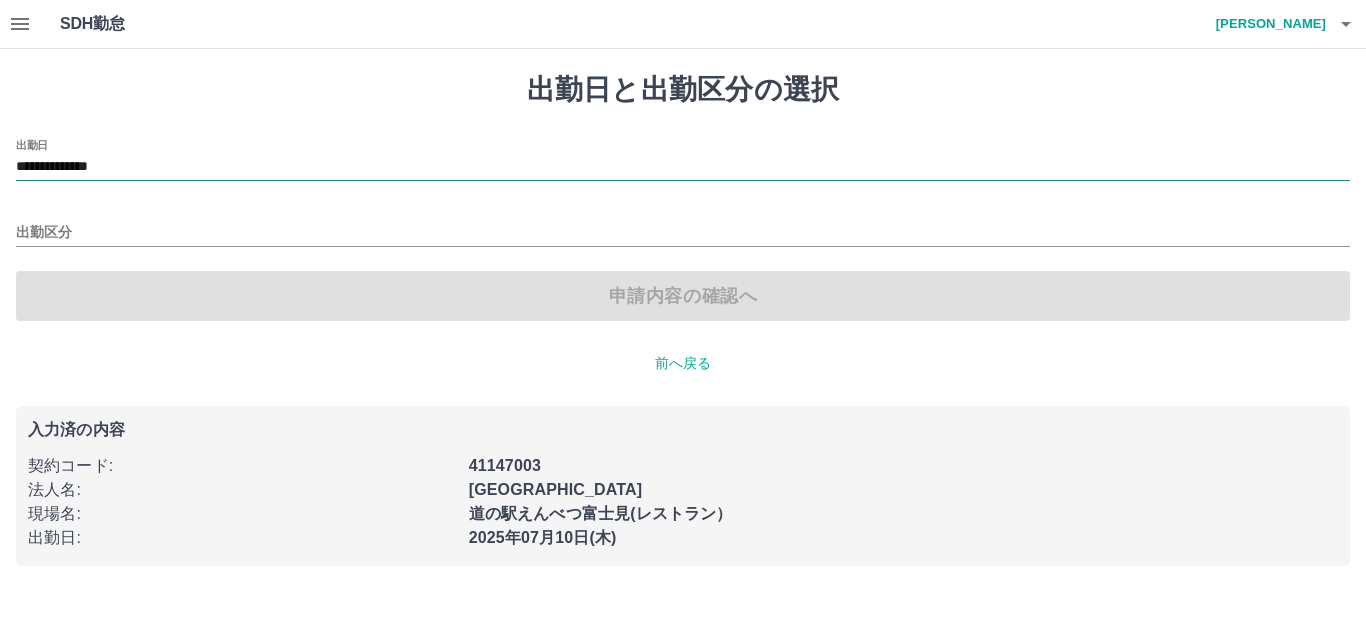 click on "**********" at bounding box center (683, 167) 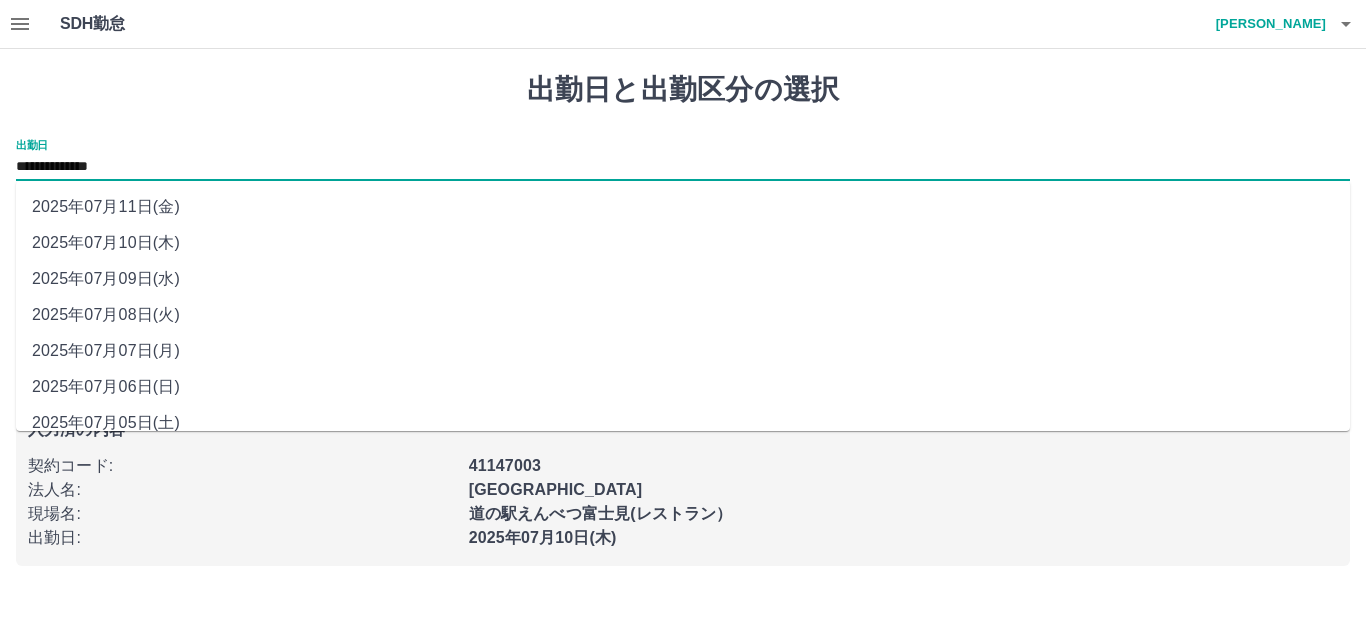 click on "2025年07月07日(月)" at bounding box center [683, 351] 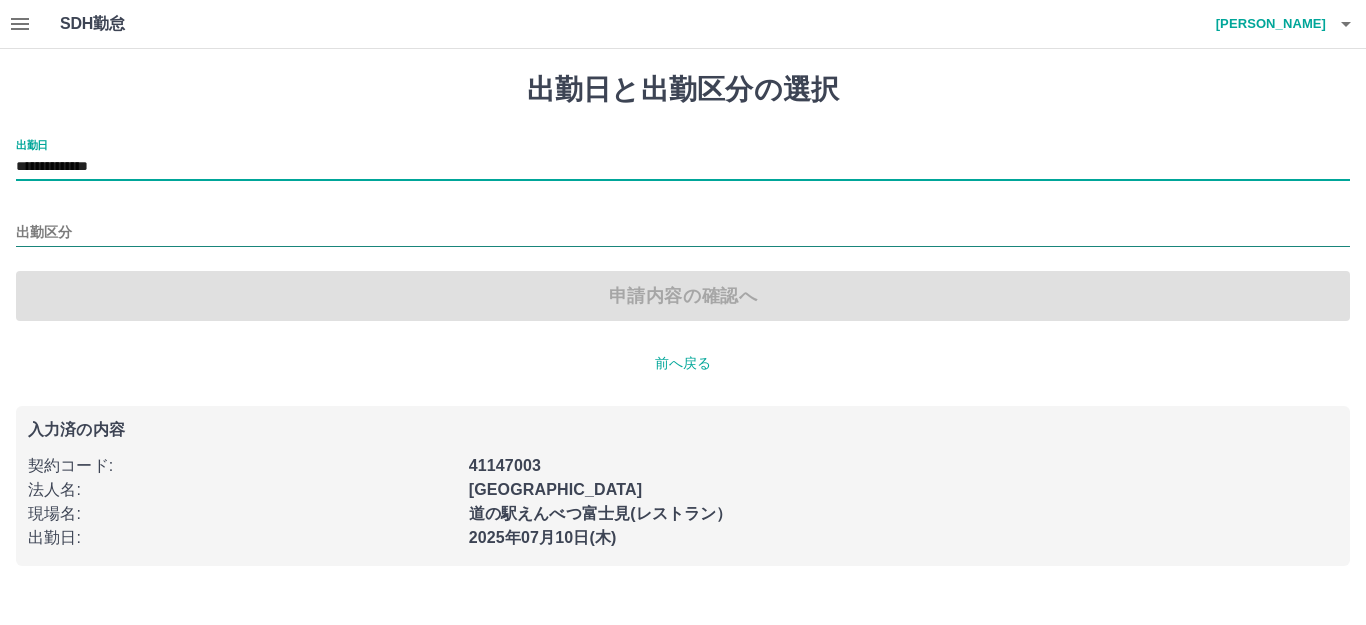 click on "出勤区分" at bounding box center (683, 233) 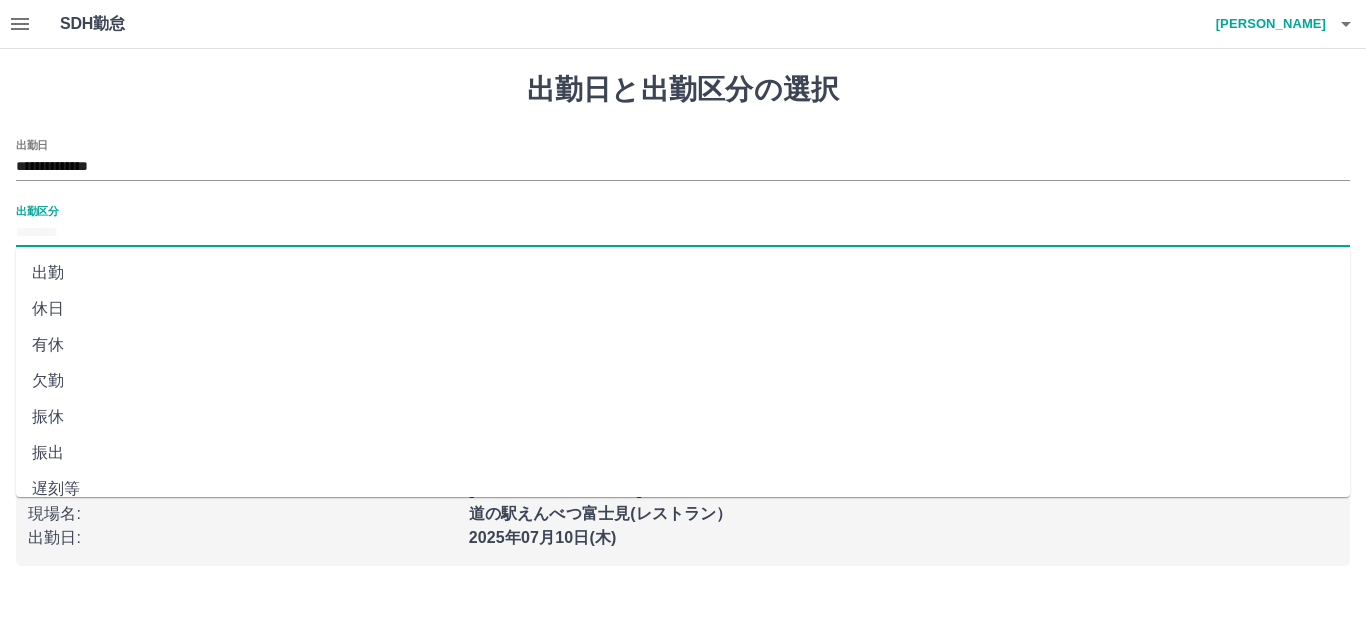 click on "出勤" at bounding box center [683, 273] 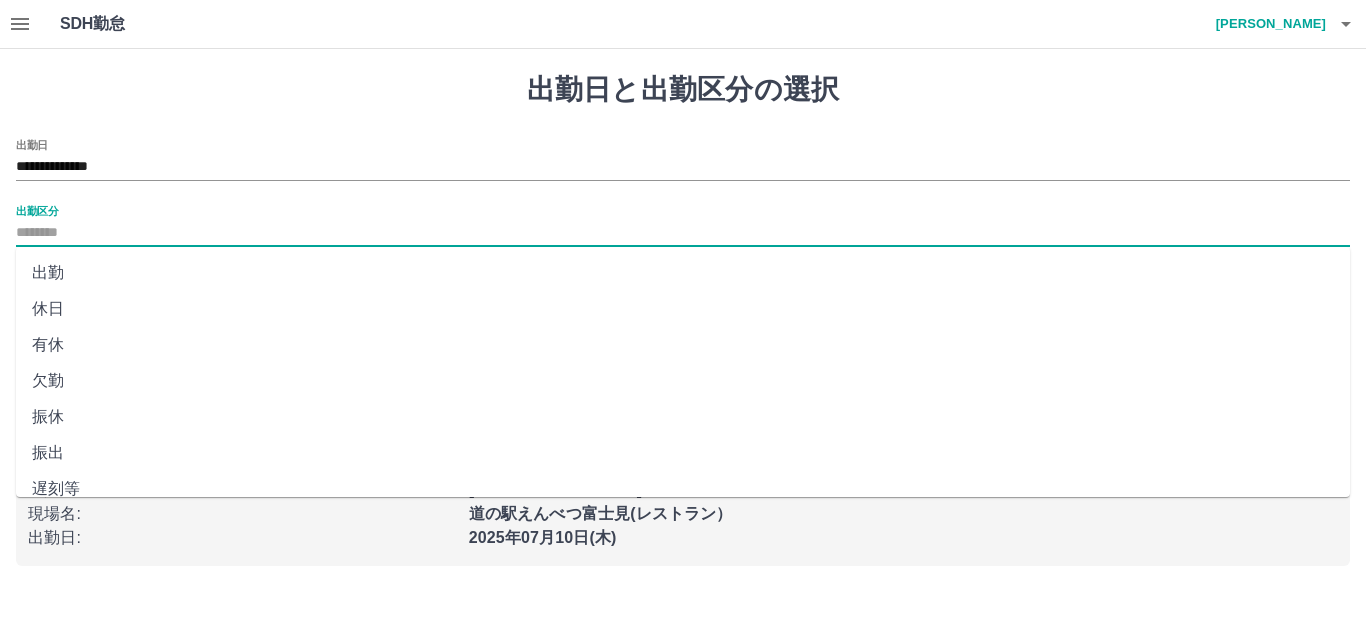 type on "**" 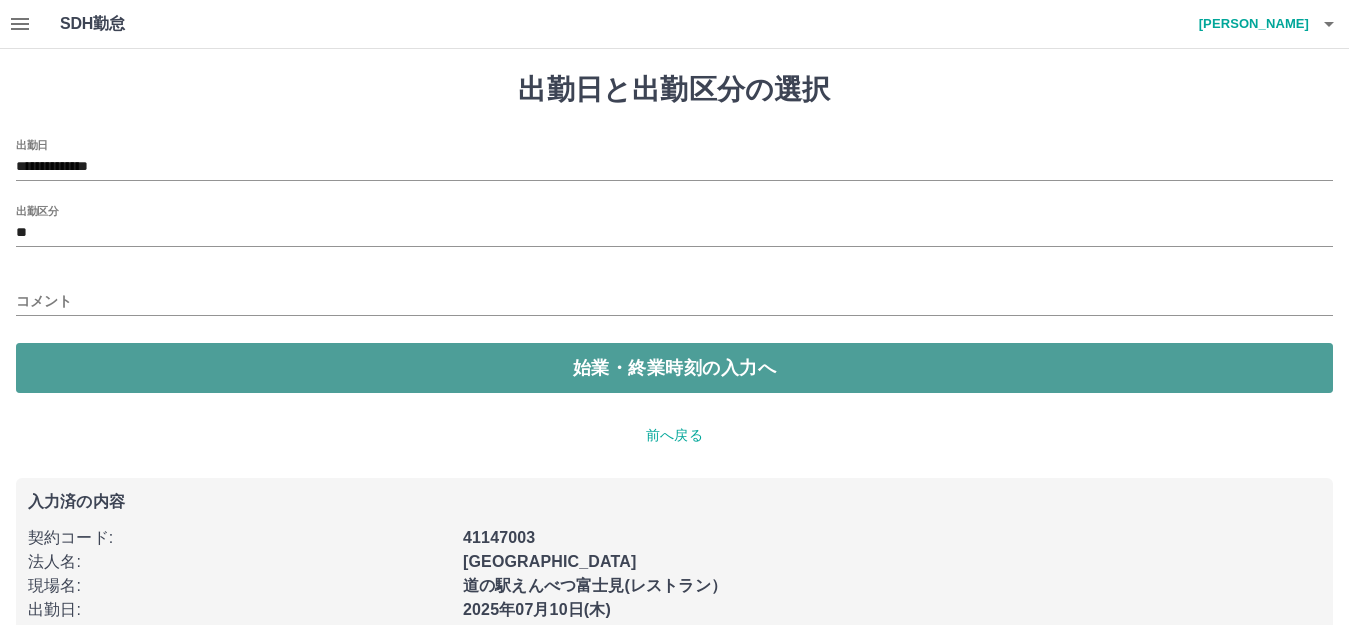 click on "始業・終業時刻の入力へ" at bounding box center [674, 368] 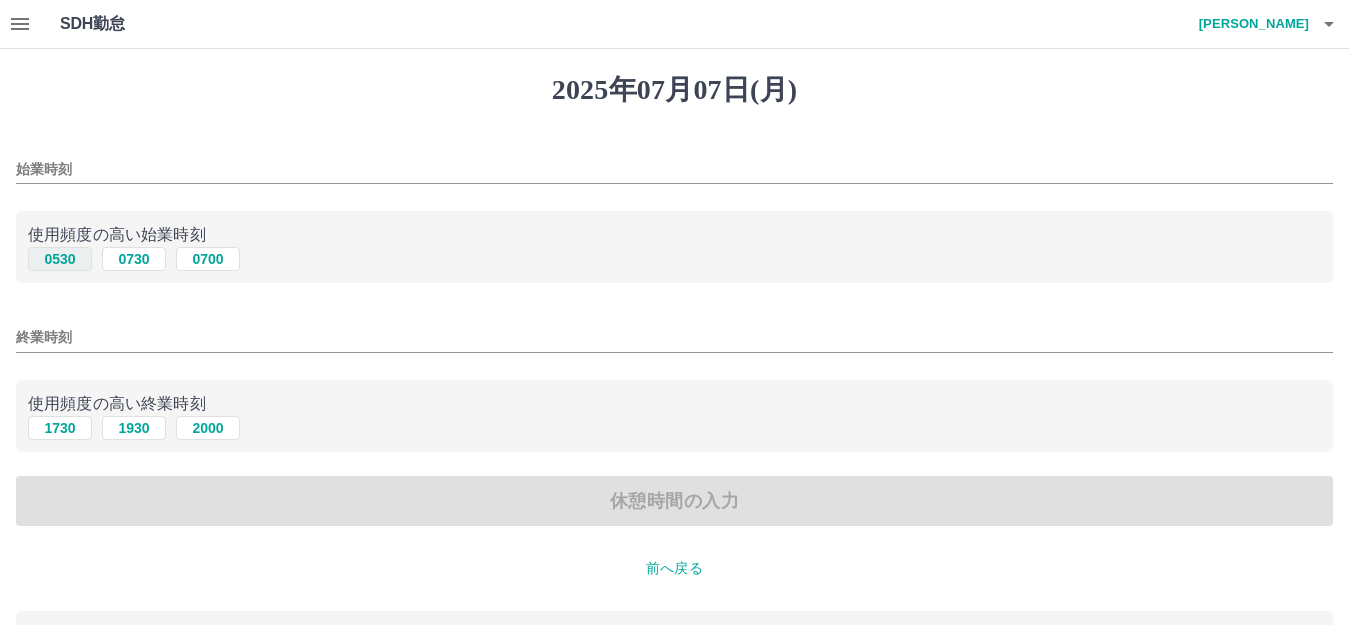 click on "0530" at bounding box center [60, 259] 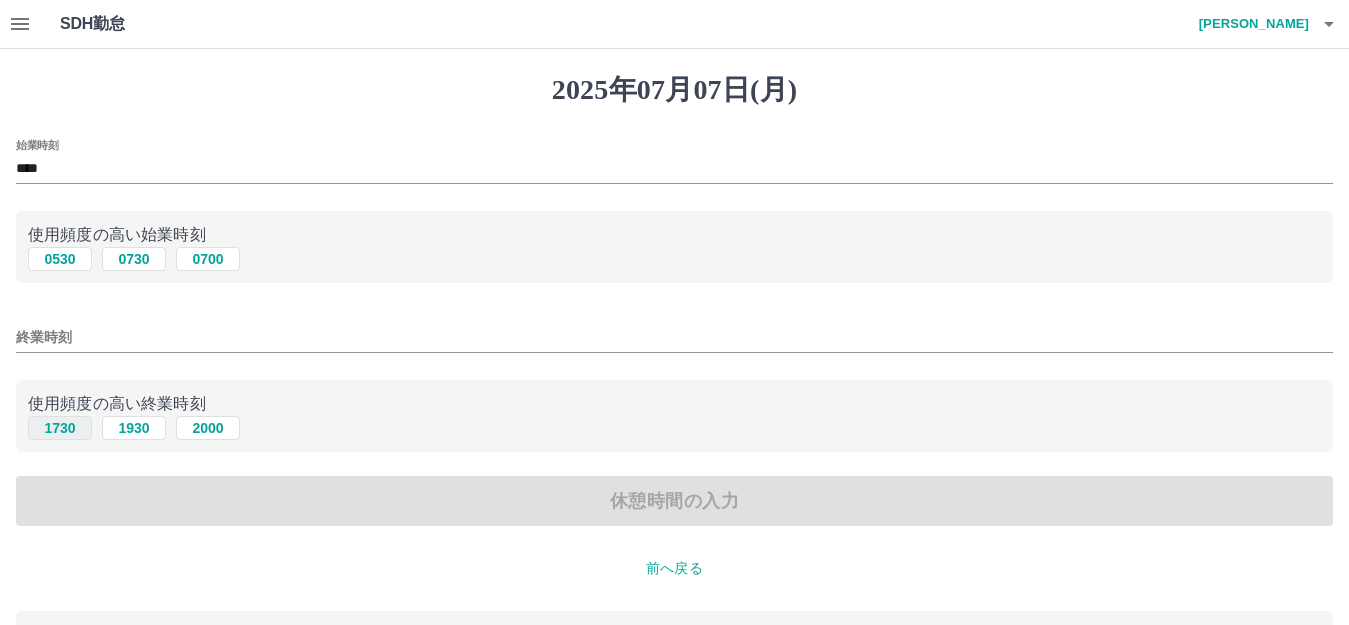 click on "1730" at bounding box center [60, 428] 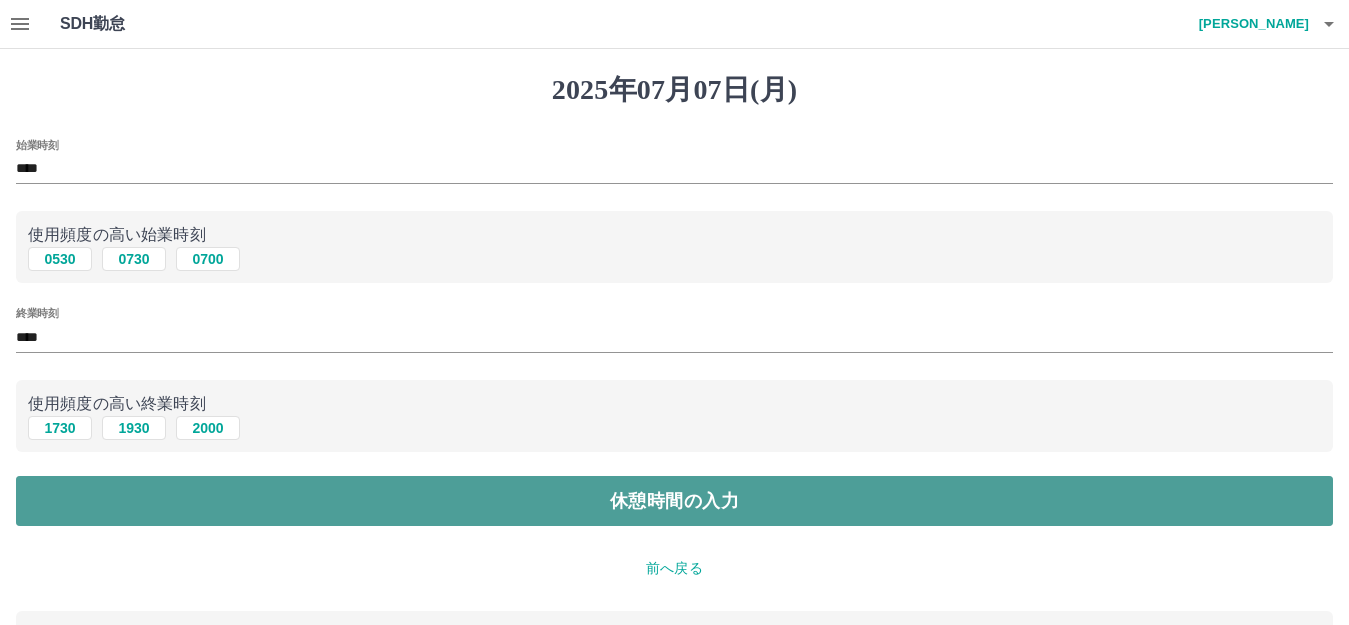 click on "休憩時間の入力" at bounding box center (674, 501) 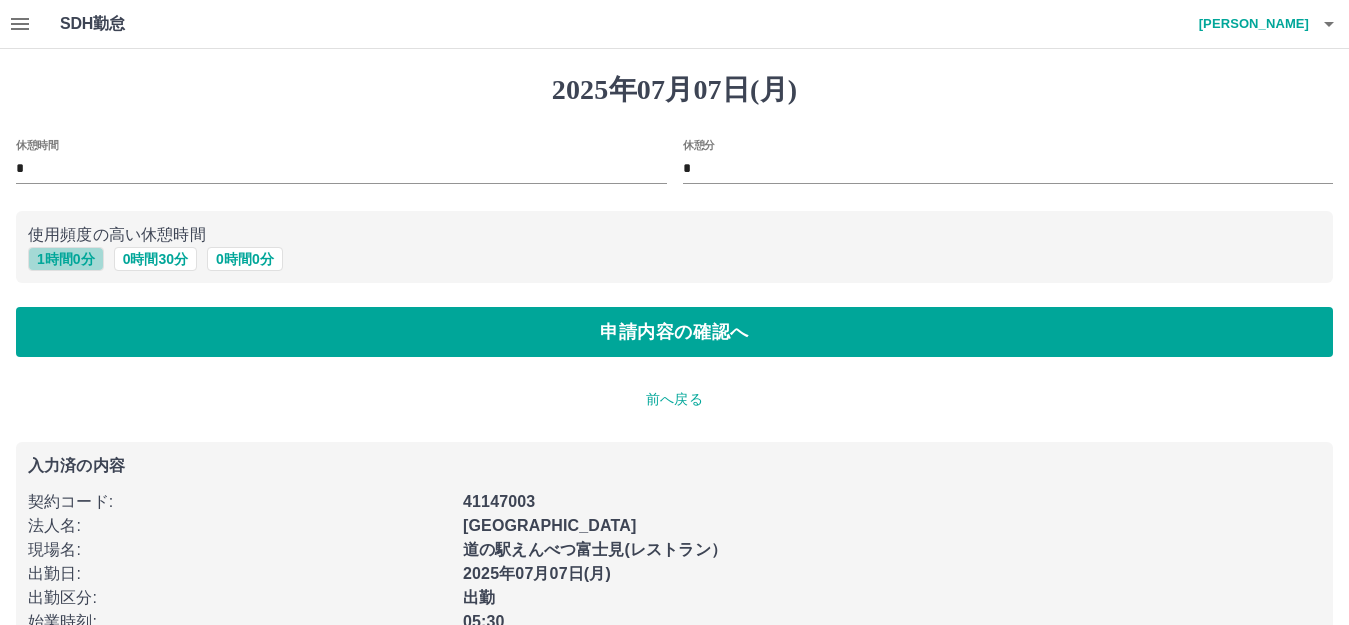 click on "1 時間 0 分" at bounding box center (66, 259) 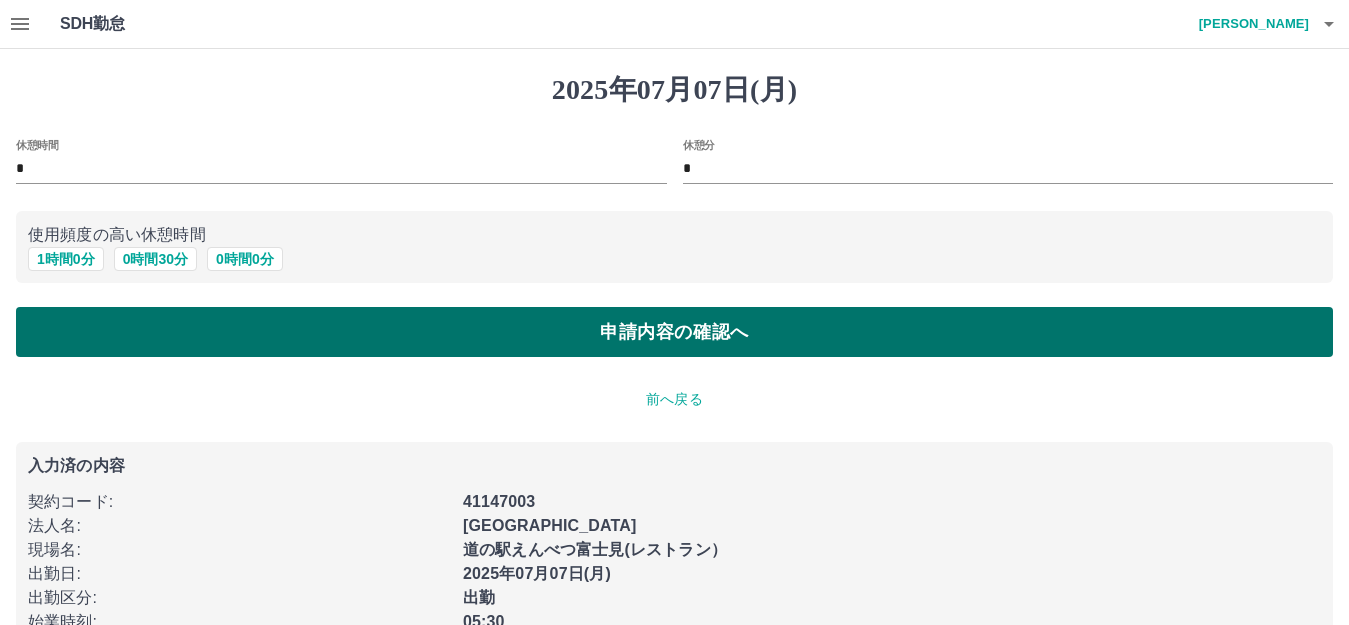 click on "申請内容の確認へ" at bounding box center [674, 332] 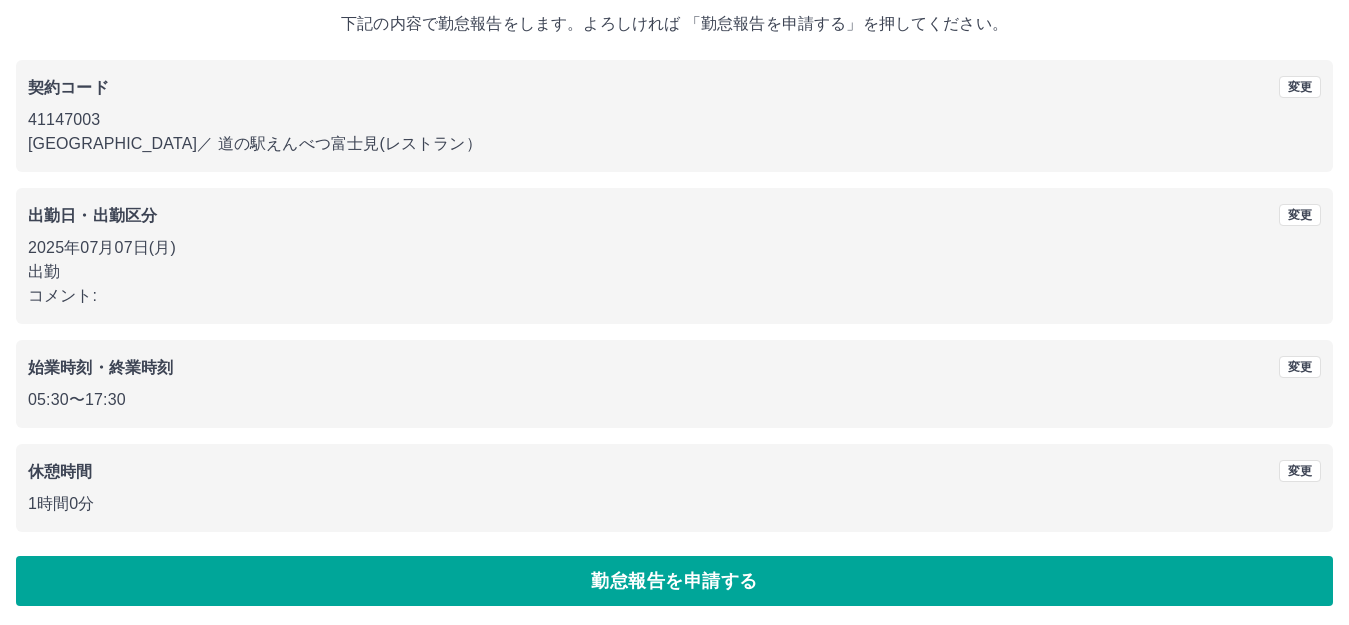 scroll, scrollTop: 124, scrollLeft: 0, axis: vertical 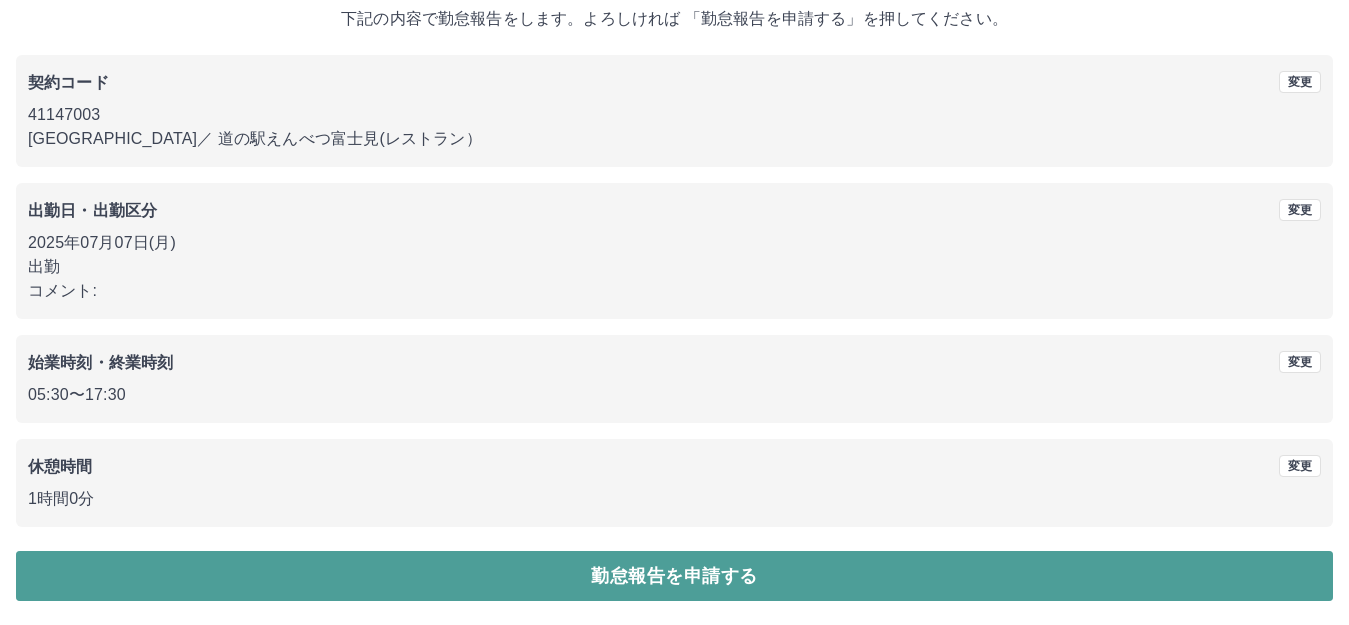 click on "勤怠報告を申請する" at bounding box center (674, 576) 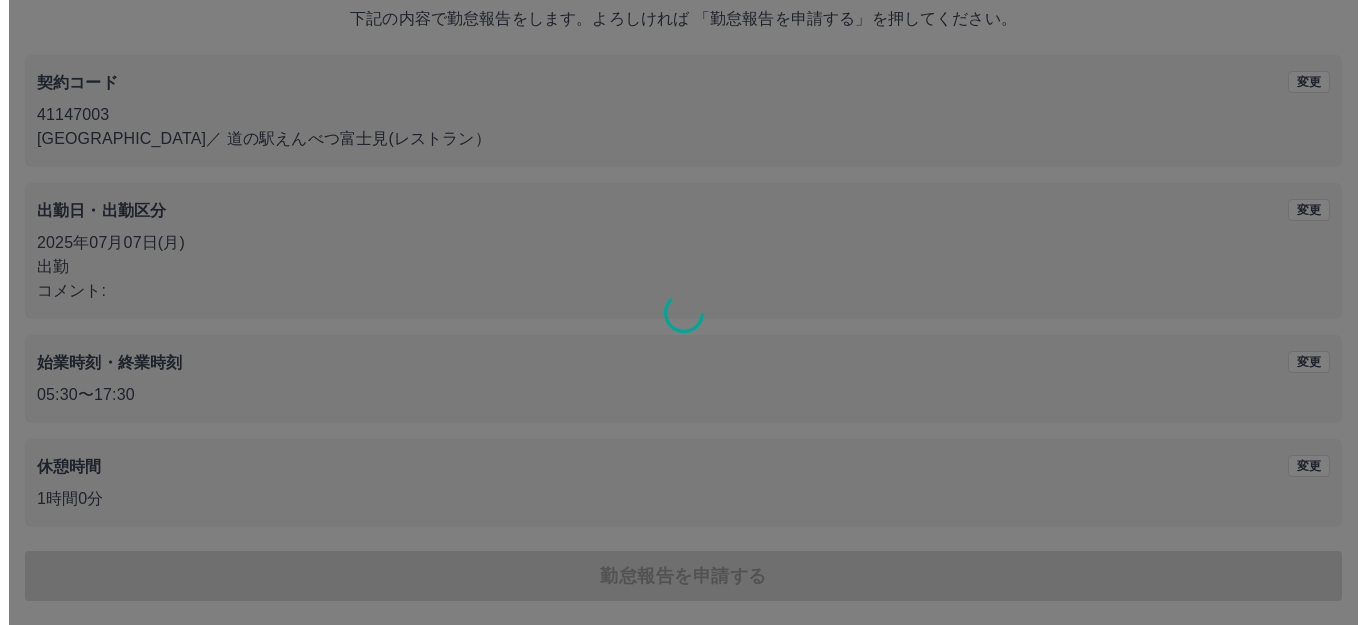 scroll, scrollTop: 0, scrollLeft: 0, axis: both 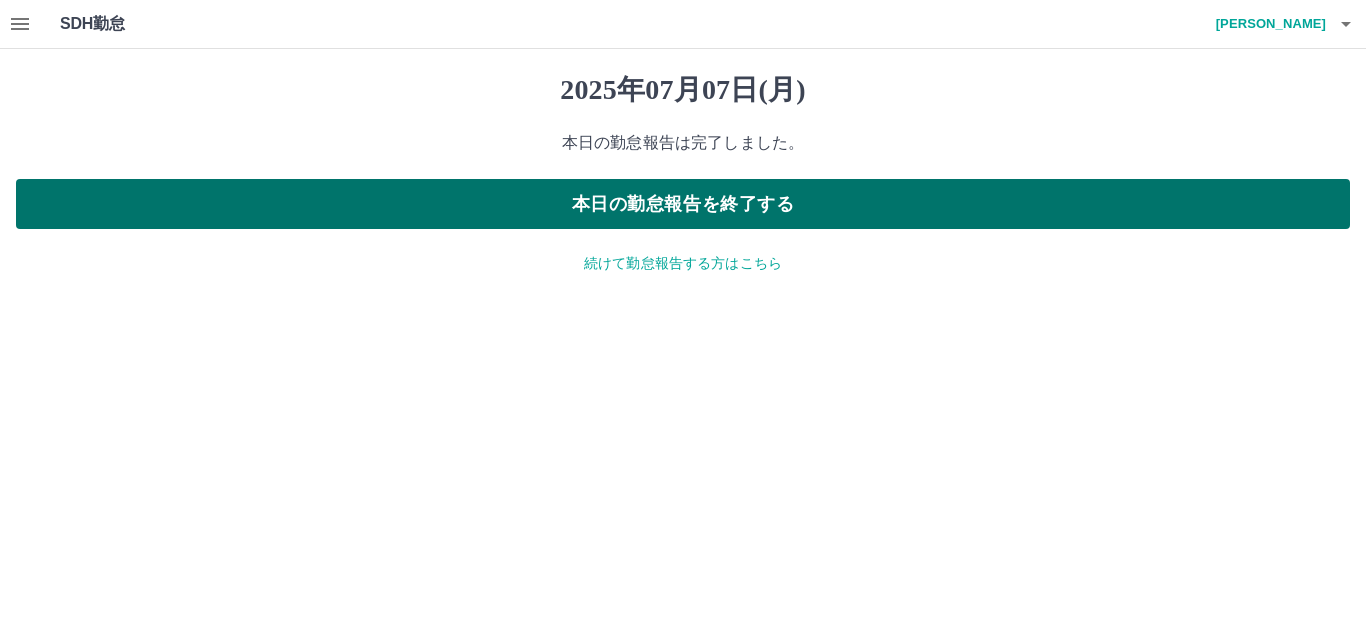 click on "本日の勤怠報告を終了する" at bounding box center [683, 204] 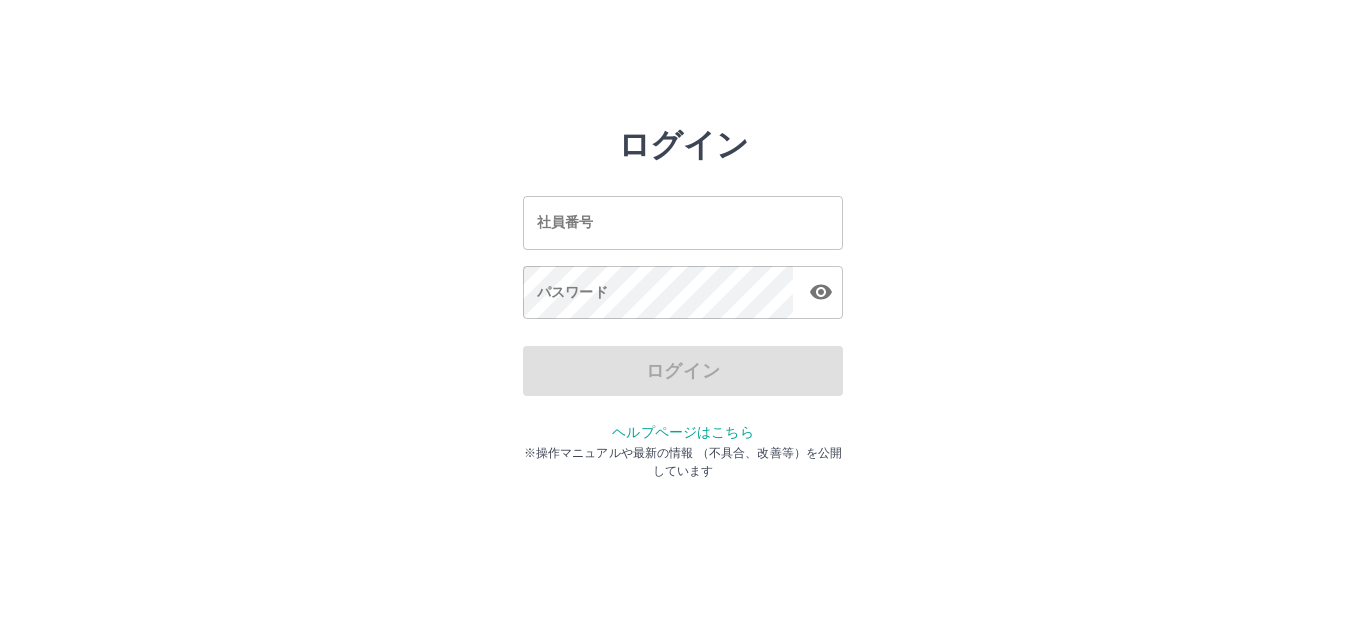 scroll, scrollTop: 0, scrollLeft: 0, axis: both 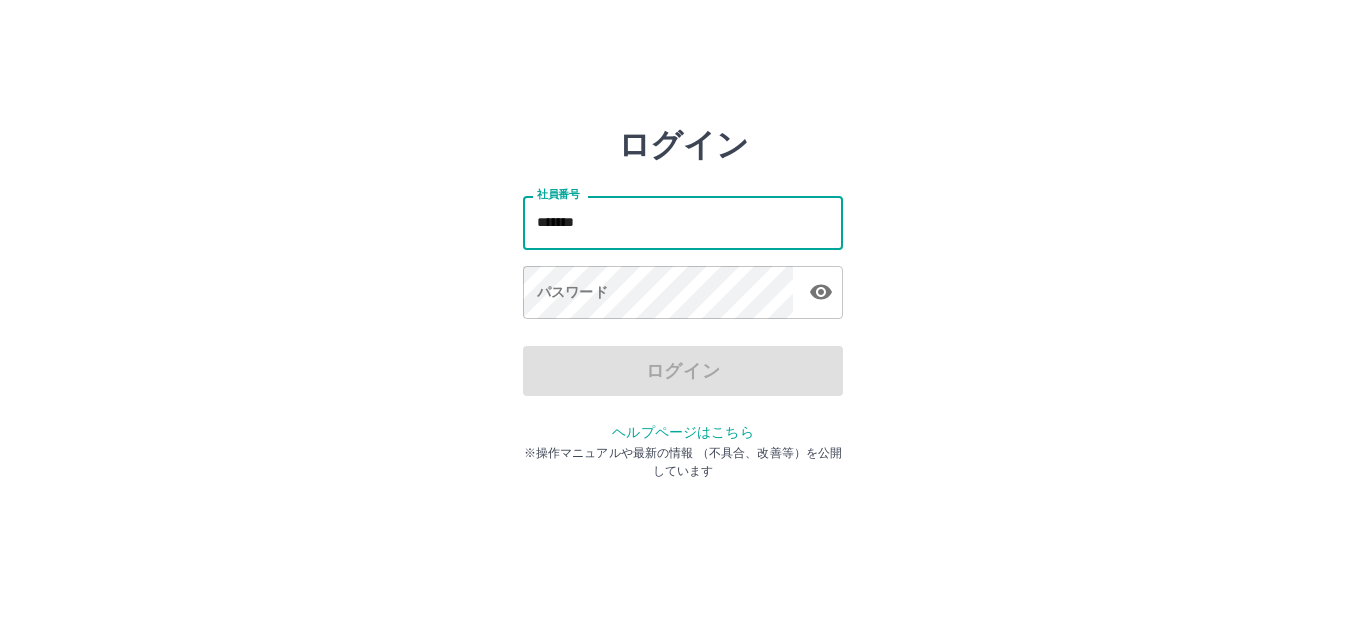 type on "*******" 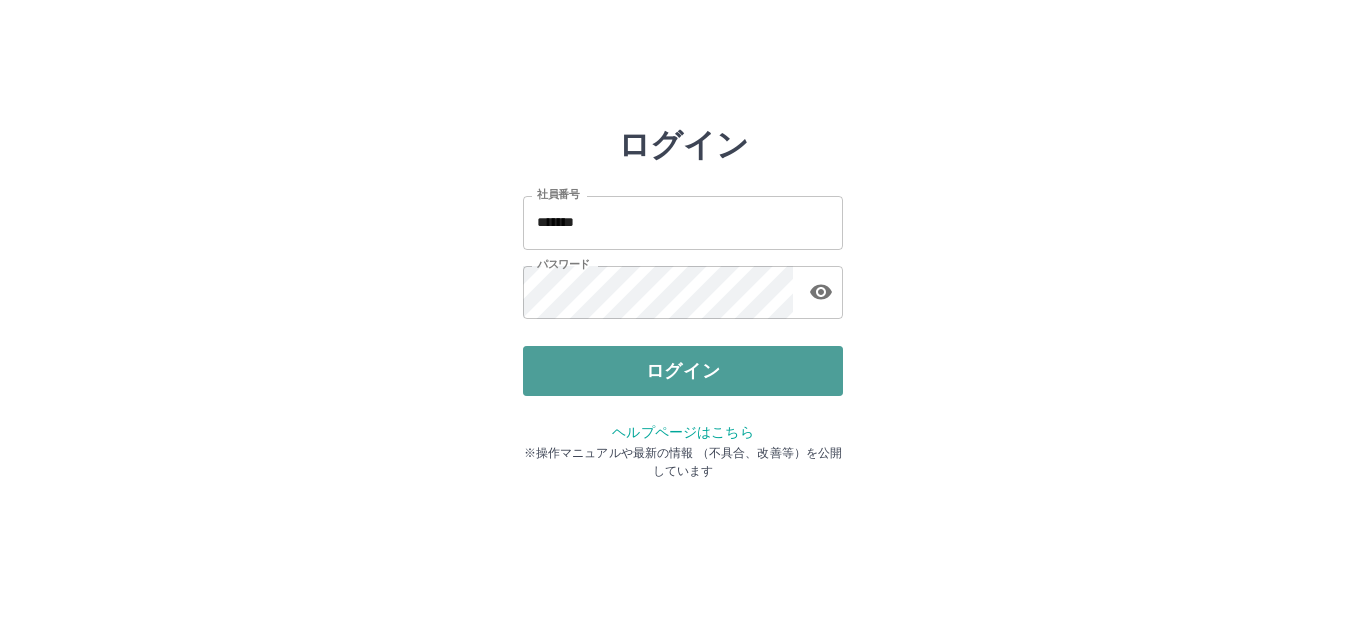 click on "ログイン" at bounding box center (683, 371) 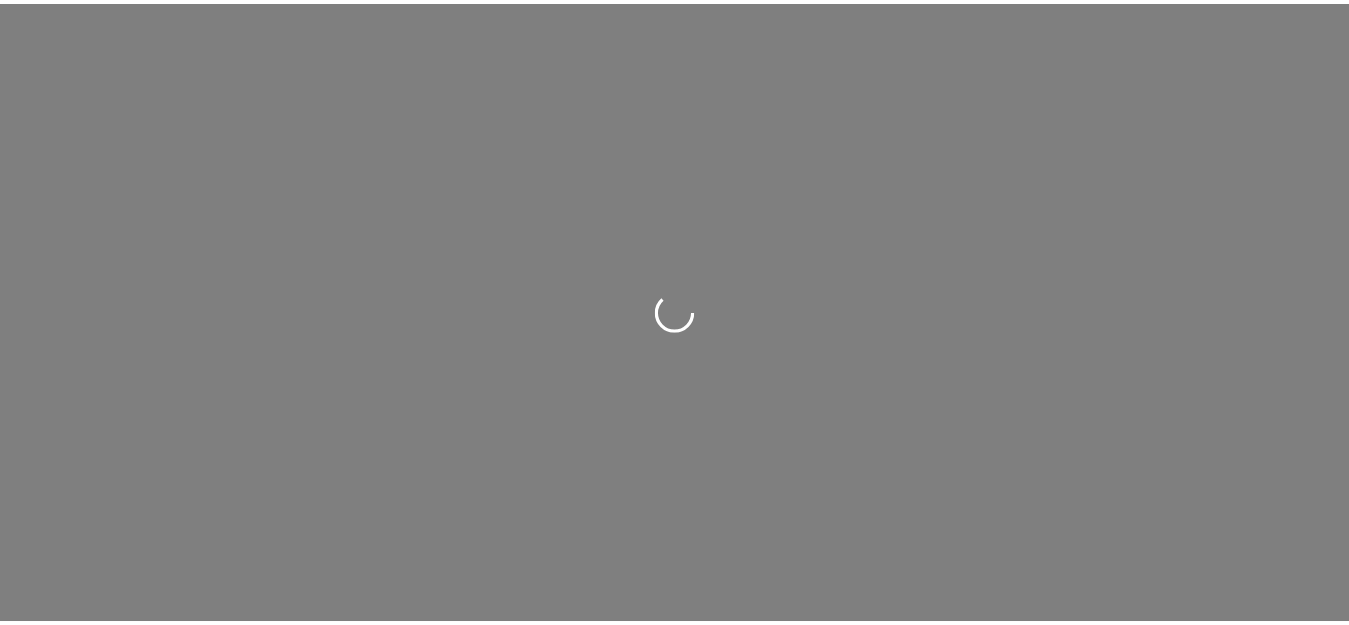 scroll, scrollTop: 0, scrollLeft: 0, axis: both 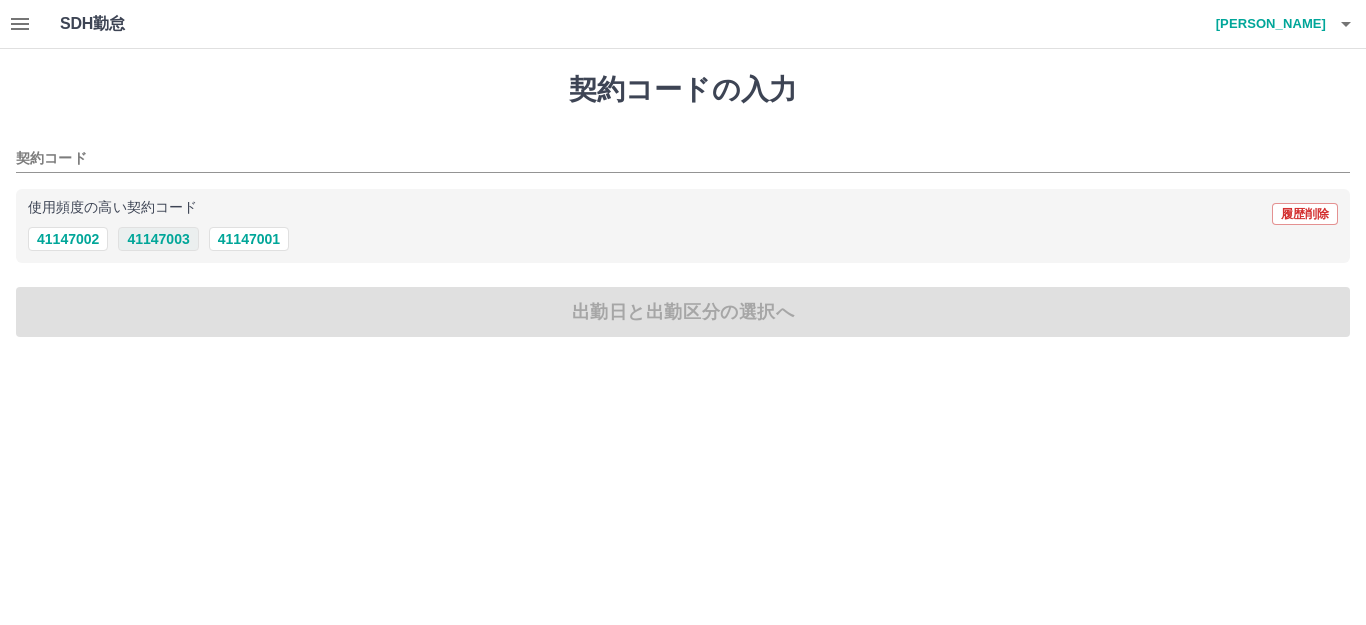click on "41147003" at bounding box center [158, 239] 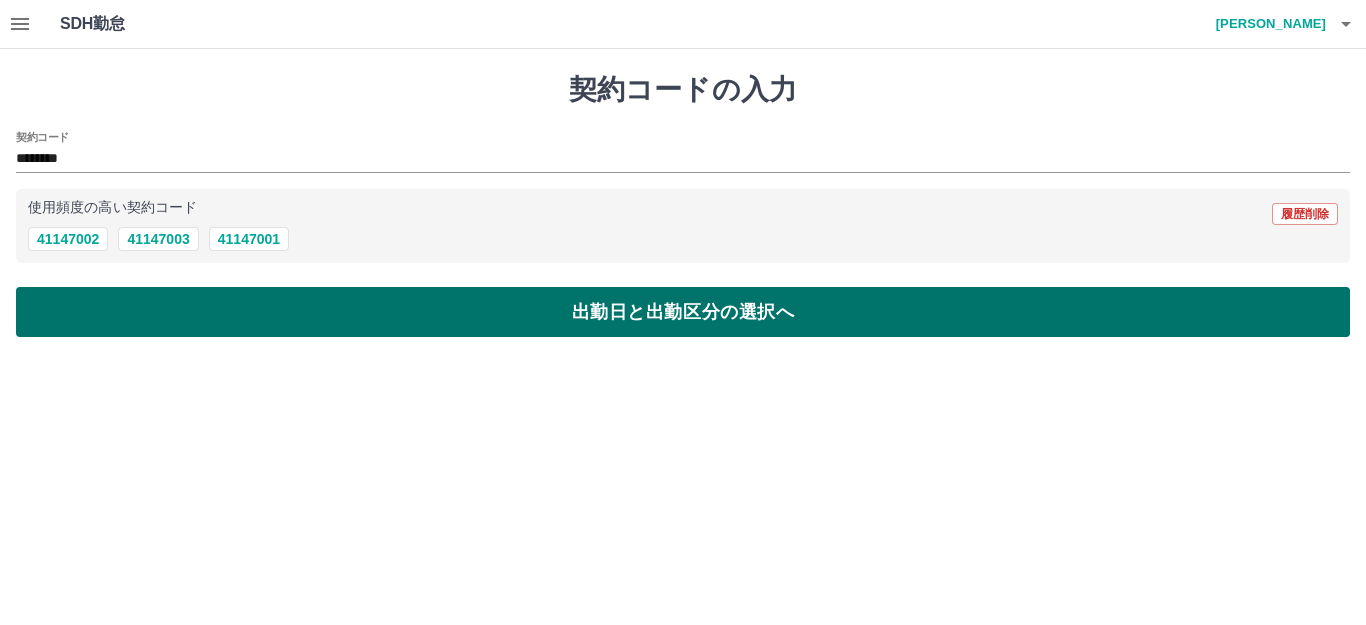 click on "出勤日と出勤区分の選択へ" at bounding box center [683, 312] 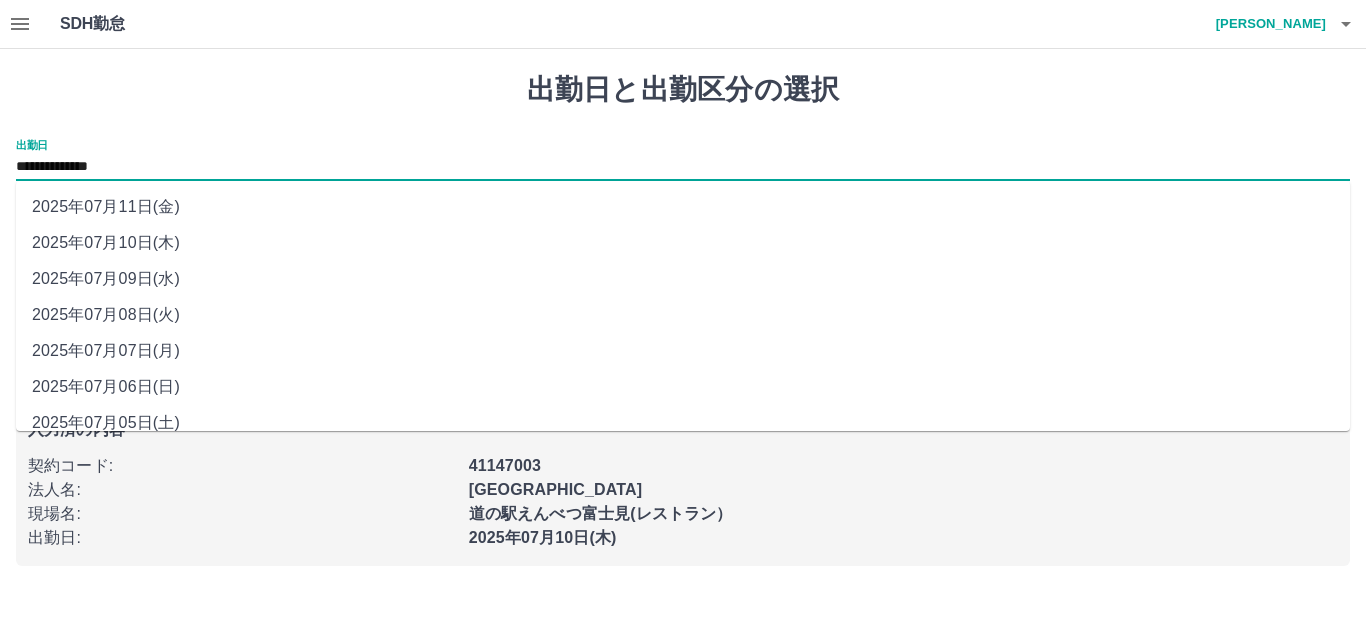 click on "**********" at bounding box center (683, 167) 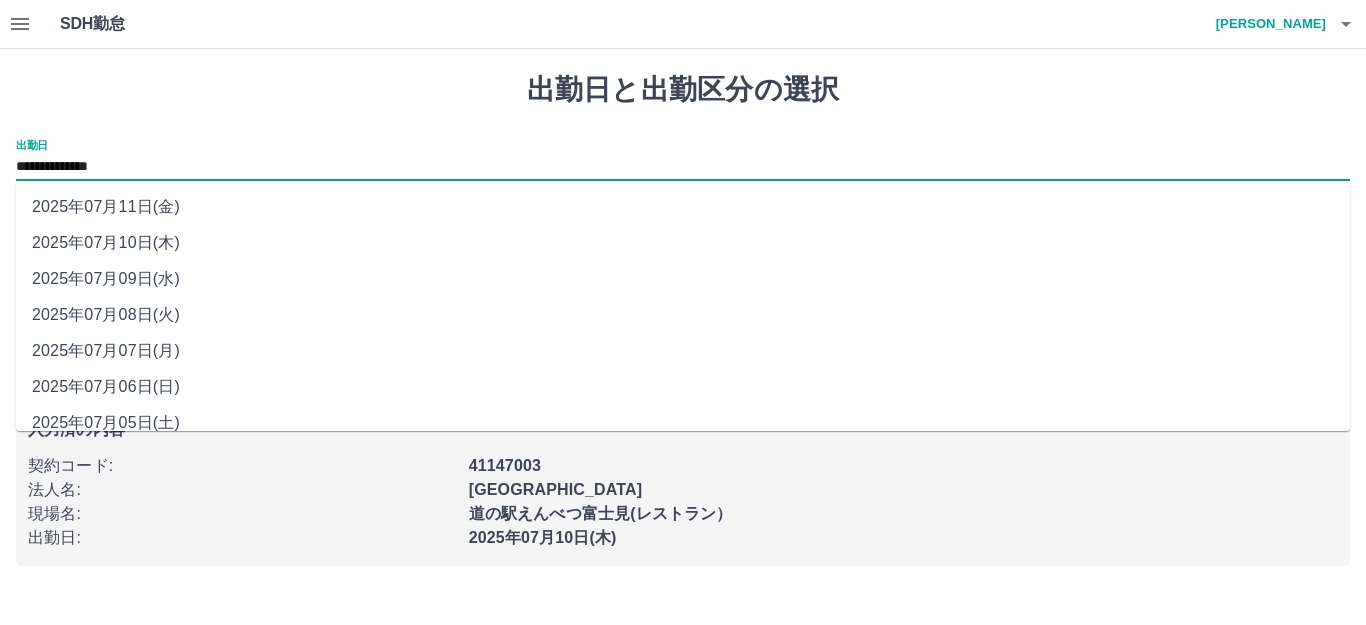click on "2025年07月09日(水)" at bounding box center (683, 279) 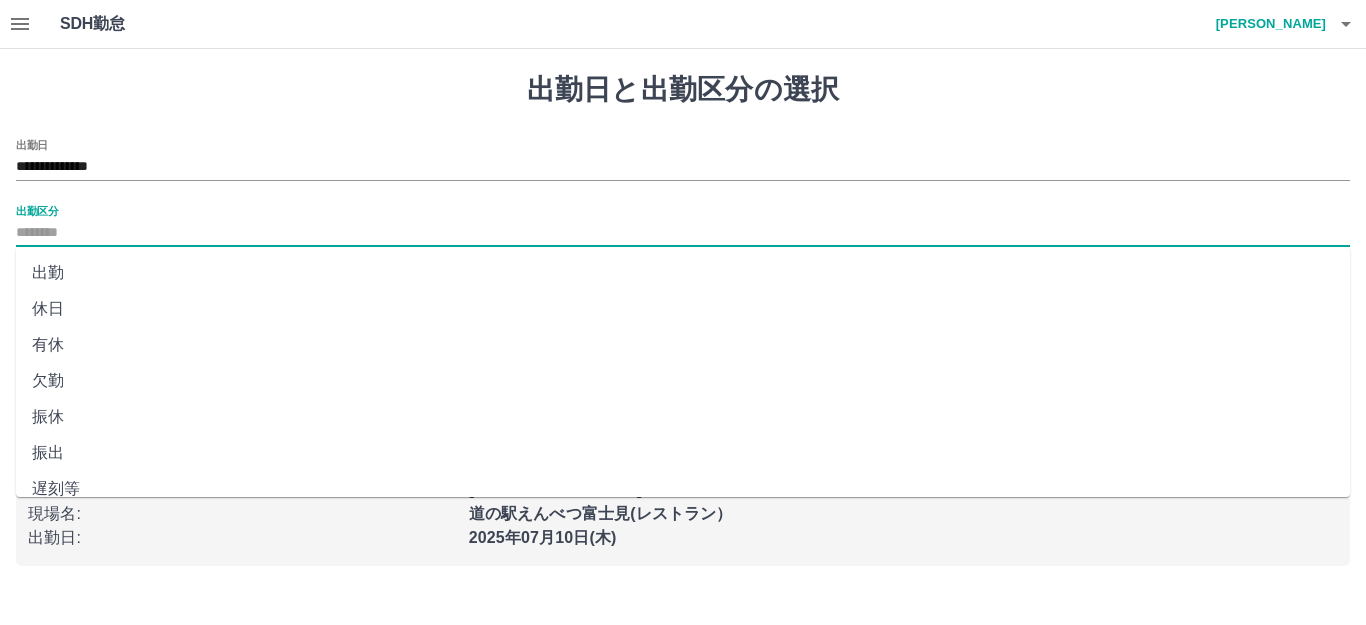 click on "出勤区分" at bounding box center [683, 233] 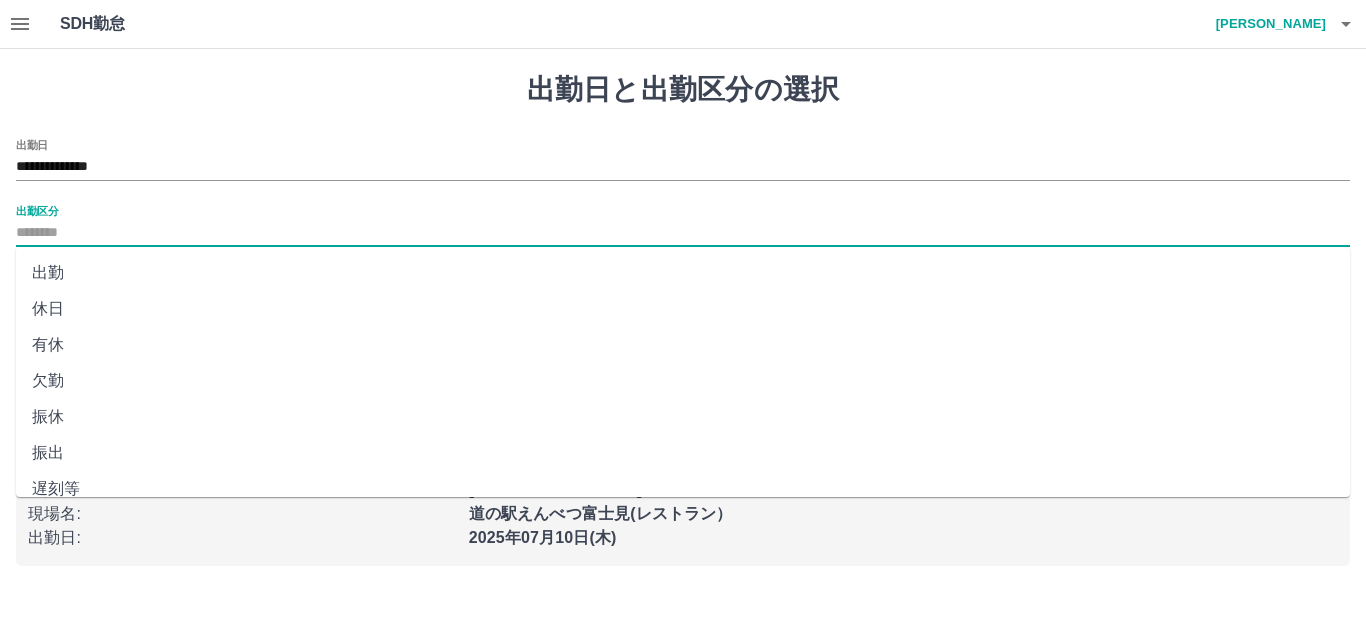 click on "出勤" at bounding box center (683, 273) 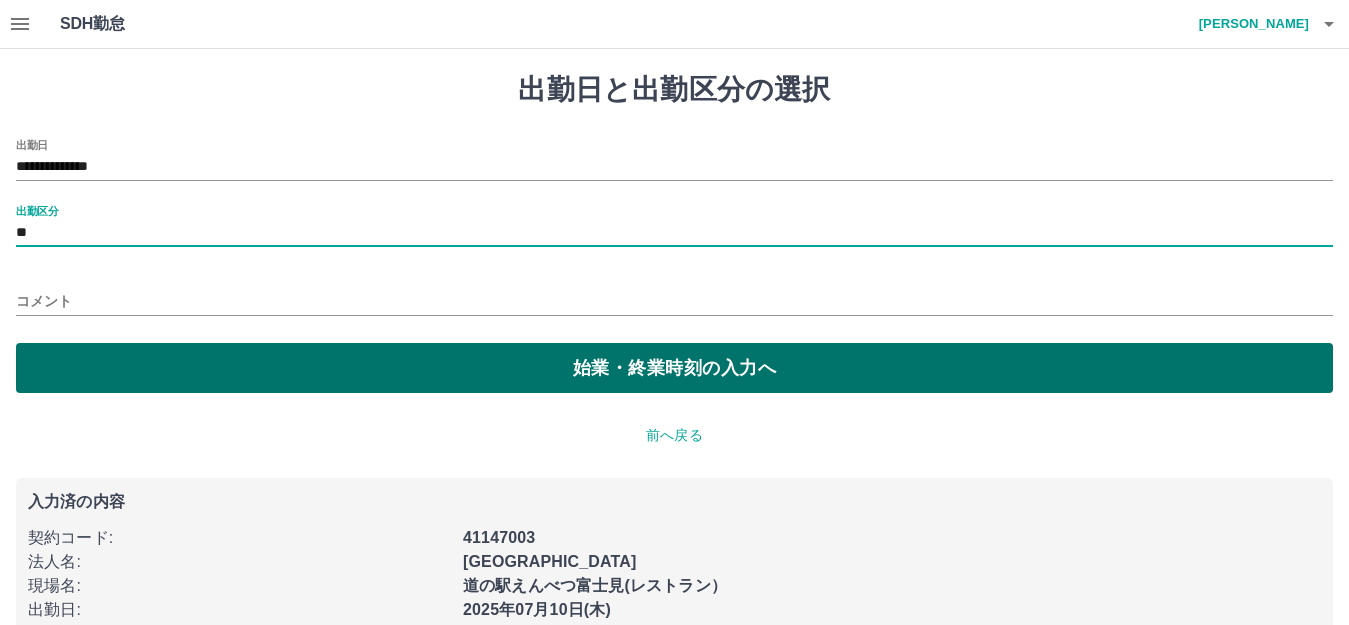 click on "始業・終業時刻の入力へ" at bounding box center [674, 368] 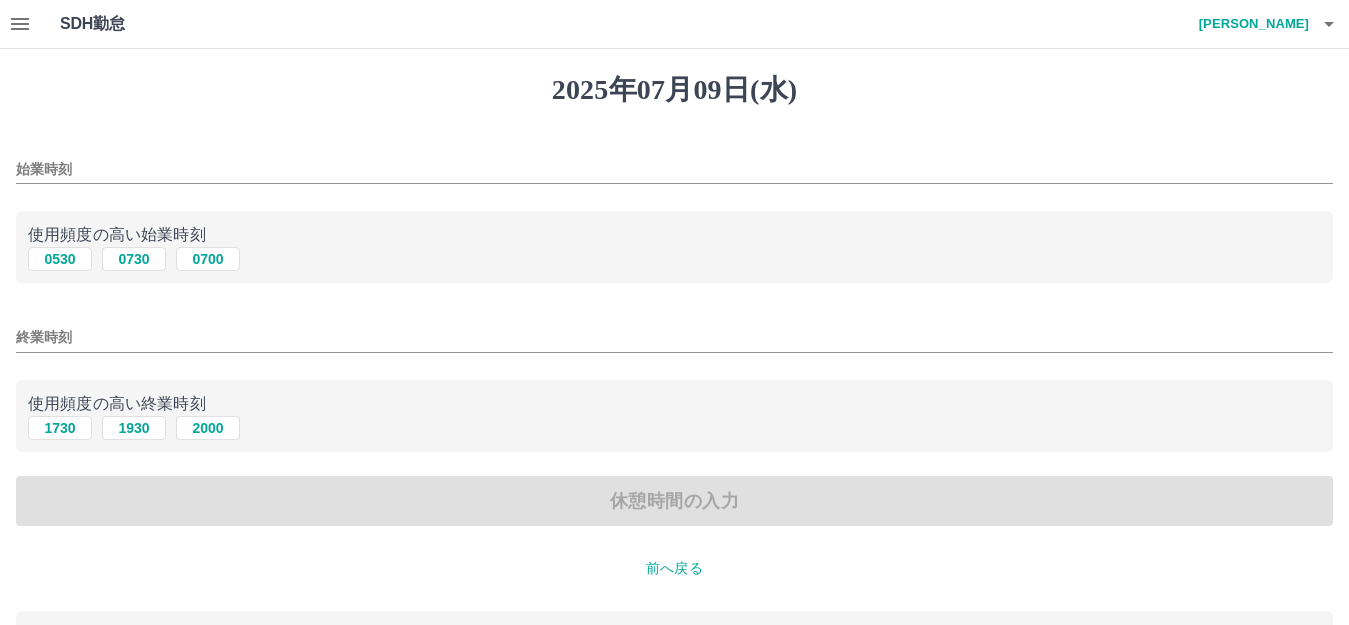 click on "始業時刻" at bounding box center [674, 169] 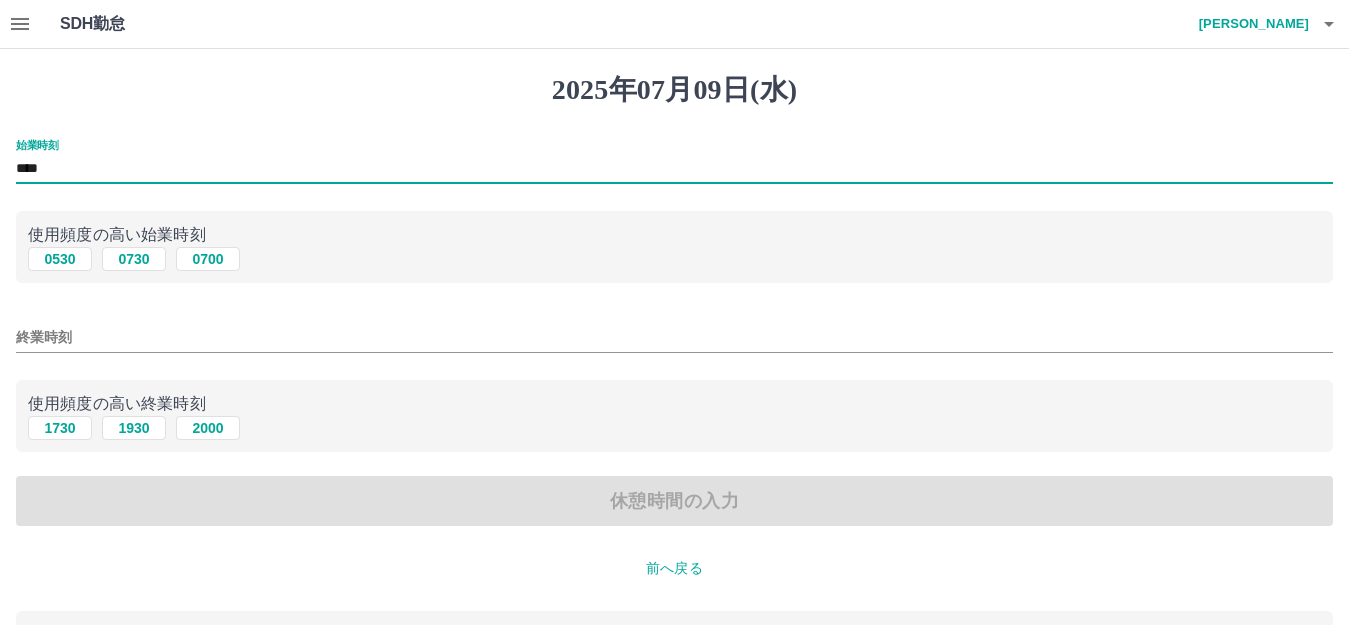 type on "****" 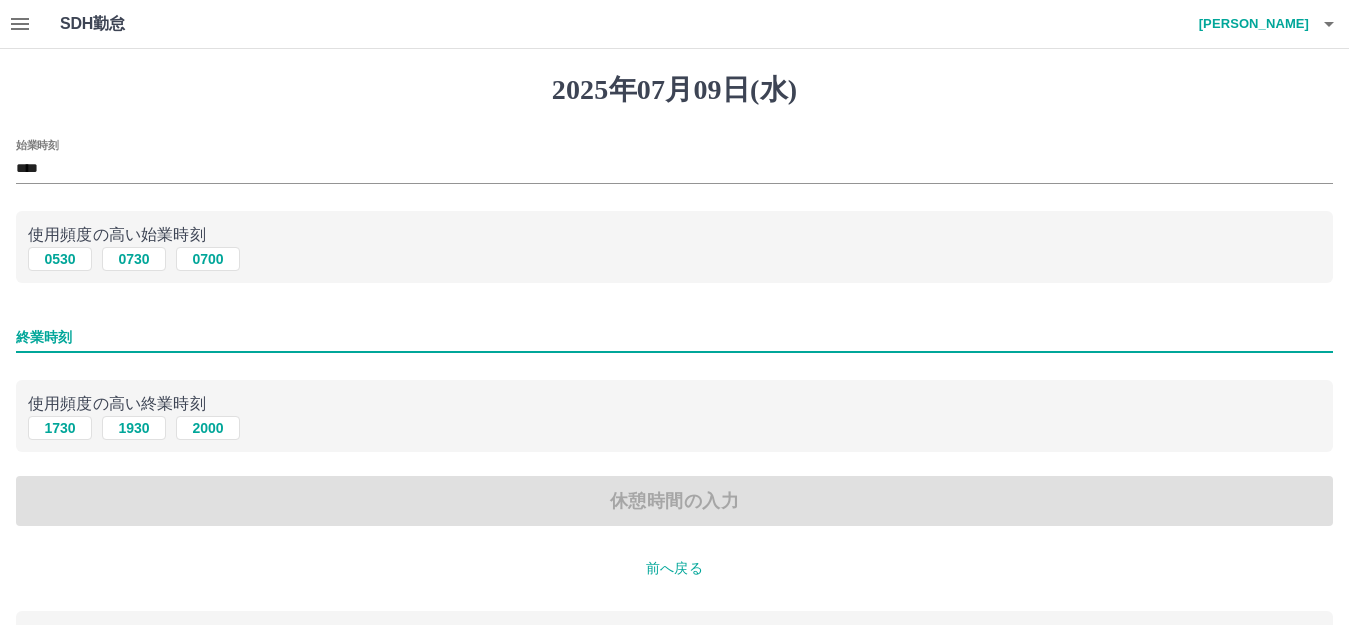 click on "終業時刻" at bounding box center [674, 337] 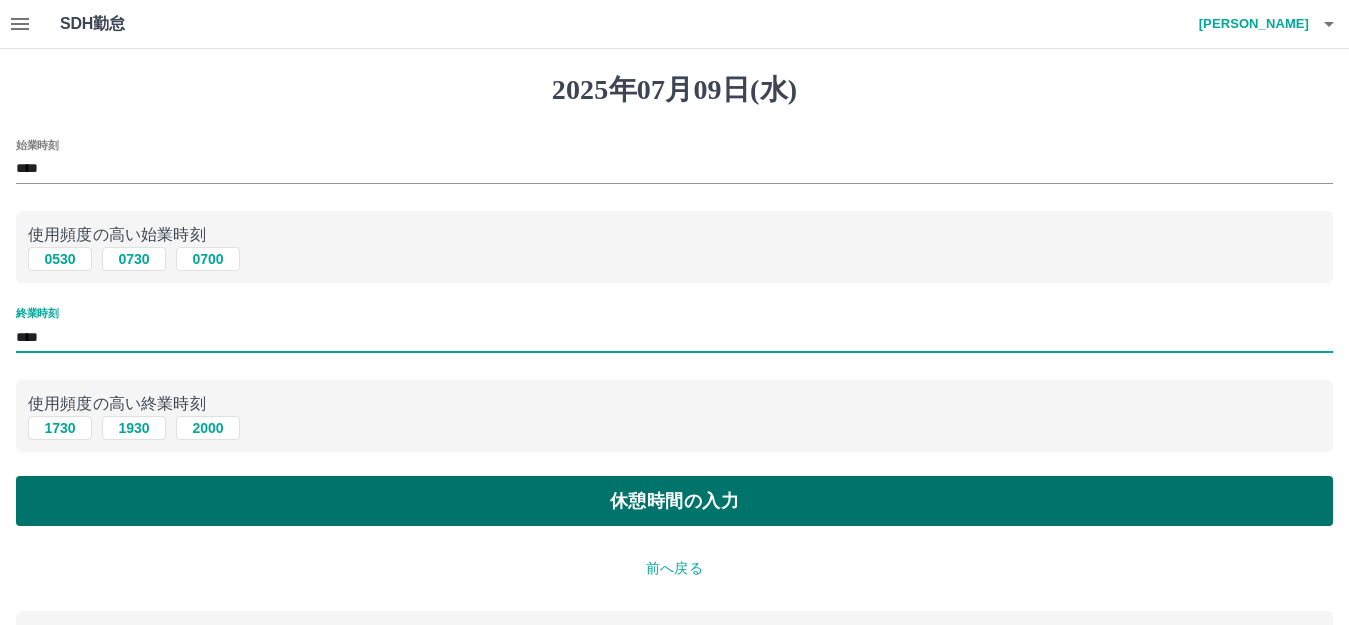 type on "****" 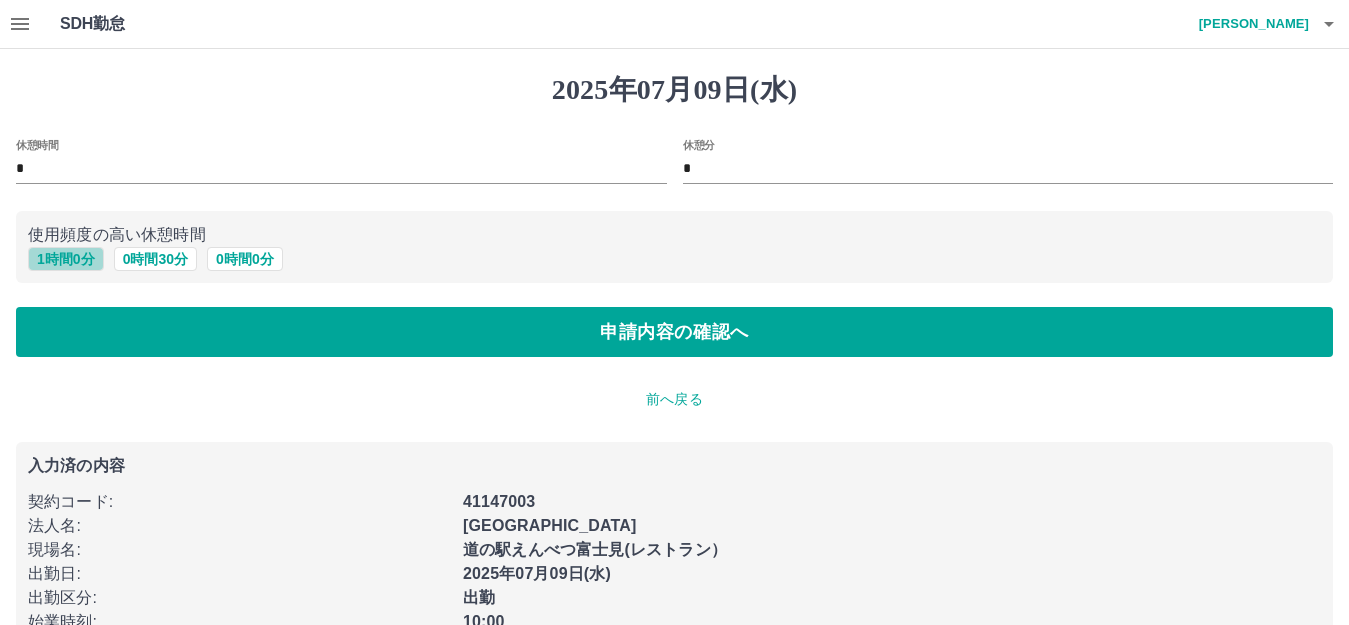 click on "1 時間 0 分" at bounding box center (66, 259) 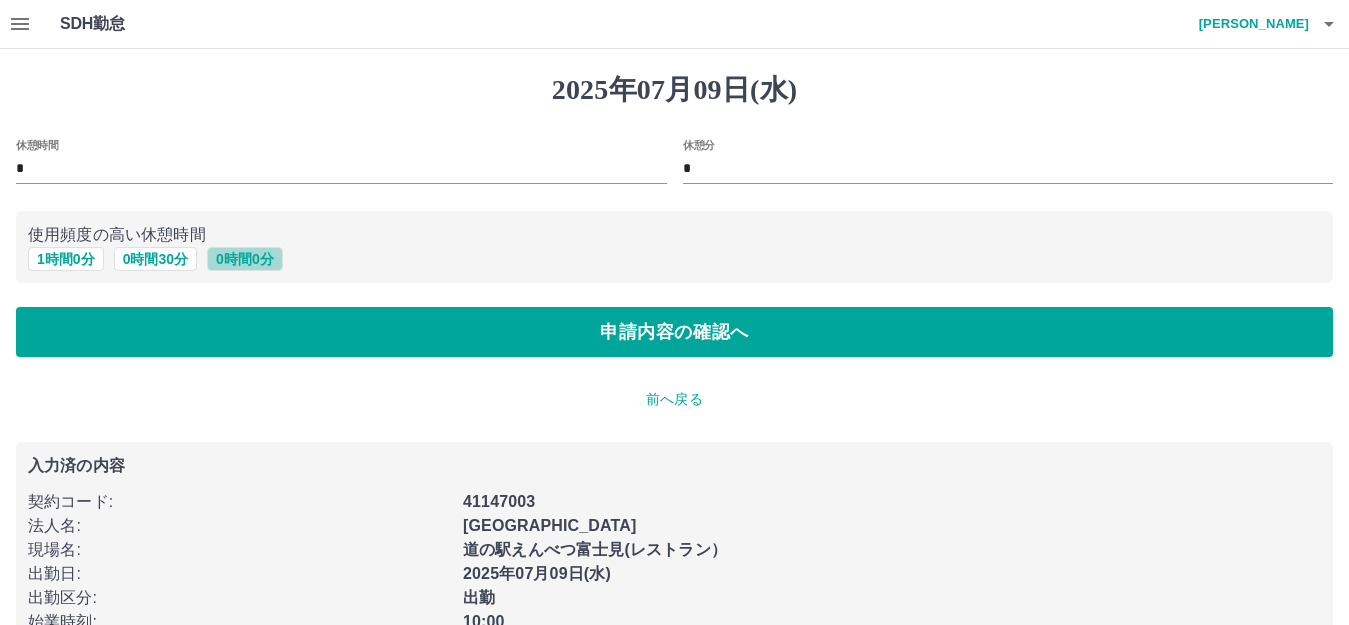 click on "0 時間 0 分" at bounding box center (245, 259) 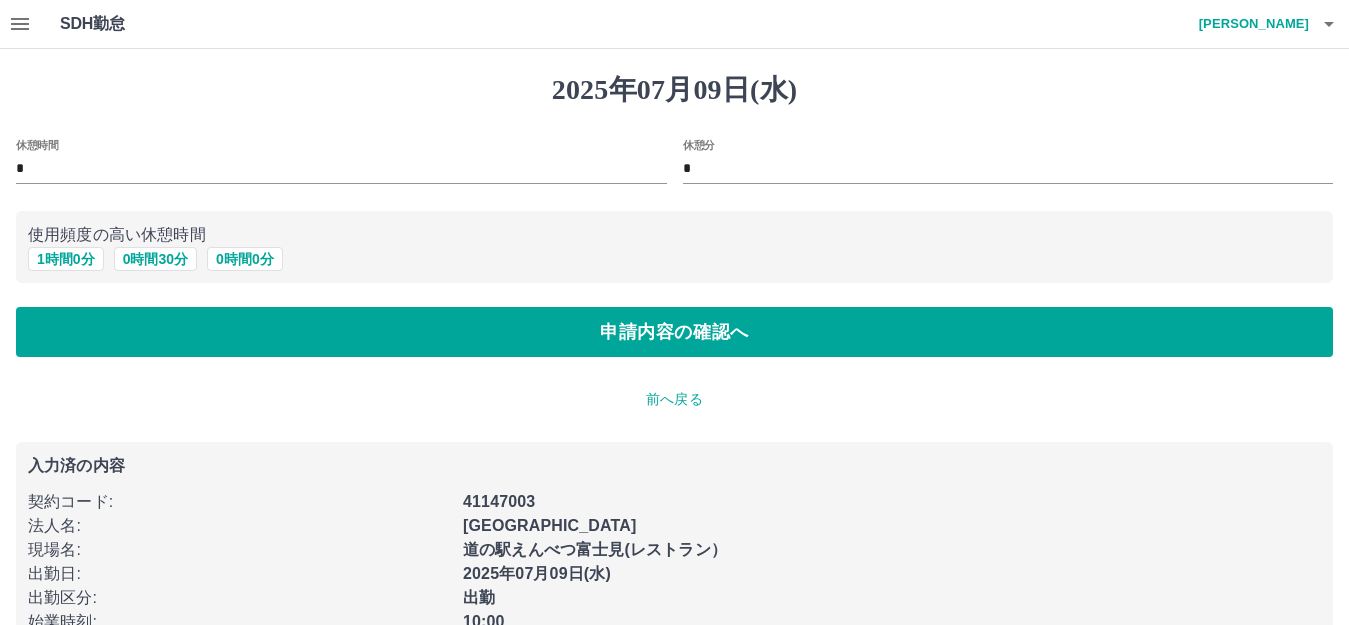 click on "2025年07月09日(水) 休憩時間 * 休憩分 * 使用頻度の高い休憩時間 1 時間 0 分 0 時間 30 分 0 時間 0 分 申請内容の確認へ 前へ戻る 入力済の内容 契約コード : 41147003 法人名 : 遠別町 現場名 : 道の駅えんべつ富士見(レストラン） 出勤日 : 2025年07月09日(水) 出勤区分 : 出勤 始業時刻 : 10:00 終業時刻 : 16:00" at bounding box center (674, 373) 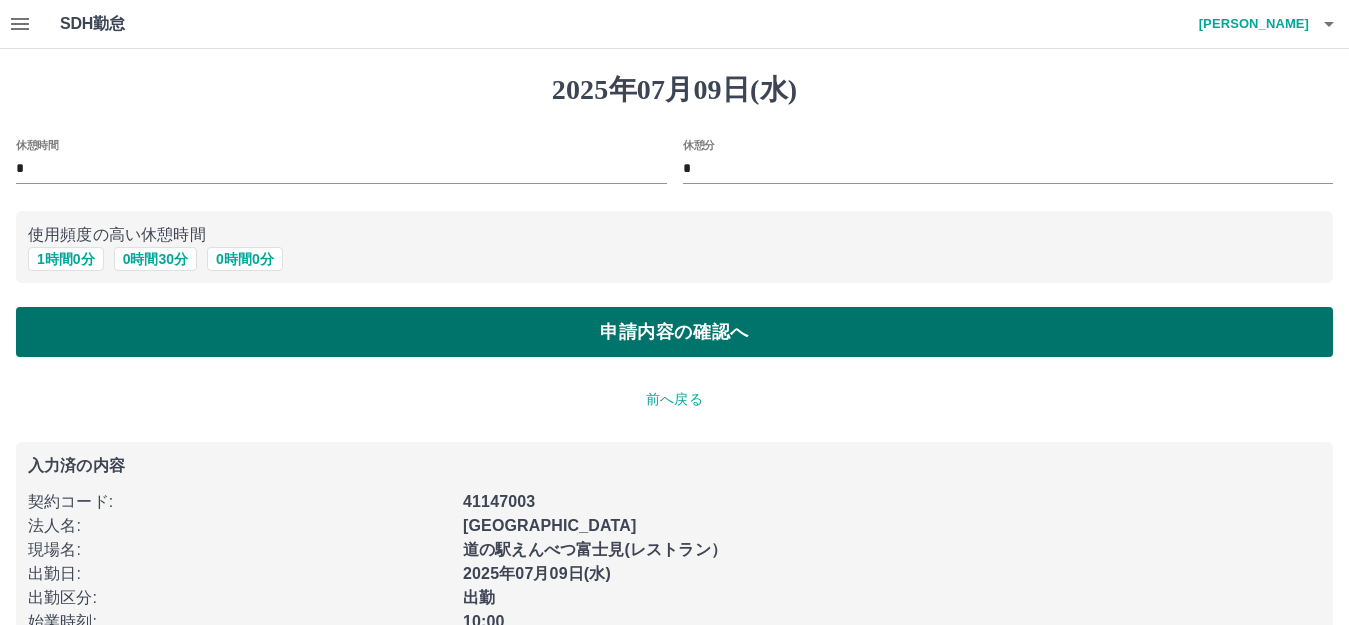 click on "申請内容の確認へ" at bounding box center [674, 332] 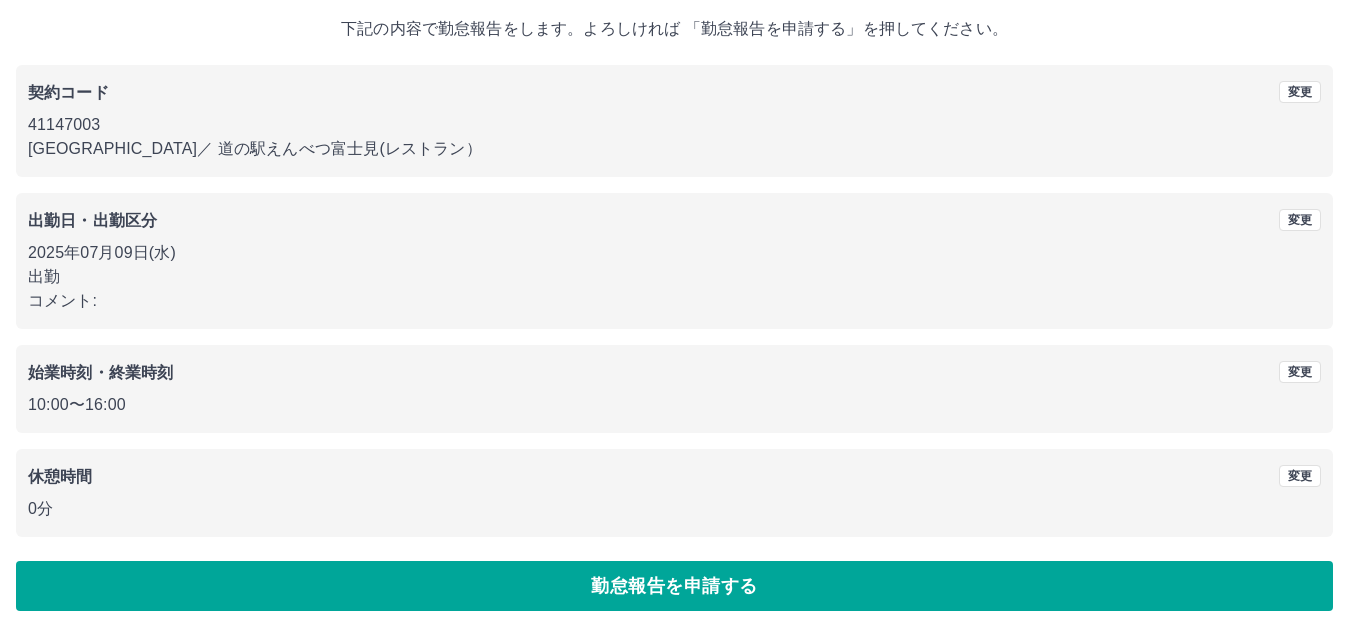 scroll, scrollTop: 124, scrollLeft: 0, axis: vertical 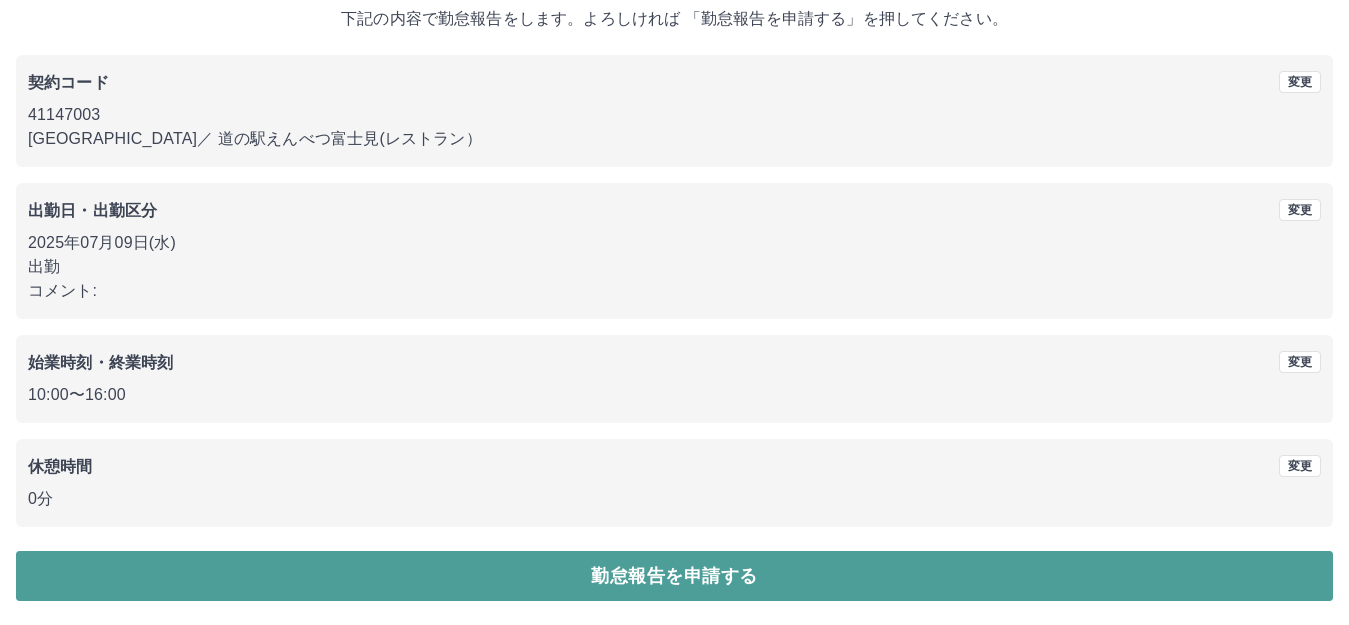 click on "勤怠報告を申請する" at bounding box center (674, 576) 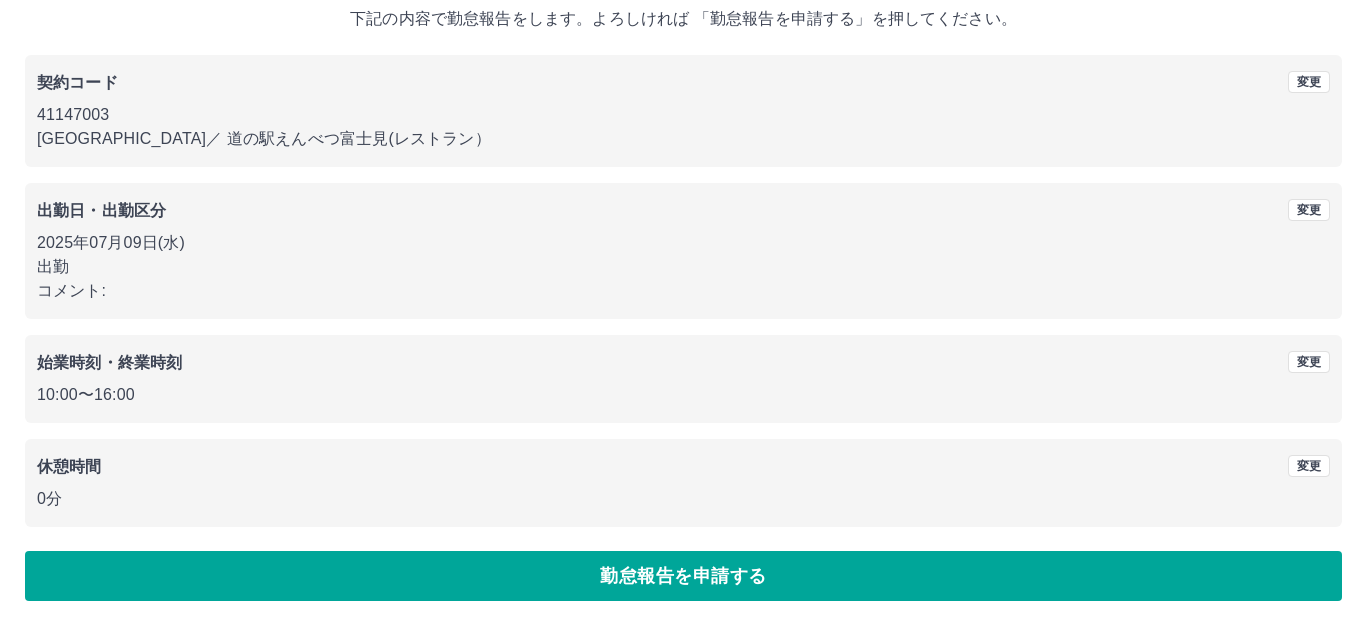 scroll, scrollTop: 0, scrollLeft: 0, axis: both 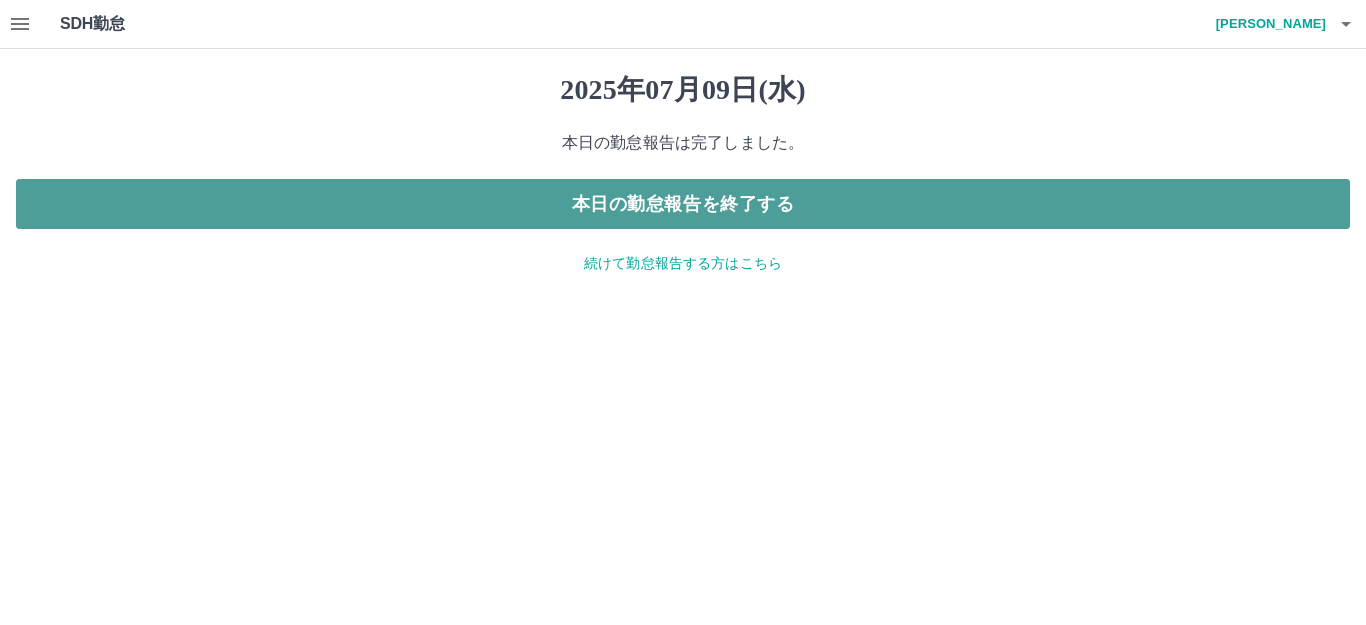 click on "本日の勤怠報告を終了する" at bounding box center (683, 204) 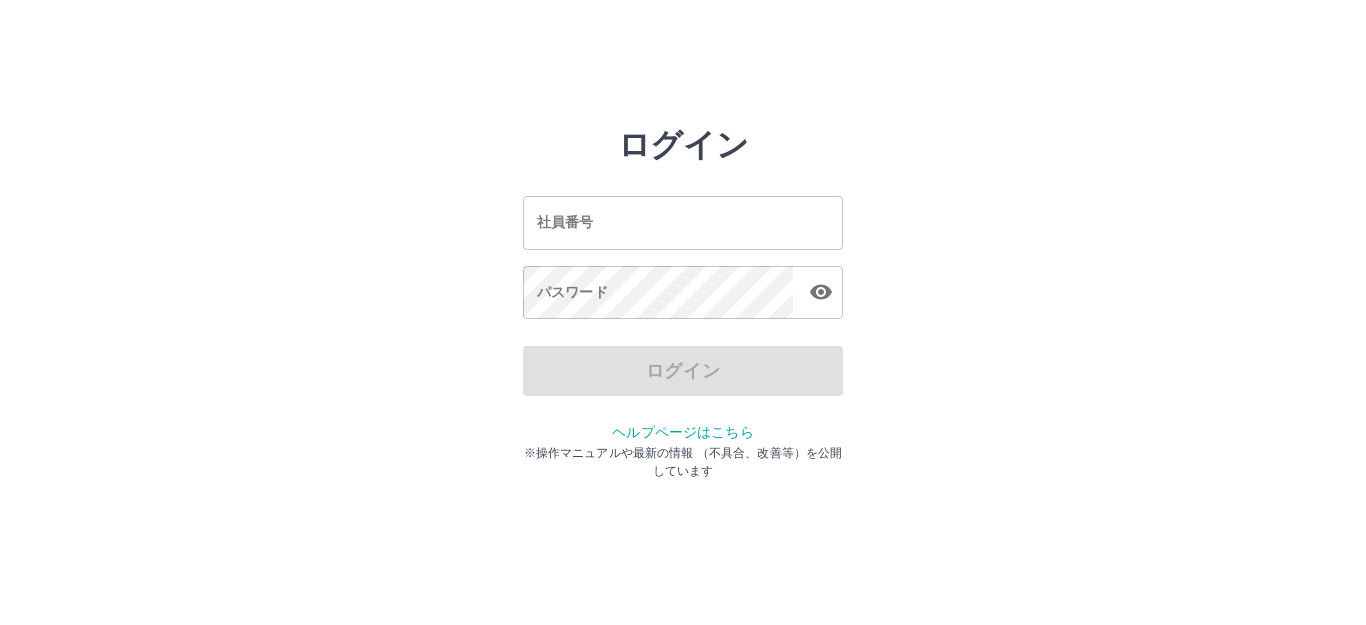 scroll, scrollTop: 0, scrollLeft: 0, axis: both 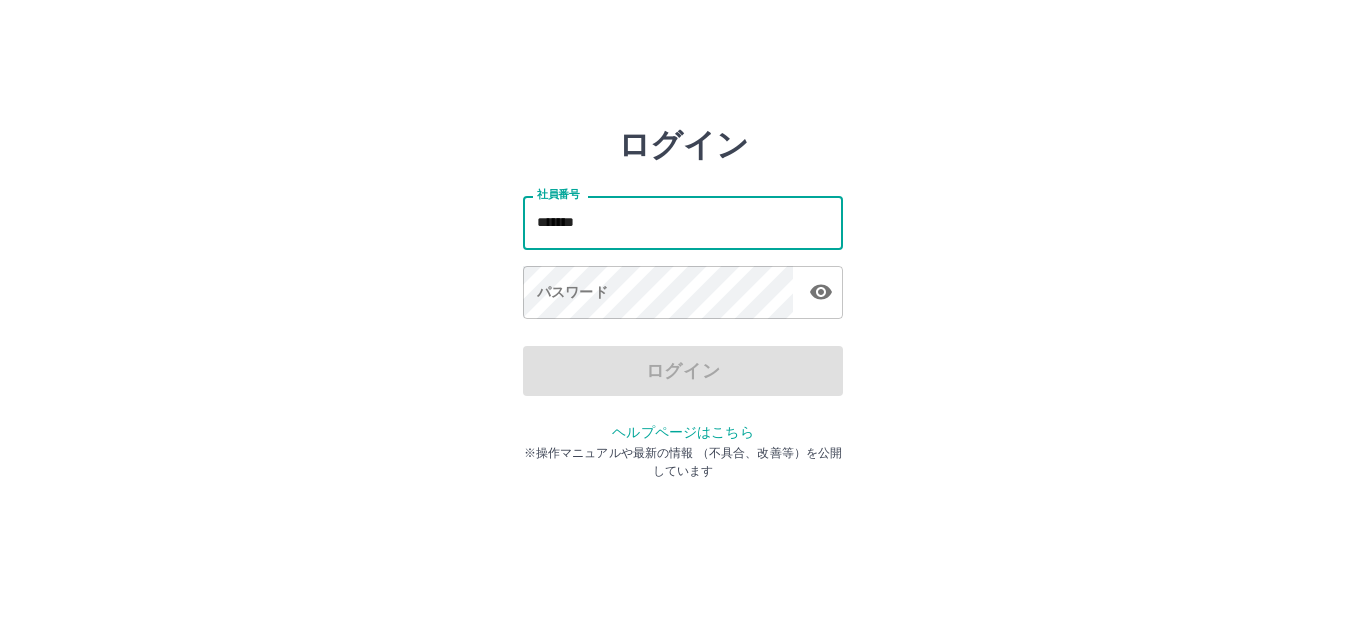 type on "*******" 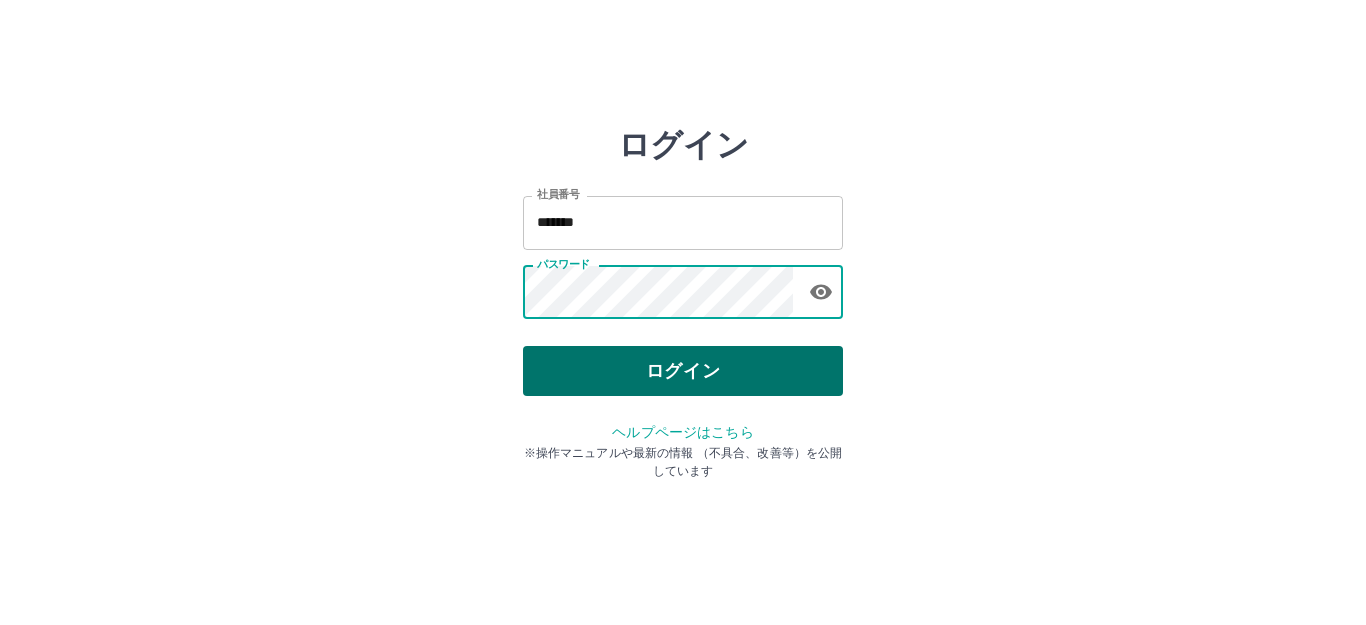 click on "ログイン" at bounding box center (683, 371) 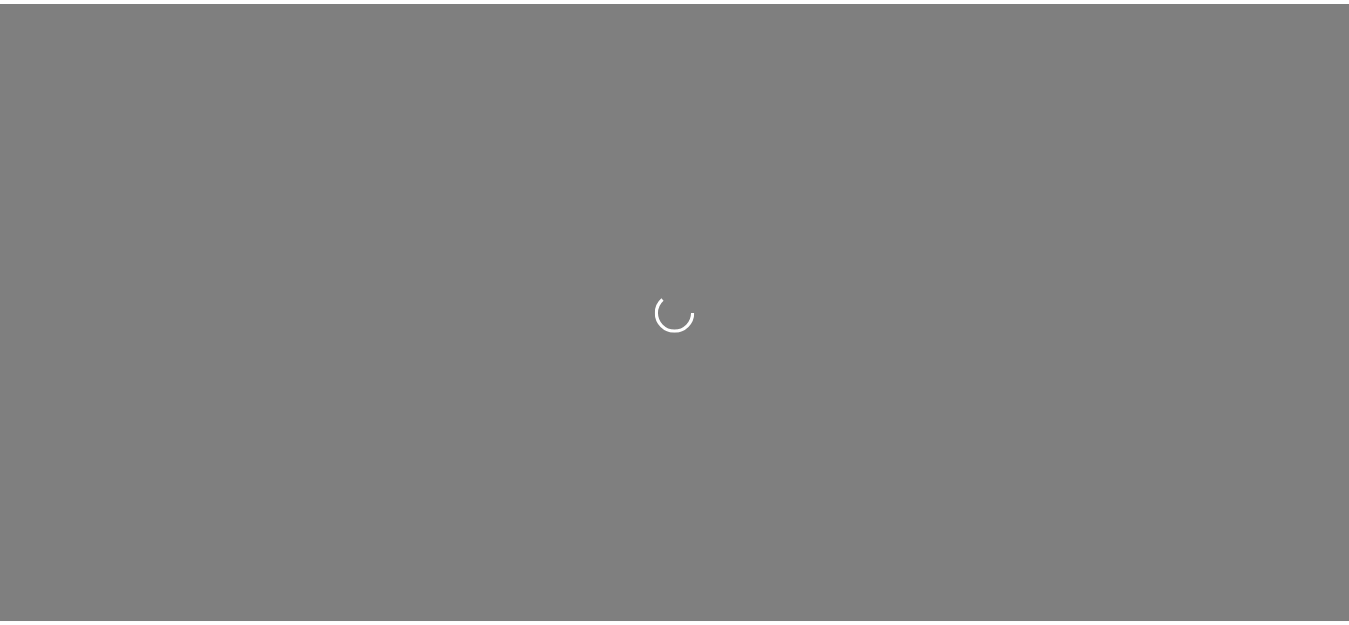 scroll, scrollTop: 0, scrollLeft: 0, axis: both 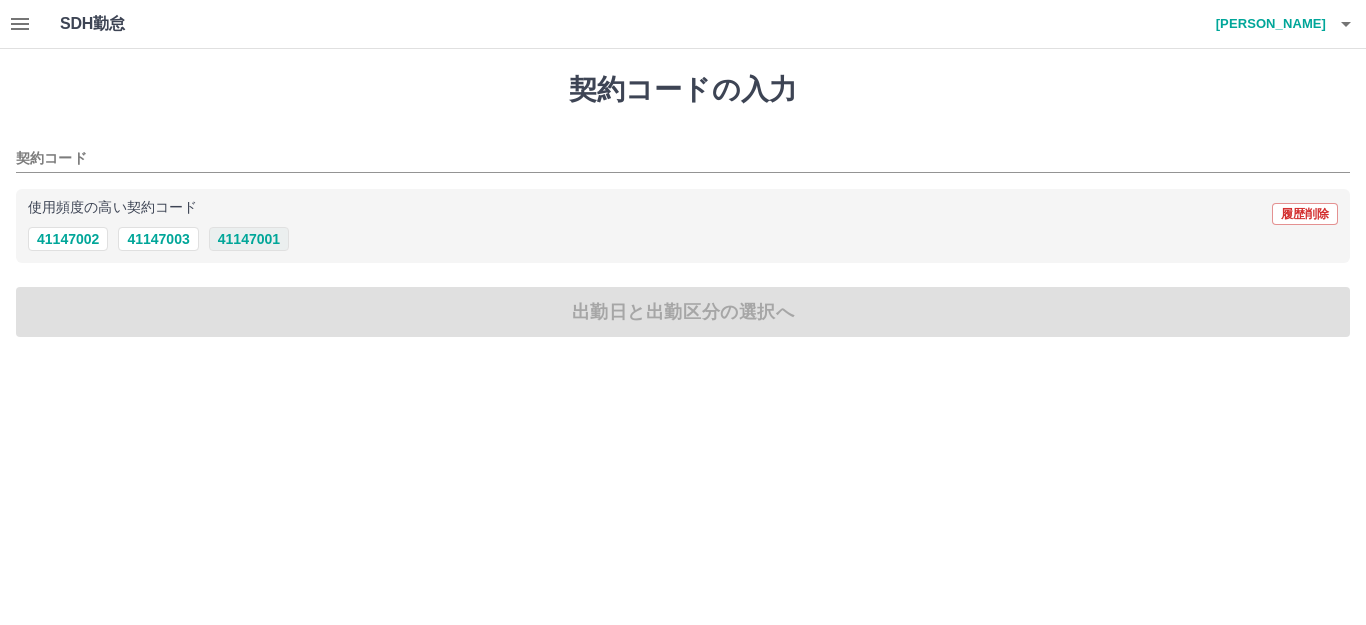 click on "41147001" at bounding box center (249, 239) 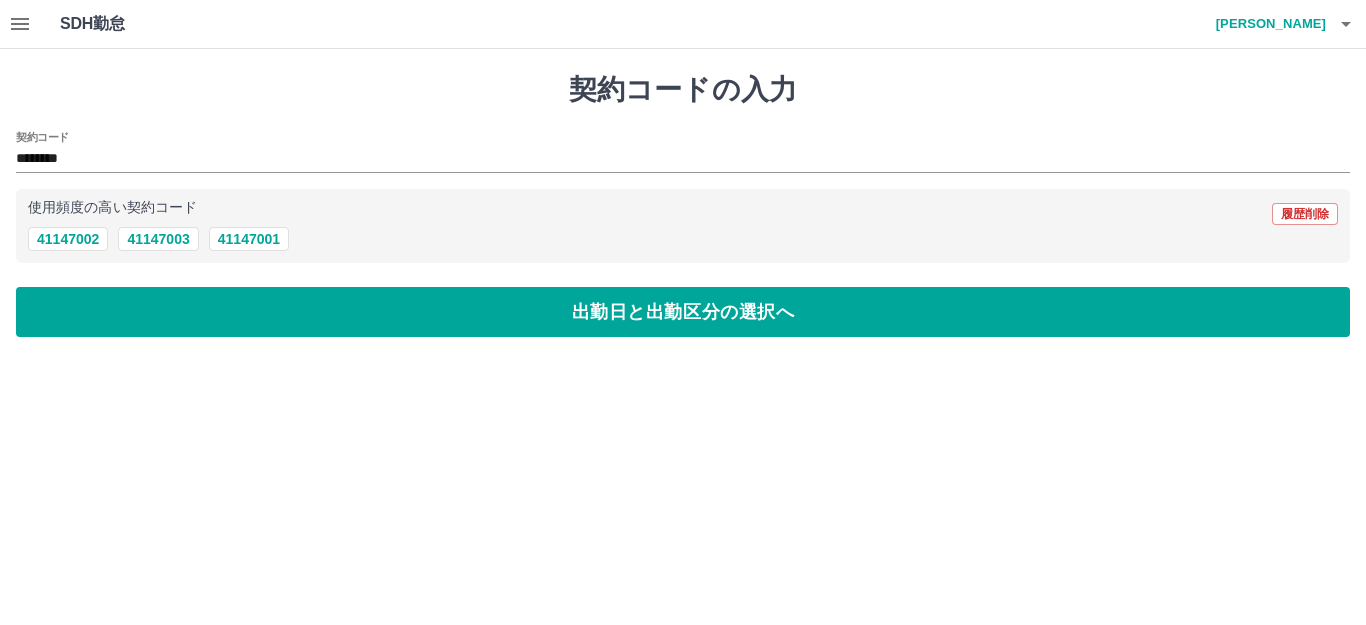 click on "契約コードの入力 契約コード ******** 使用頻度の高い契約コード 履歴削除 41147002 41147003 41147001 出勤日と出勤区分の選択へ" at bounding box center [683, 205] 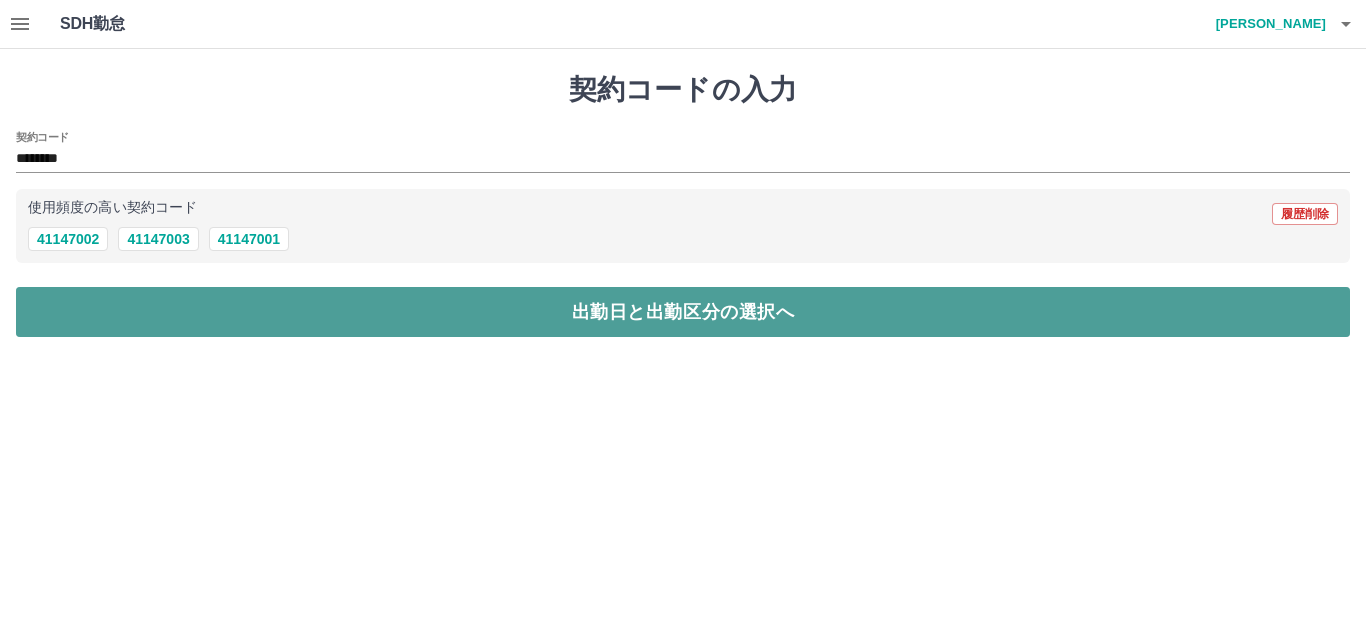 click on "出勤日と出勤区分の選択へ" at bounding box center [683, 312] 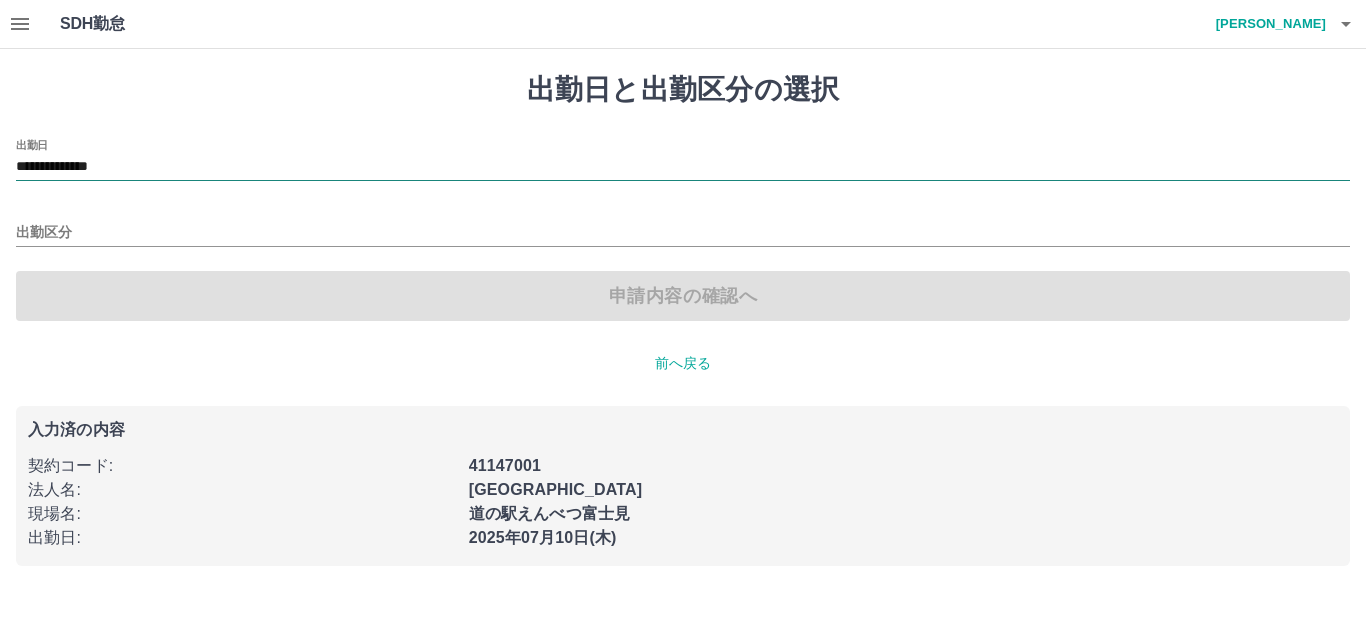 click on "**********" at bounding box center [683, 167] 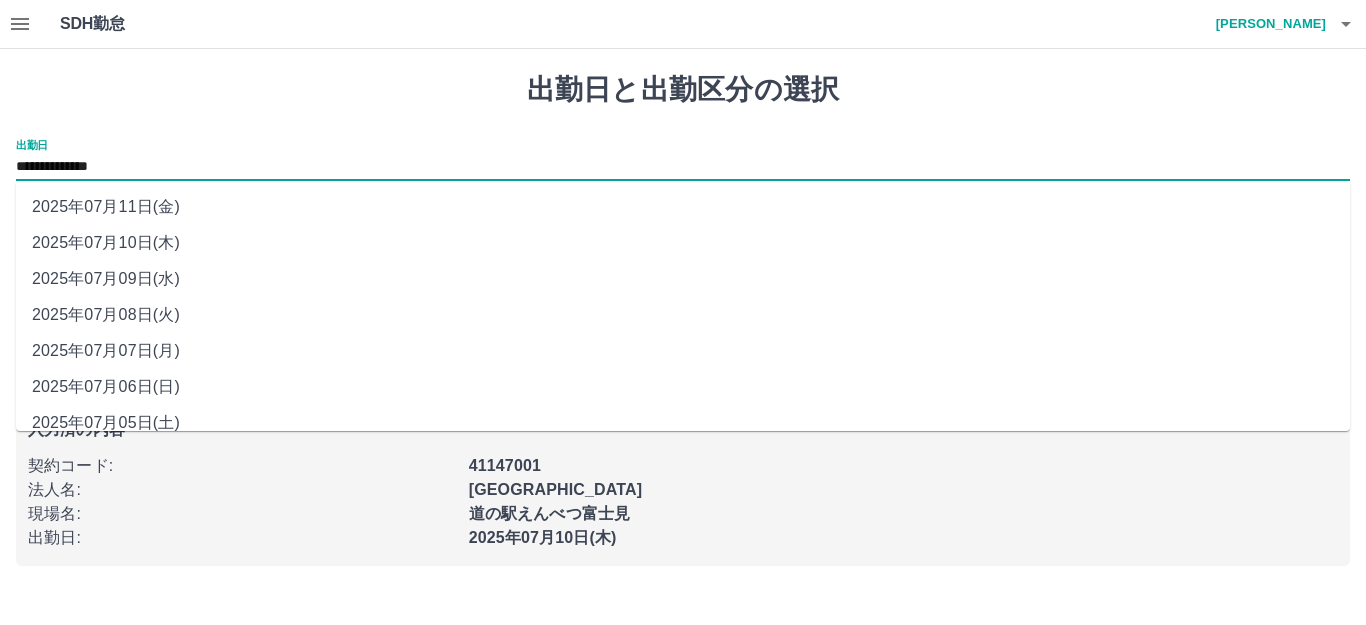 click on "2025年07月09日(水)" at bounding box center (683, 279) 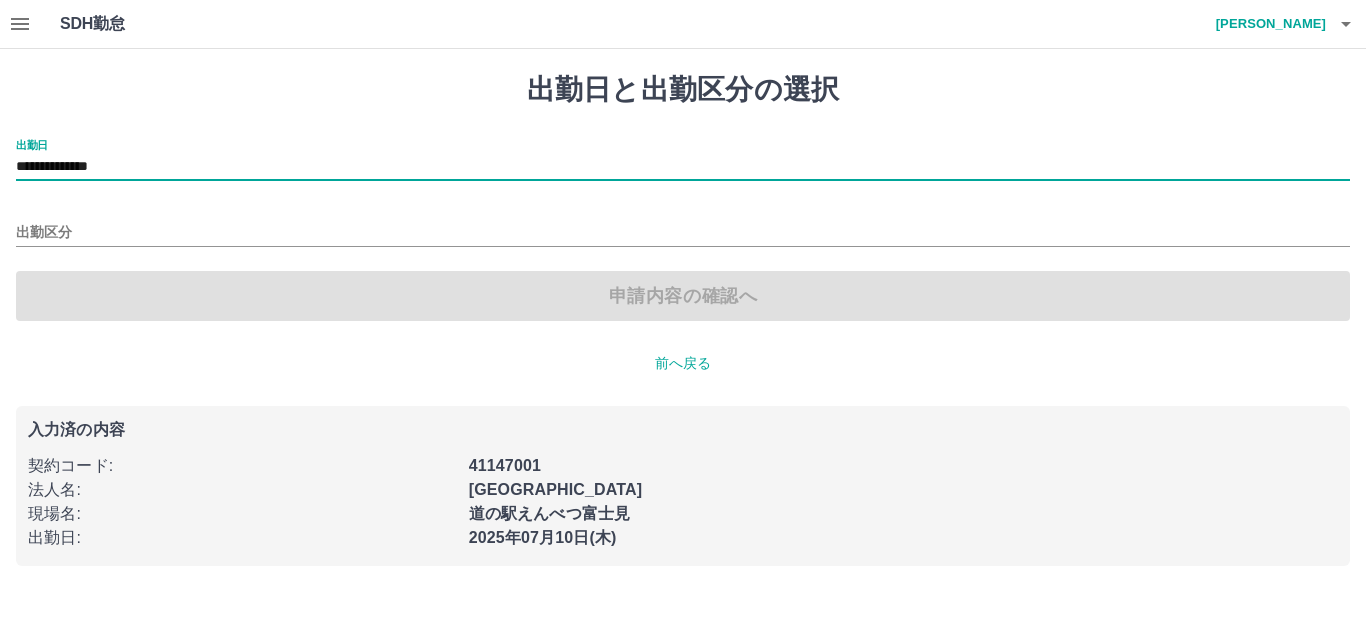 click on "出勤区分" at bounding box center (683, 226) 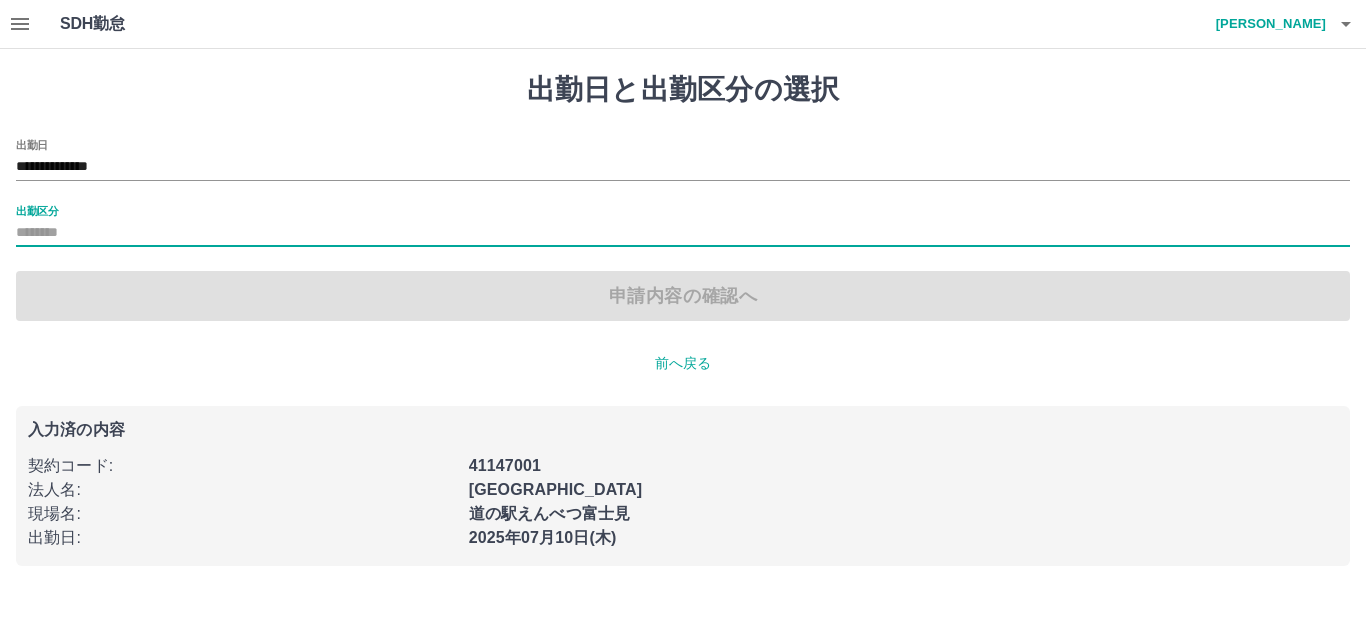 click on "出勤区分" at bounding box center [683, 233] 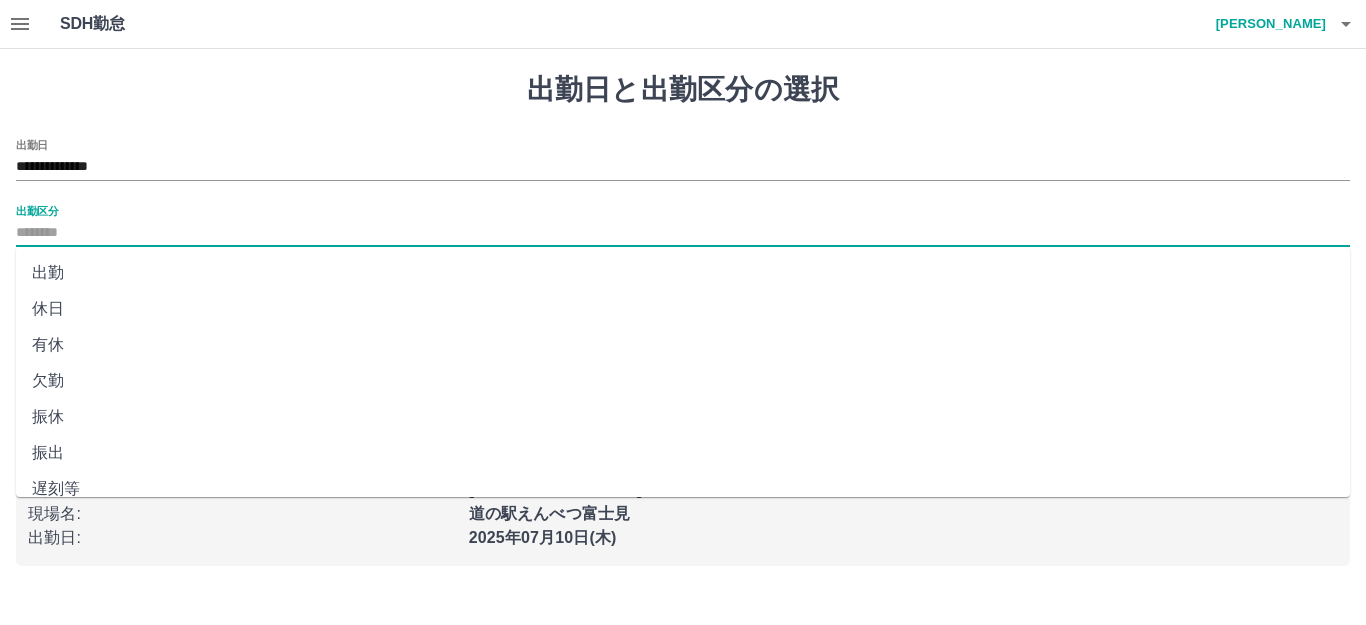 click on "出勤" at bounding box center [683, 273] 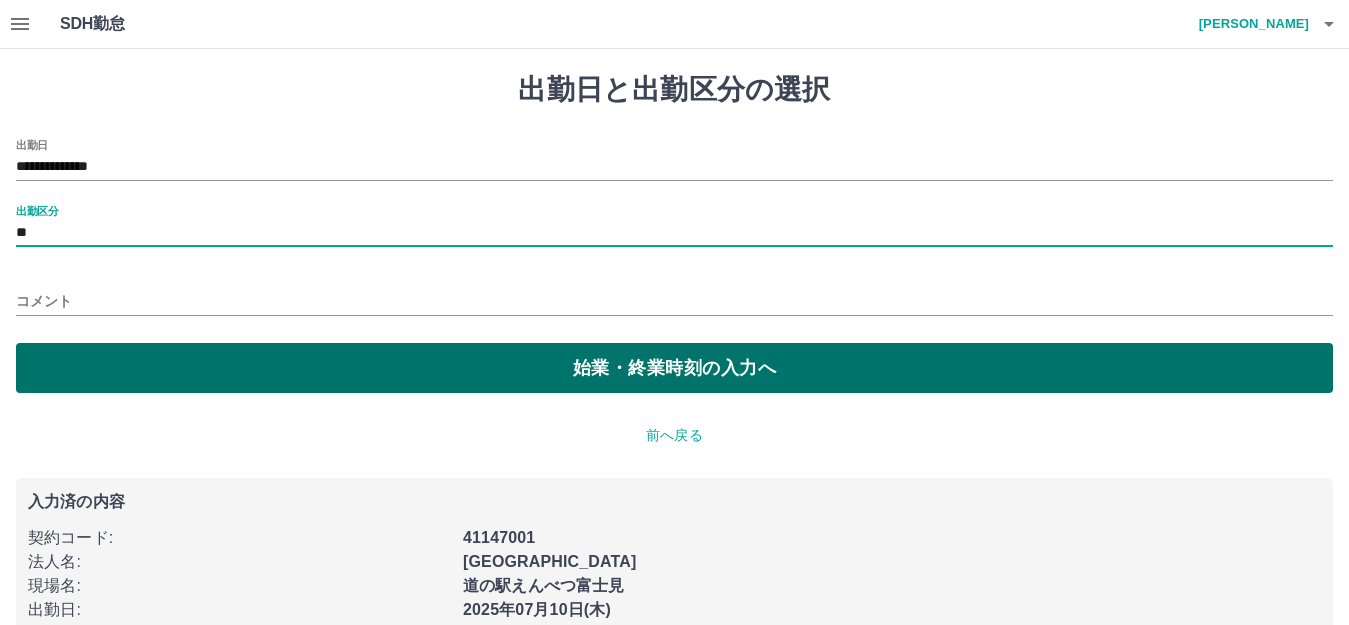 click on "始業・終業時刻の入力へ" at bounding box center [674, 368] 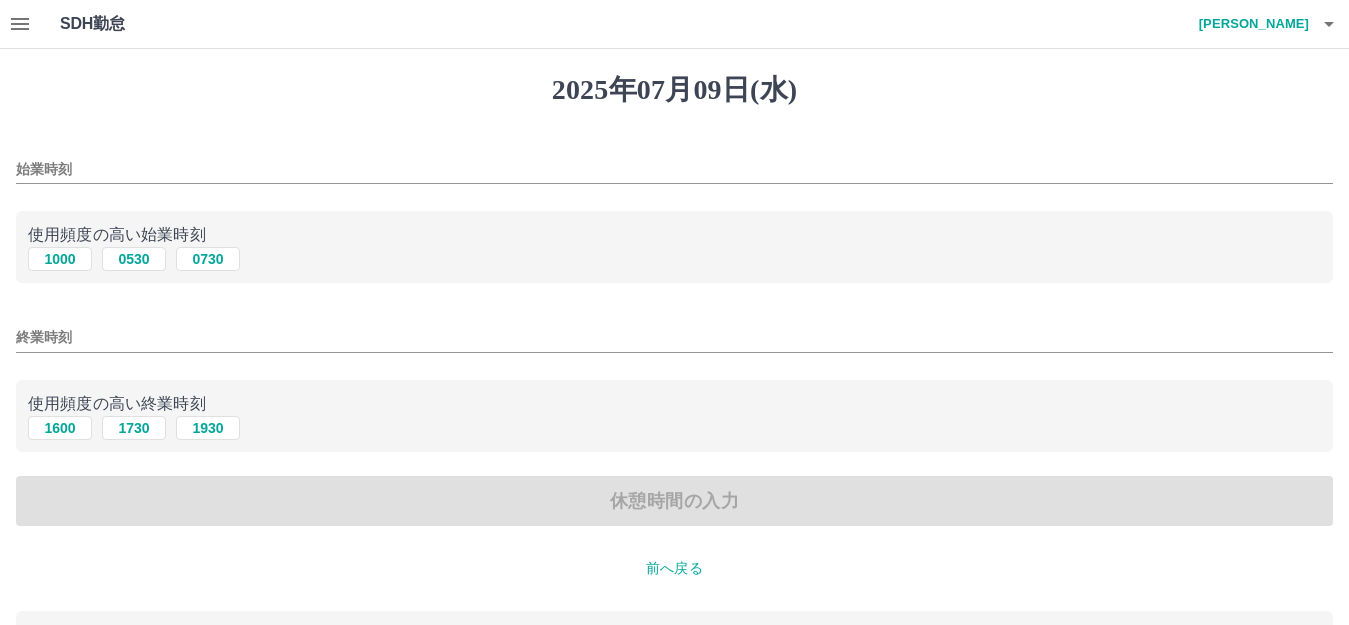 click on "始業時刻" at bounding box center [674, 169] 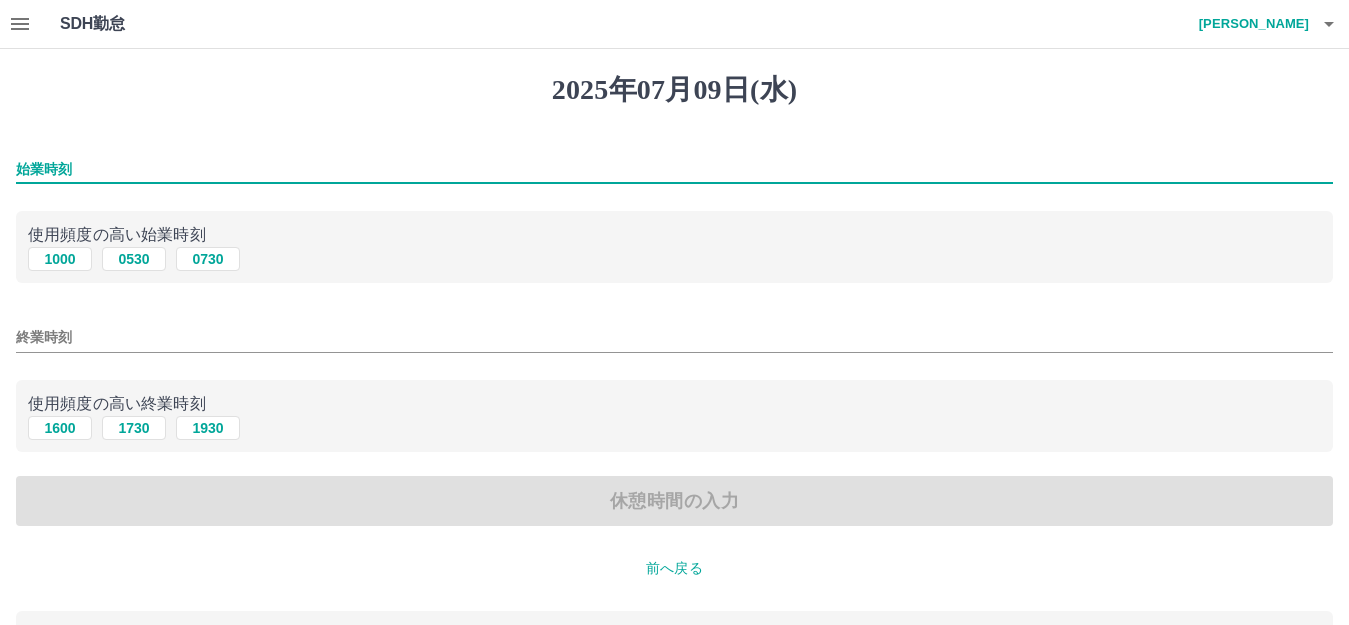 type on "***" 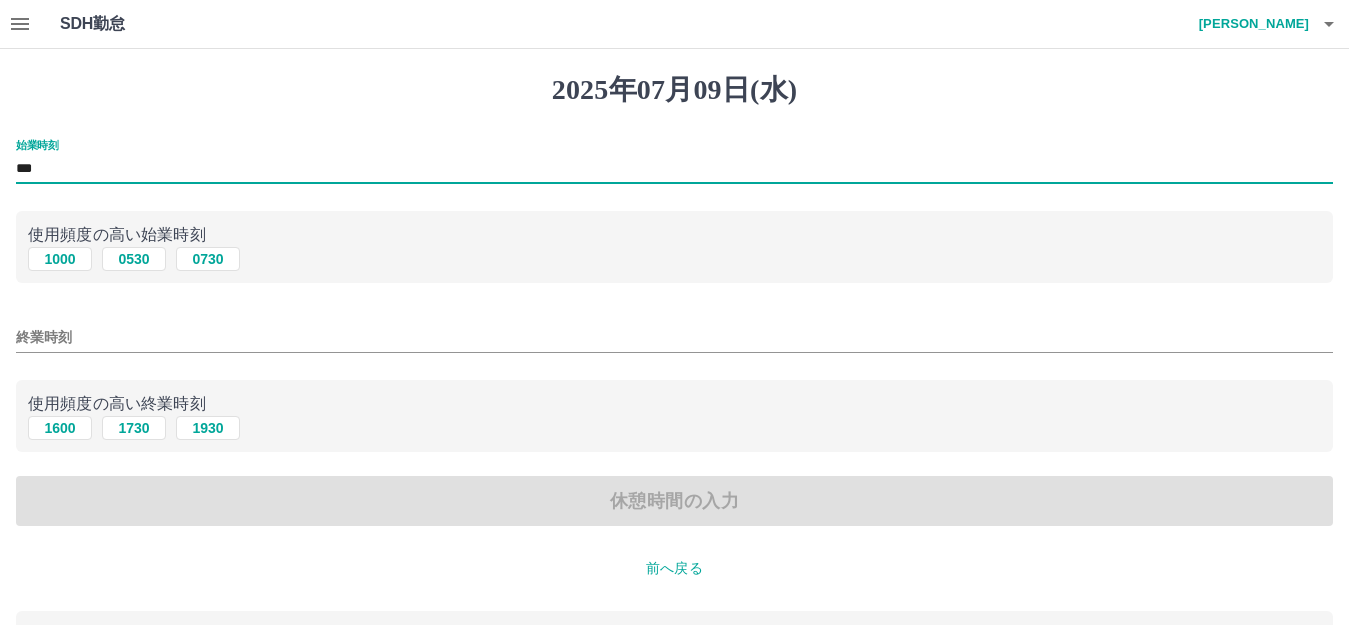 click on "終業時刻" at bounding box center [674, 337] 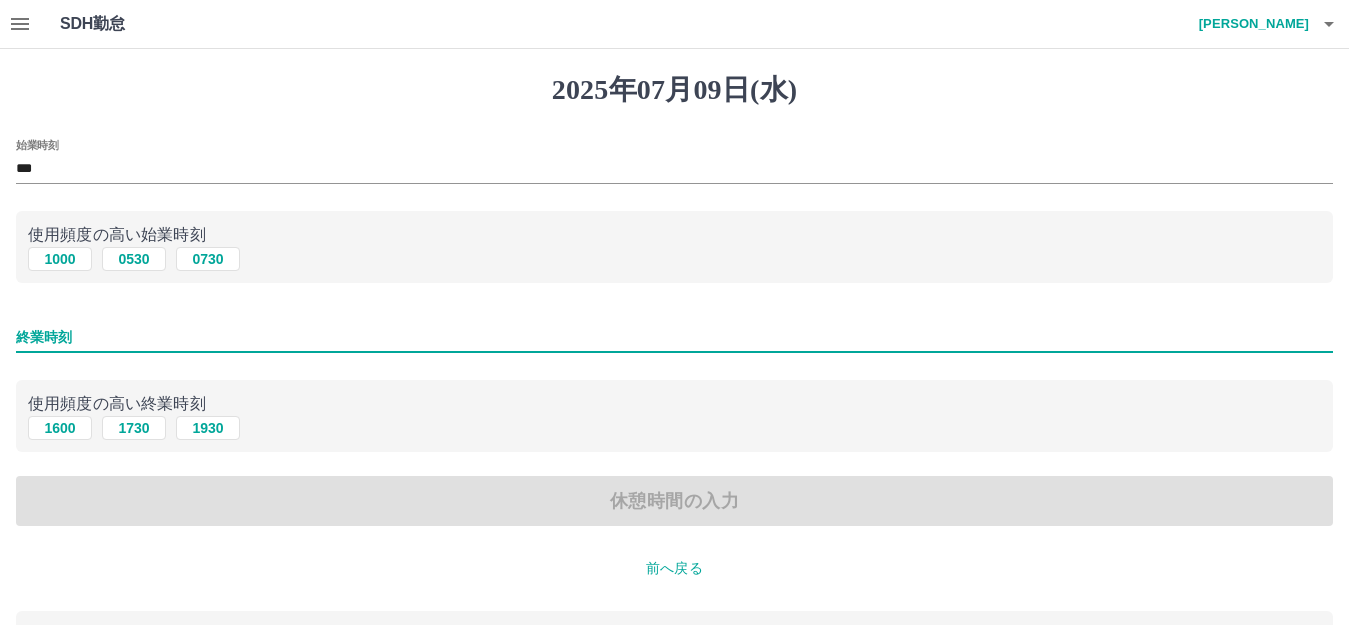 type on "****" 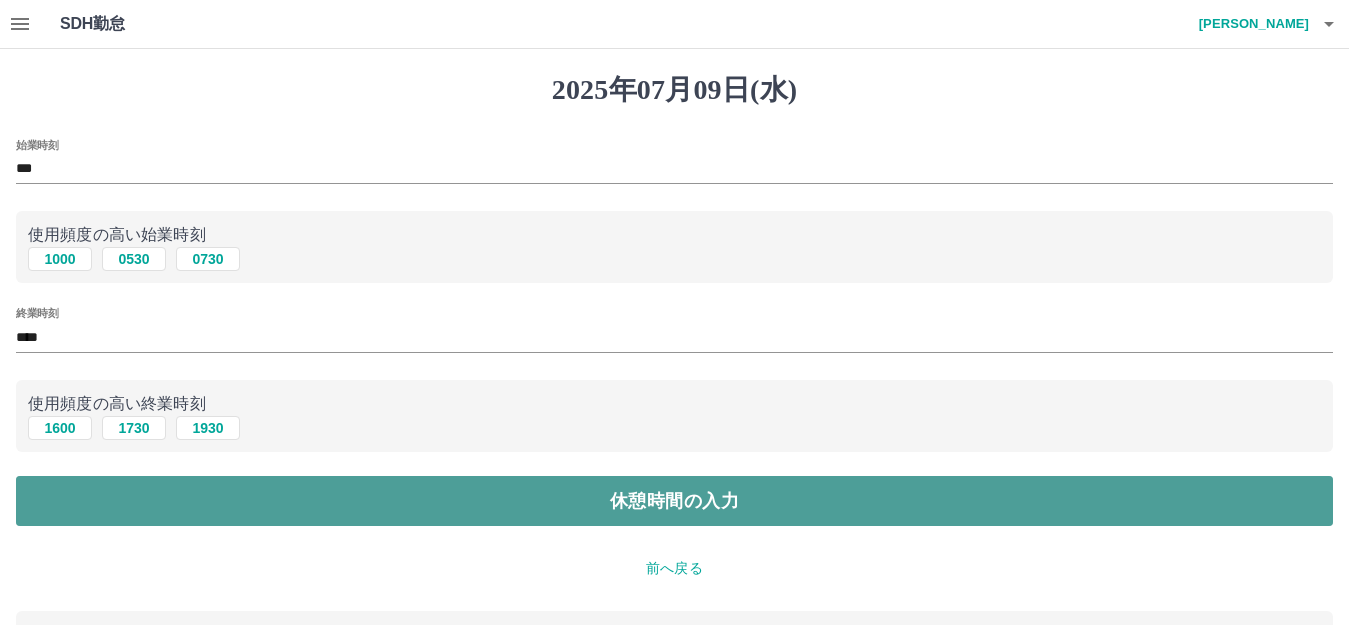 click on "休憩時間の入力" at bounding box center [674, 501] 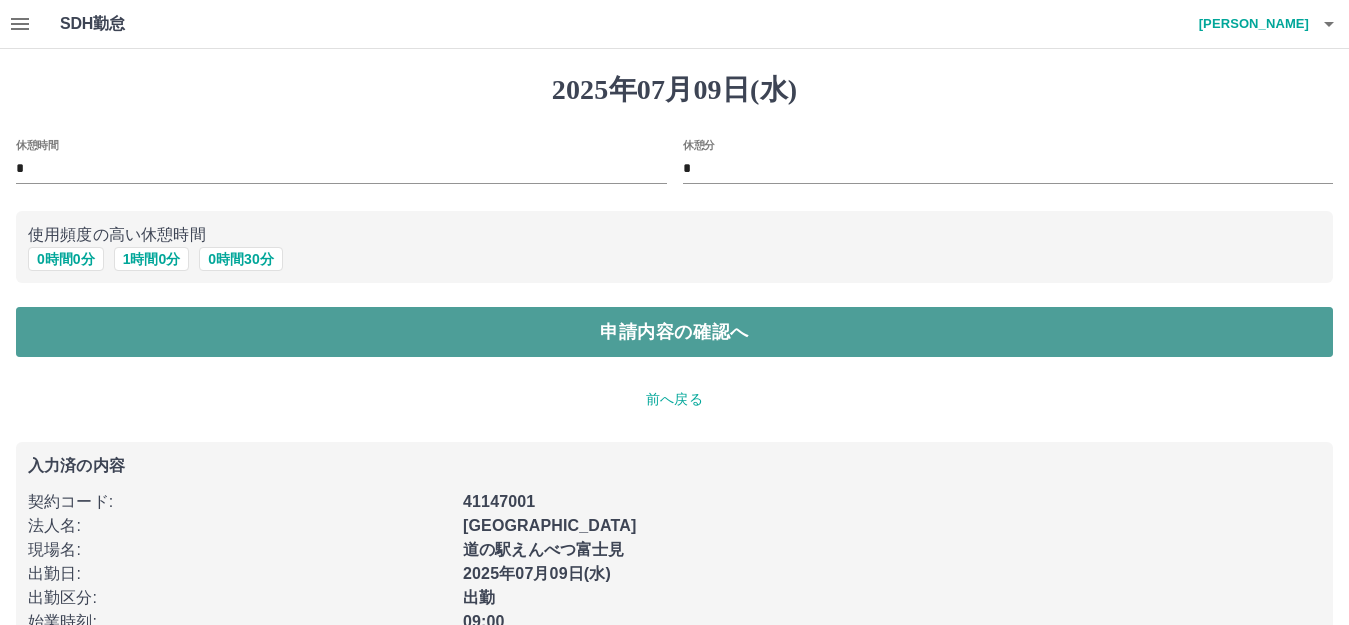 click on "申請内容の確認へ" at bounding box center (674, 332) 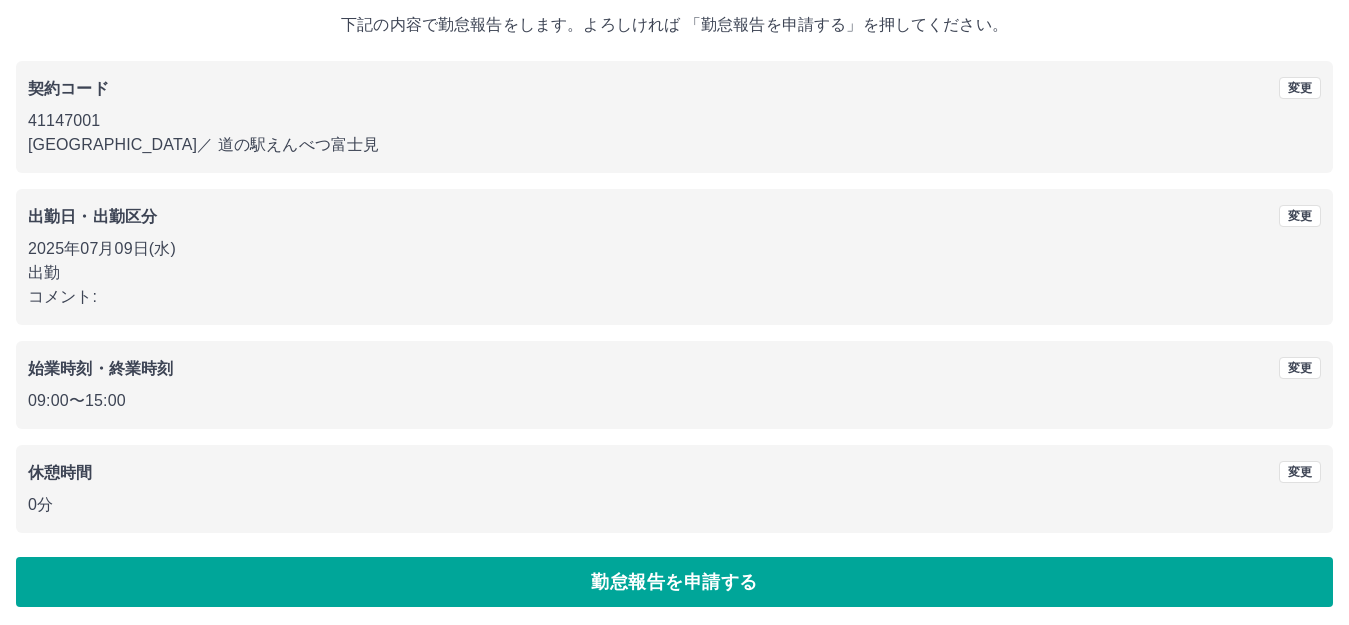 scroll, scrollTop: 124, scrollLeft: 0, axis: vertical 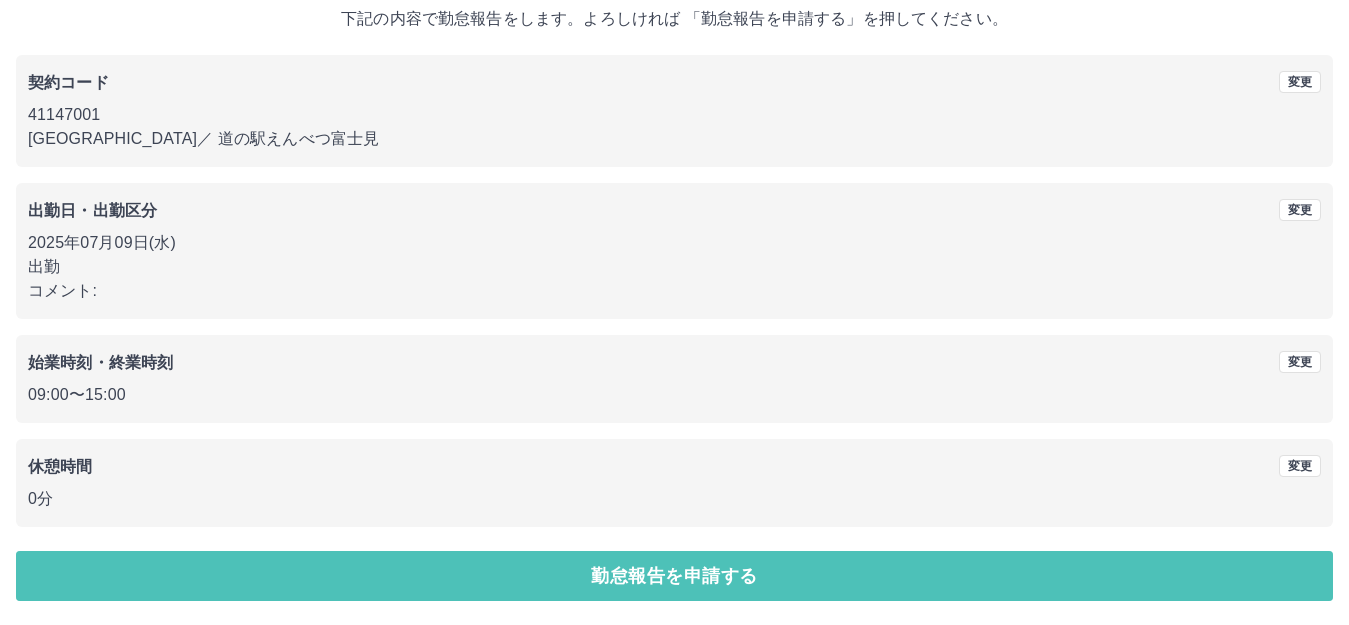click on "勤怠報告を申請する" at bounding box center [674, 576] 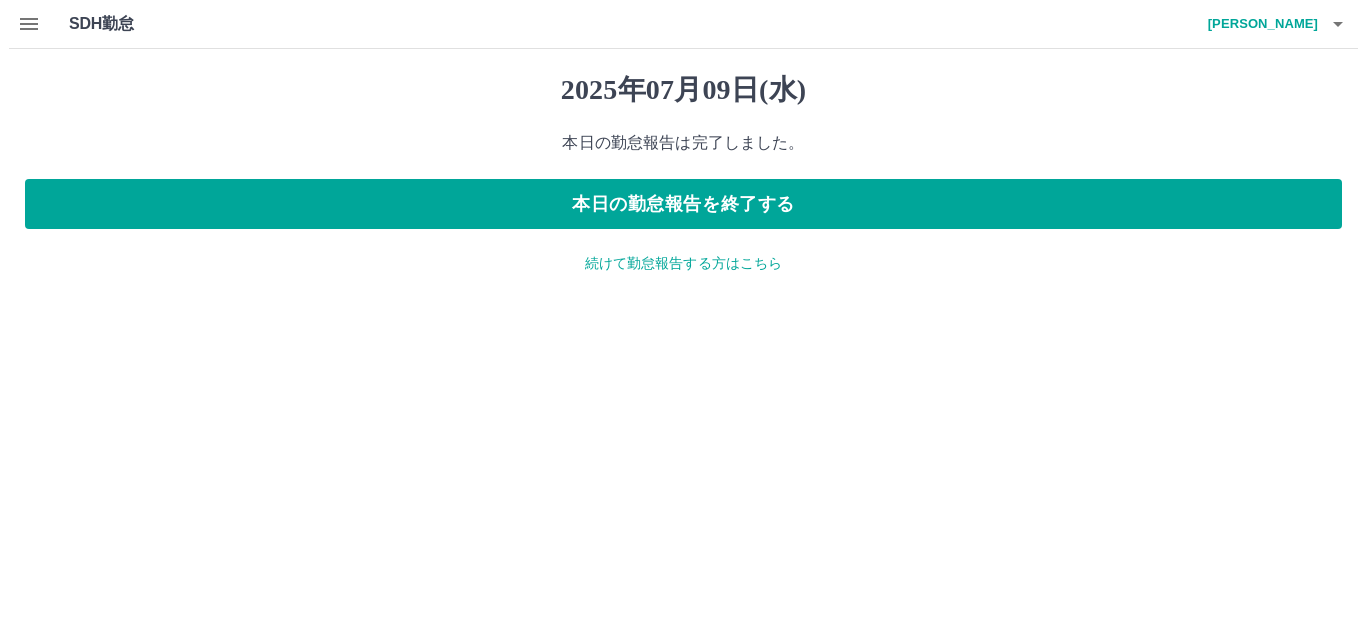 scroll, scrollTop: 0, scrollLeft: 0, axis: both 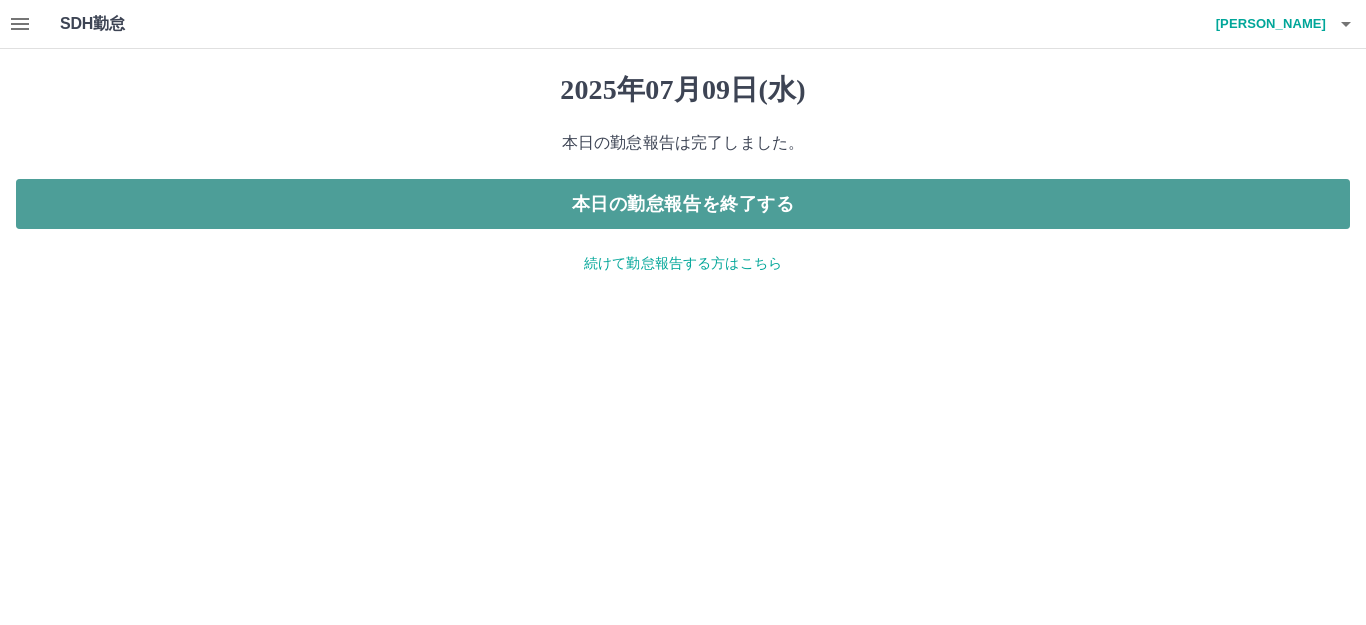 click on "本日の勤怠報告を終了する" at bounding box center (683, 204) 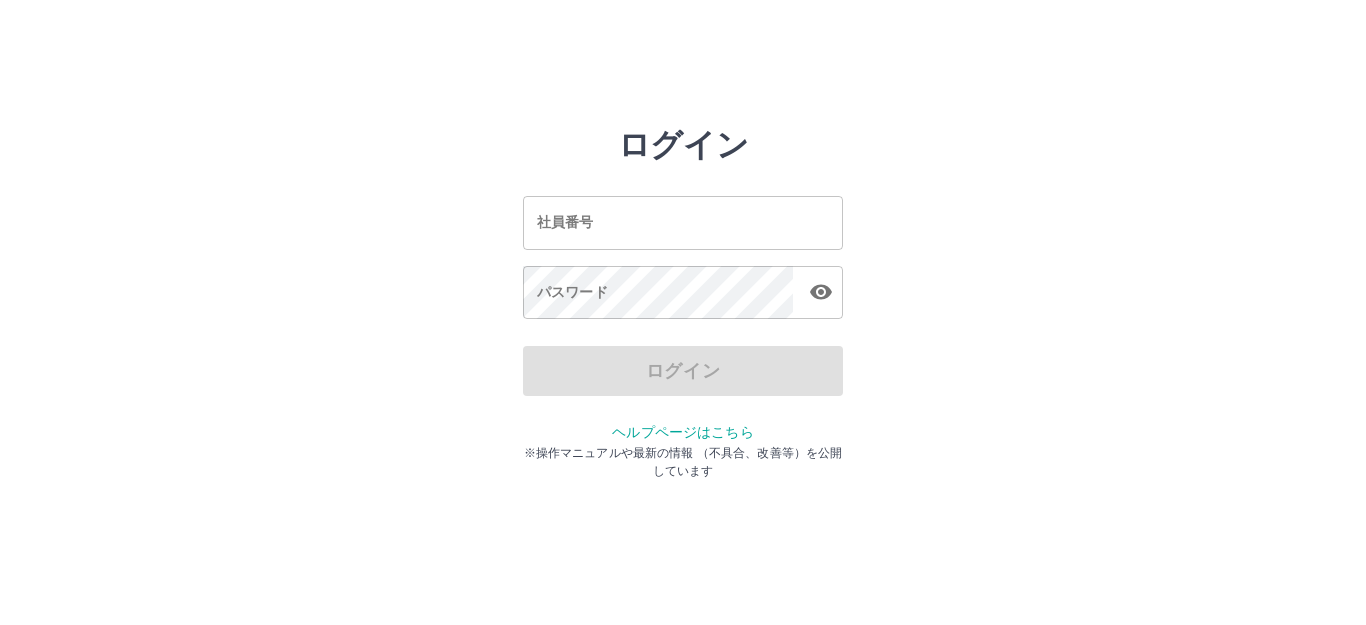 scroll, scrollTop: 0, scrollLeft: 0, axis: both 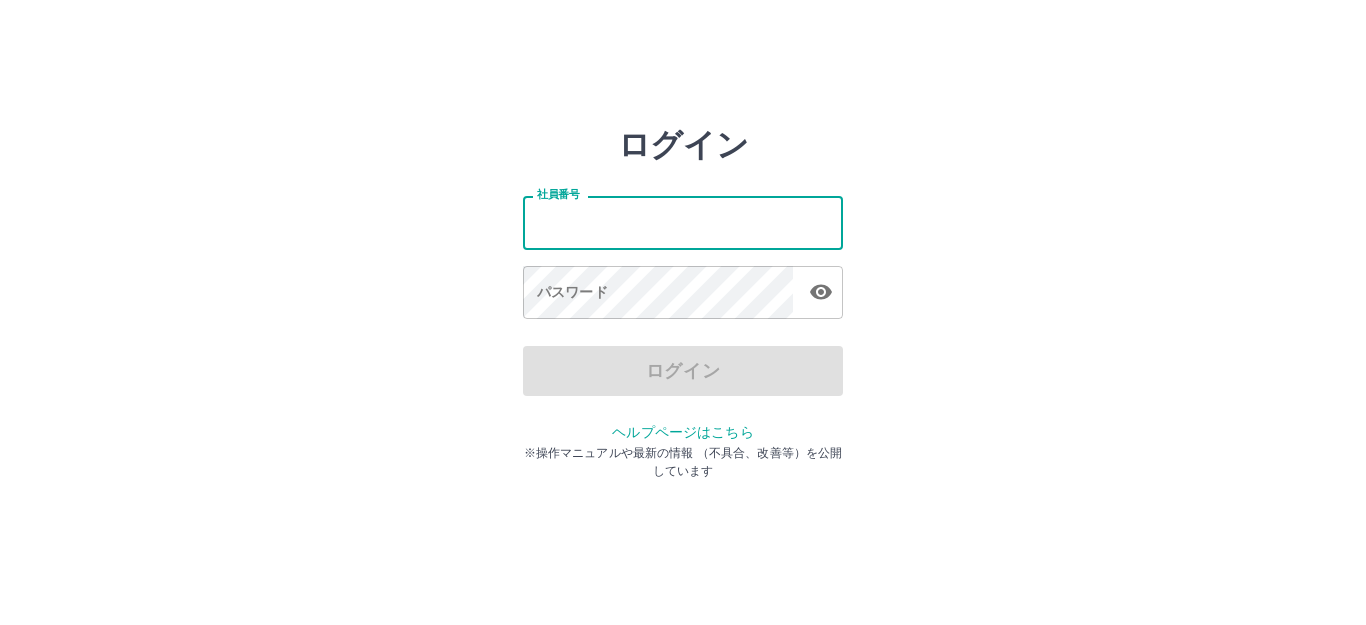 click on "社員番号" at bounding box center (683, 222) 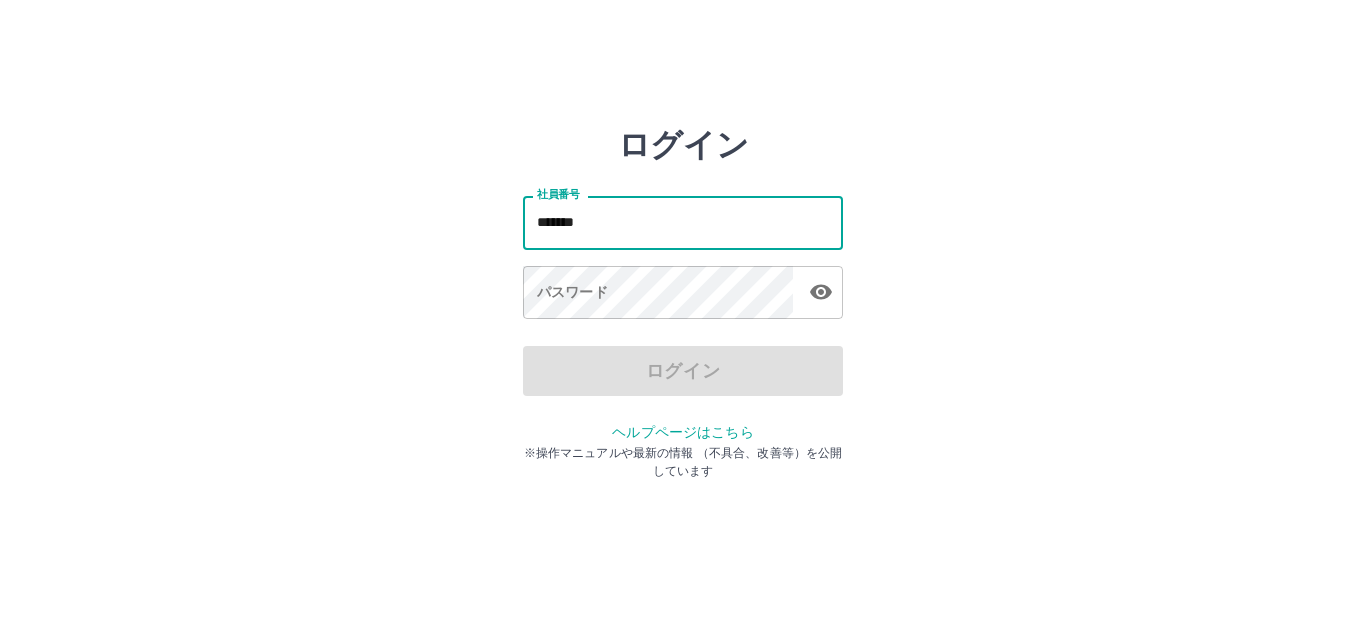 type on "*******" 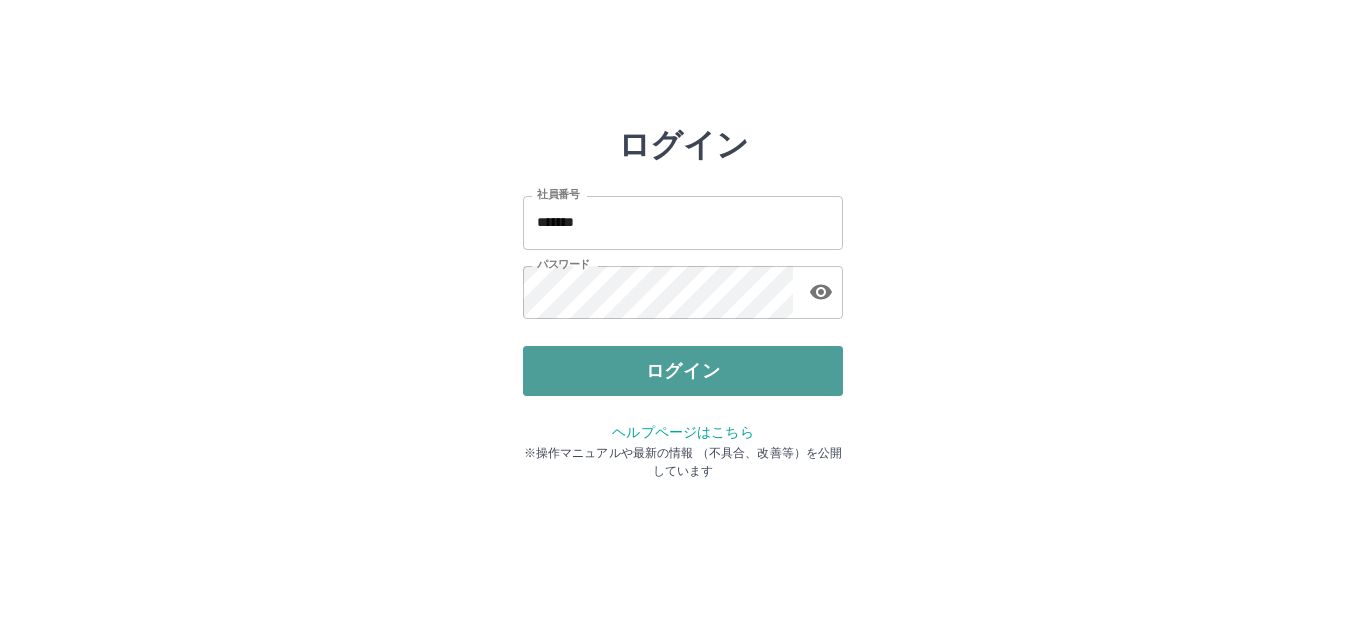 click on "ログイン" at bounding box center (683, 371) 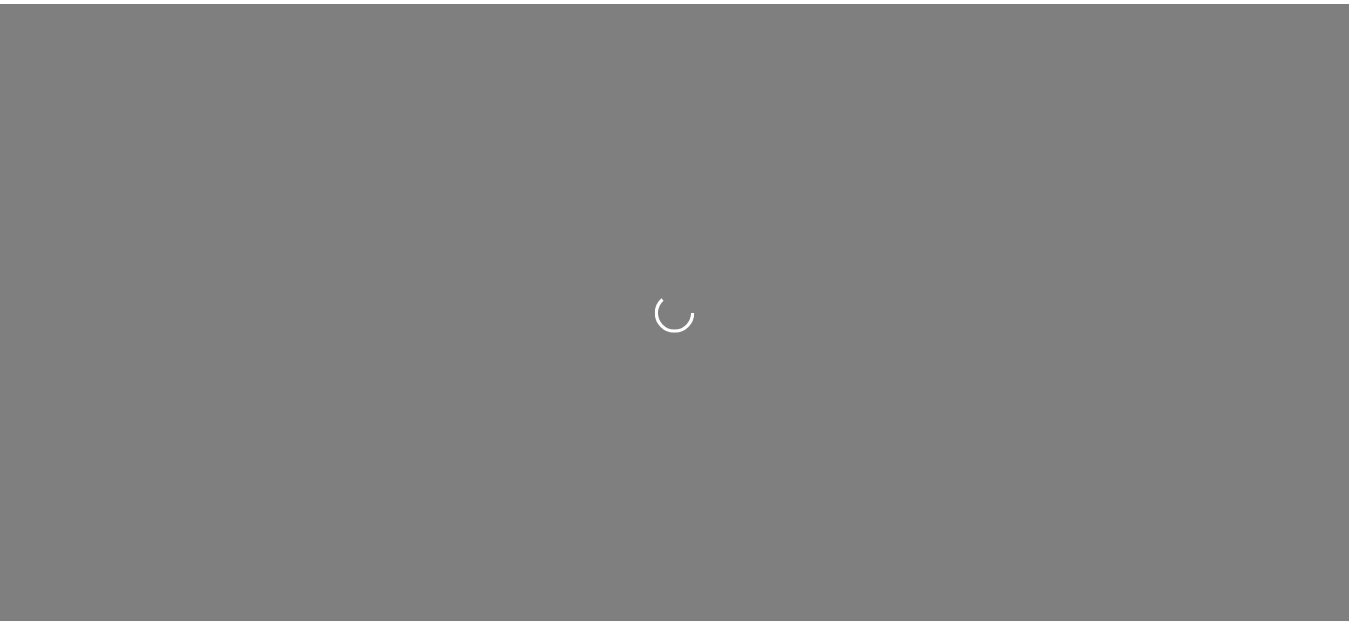 scroll, scrollTop: 0, scrollLeft: 0, axis: both 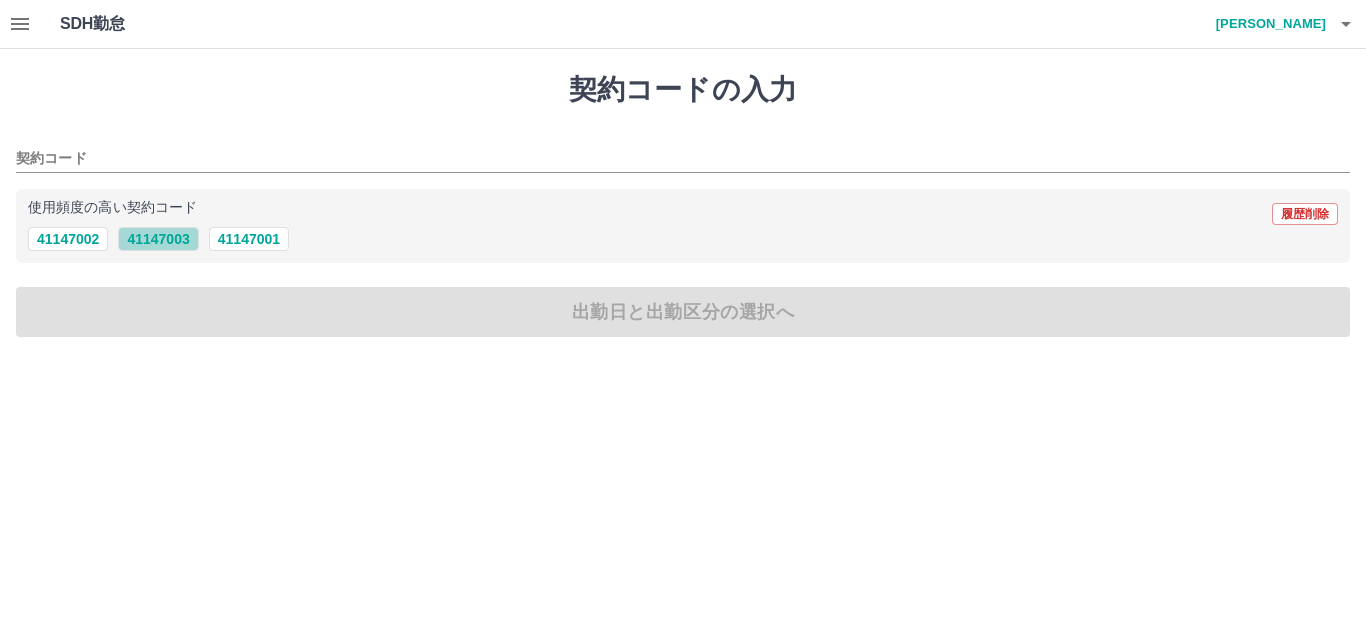 click on "41147003" at bounding box center (158, 239) 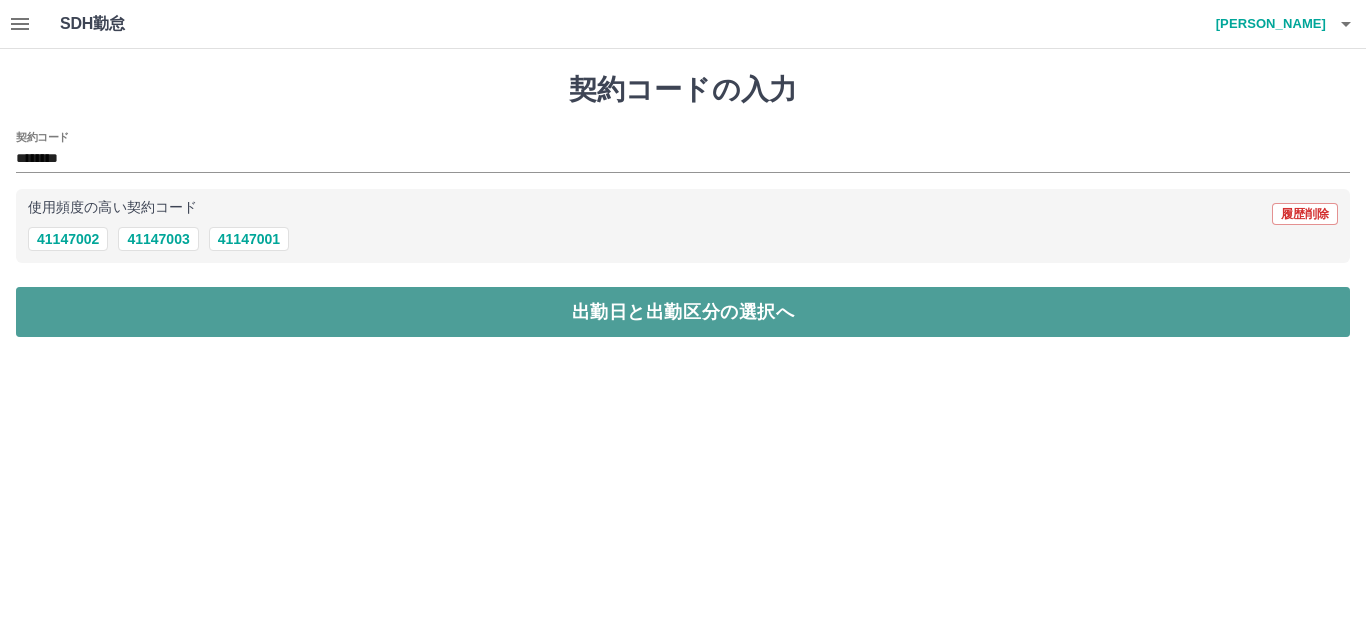 click on "出勤日と出勤区分の選択へ" at bounding box center [683, 312] 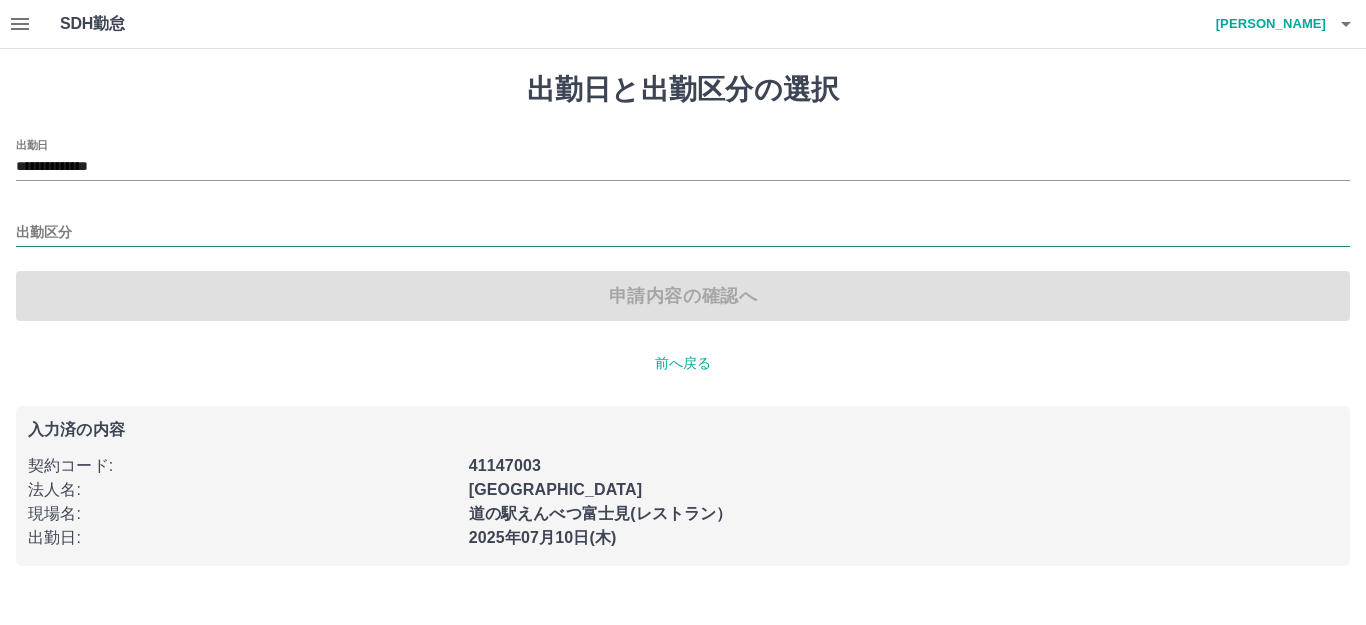 click on "出勤区分" at bounding box center [683, 233] 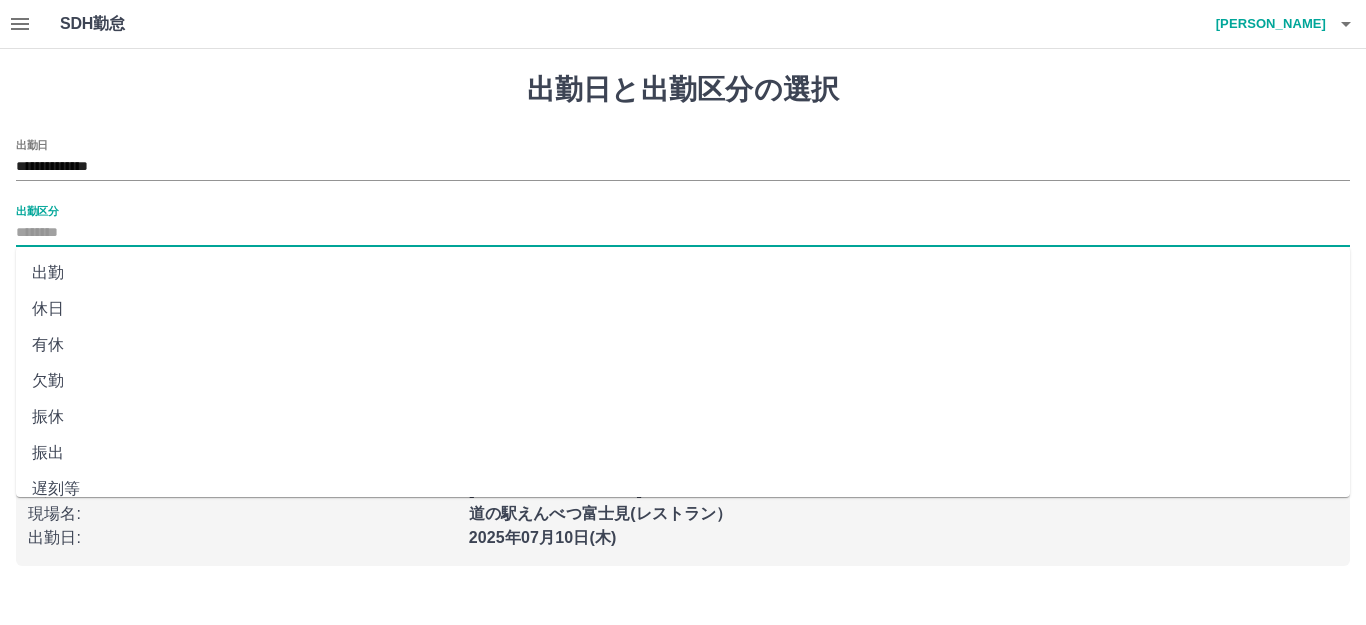 click on "出勤" at bounding box center (683, 273) 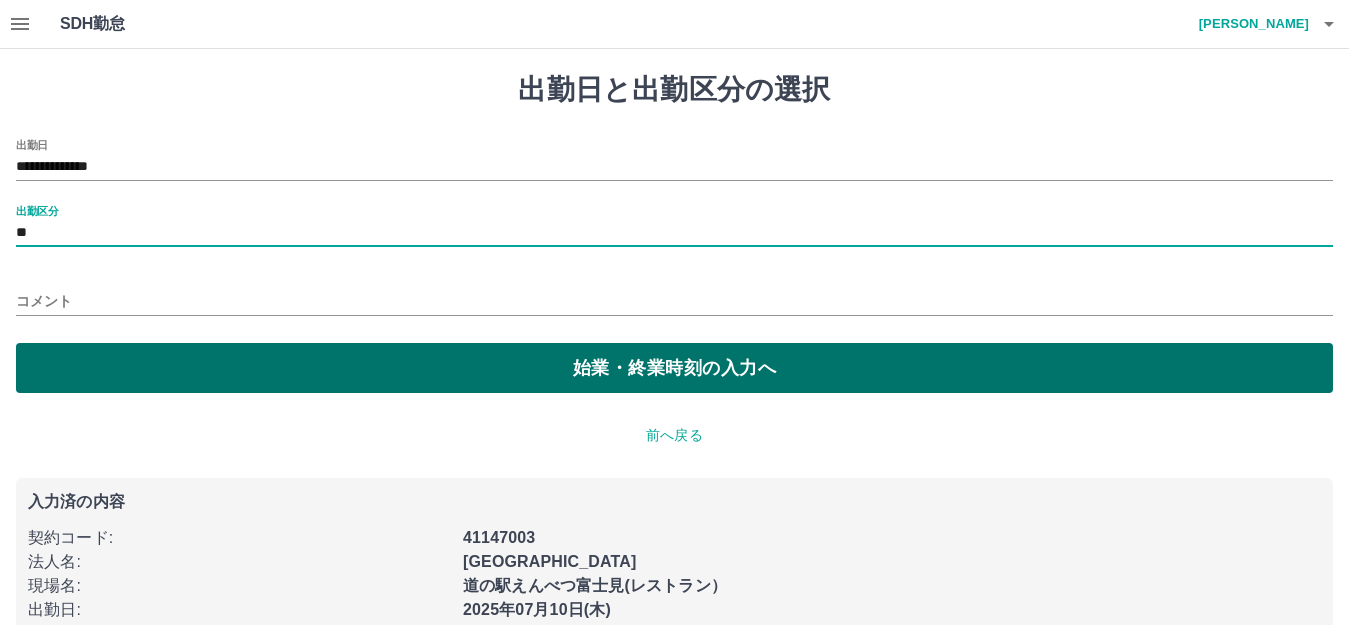 click on "始業・終業時刻の入力へ" at bounding box center (674, 368) 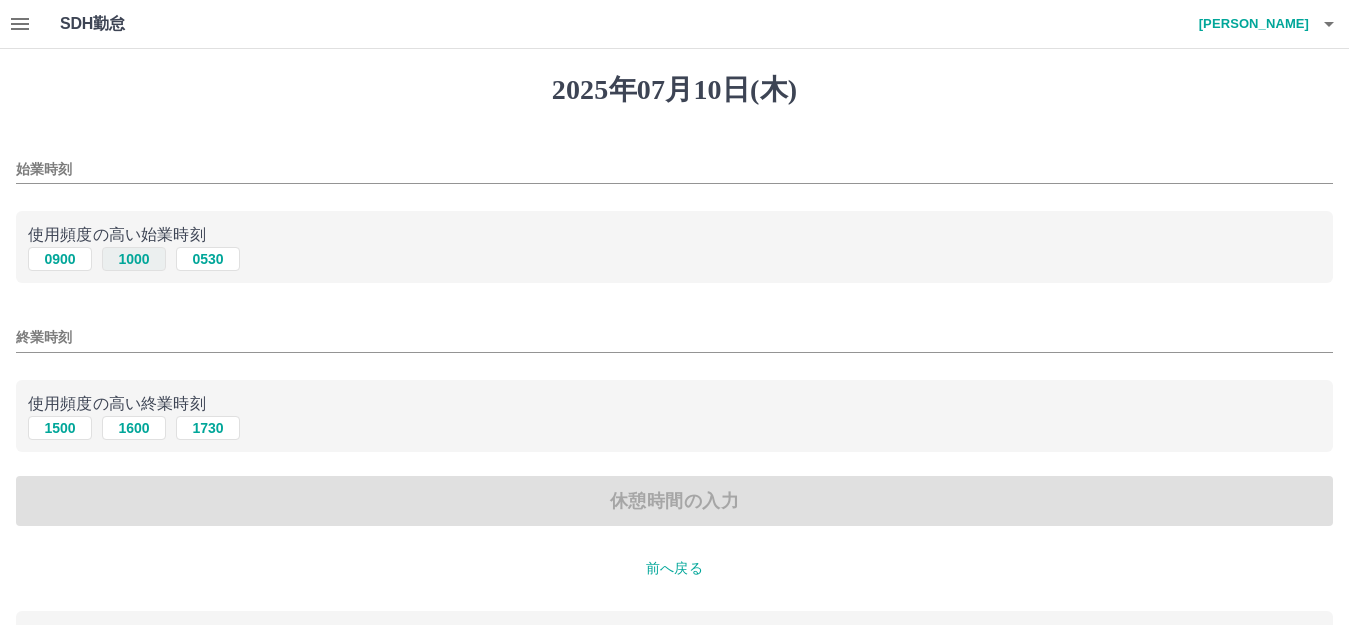 click on "1000" at bounding box center (134, 259) 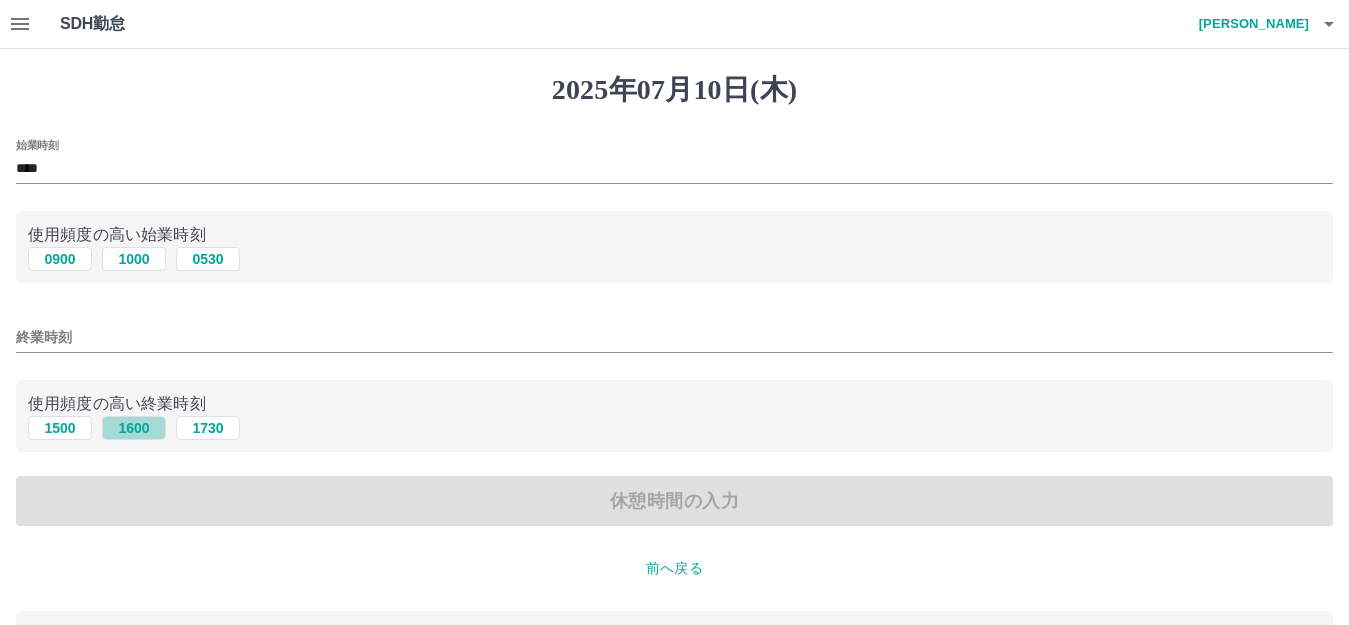 click on "1600" at bounding box center (134, 428) 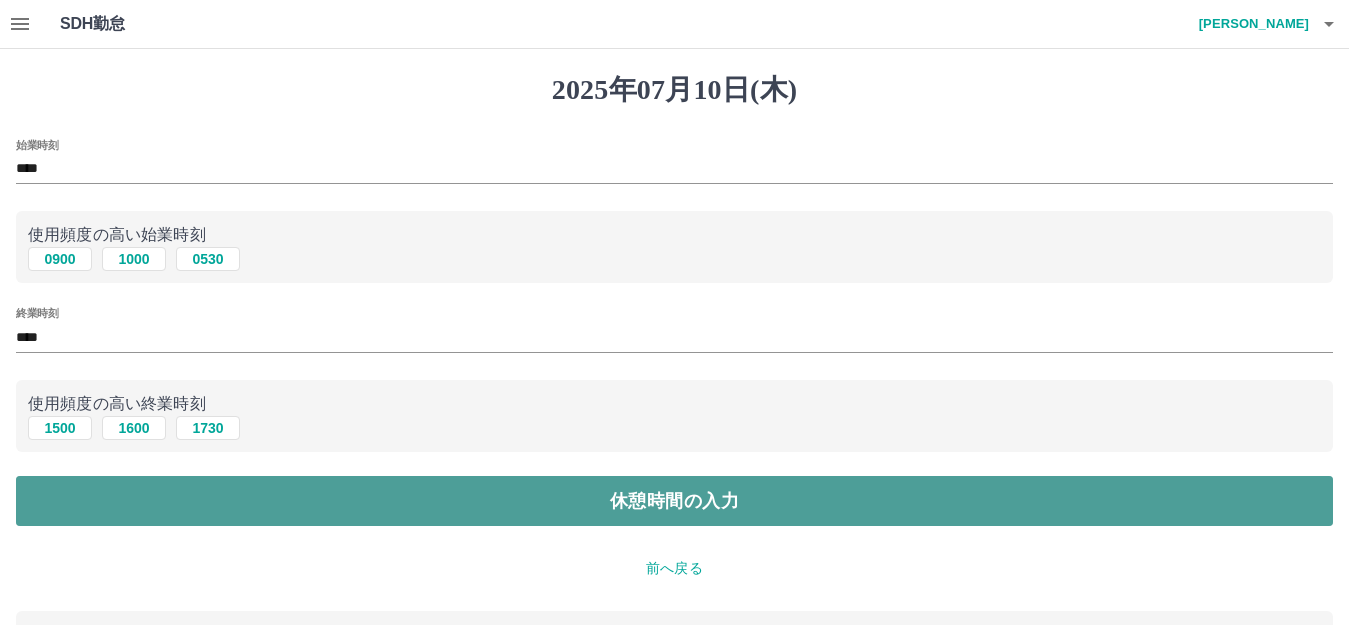 click on "休憩時間の入力" at bounding box center (674, 501) 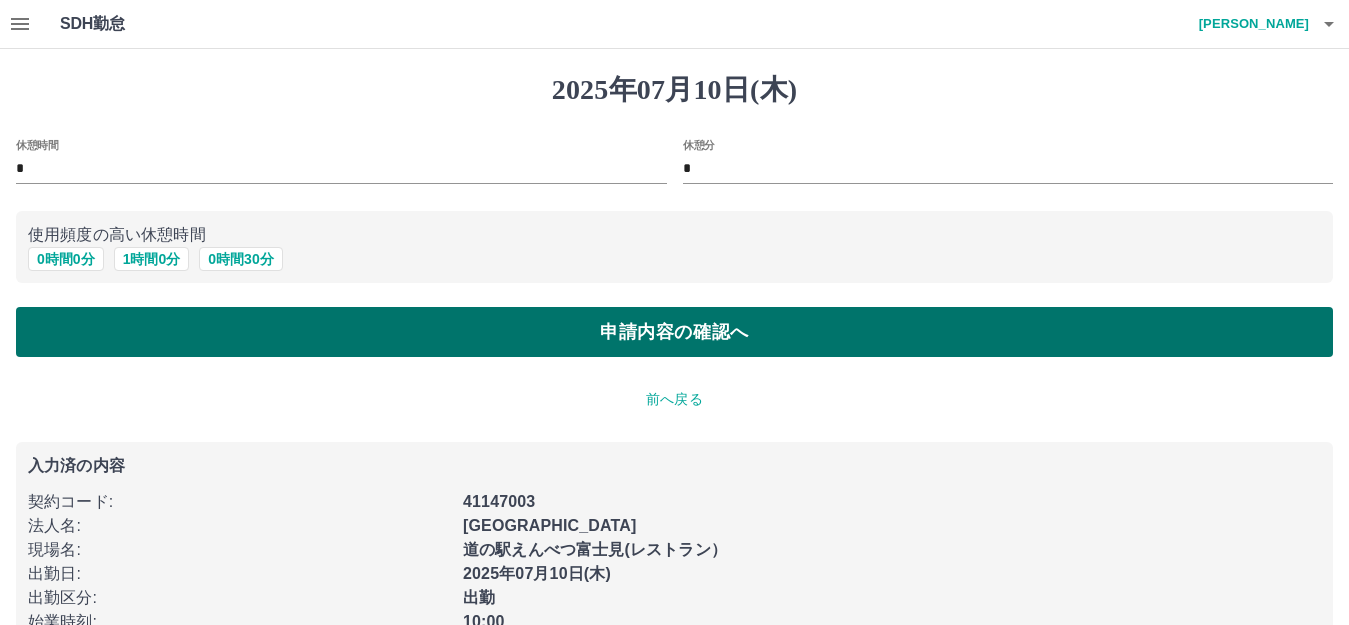 click on "申請内容の確認へ" at bounding box center [674, 332] 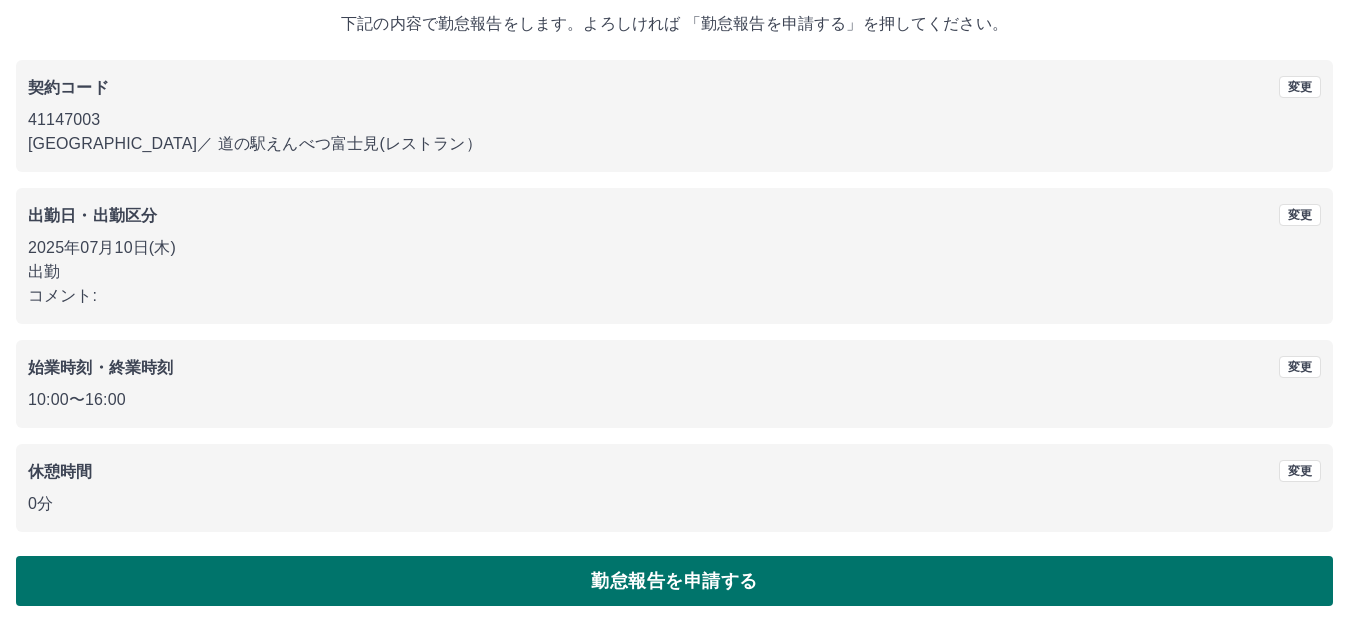 scroll, scrollTop: 124, scrollLeft: 0, axis: vertical 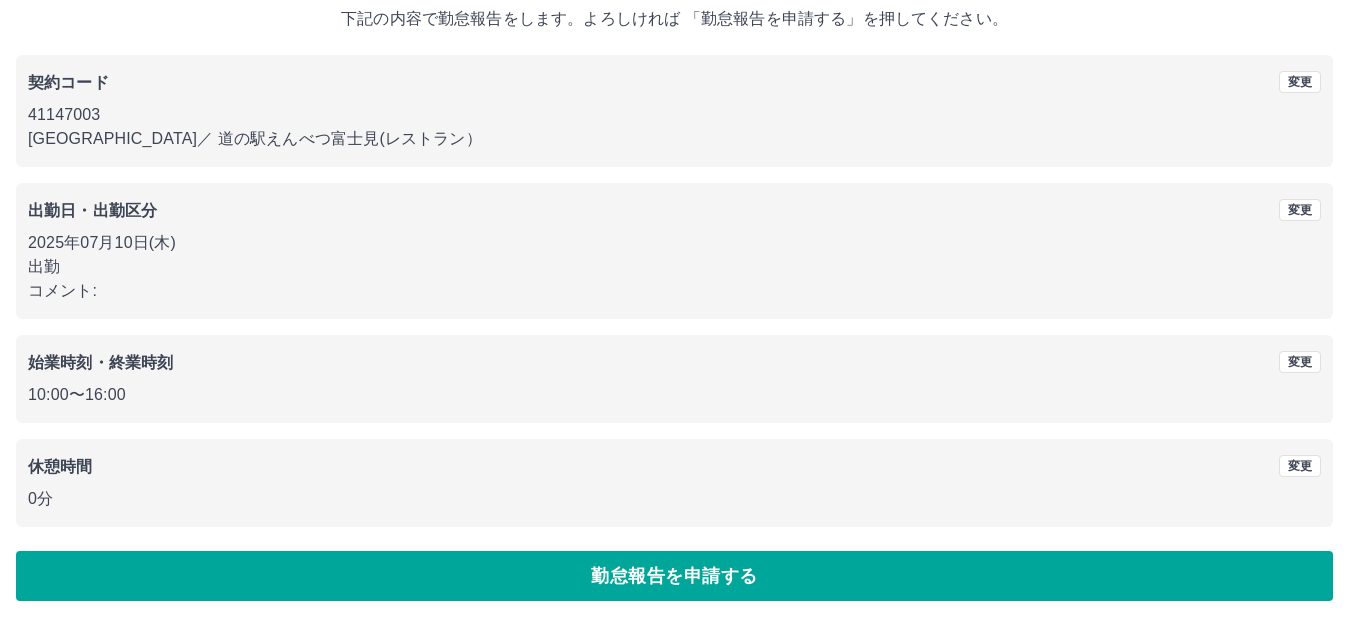 click on "2025年07月10日(木) 下記の内容で勤怠報告をします。よろしければ 「勤怠報告を申請する」を押してください。 契約コード 変更 41147003 遠別町  ／   道の駅えんべつ富士見(レストラン） 出勤日・出勤区分 変更 2025年07月10日(木) 出勤 コメント:  始業時刻・終業時刻 変更 10:00 〜 16:00 休憩時間 変更 0分 勤怠報告を申請する" at bounding box center [674, 275] 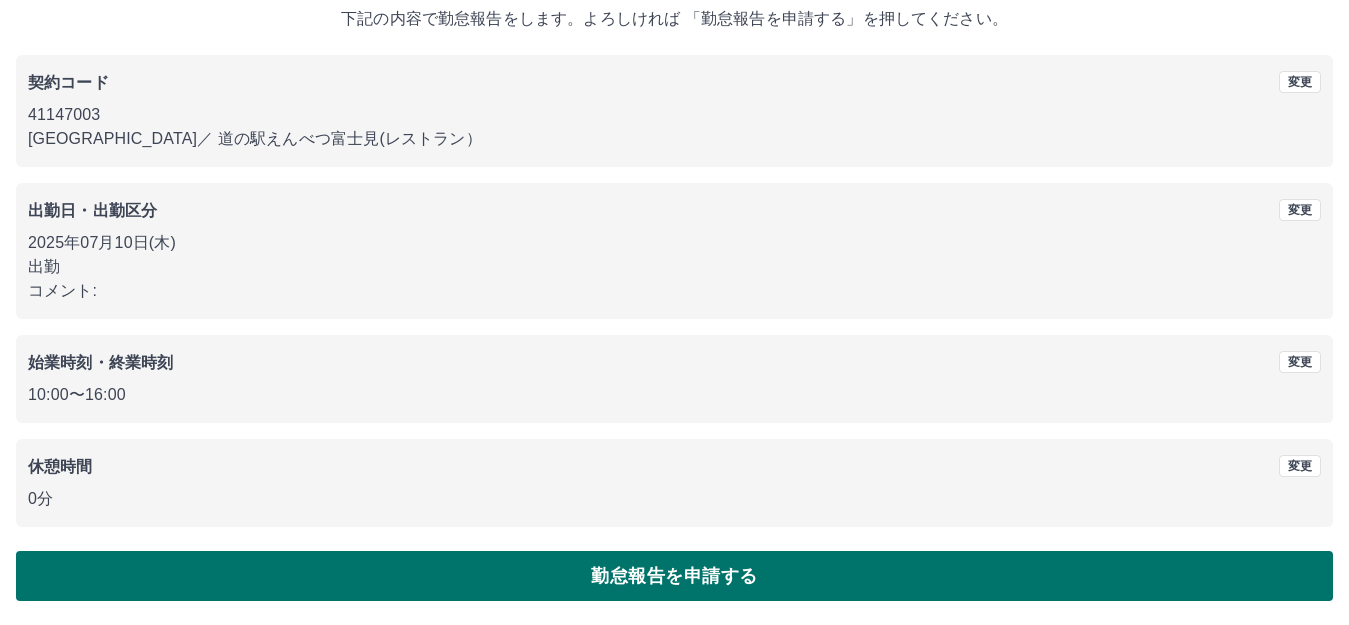 click on "勤怠報告を申請する" at bounding box center (674, 576) 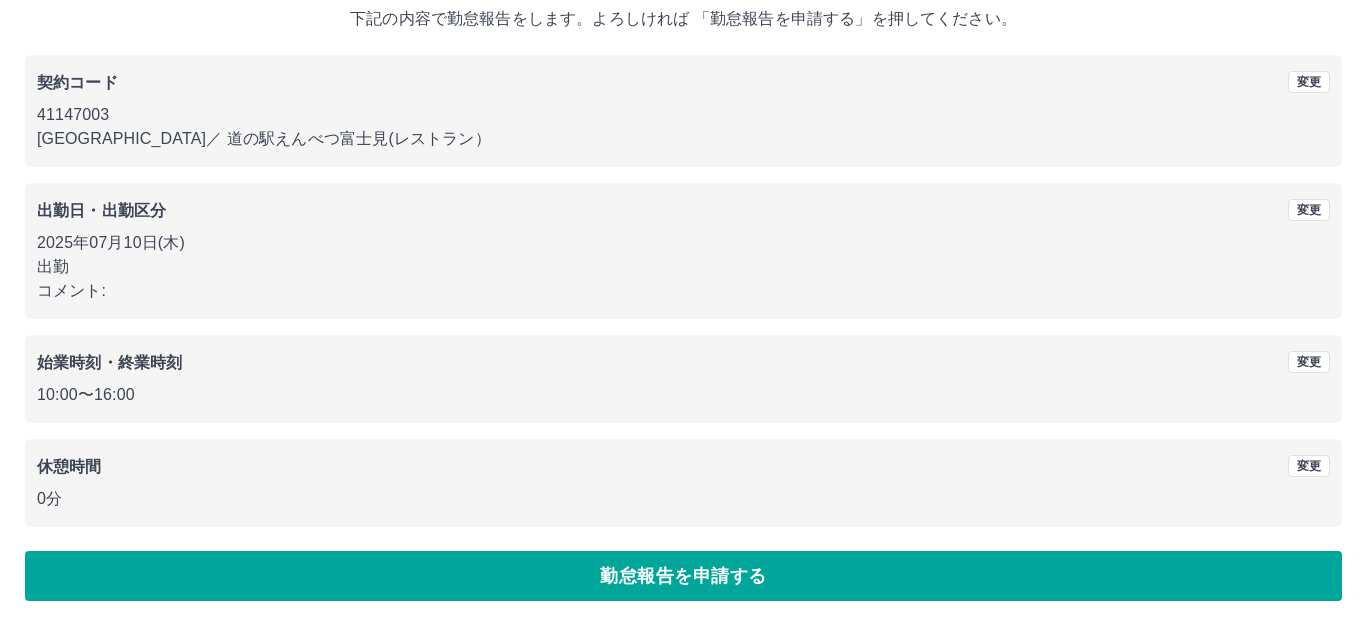 scroll, scrollTop: 0, scrollLeft: 0, axis: both 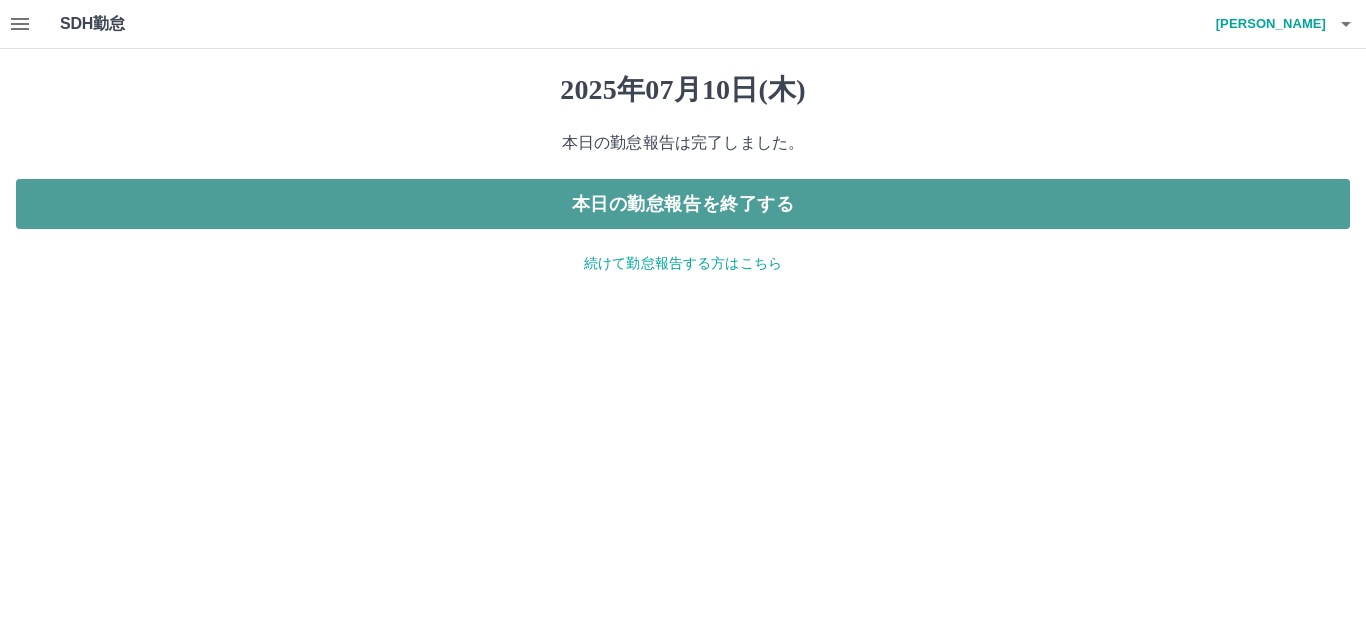click on "本日の勤怠報告を終了する" at bounding box center (683, 204) 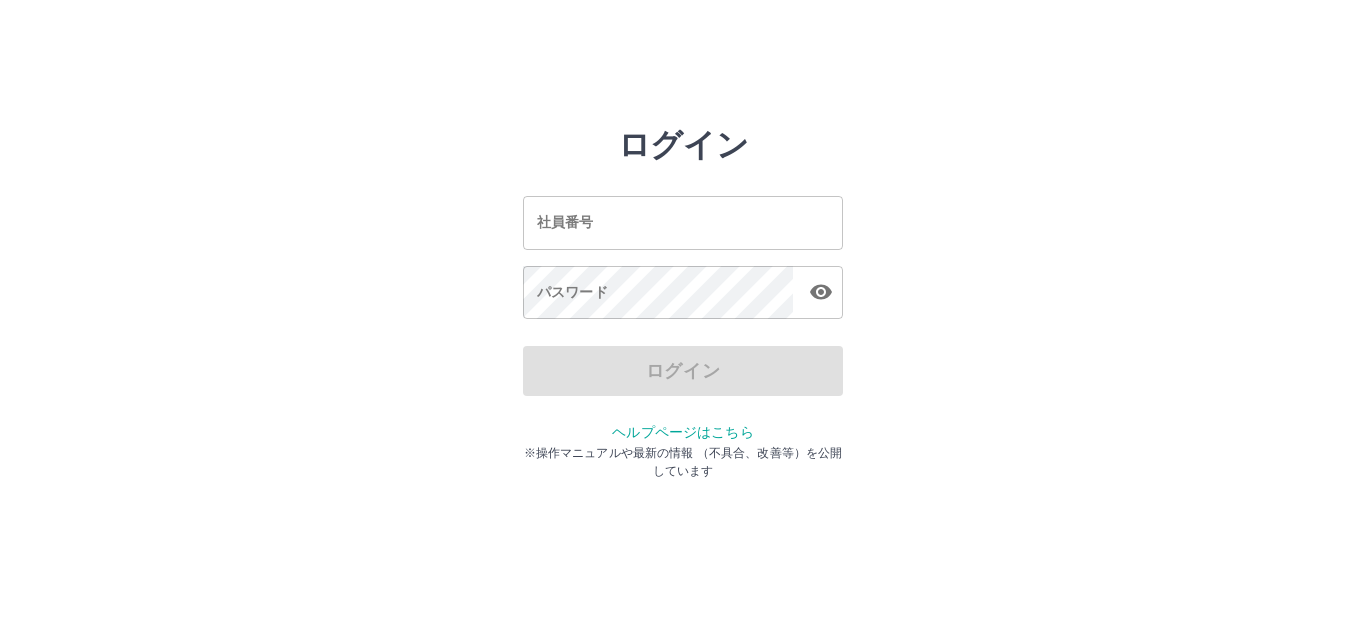 scroll, scrollTop: 0, scrollLeft: 0, axis: both 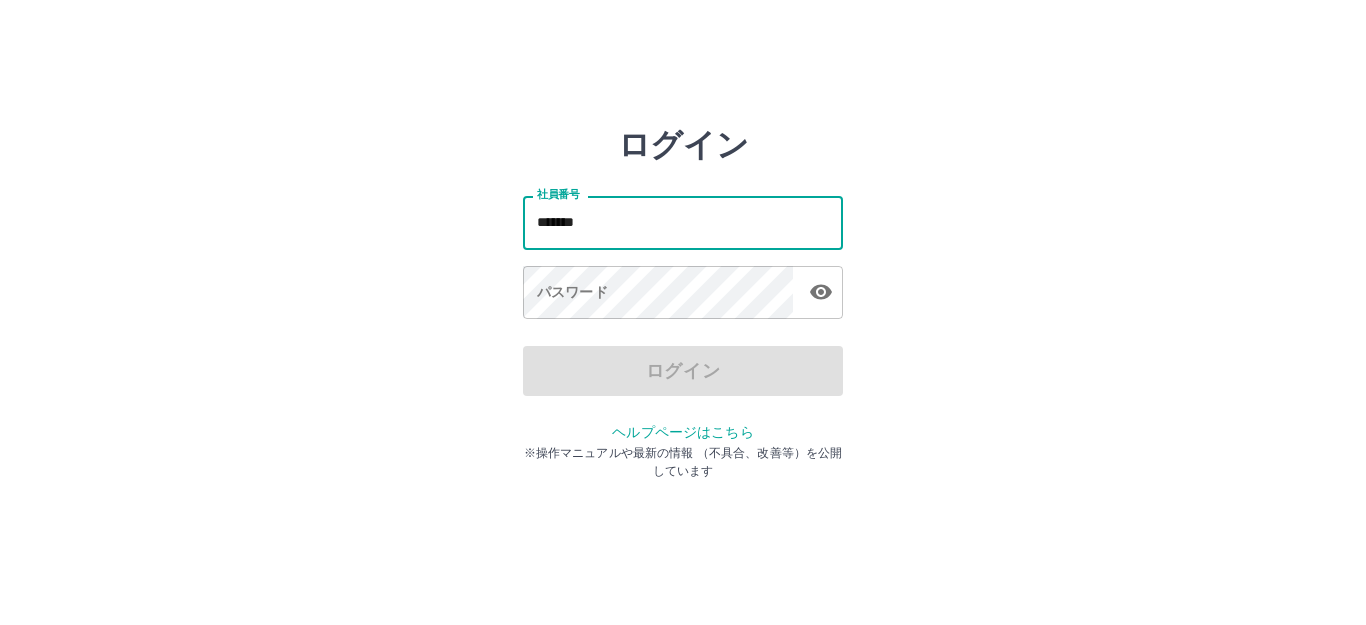 type on "*******" 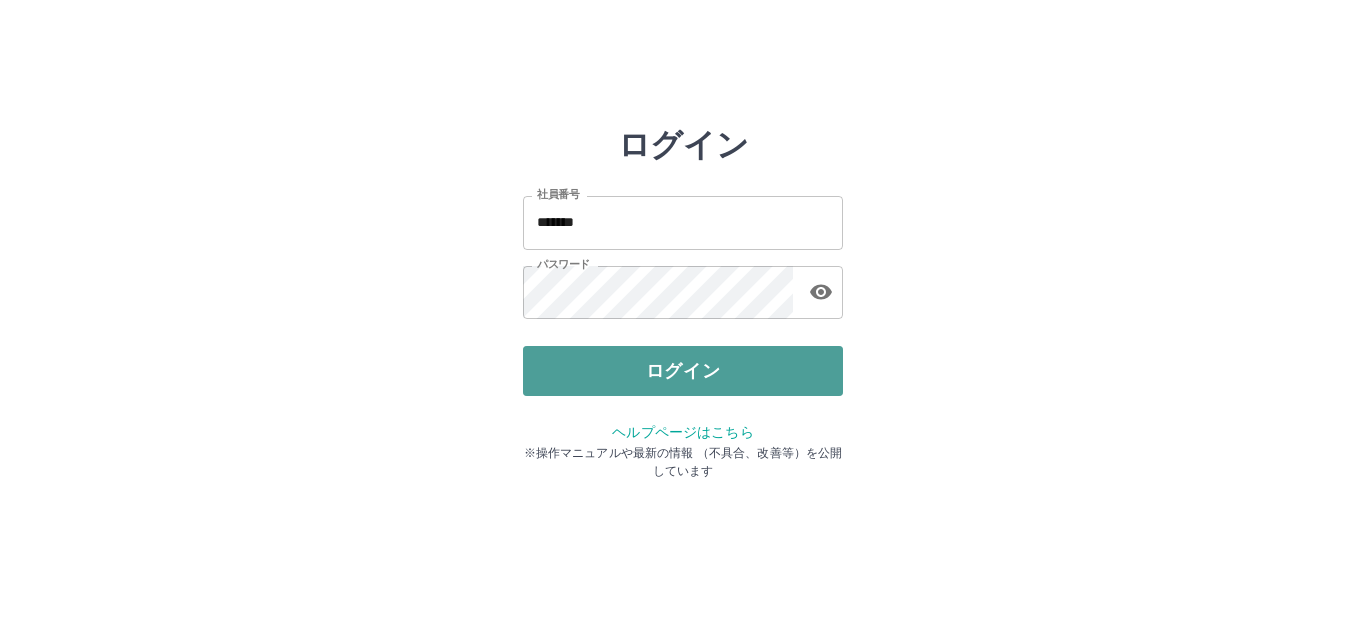 click on "ログイン" at bounding box center (683, 371) 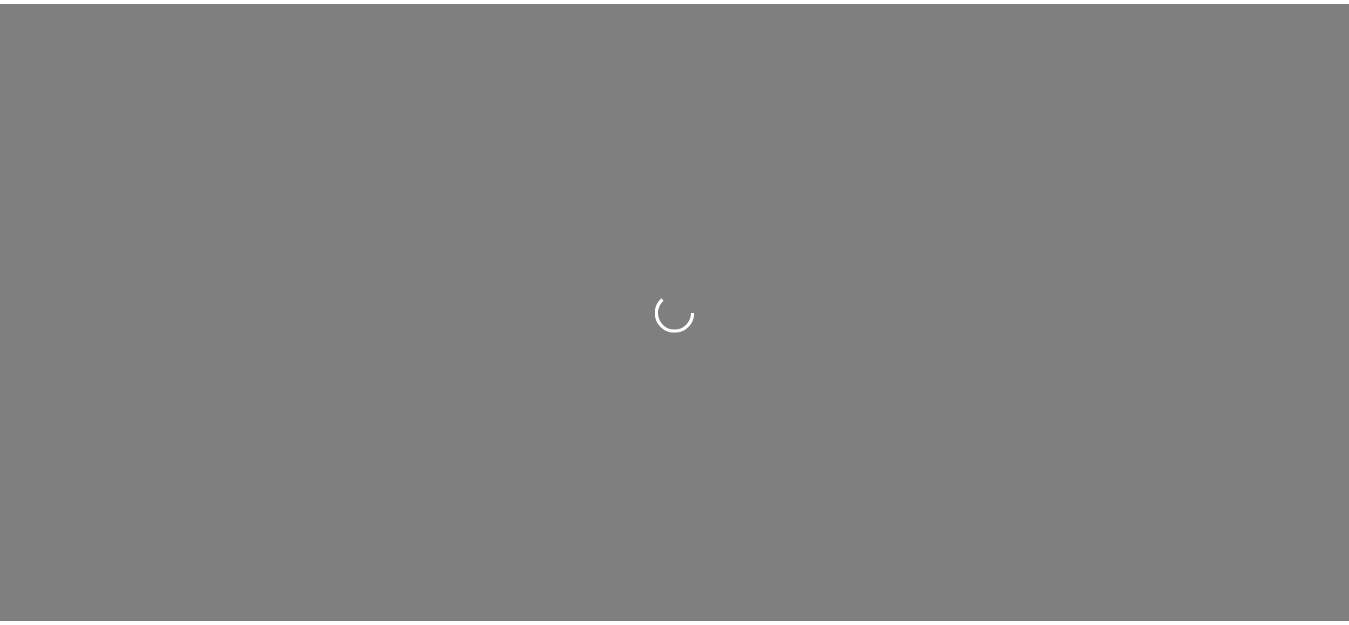 scroll, scrollTop: 0, scrollLeft: 0, axis: both 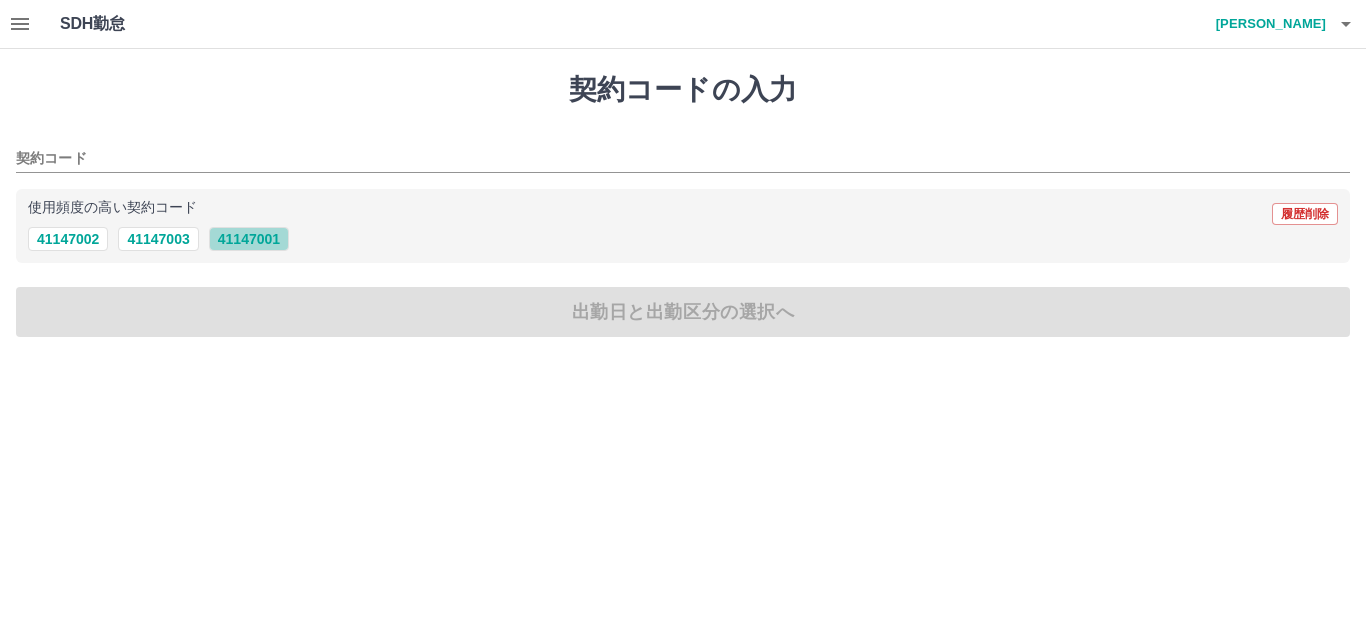 click on "41147001" at bounding box center [249, 239] 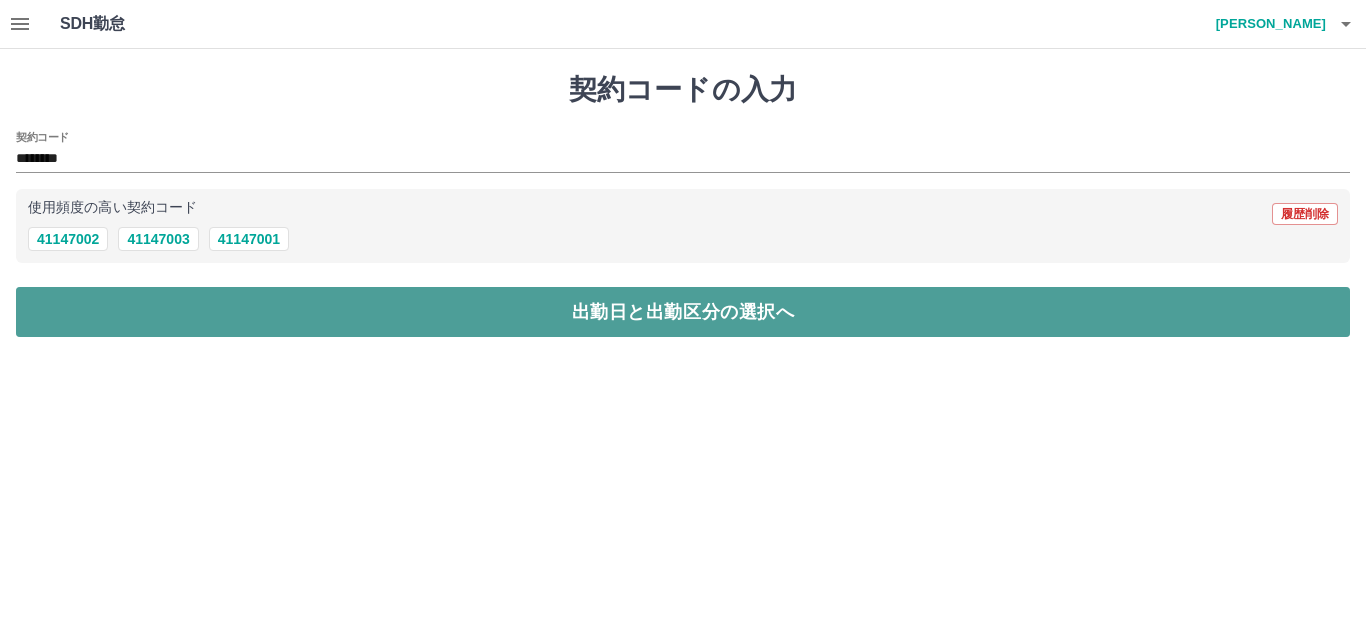 click on "出勤日と出勤区分の選択へ" at bounding box center [683, 312] 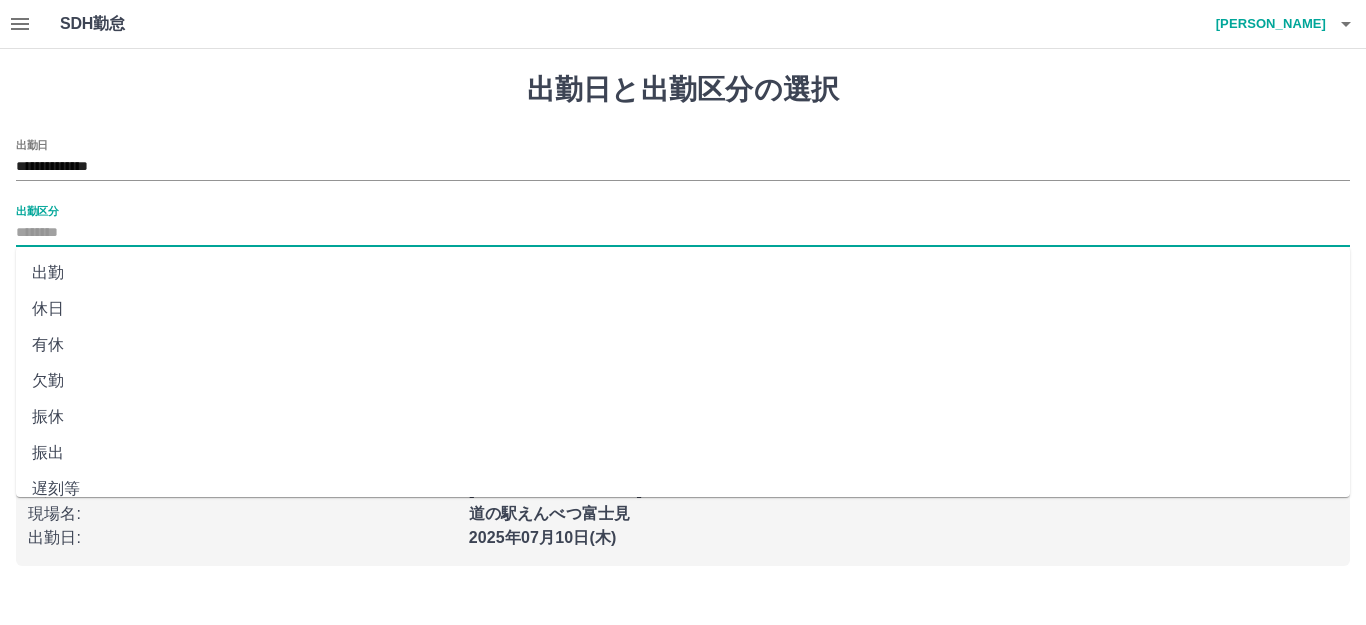 click on "出勤区分" at bounding box center [683, 233] 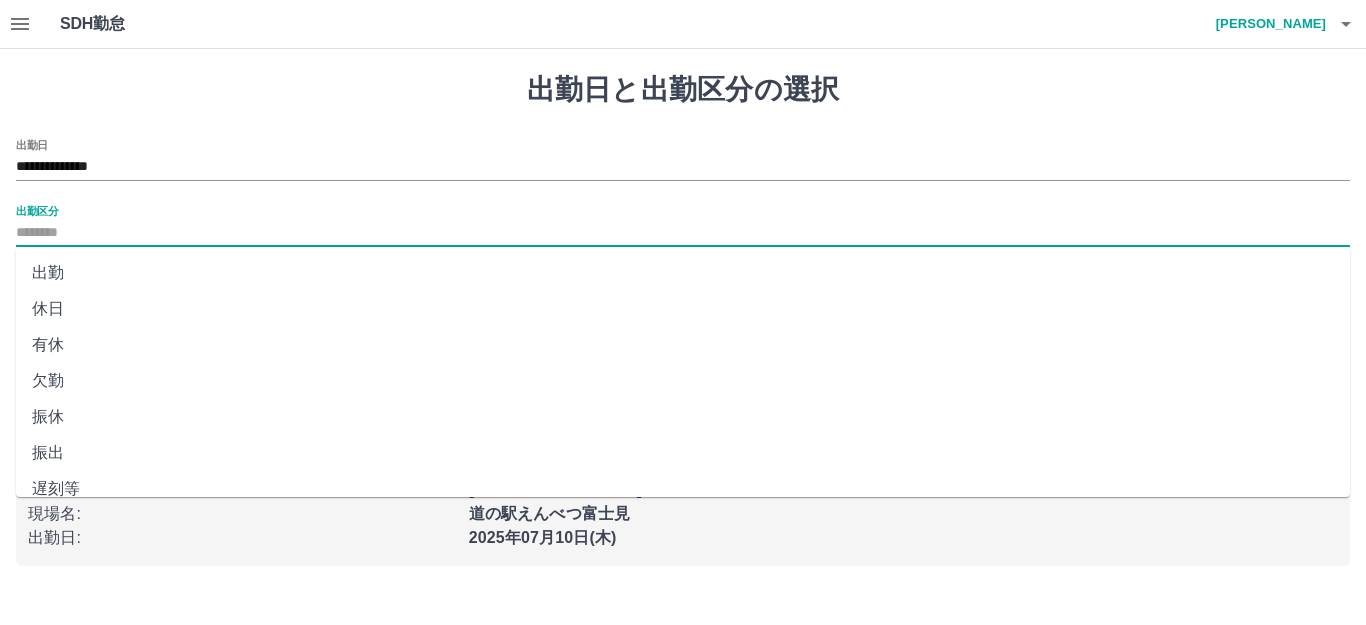 click on "出勤" at bounding box center (683, 273) 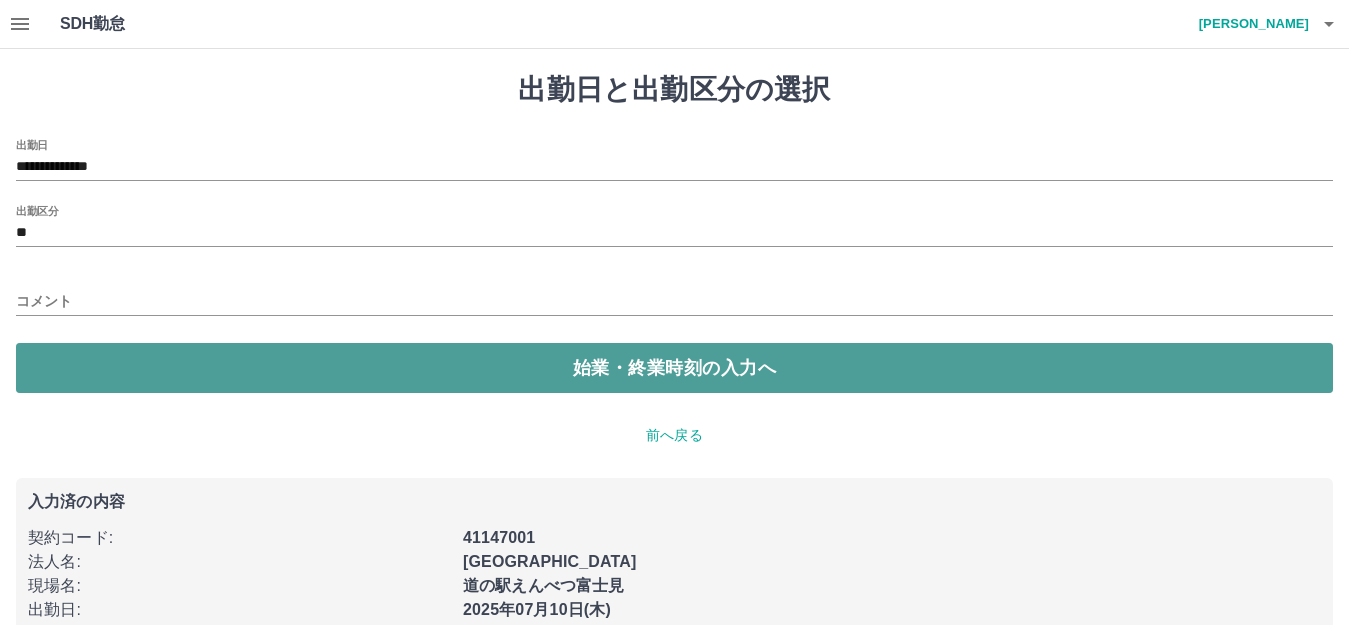 click on "始業・終業時刻の入力へ" at bounding box center (674, 368) 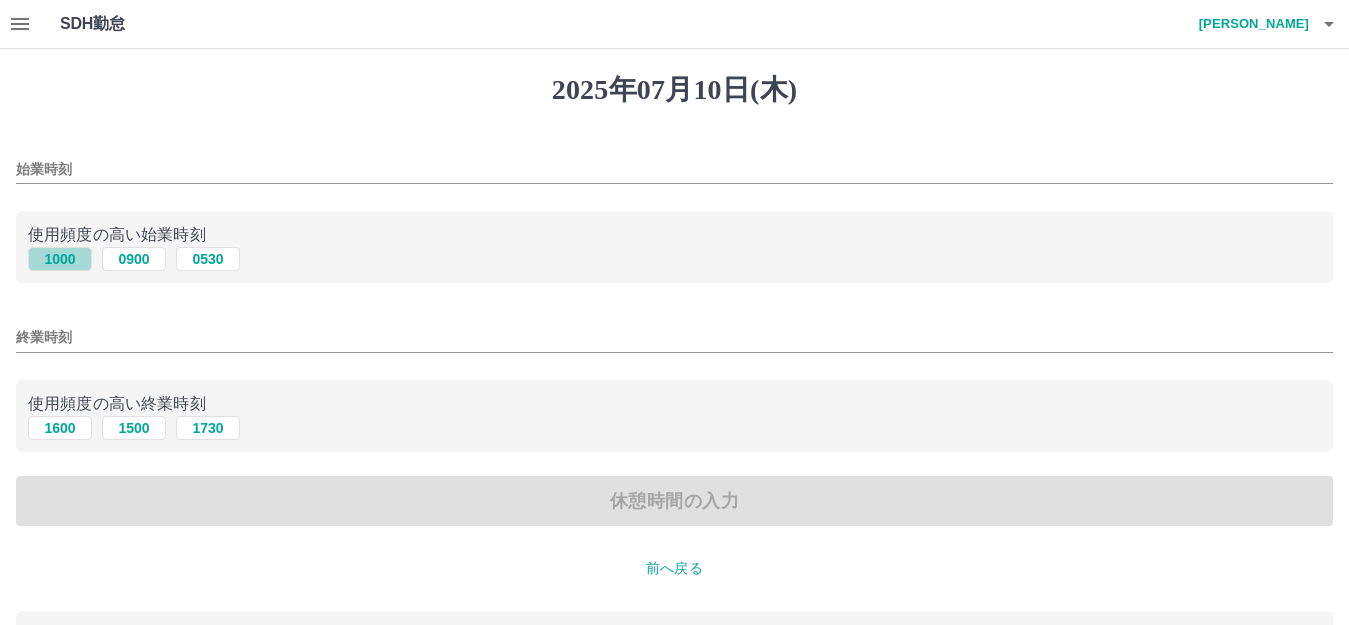 click on "1000" at bounding box center [60, 259] 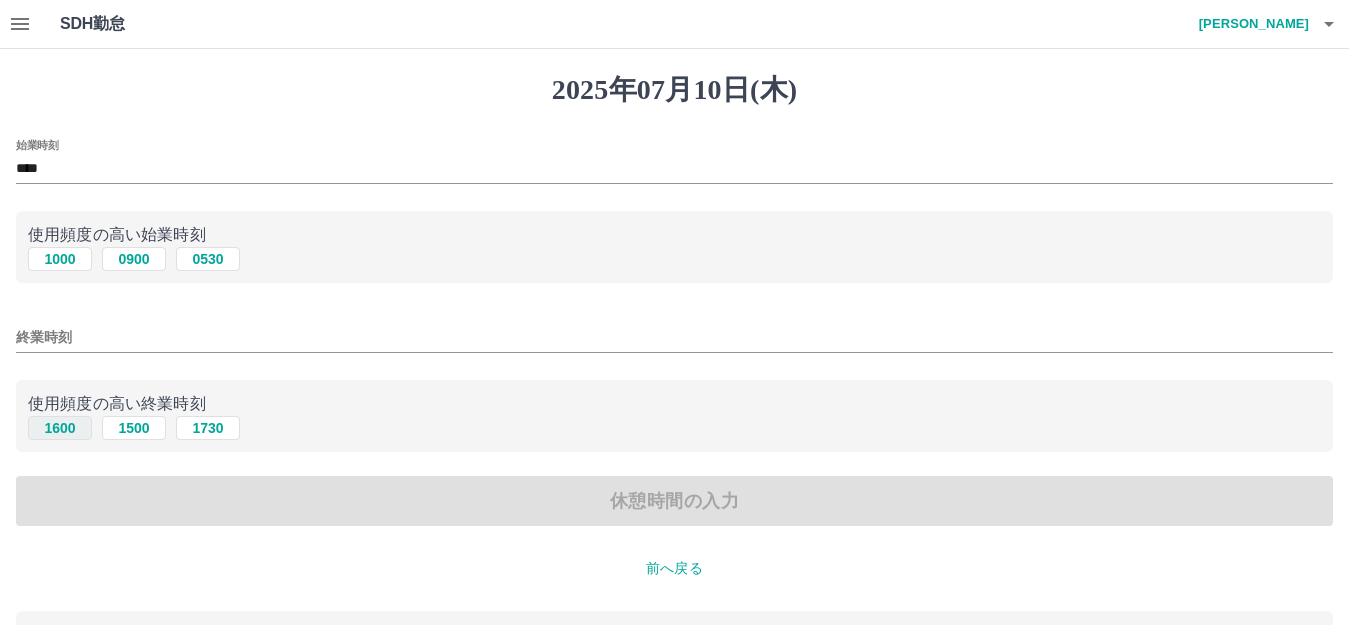 click on "1600" at bounding box center [60, 428] 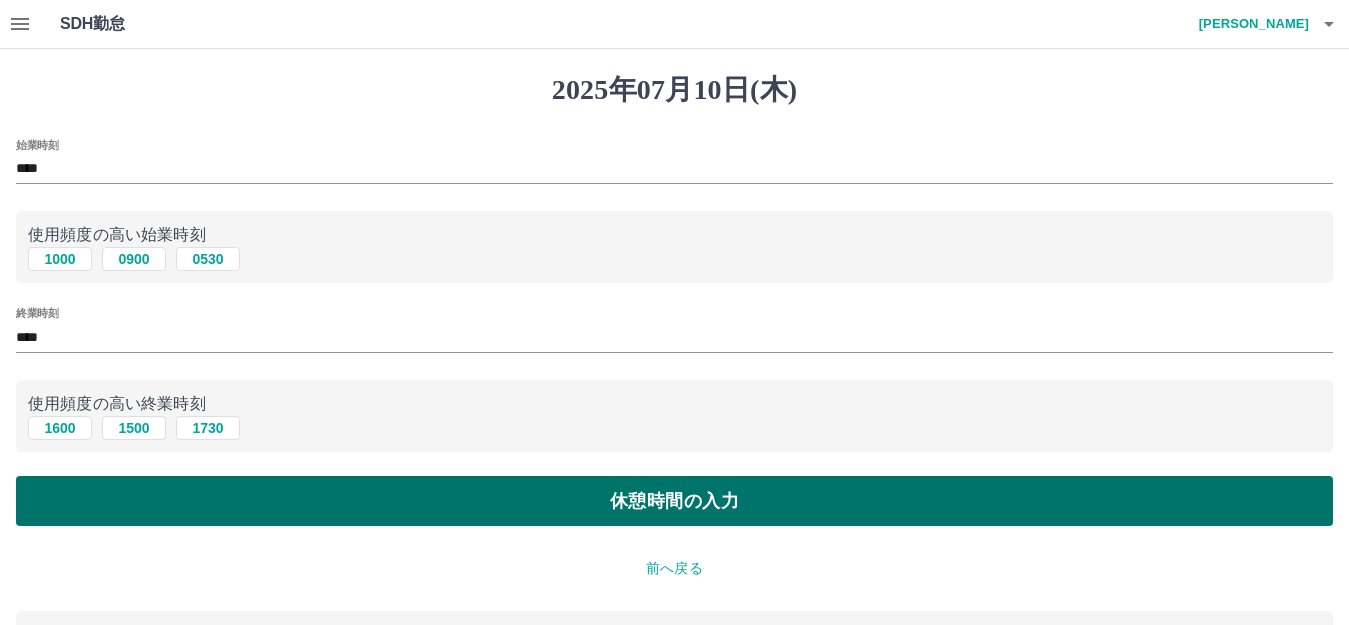 click on "休憩時間の入力" at bounding box center [674, 501] 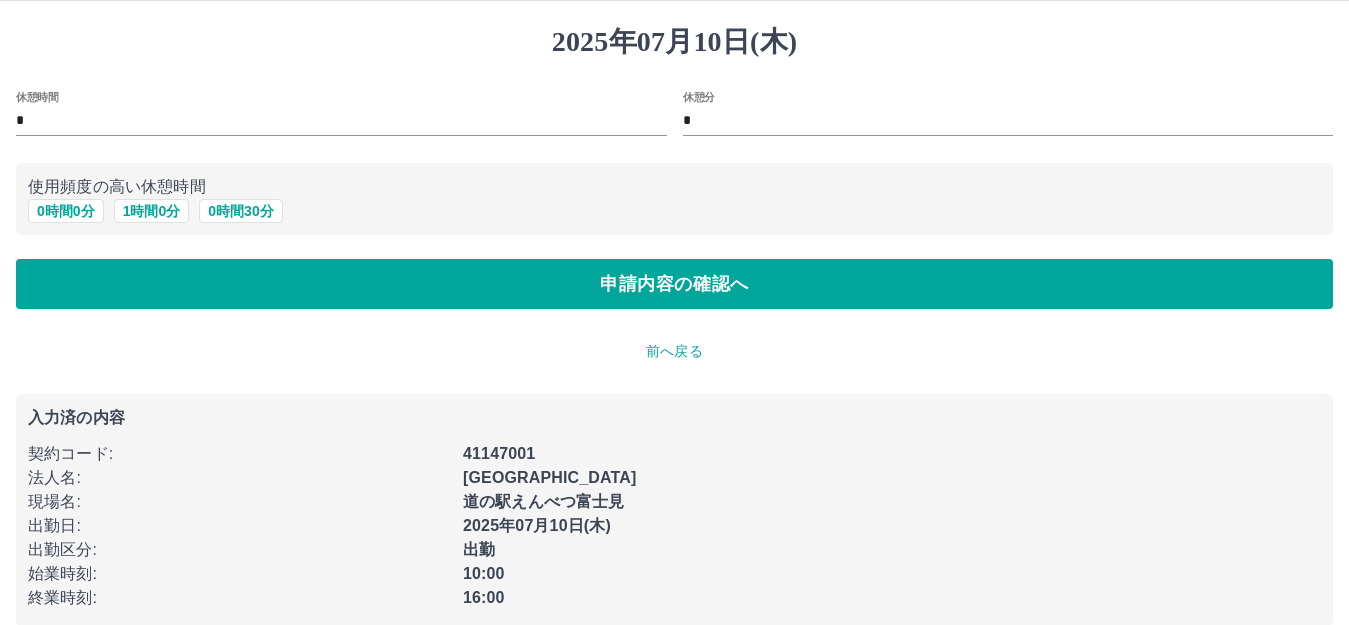 scroll, scrollTop: 74, scrollLeft: 0, axis: vertical 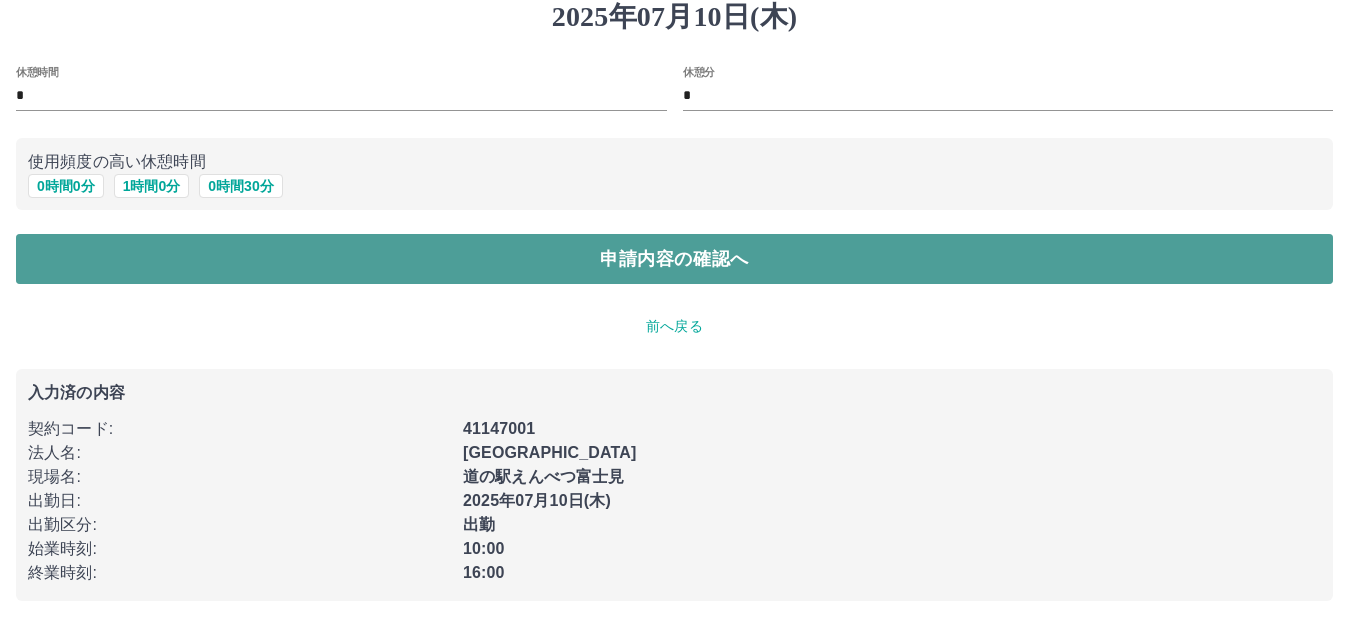 click on "申請内容の確認へ" at bounding box center [674, 259] 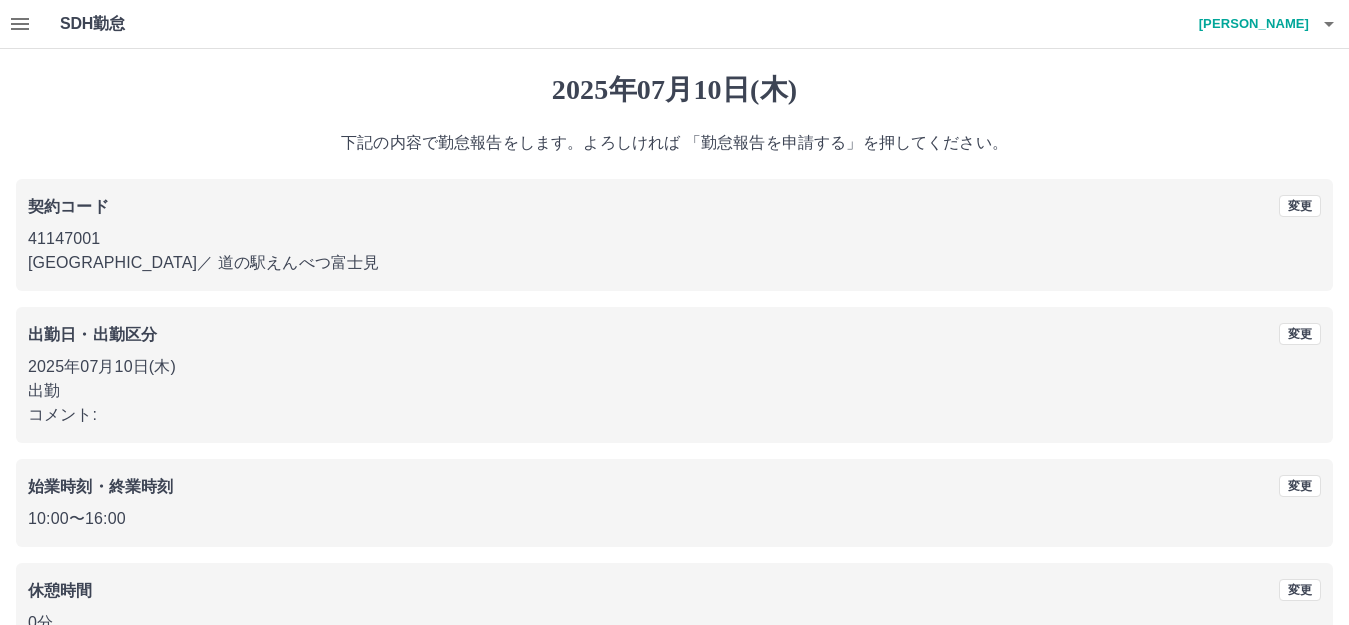 scroll, scrollTop: 124, scrollLeft: 0, axis: vertical 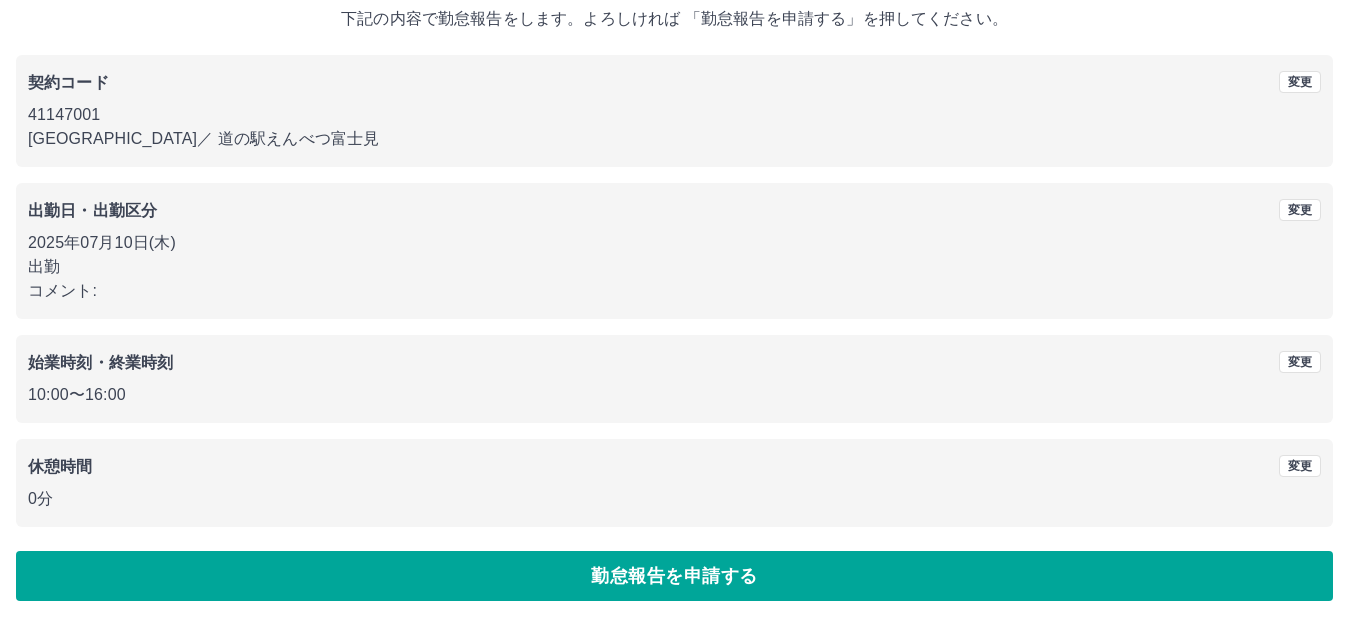 click on "2025年07月10日(木) 下記の内容で勤怠報告をします。よろしければ 「勤怠報告を申請する」を押してください。 契約コード 変更 41147001 遠別町  ／   道の駅えんべつ富士見 出勤日・出勤区分 変更 2025年07月10日(木) 出勤 コメント:  始業時刻・終業時刻 変更 10:00 〜 16:00 休憩時間 変更 0分 勤怠報告を申請する" at bounding box center [674, 275] 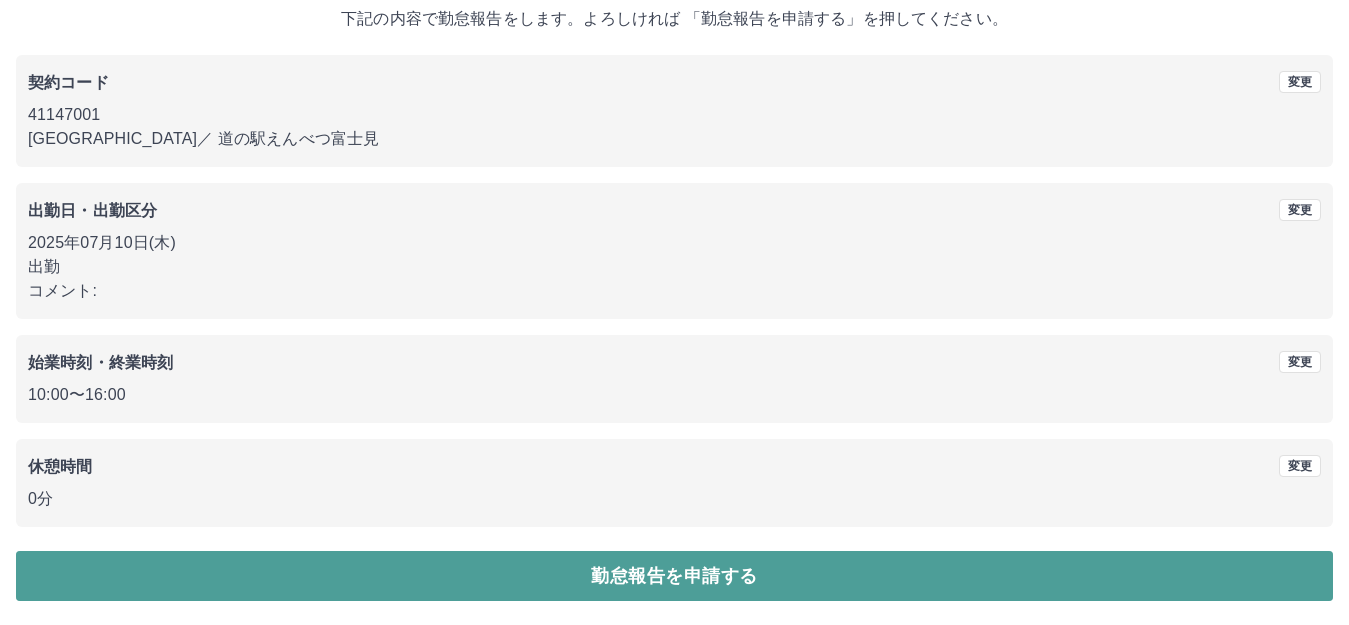 click on "勤怠報告を申請する" at bounding box center (674, 576) 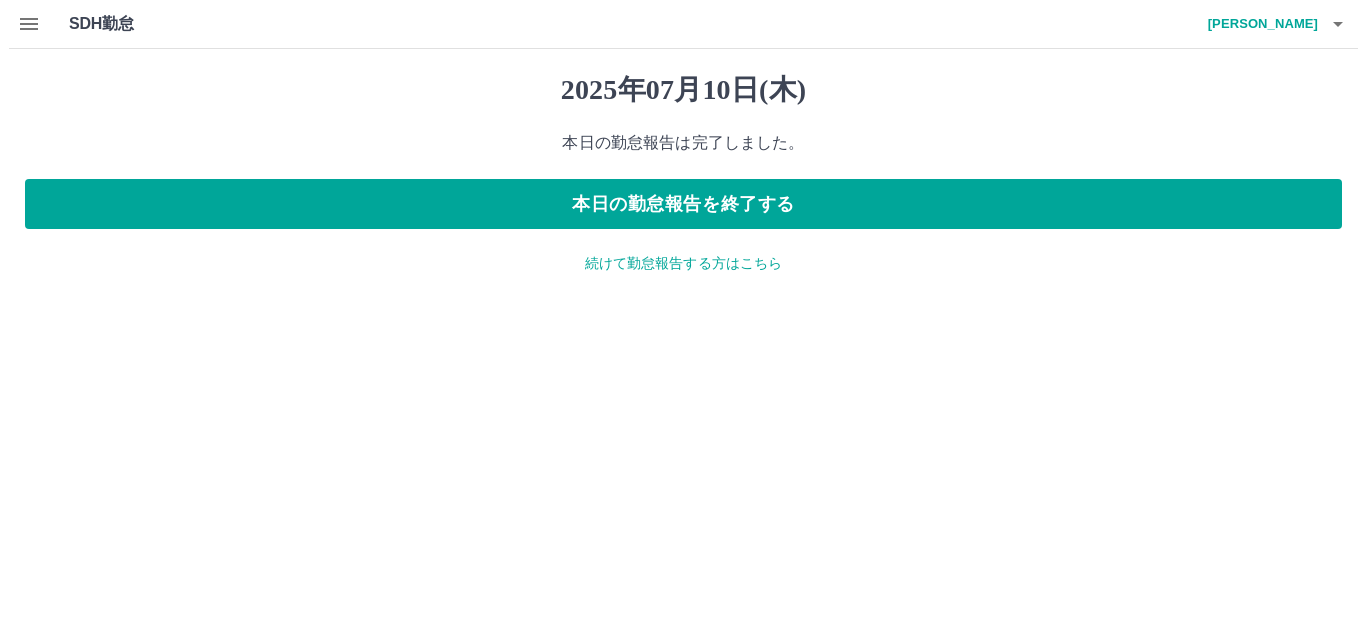 scroll, scrollTop: 0, scrollLeft: 0, axis: both 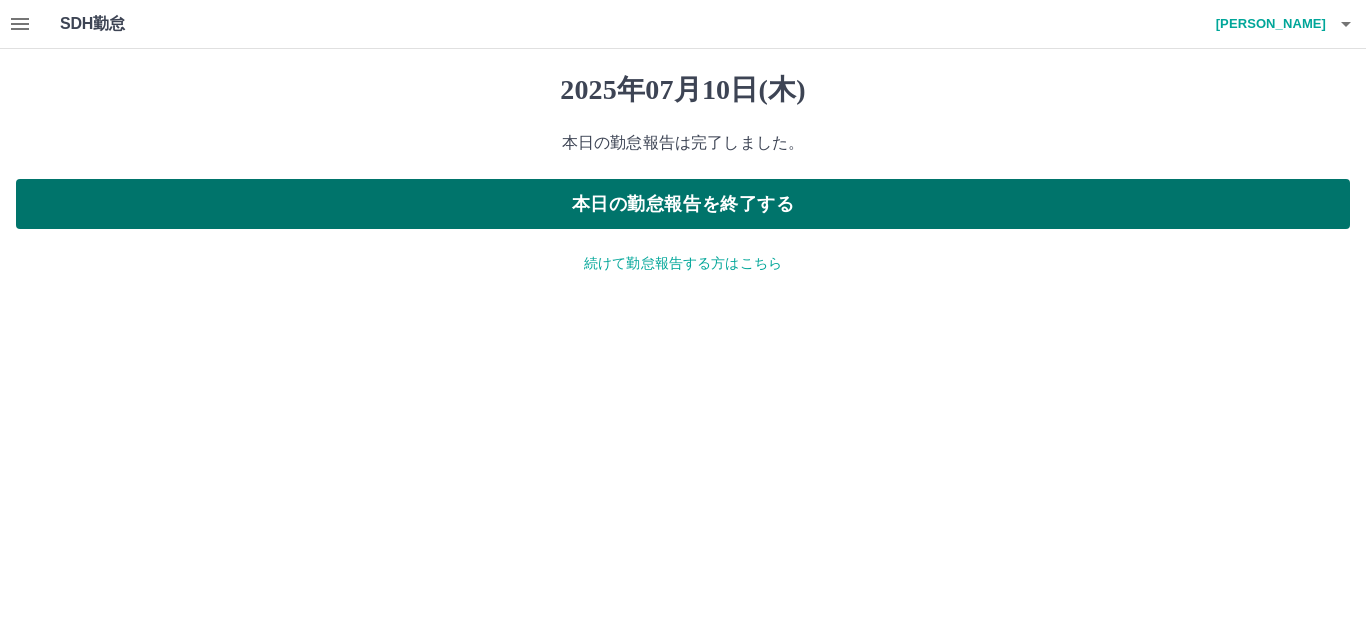 click on "本日の勤怠報告を終了する" at bounding box center (683, 204) 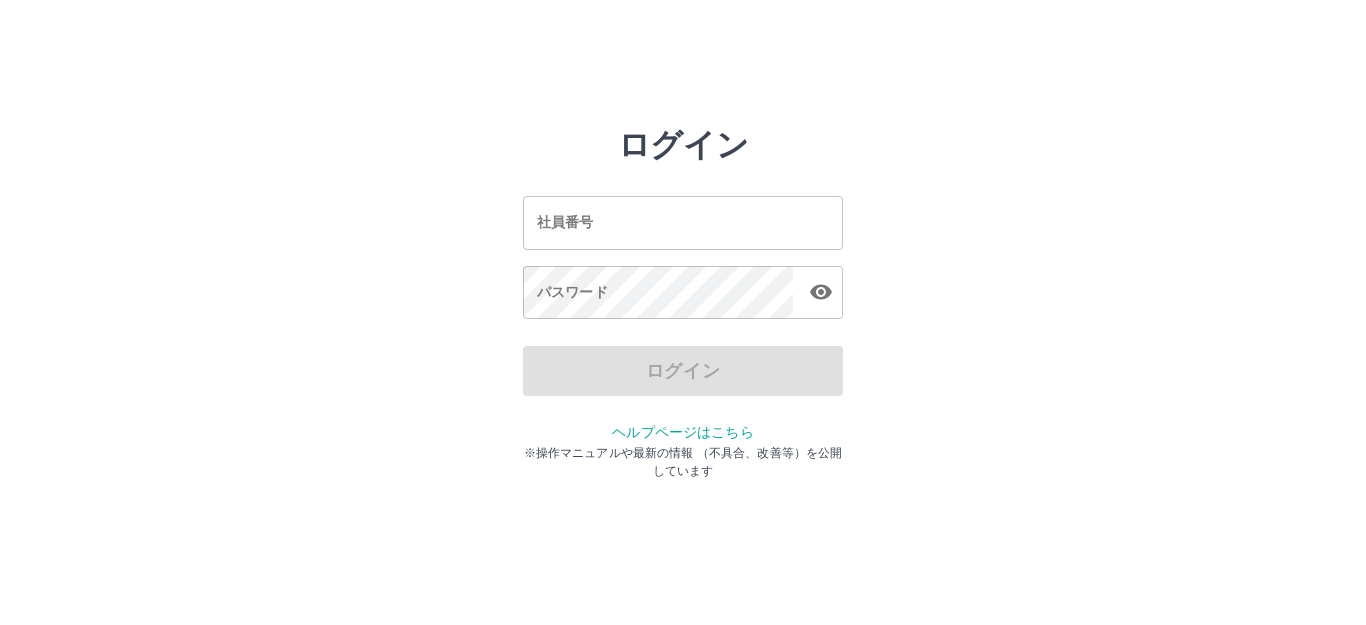 scroll, scrollTop: 0, scrollLeft: 0, axis: both 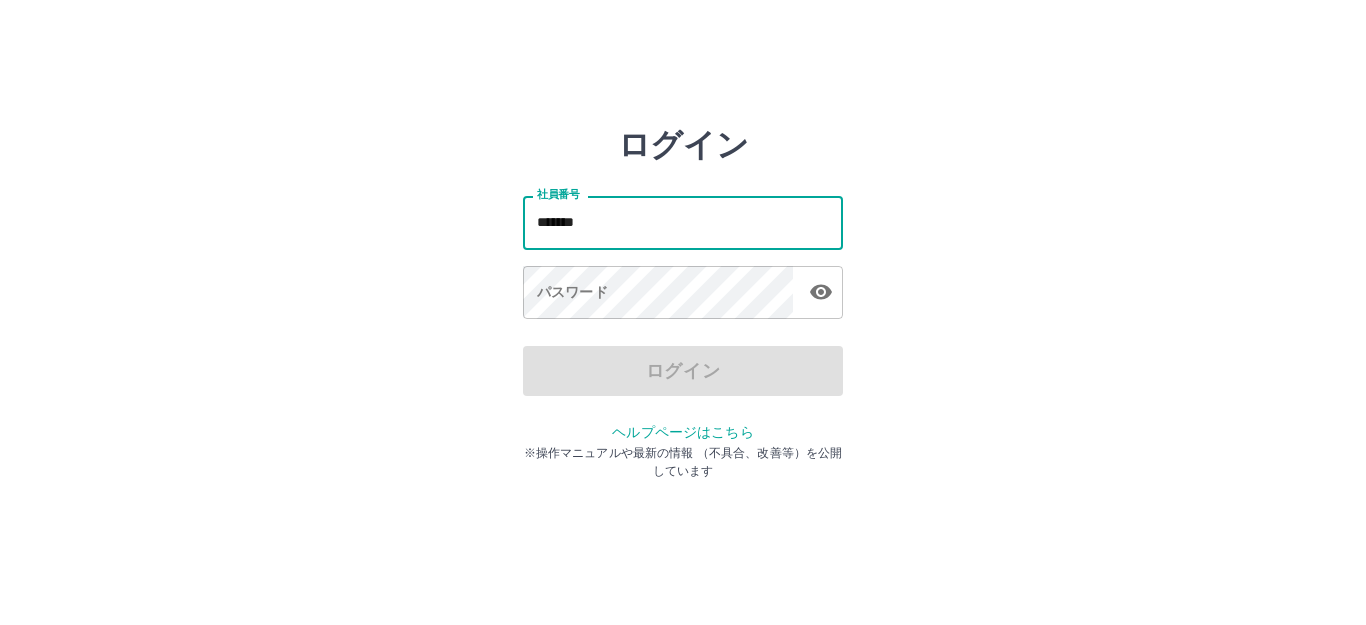 type on "*******" 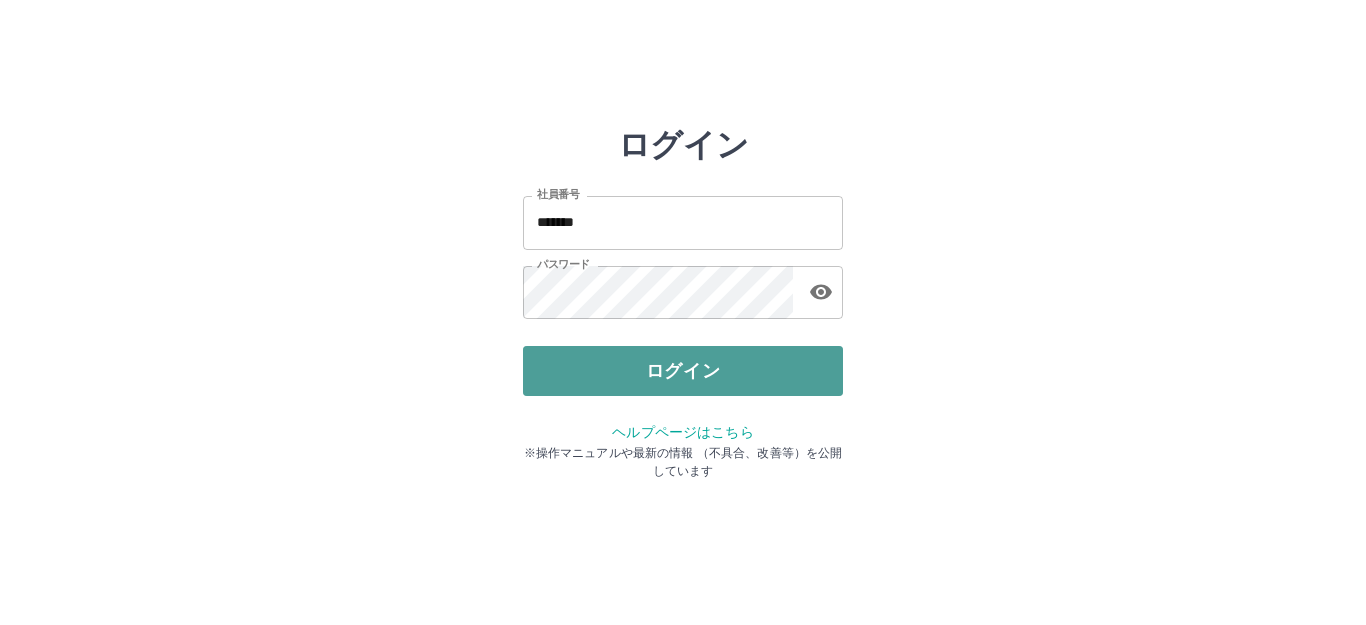 click on "ログイン" at bounding box center (683, 371) 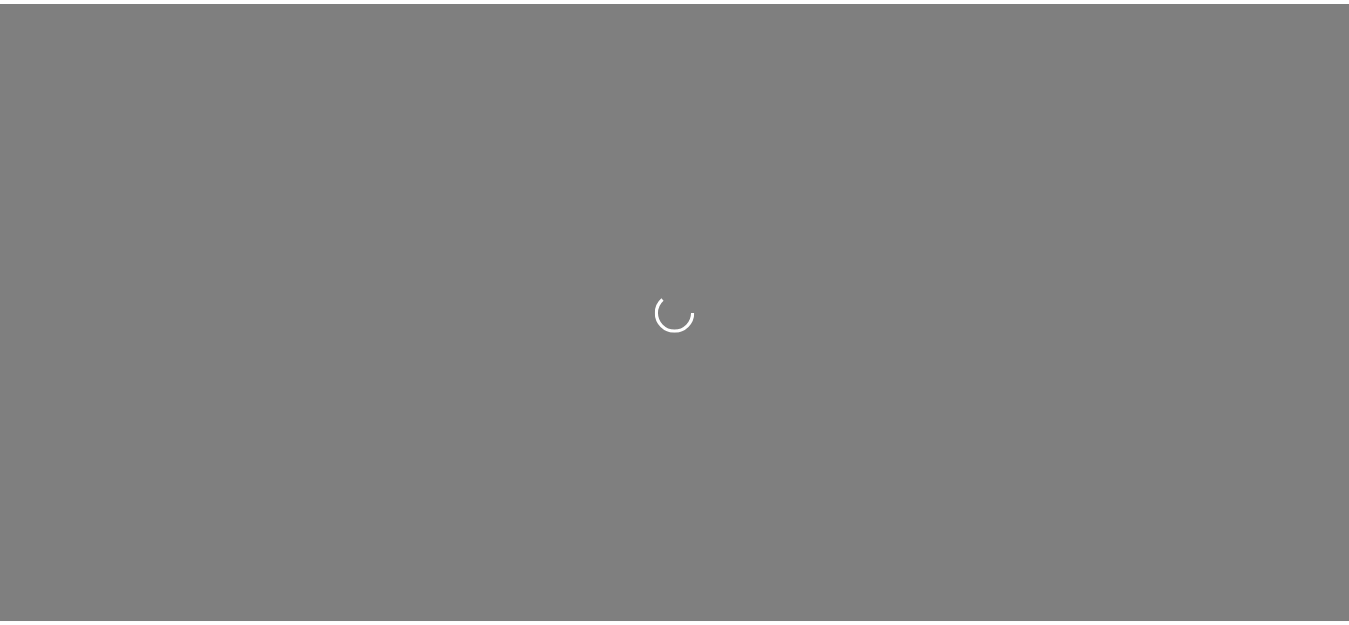 scroll, scrollTop: 0, scrollLeft: 0, axis: both 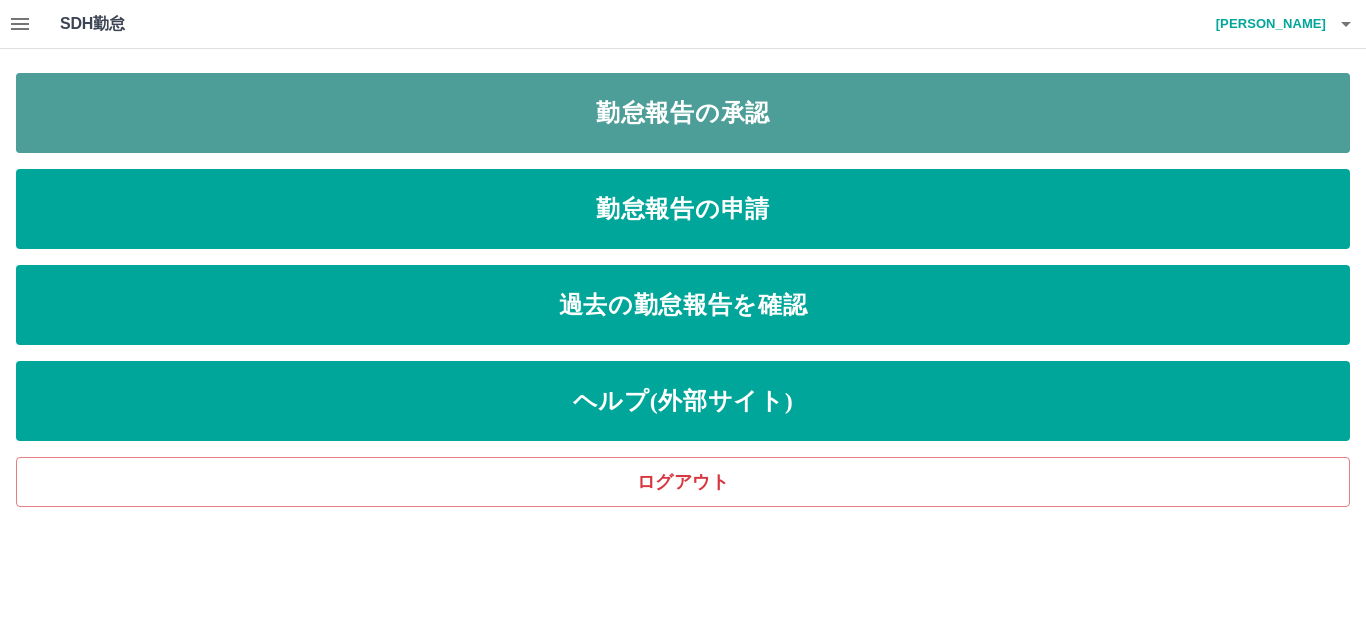 click on "勤怠報告の承認" at bounding box center (683, 113) 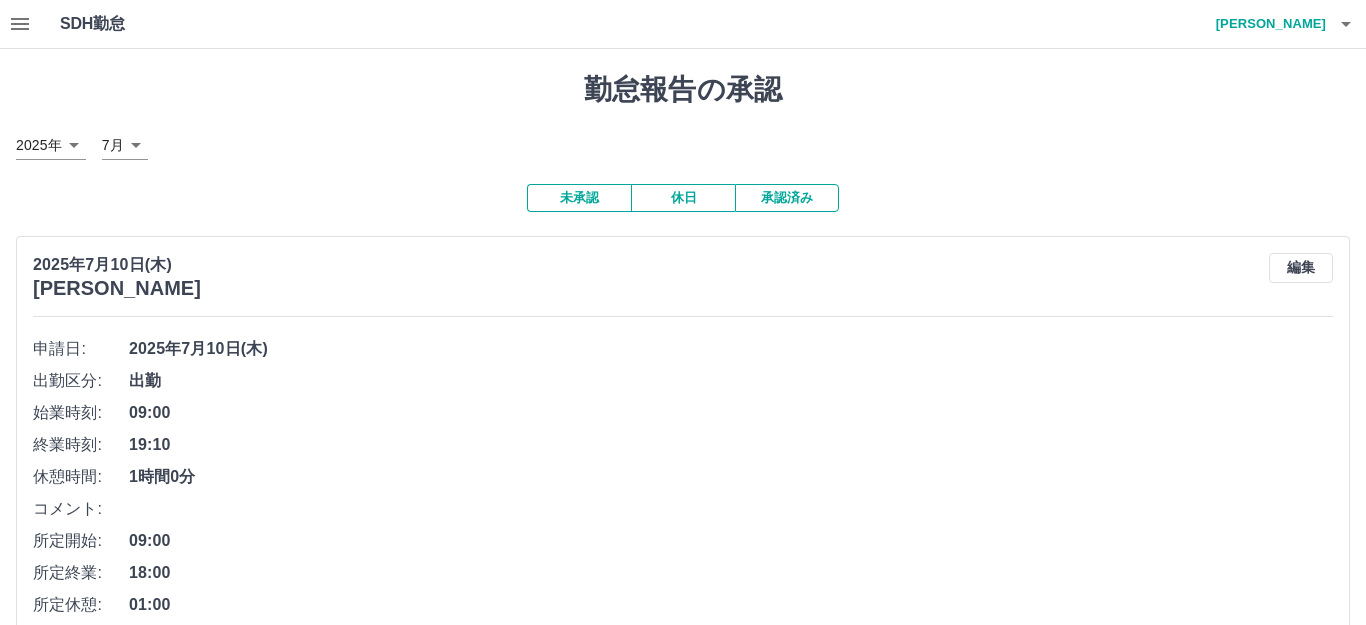 click on "SDH勤怠 秦　貴子 勤怠報告の承認 2025年 **** 7月 * 未承認 休日 承認済み 2025年7月10日(木) 石黒　明美 編集 申請日: 2025年7月10日(木) 出勤区分: 出勤 始業時刻: 09:00 終業時刻: 19:10 休憩時間: 1時間0分 コメント: 所定開始: 09:00 所定終業: 18:00 所定休憩: 01:00 所定内: 8時間0分 所定外: 1時間10分 承認する 2025年7月10日(木) 鈴木　洋子 編集 申請日: 2025年7月10日(木) 出勤区分: 出勤 始業時刻: 09:00 終業時刻: 15:00 休憩時間: 0分 コメント: 所定開始: 09:00 所定終業: 15:00 所定休憩: 00:00 所定内: 6時間0分 所定外: 0分 承認する 2025年7月10日(木) 和崎　八栄子 編集 申請日: 2025年7月10日(木) 出勤区分: 出勤 始業時刻: 10:00 終業時刻: 16:00 休憩時間: 0分 コメント: 所定開始: 10:00 所定終業: 16:00 所定休憩: 00:00 所定内: 6時間0分 所定外: 0分 承認する 2025年7月10日(木) 山田　明美 編集 申請日:" at bounding box center (683, 4146) 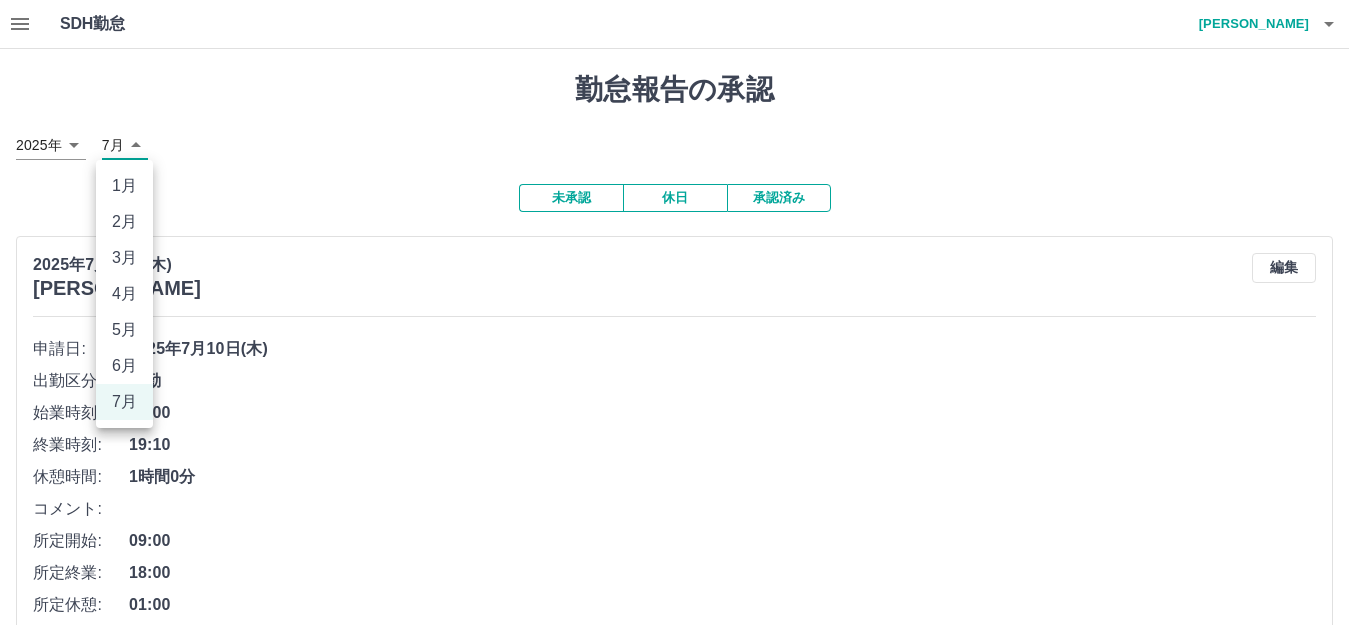 click on "6月" at bounding box center [124, 366] 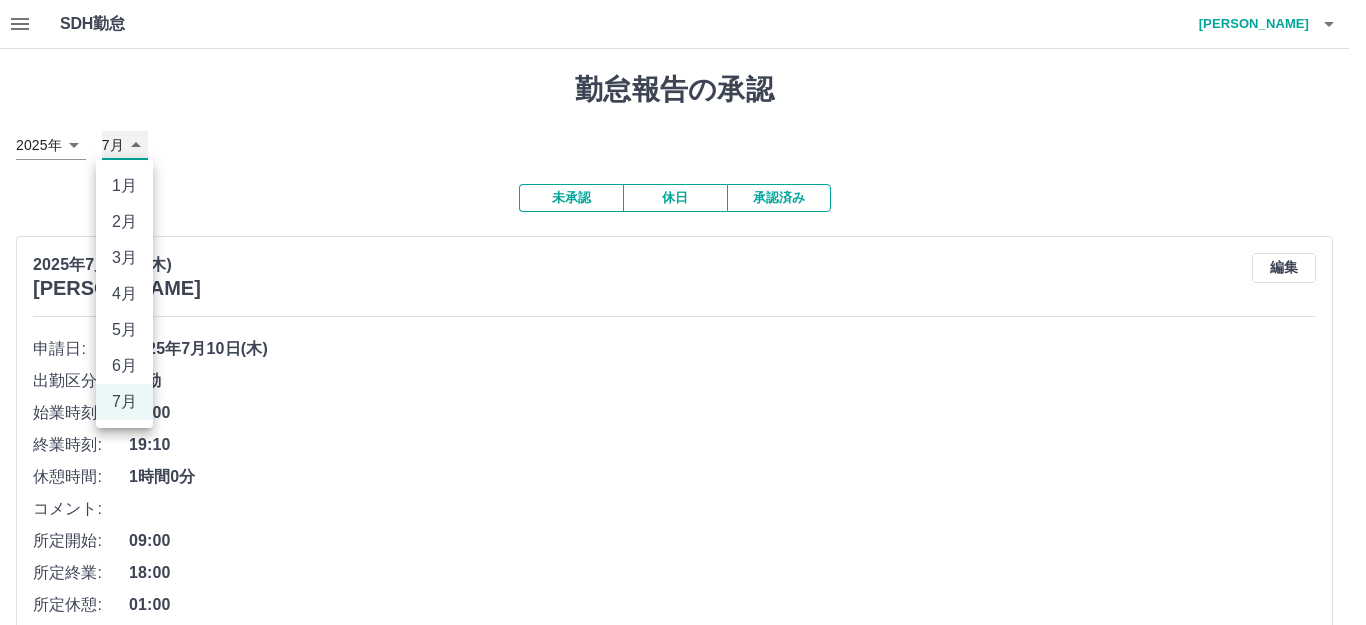 type on "*" 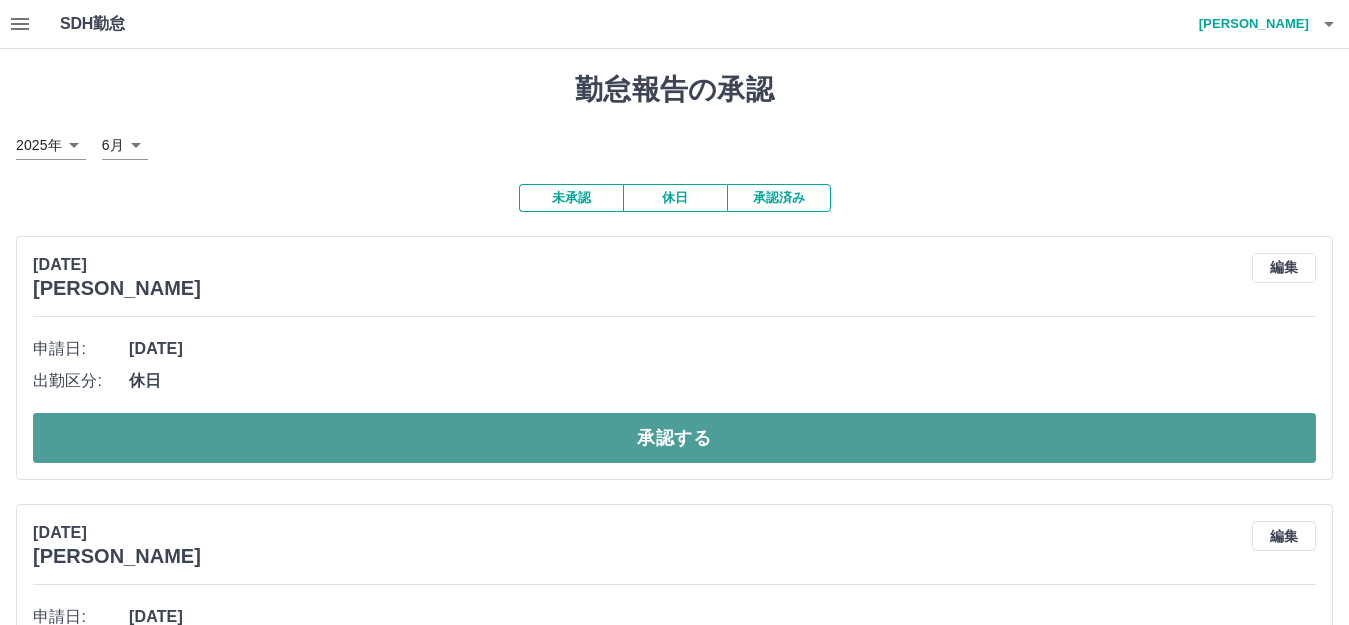 click on "承認する" at bounding box center [674, 438] 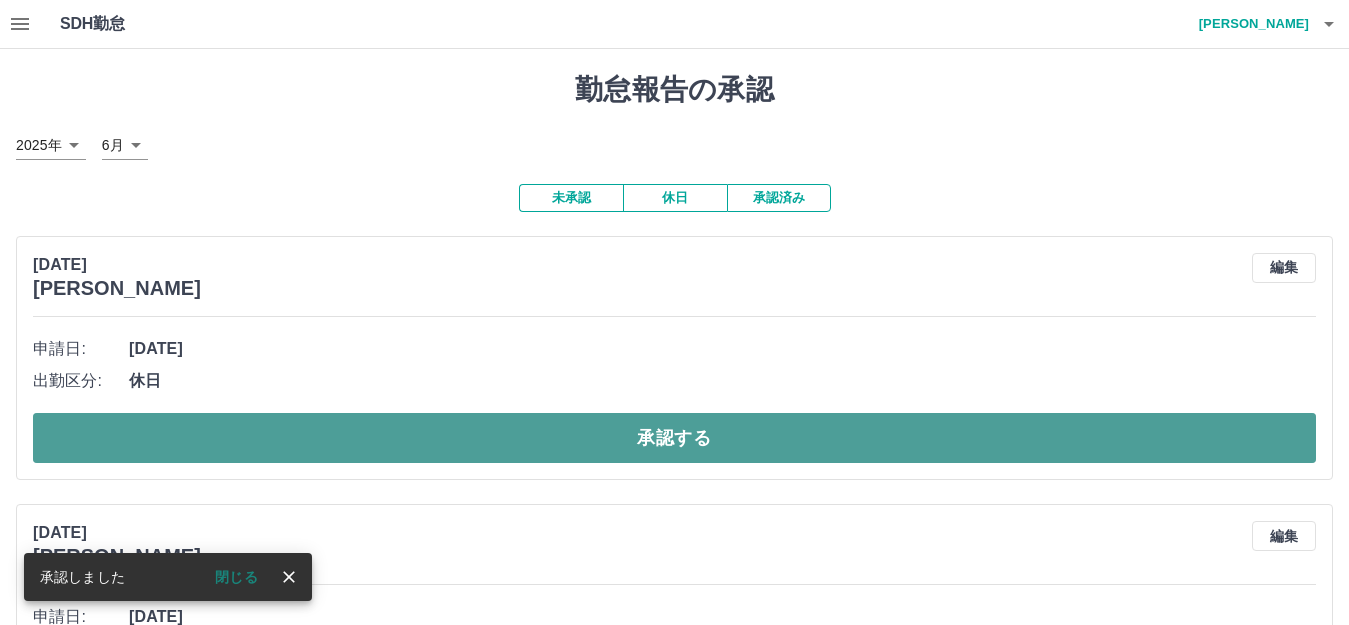 click on "承認する" at bounding box center [674, 438] 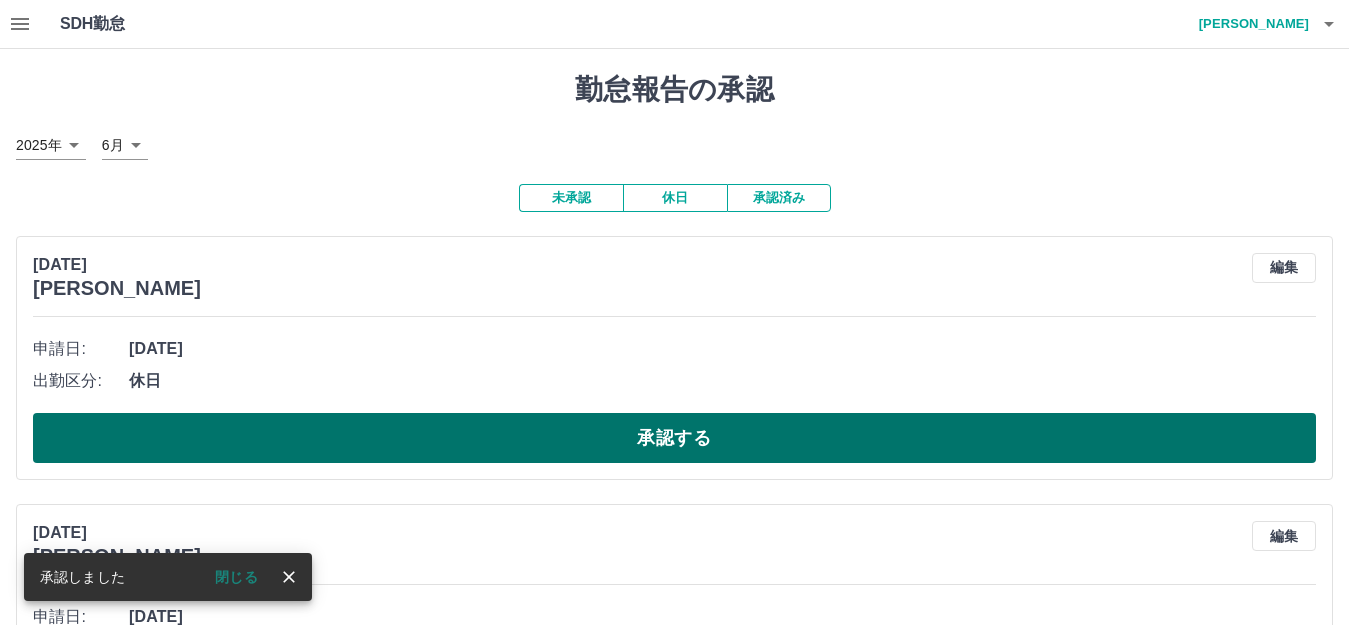 click on "承認する" at bounding box center [674, 438] 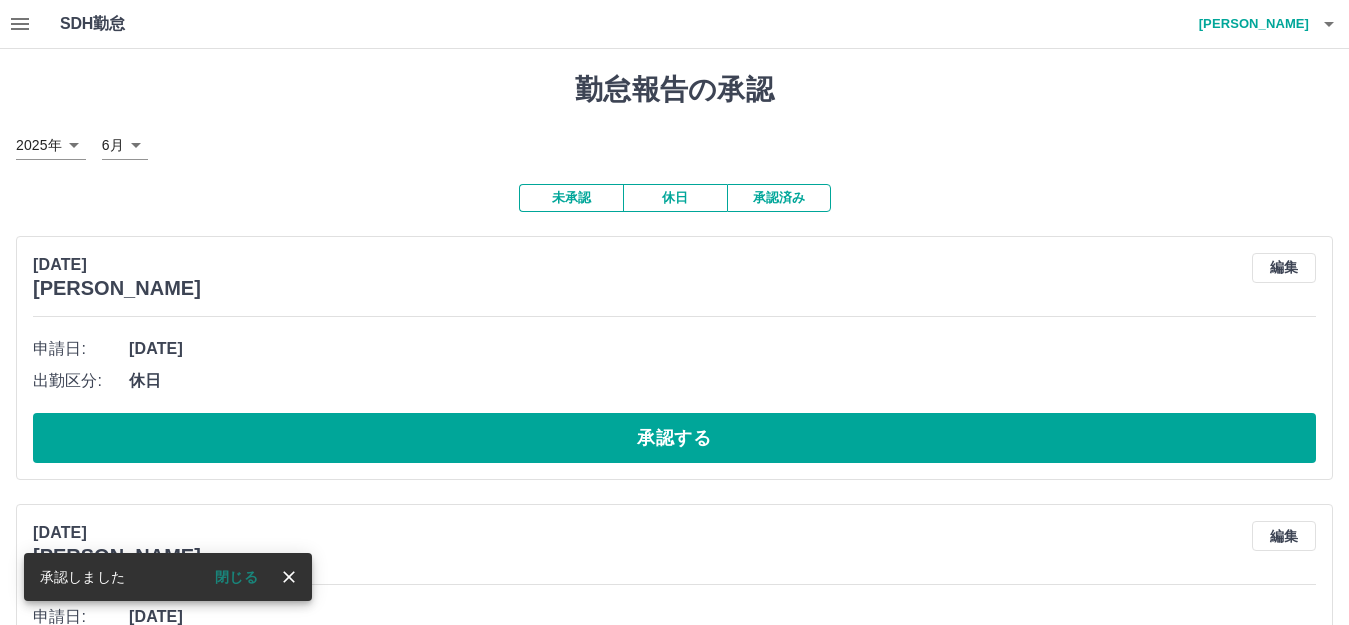 click on "申請日: 2025年6月30日(月) 出勤区分: 休日 承認する" at bounding box center [674, 398] 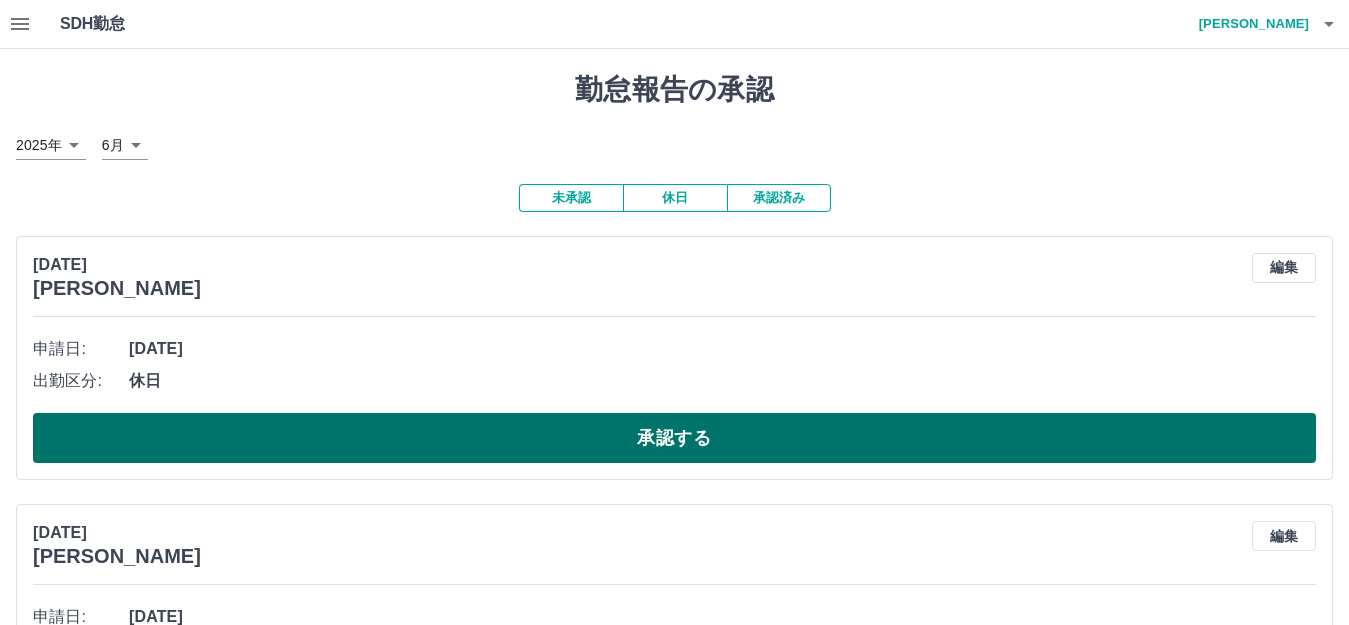 click on "承認する" at bounding box center [674, 438] 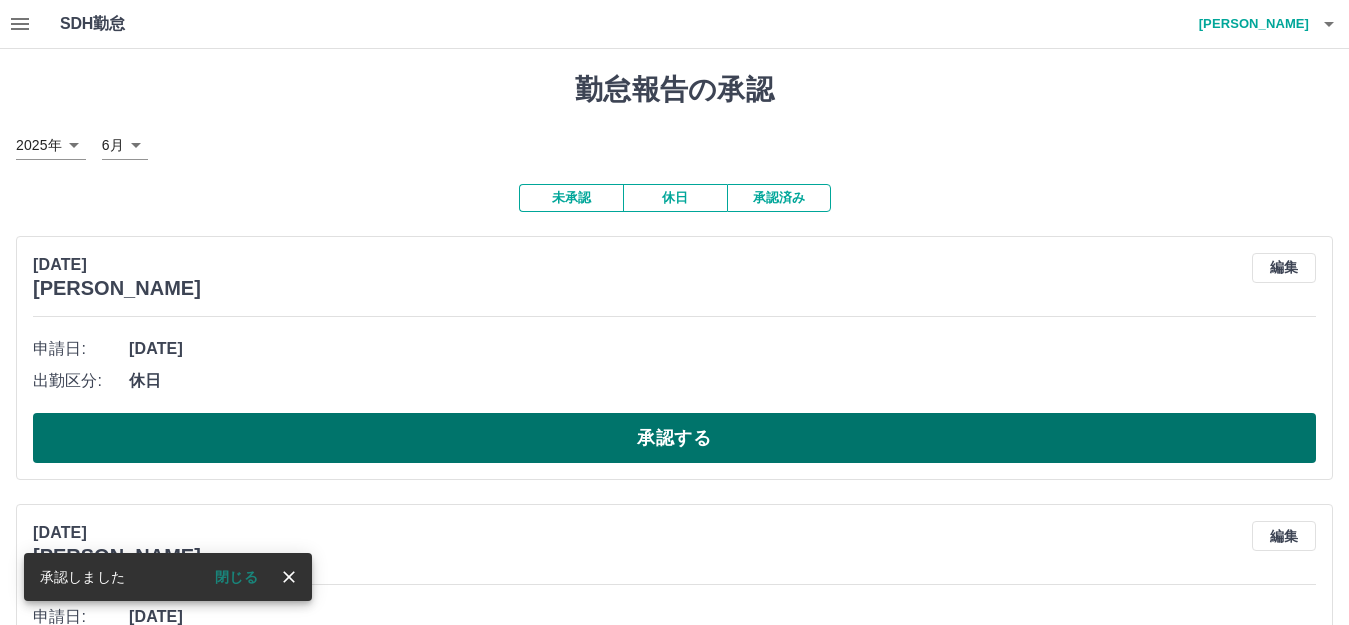 click on "承認する" at bounding box center (674, 438) 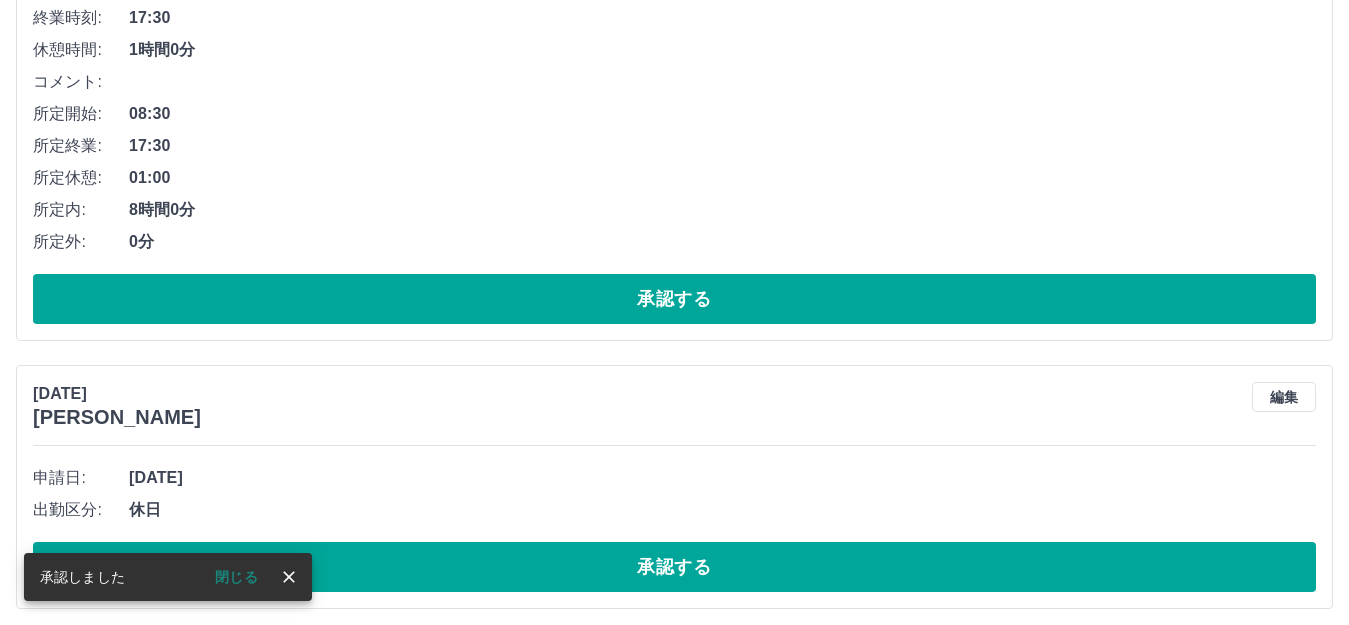 scroll, scrollTop: 500, scrollLeft: 0, axis: vertical 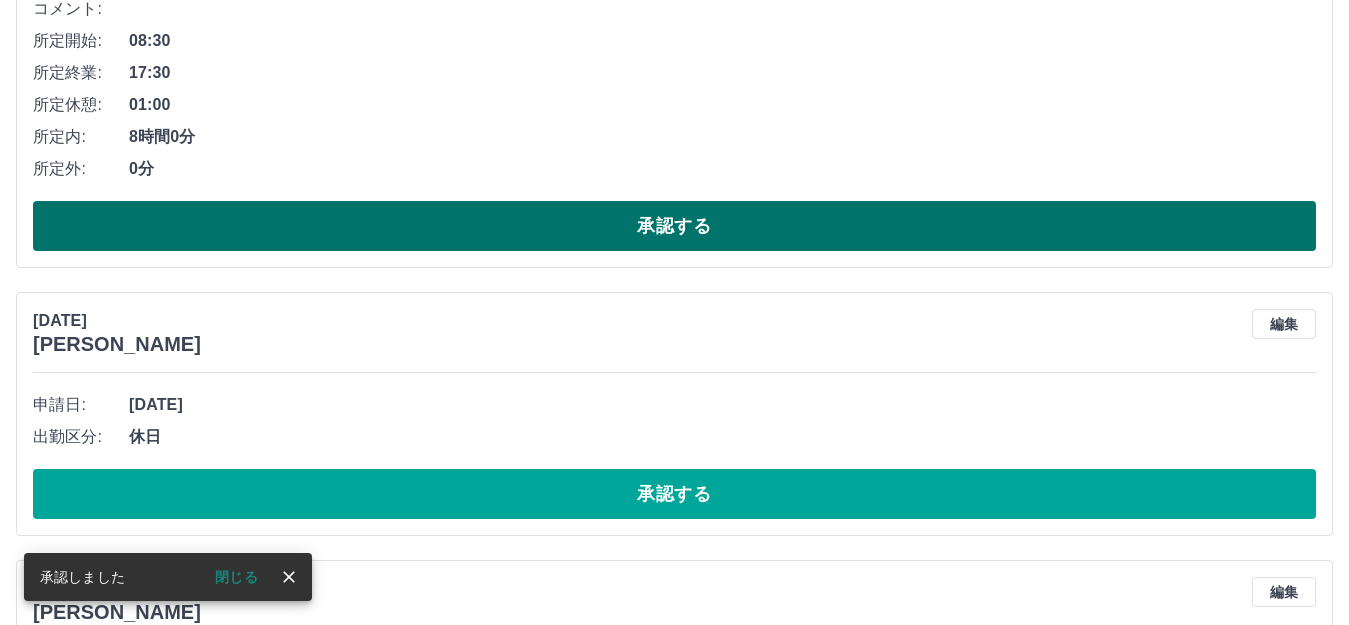 click on "承認する" at bounding box center [674, 226] 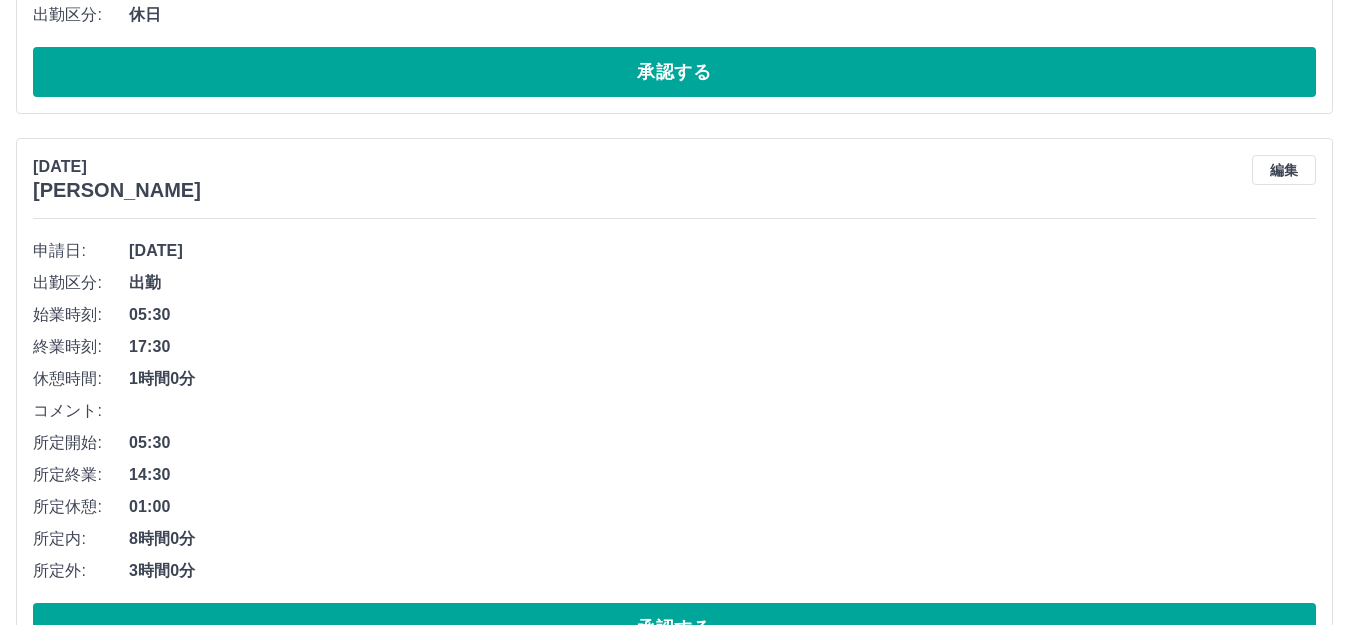 scroll, scrollTop: 400, scrollLeft: 0, axis: vertical 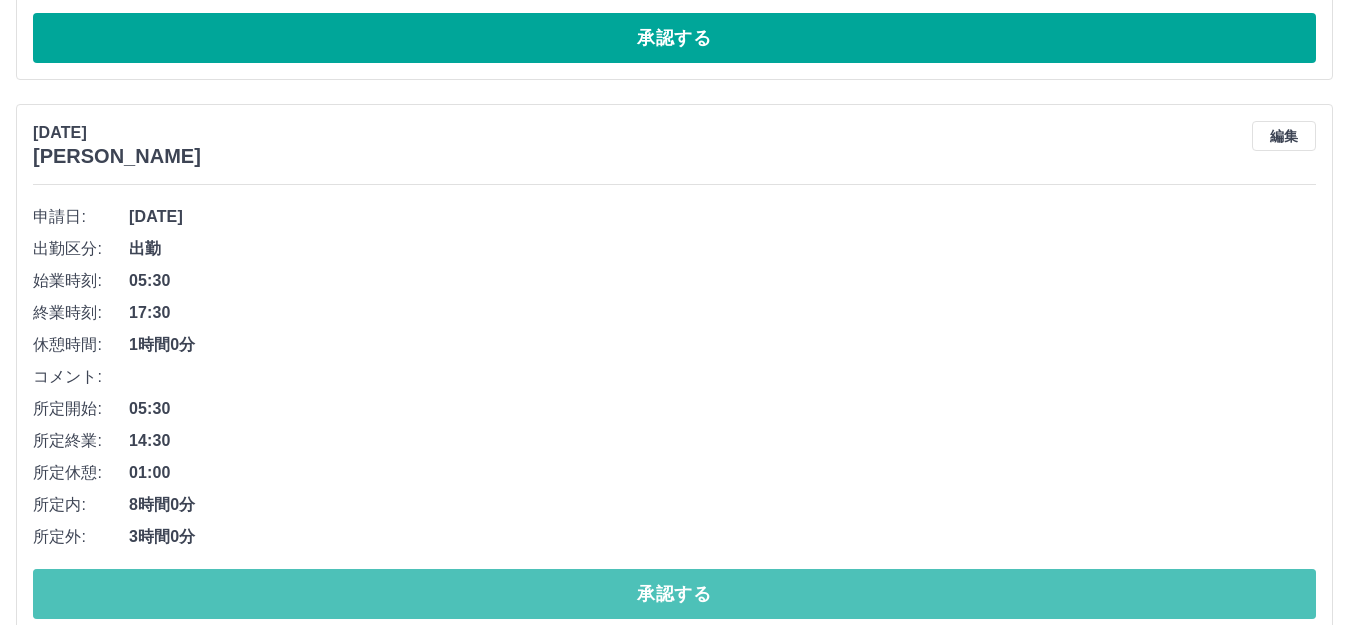 click on "承認する" at bounding box center (674, 594) 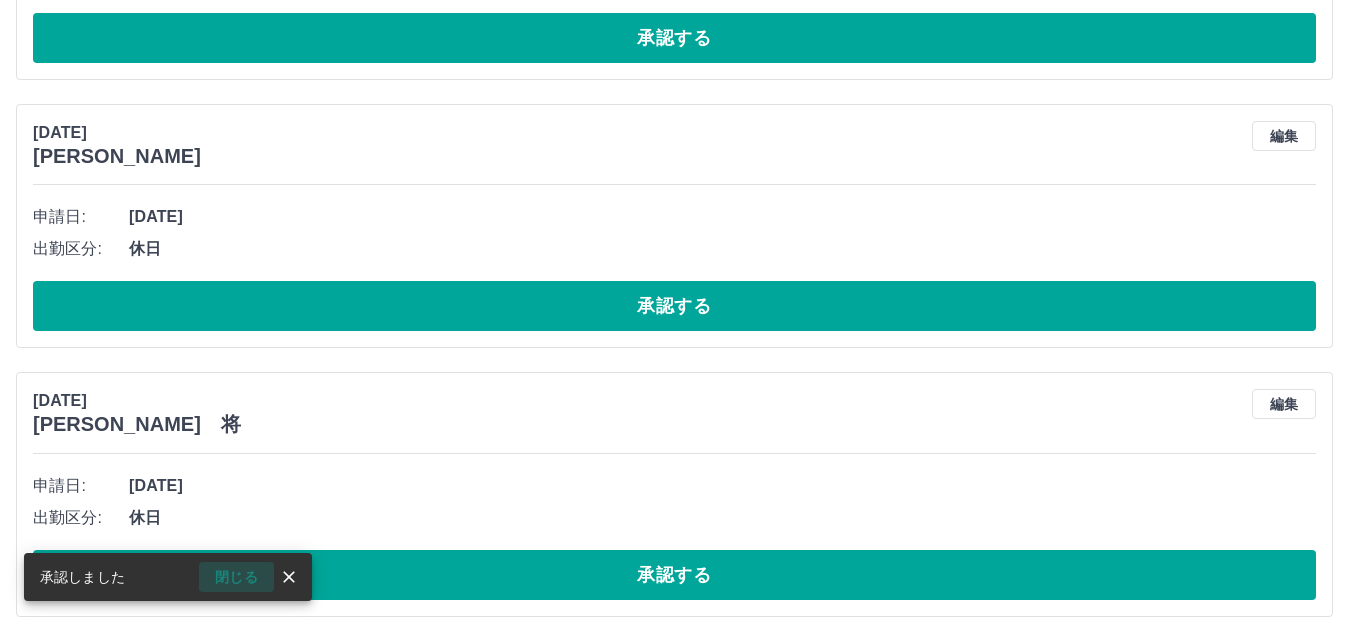 click on "閉じる" at bounding box center (236, 577) 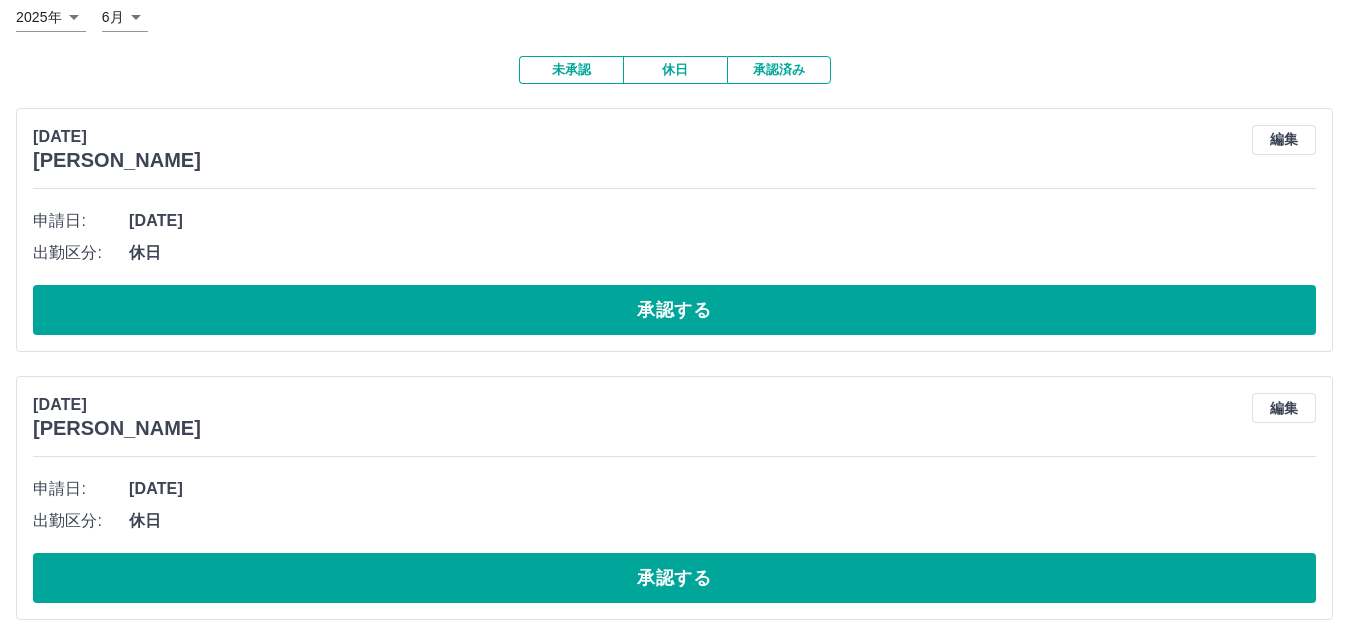 scroll, scrollTop: 100, scrollLeft: 0, axis: vertical 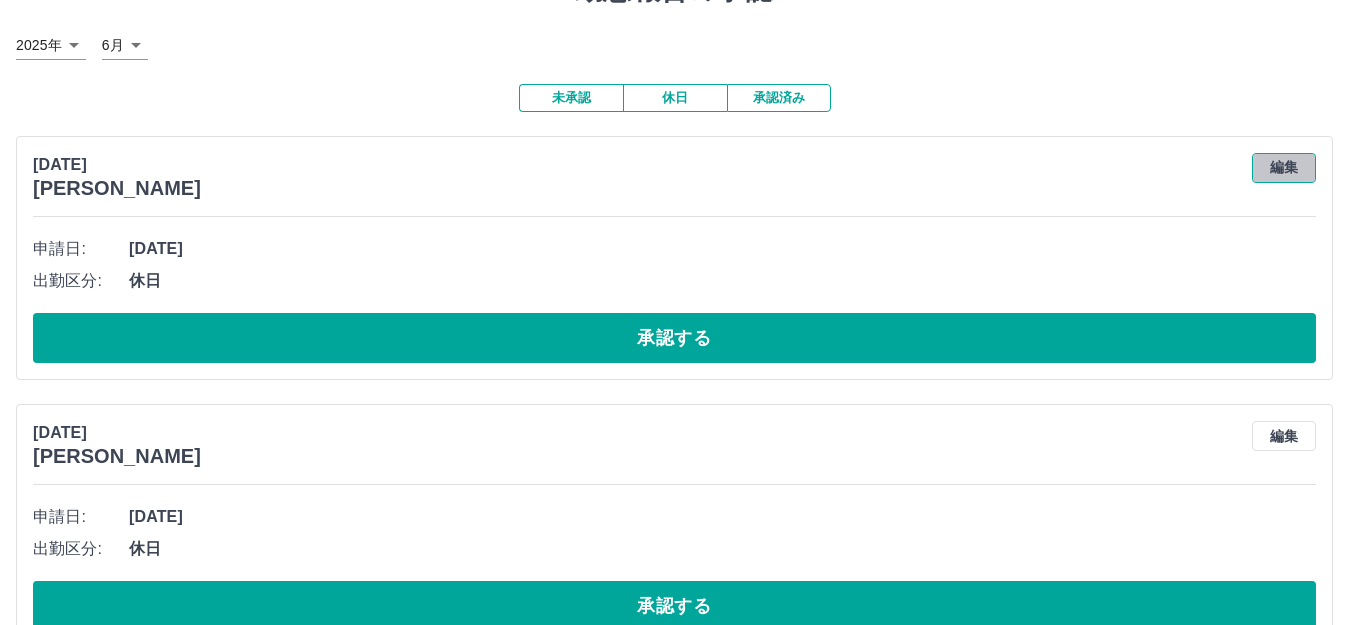 click on "編集" at bounding box center (1284, 168) 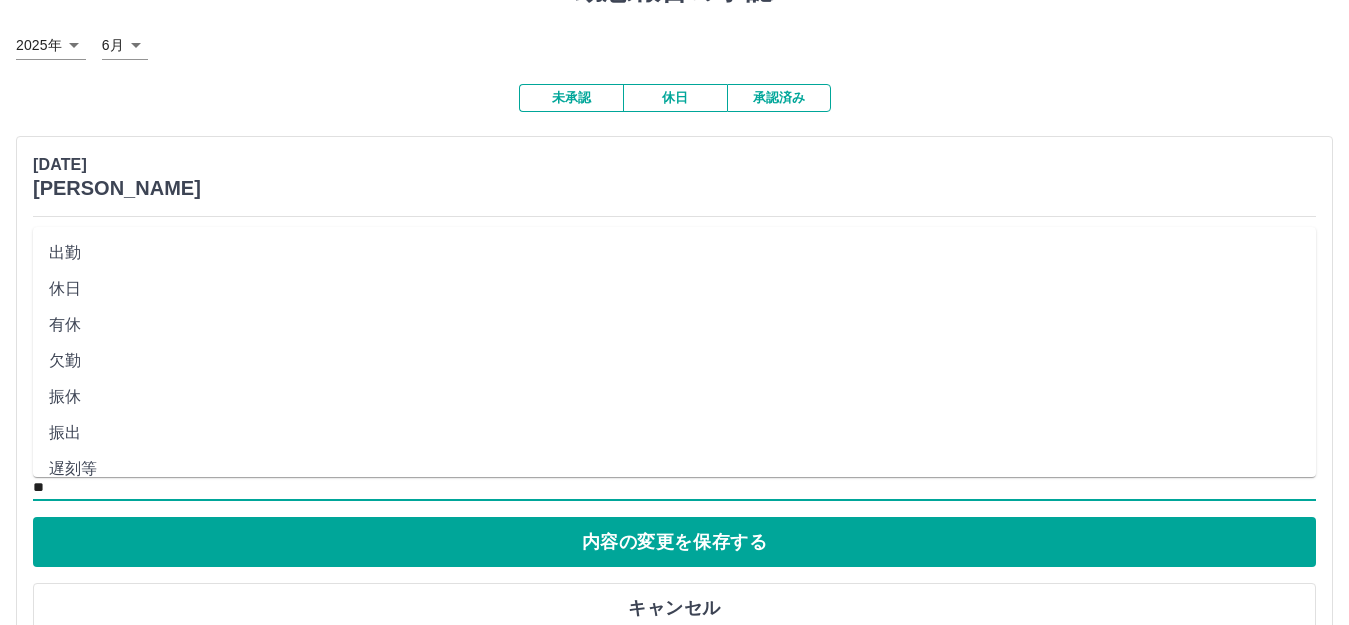 click on "**" at bounding box center (674, 487) 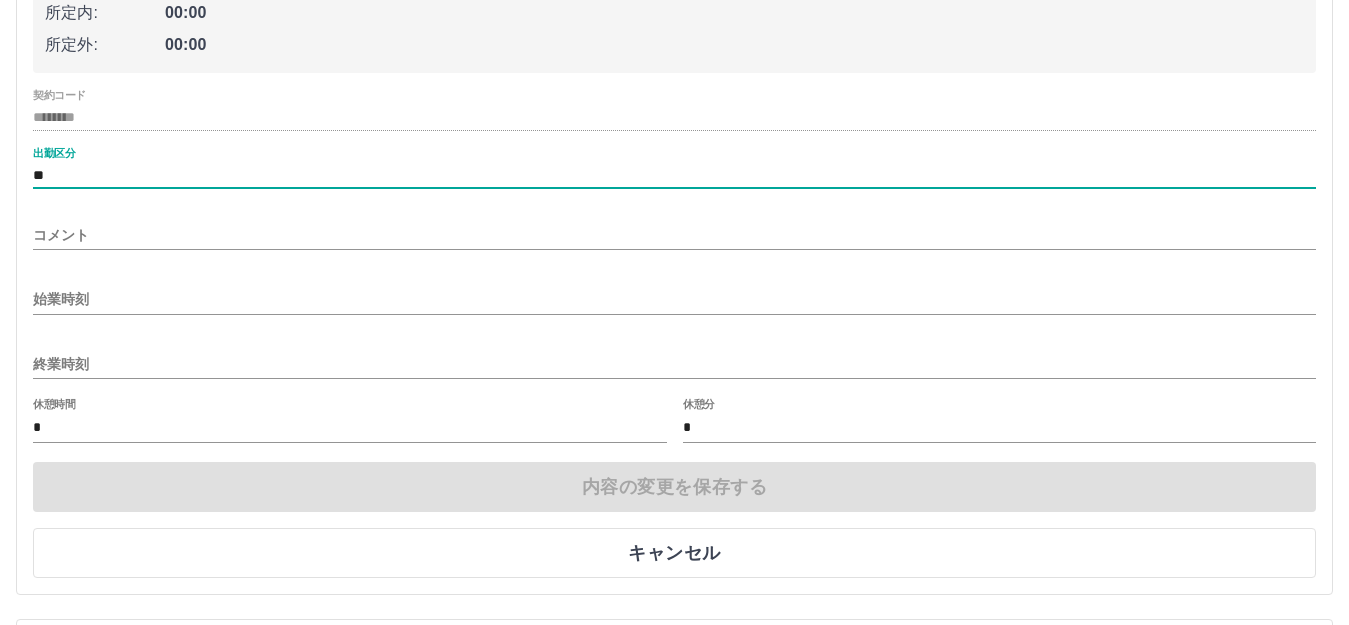scroll, scrollTop: 500, scrollLeft: 0, axis: vertical 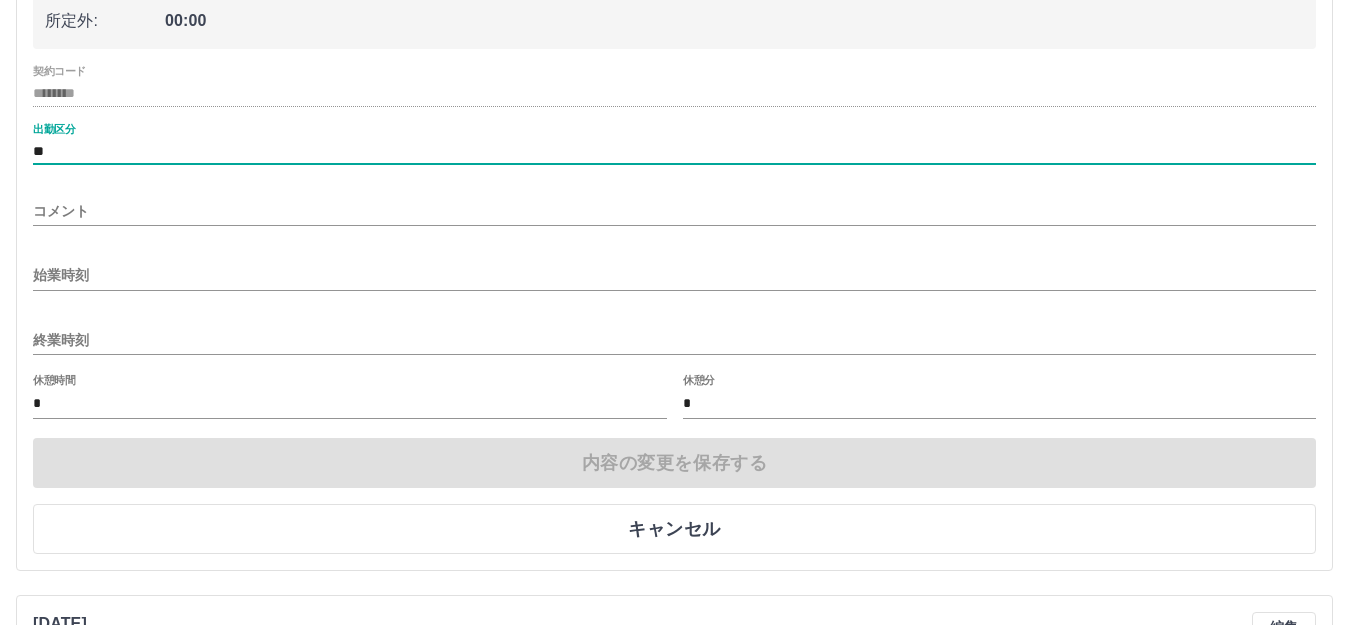 click on "始業時刻" at bounding box center [674, 275] 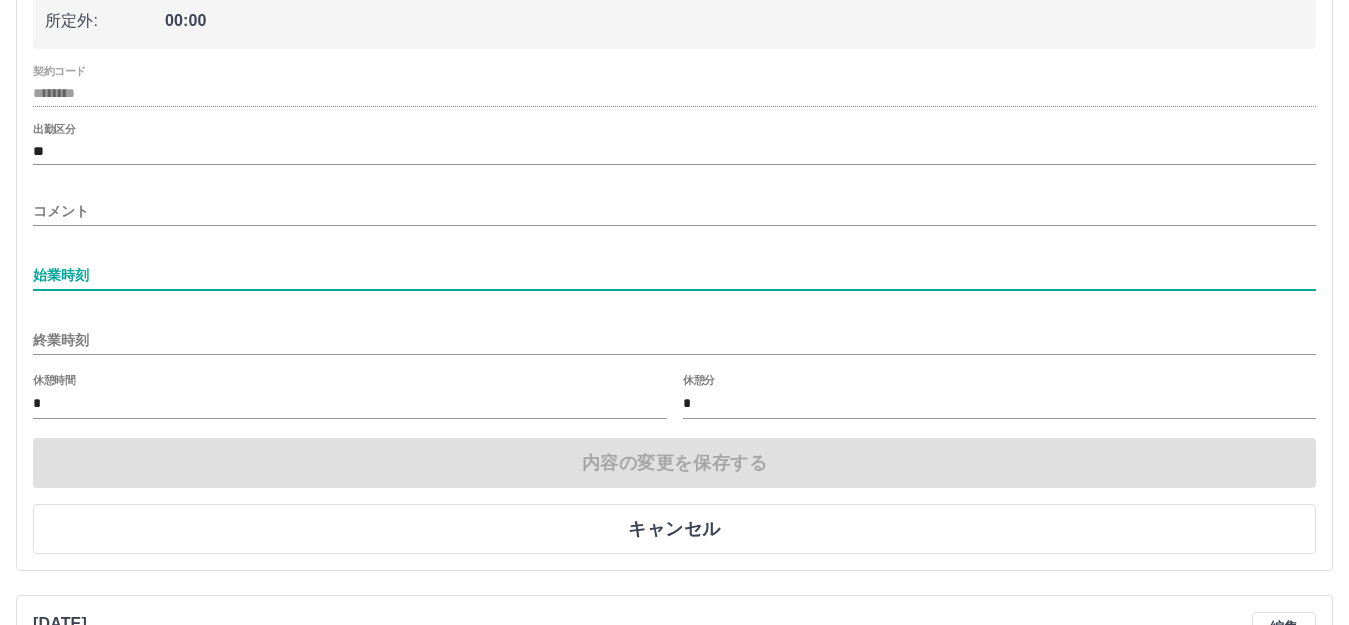 type on "****" 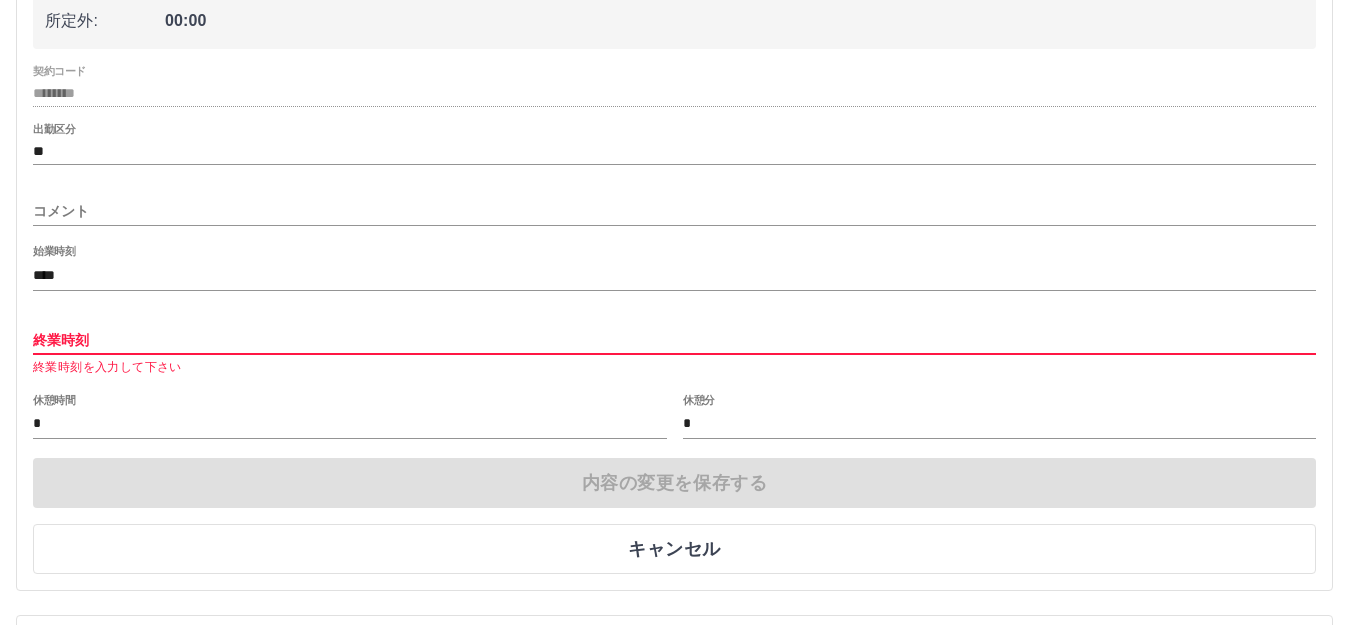 click on "終業時刻" at bounding box center (674, 340) 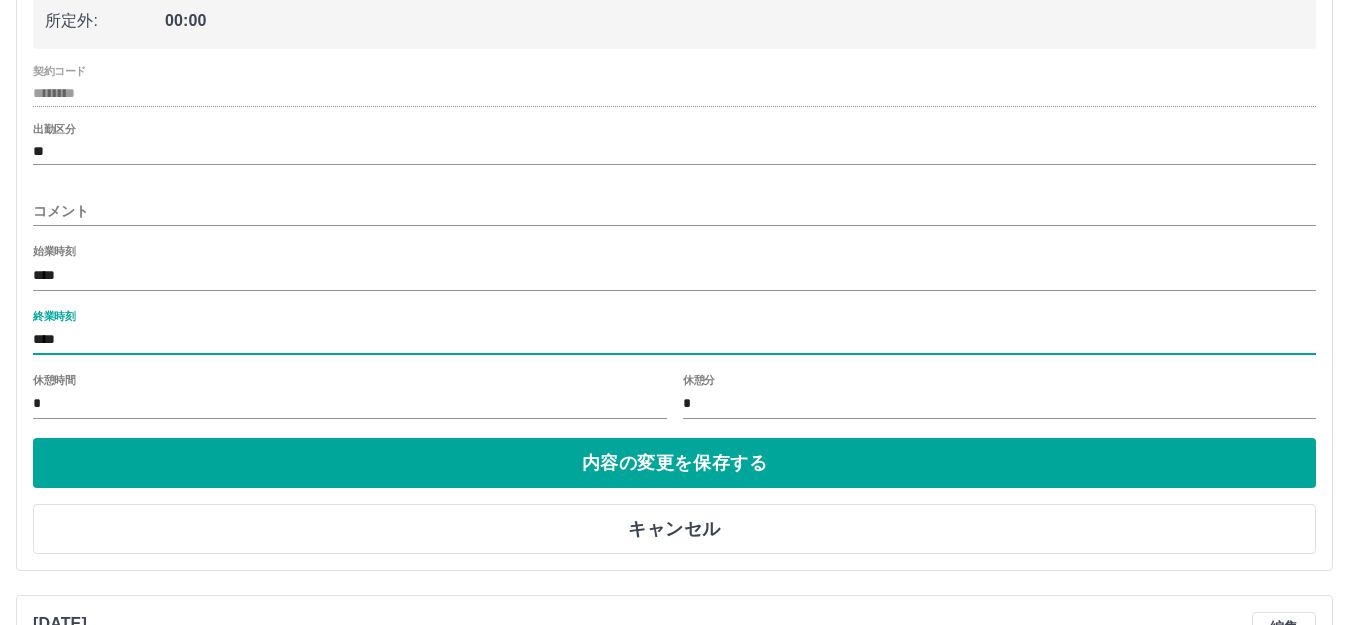 type on "****" 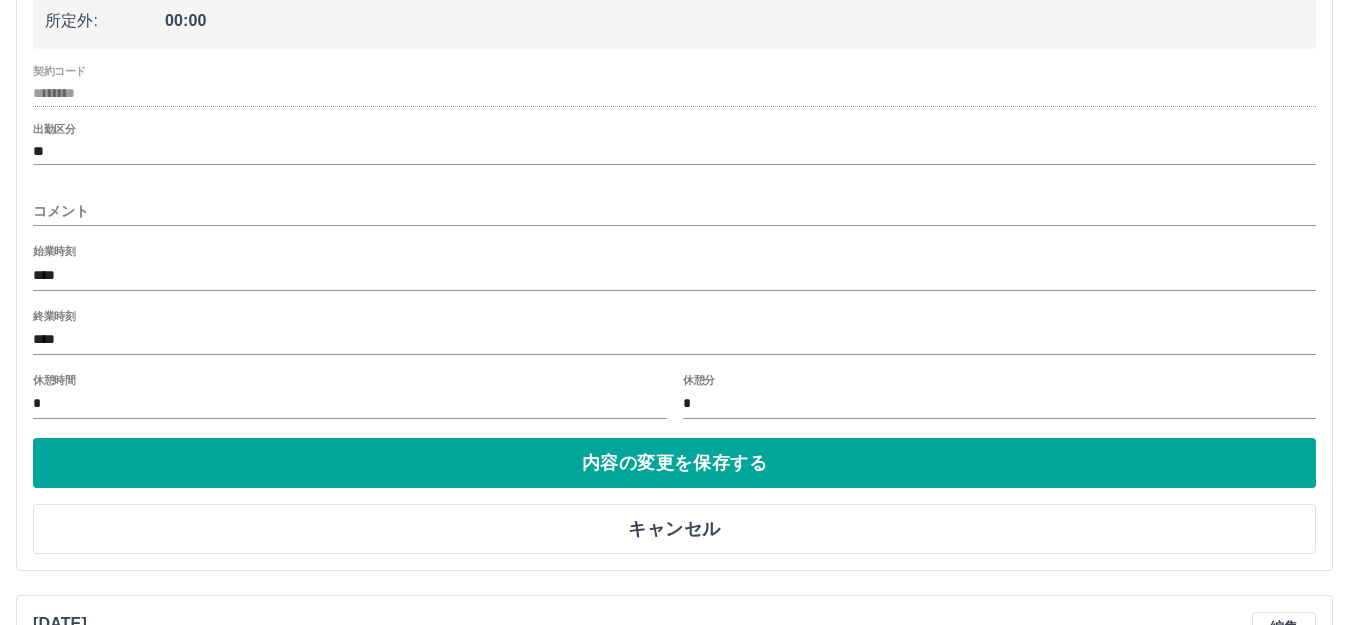 click on "*" at bounding box center [350, 404] 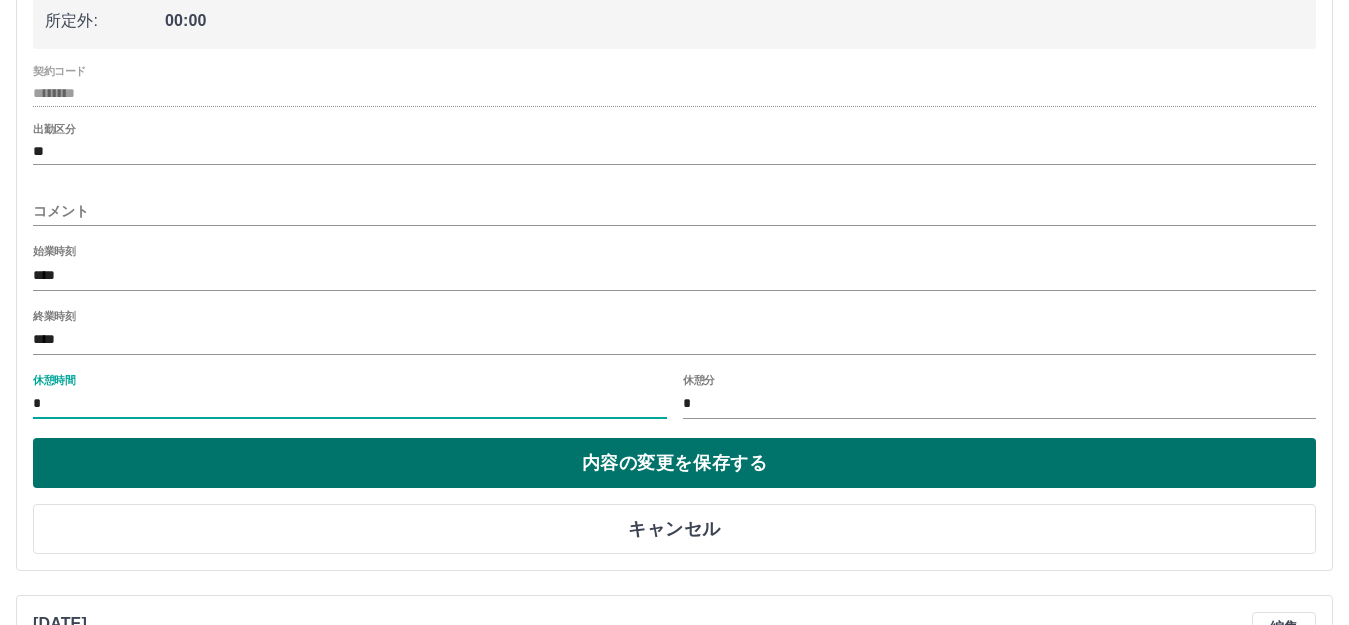 type on "**" 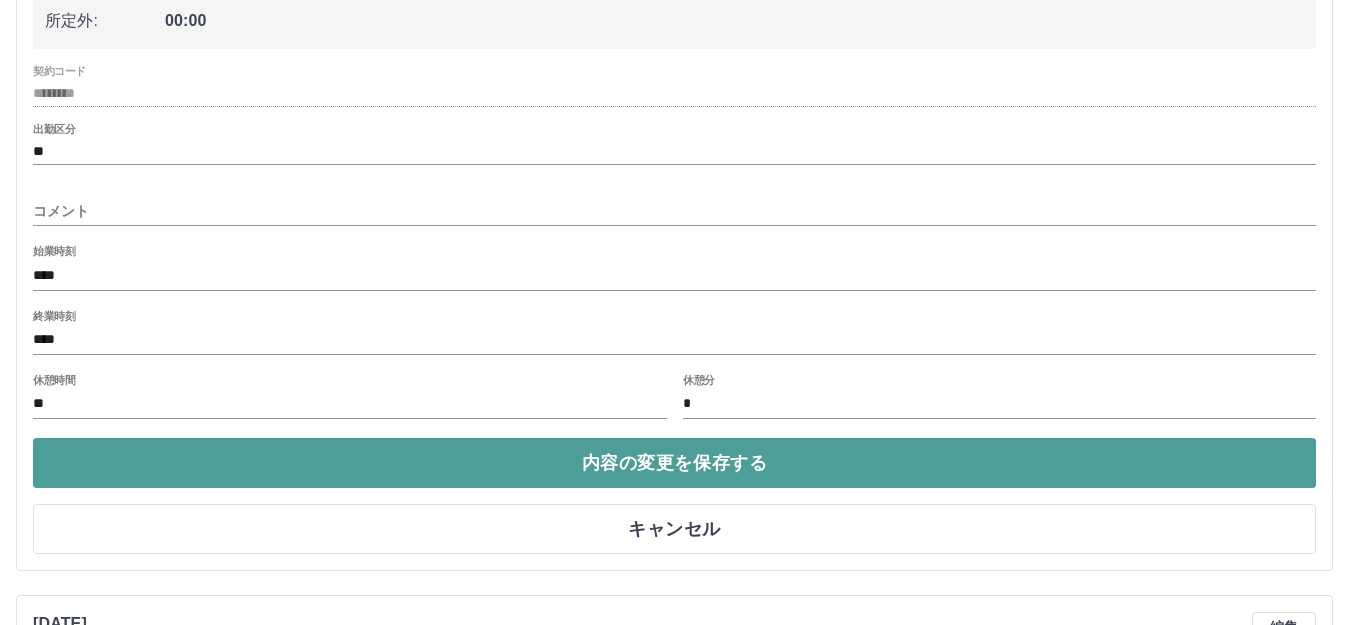 click on "内容の変更を保存する" at bounding box center [674, 463] 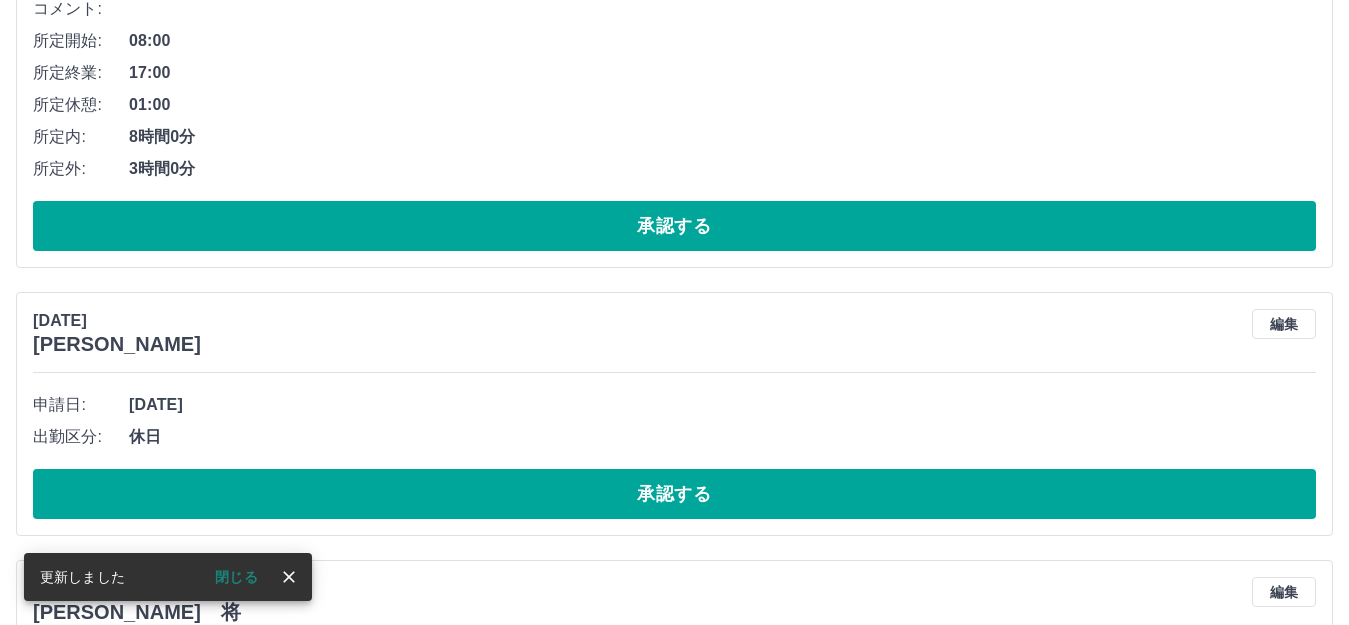 click on "閉じる" at bounding box center [236, 577] 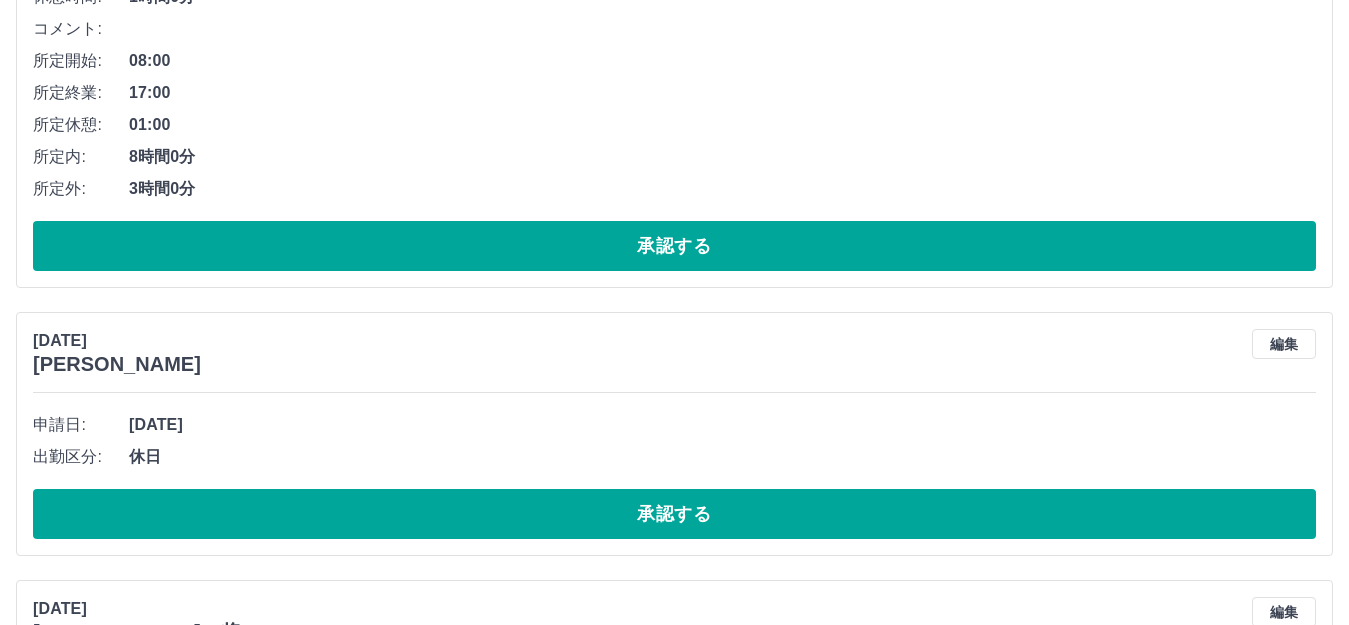 scroll, scrollTop: 500, scrollLeft: 0, axis: vertical 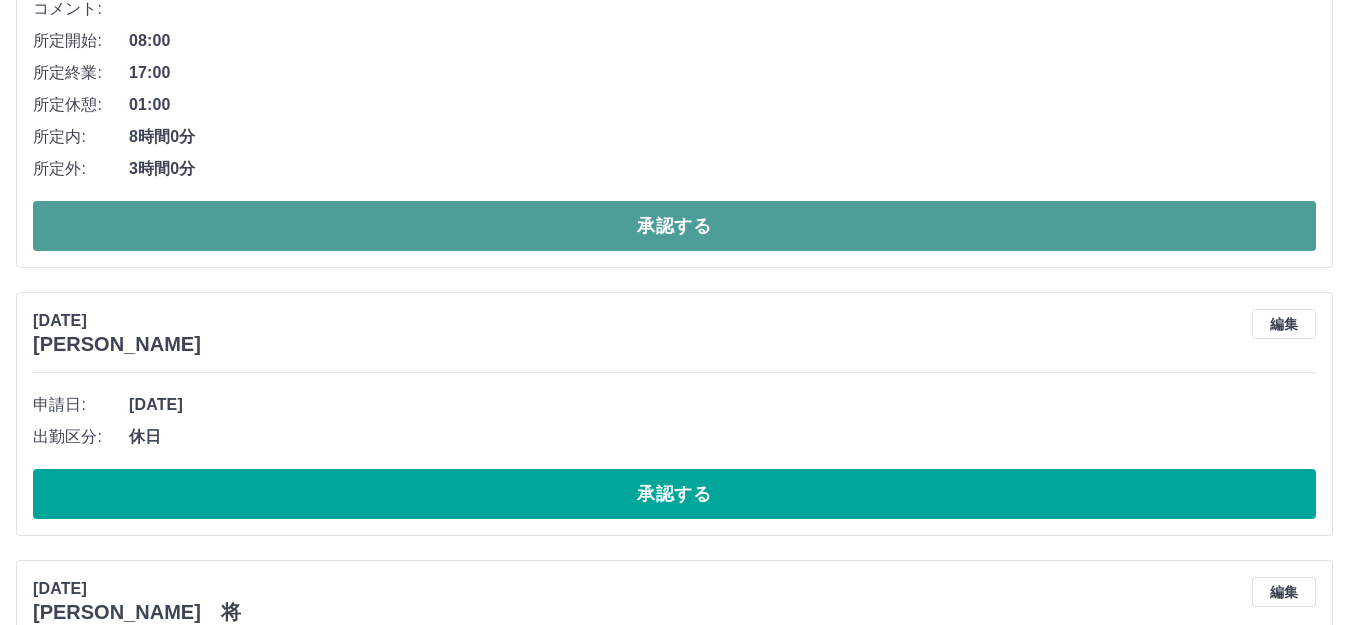 click on "承認する" at bounding box center (674, 226) 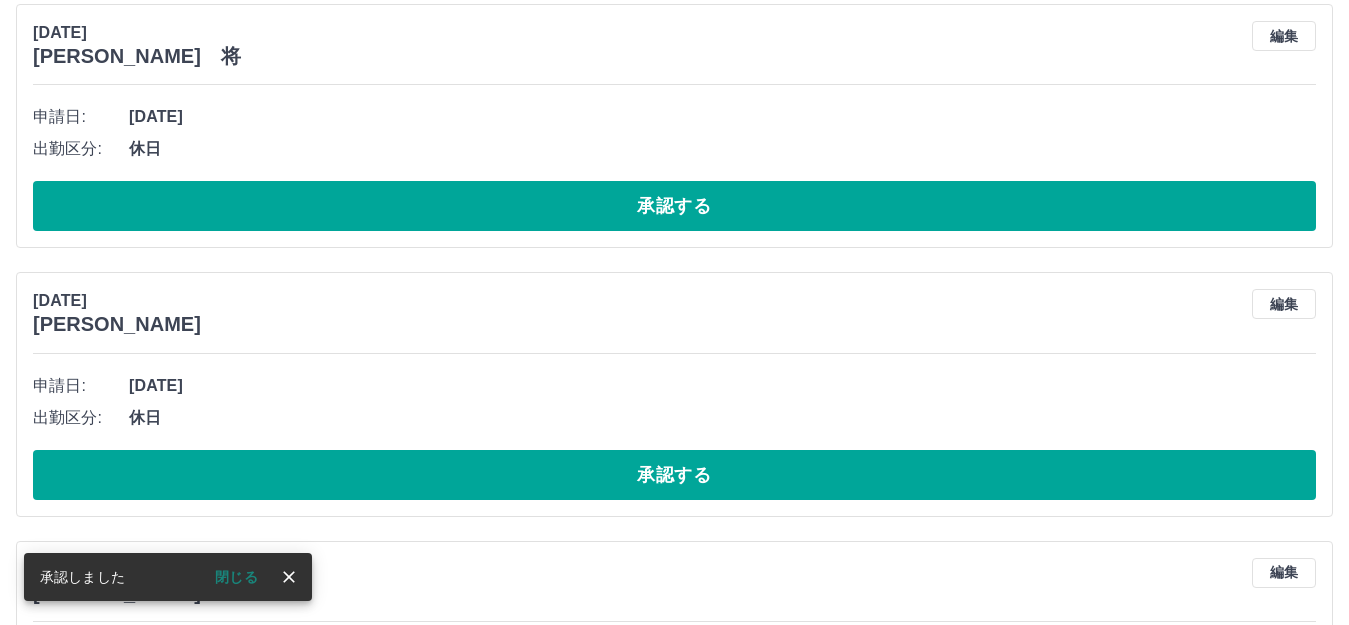scroll, scrollTop: 0, scrollLeft: 0, axis: both 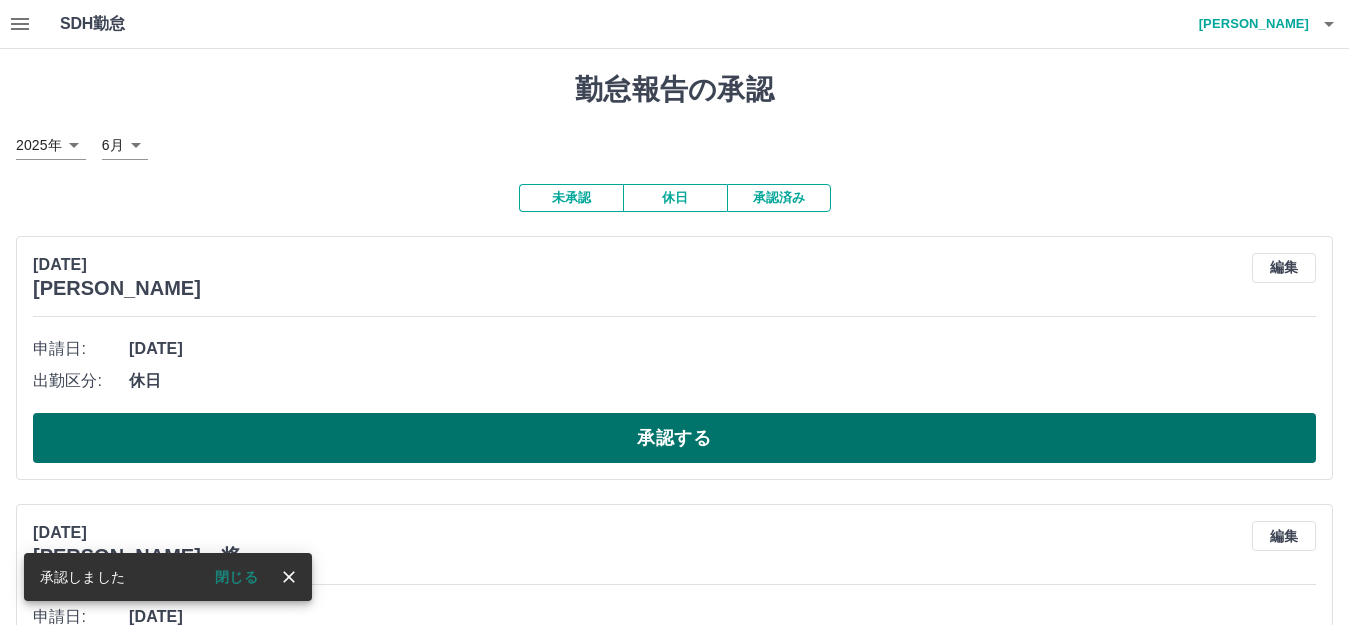 click on "承認する" at bounding box center [674, 438] 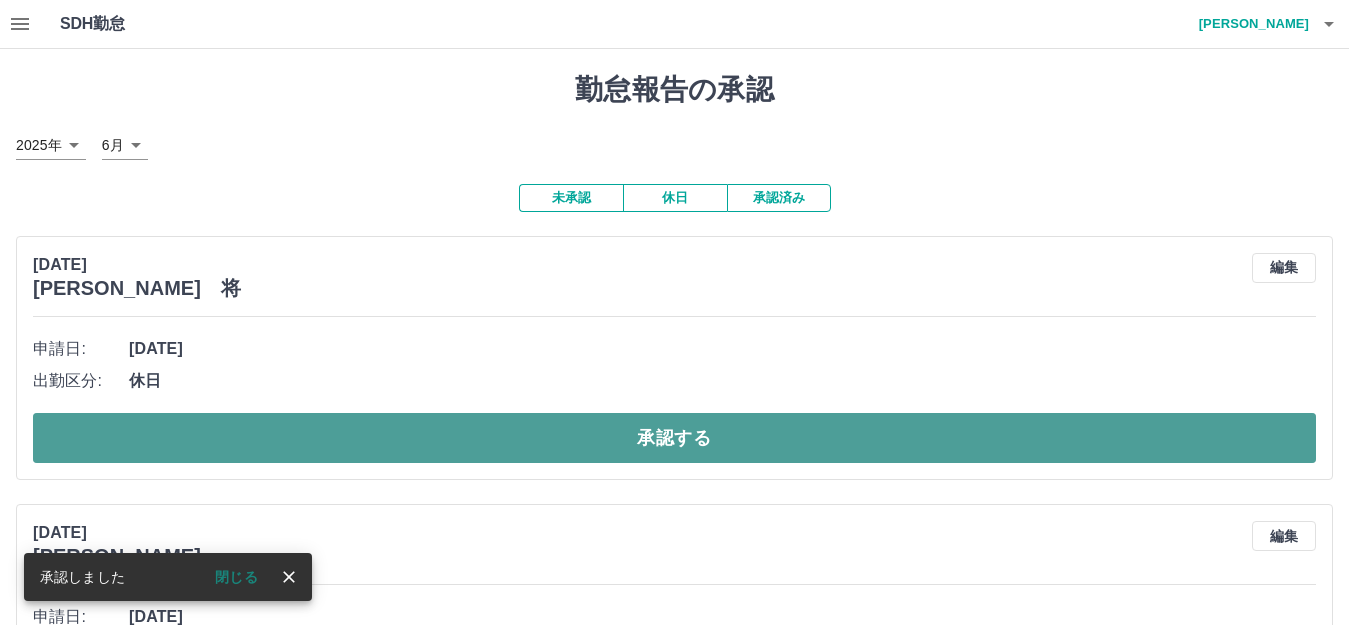 click on "承認する" at bounding box center (674, 438) 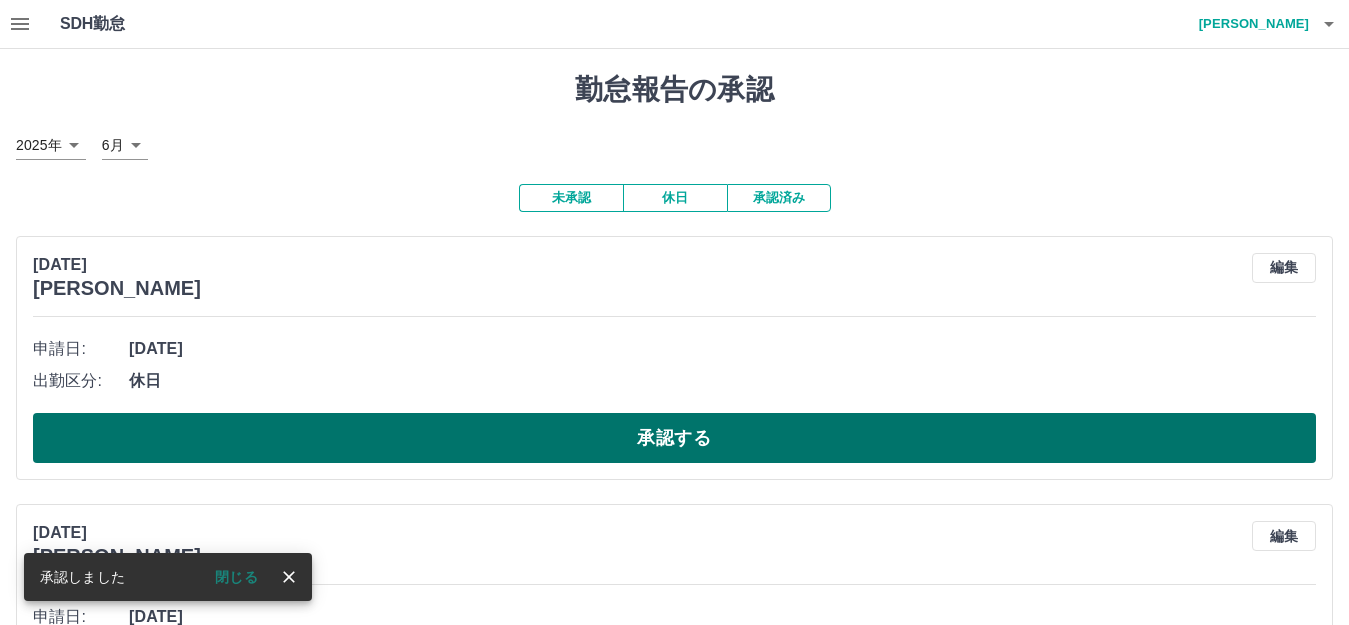 click on "承認する" at bounding box center (674, 438) 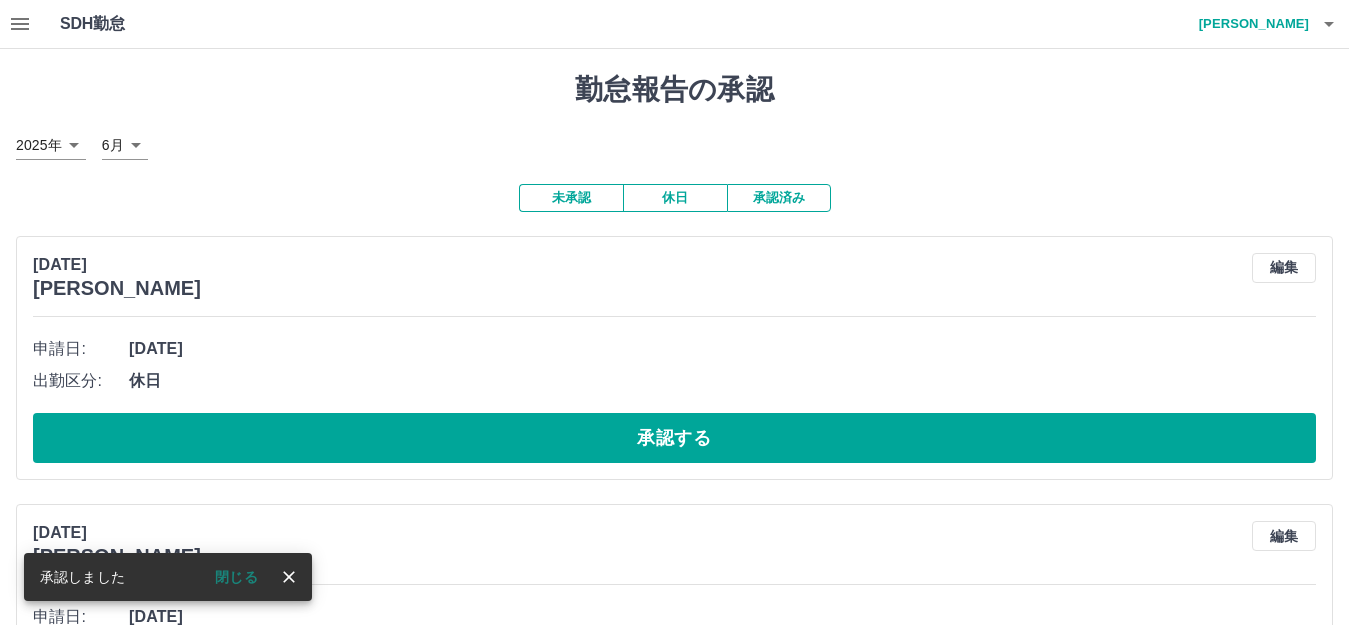 click on "承認する" at bounding box center [674, 438] 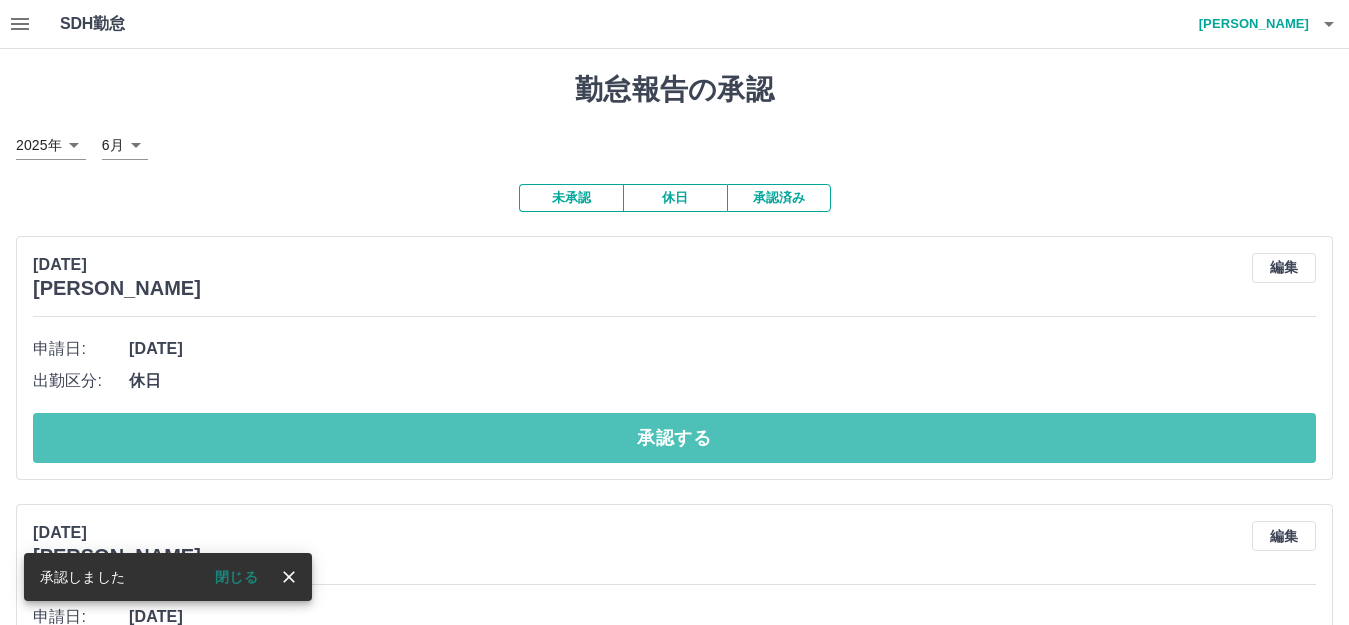 click on "承認する" at bounding box center [674, 438] 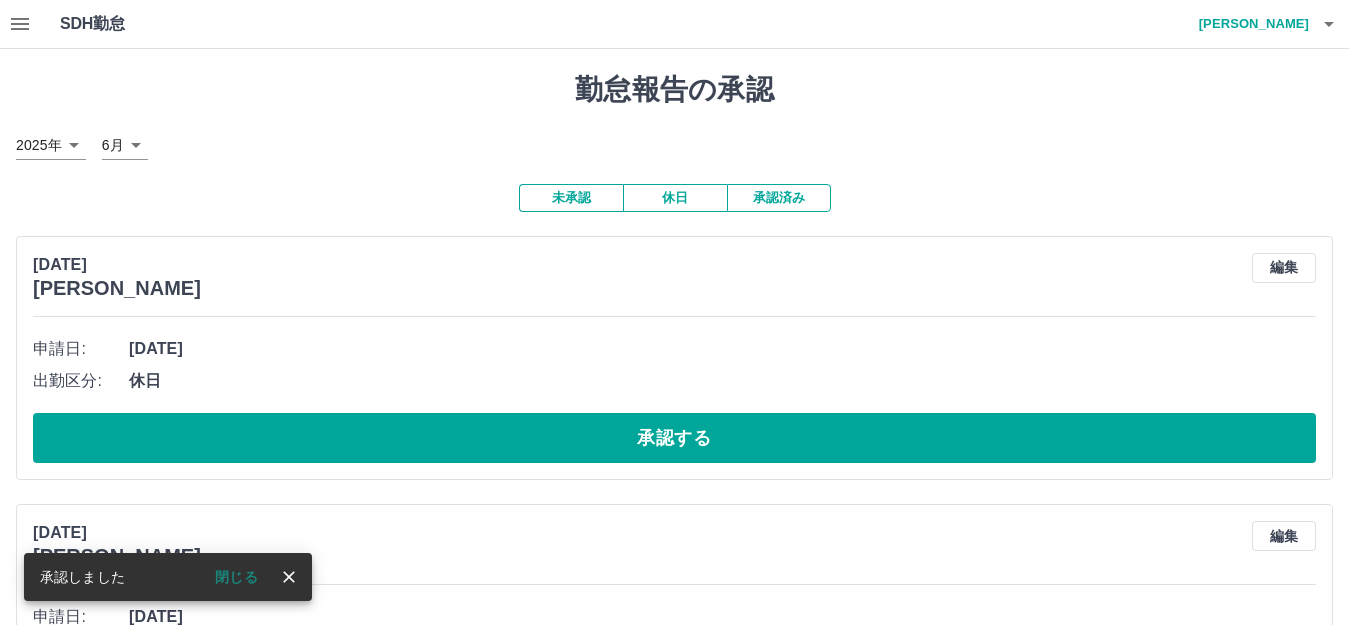 click on "承認済み" at bounding box center (779, 198) 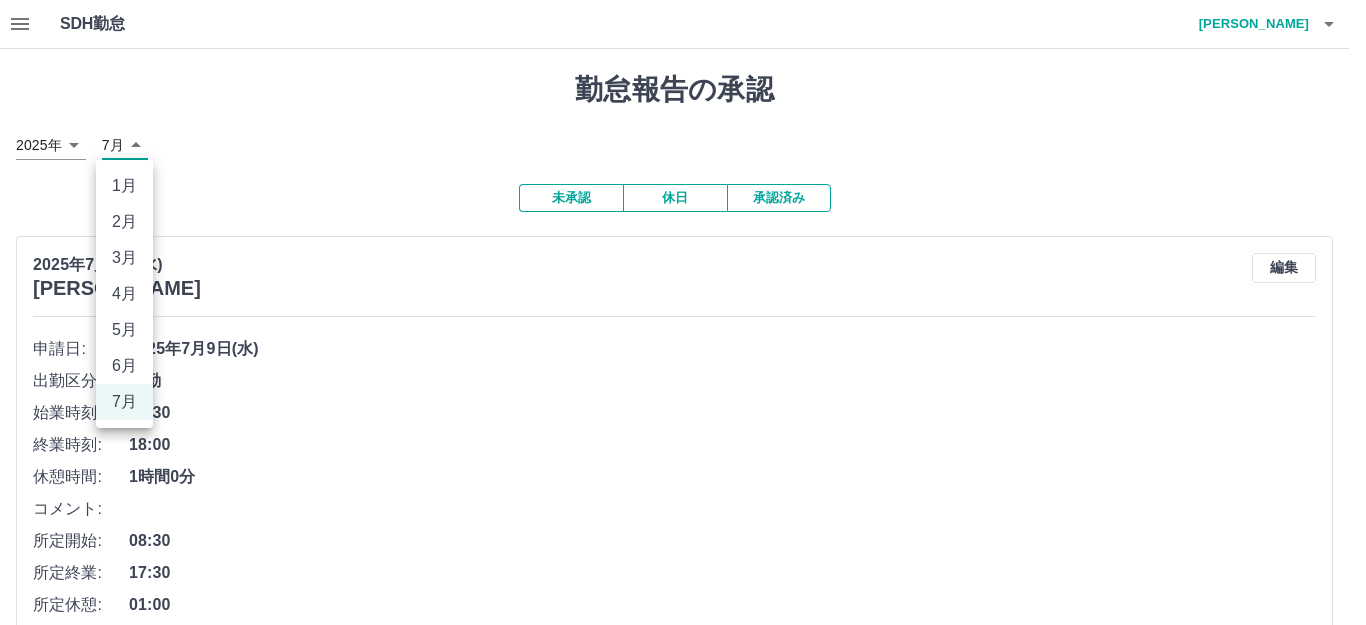 click on "SDH勤怠 秦　貴子 勤怠報告の承認 2025年 **** 7月 * 未承認 休日 承認済み 2025年7月9日(水) 愛場　美幸 編集 申請日: 2025年7月9日(水) 出勤区分: 出勤 始業時刻: 08:30 終業時刻: 18:00 休憩時間: 1時間0分 コメント: 所定開始: 08:30 所定終業: 17:30 所定休憩: 01:00 所定内: 8時間0分 所定外: 30分 承認済 2025年7月9日(水) 佐藤　迅 編集 申請日: 2025年7月9日(水) 出勤区分: 出勤 始業時刻: 08:30 終業時刻: 17:30 休憩時間: 1時間0分 コメント: 所定開始: 08:30 所定終業: 17:30 所定休憩: 01:00 所定内: 8時間0分 所定外: 0分 承認済 2025年7月9日(水) 鈴木　洋子 編集 申請日: 2025年7月9日(水) 出勤区分: 出勤 始業時刻: 09:00 終業時刻: 15:00 休憩時間: 0分 コメント: 所定開始: 09:00 所定終業: 15:00 所定休憩: 00:00 所定内: 6時間0分 所定外: 0分 承認済 2025年7月8日(火) 佐々木　彰宏 編集 申請日: 2025年7月8日(火)" at bounding box center (683, 7029) 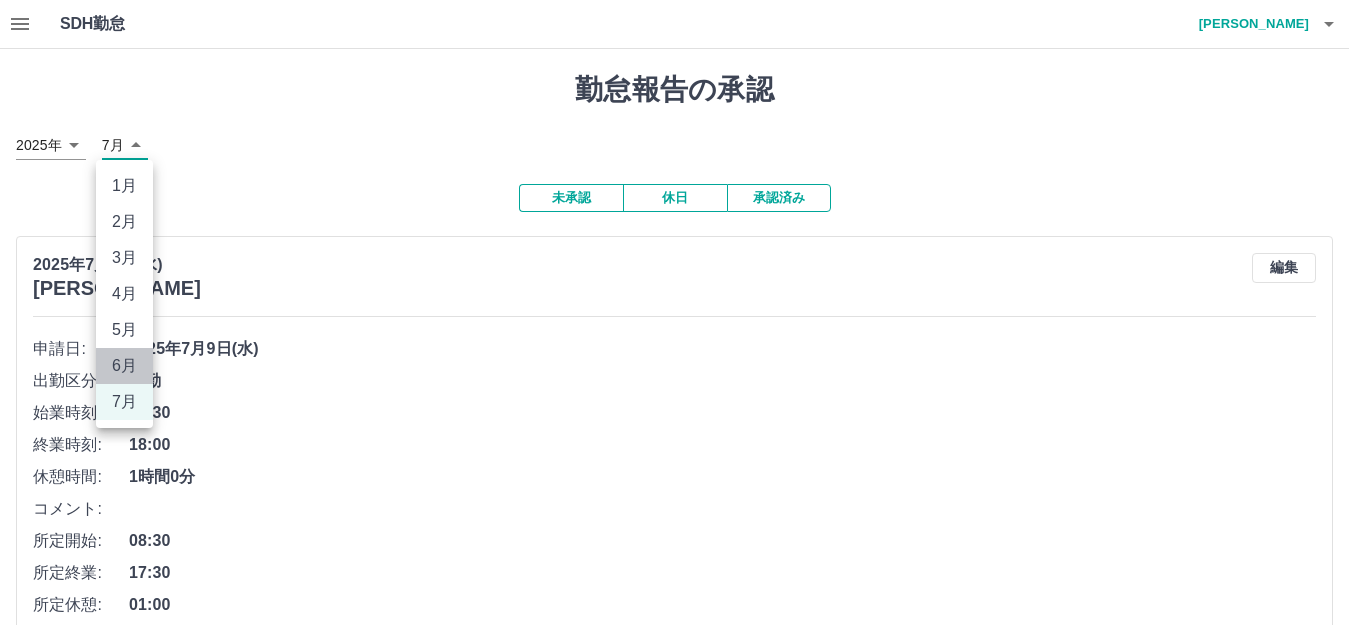 click on "6月" at bounding box center (124, 366) 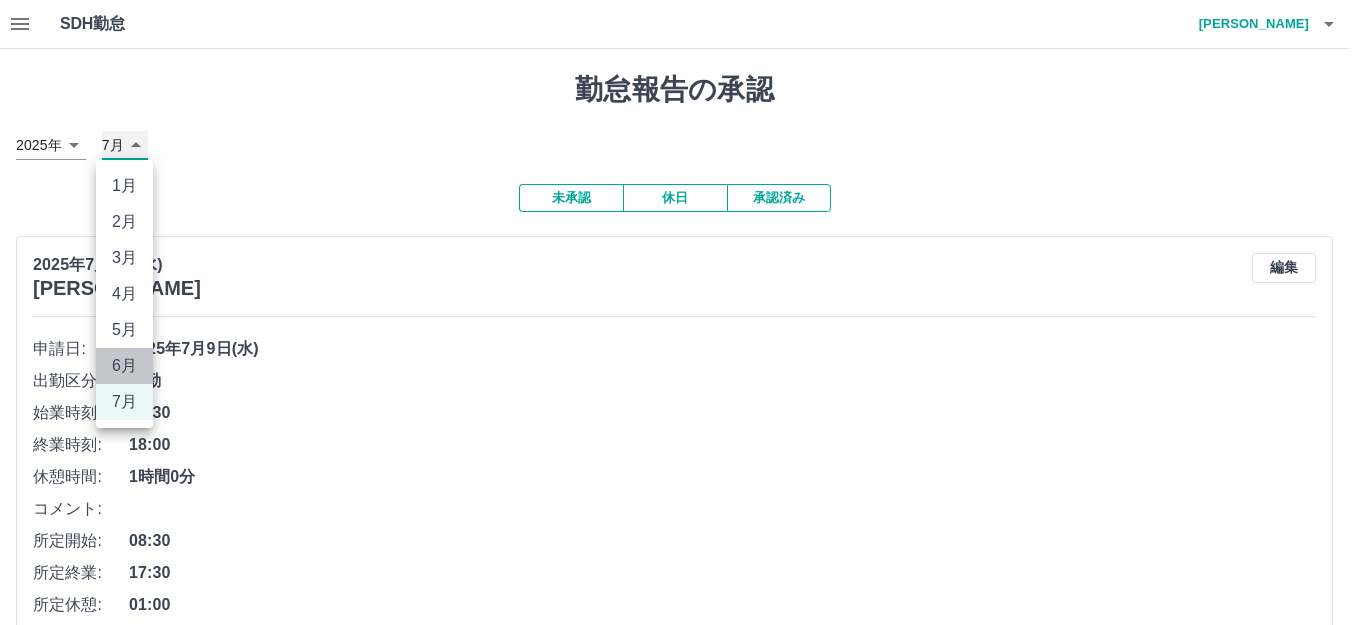 type on "*" 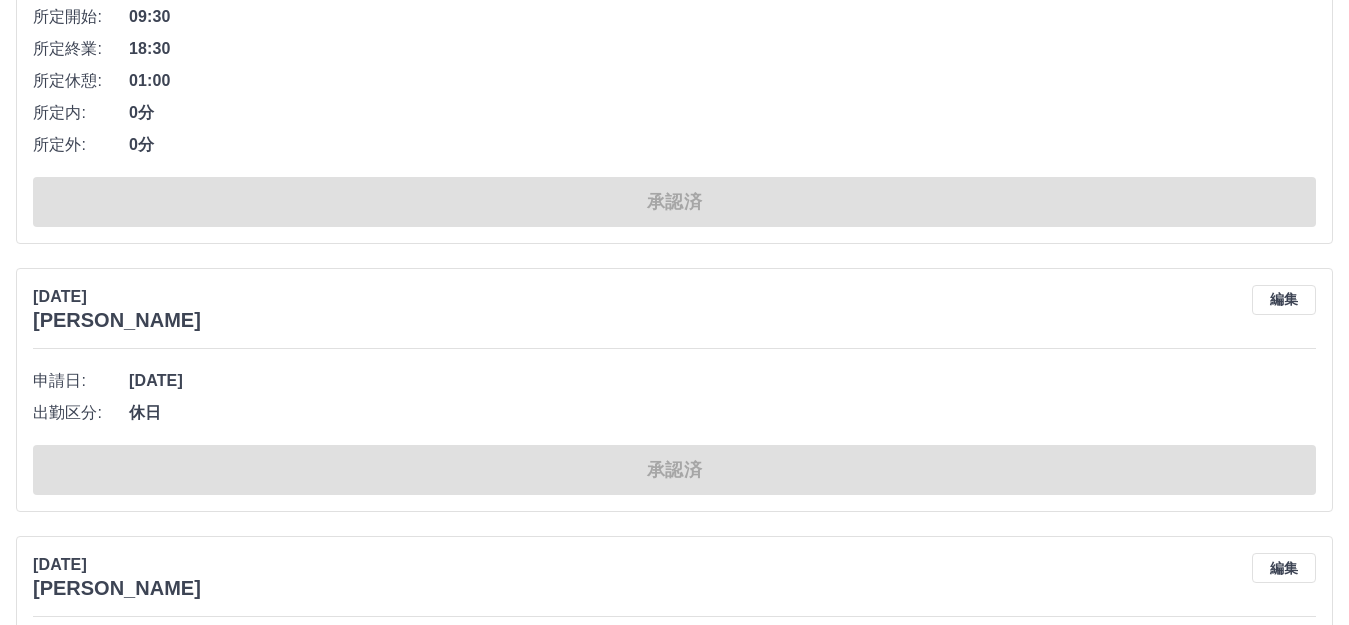scroll, scrollTop: 1000, scrollLeft: 0, axis: vertical 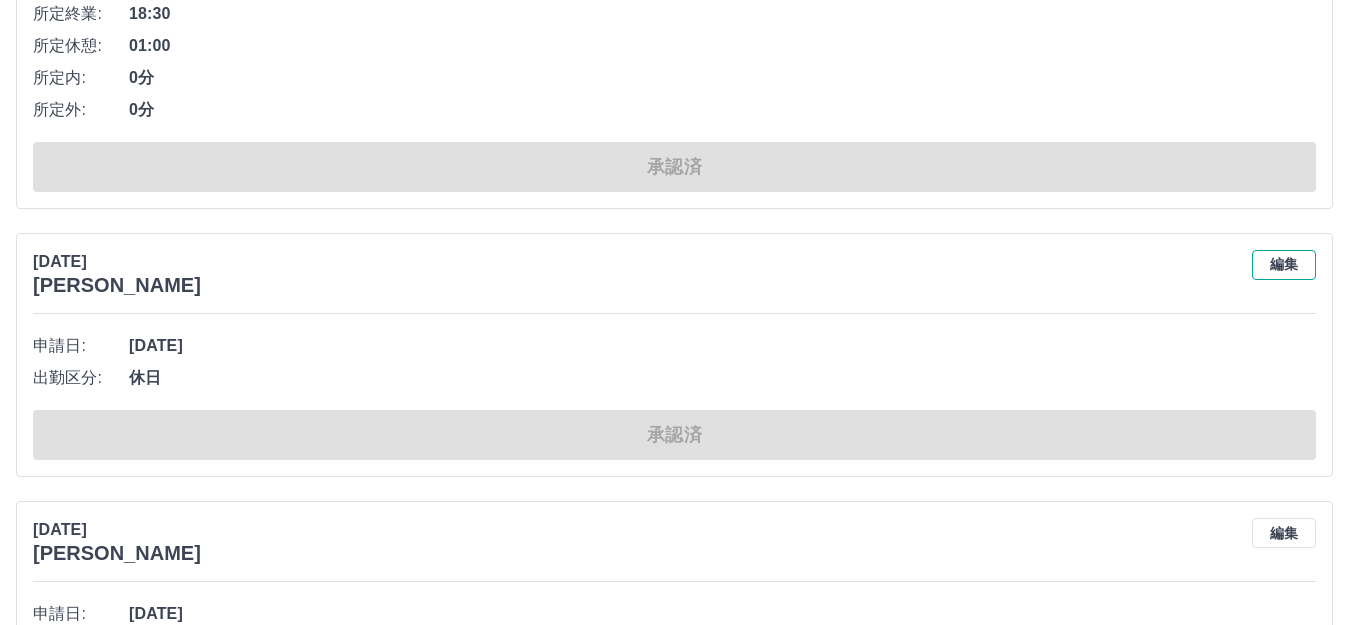 click on "編集" at bounding box center (1284, 265) 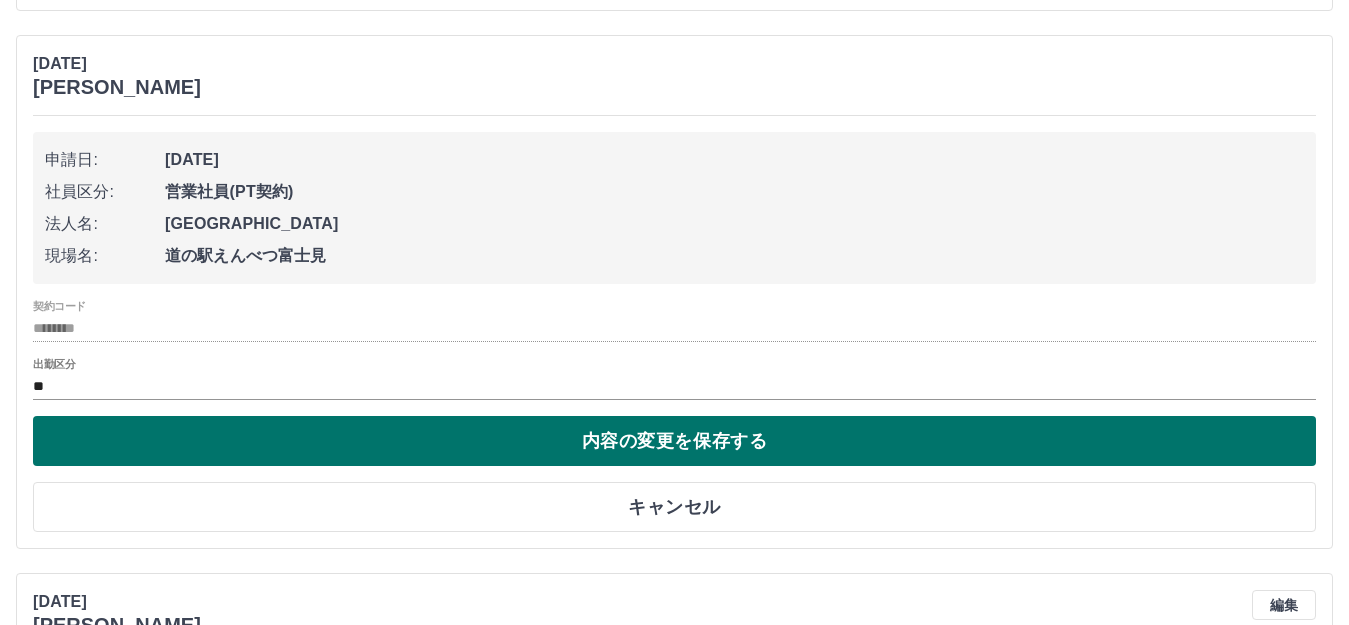 scroll, scrollTop: 1200, scrollLeft: 0, axis: vertical 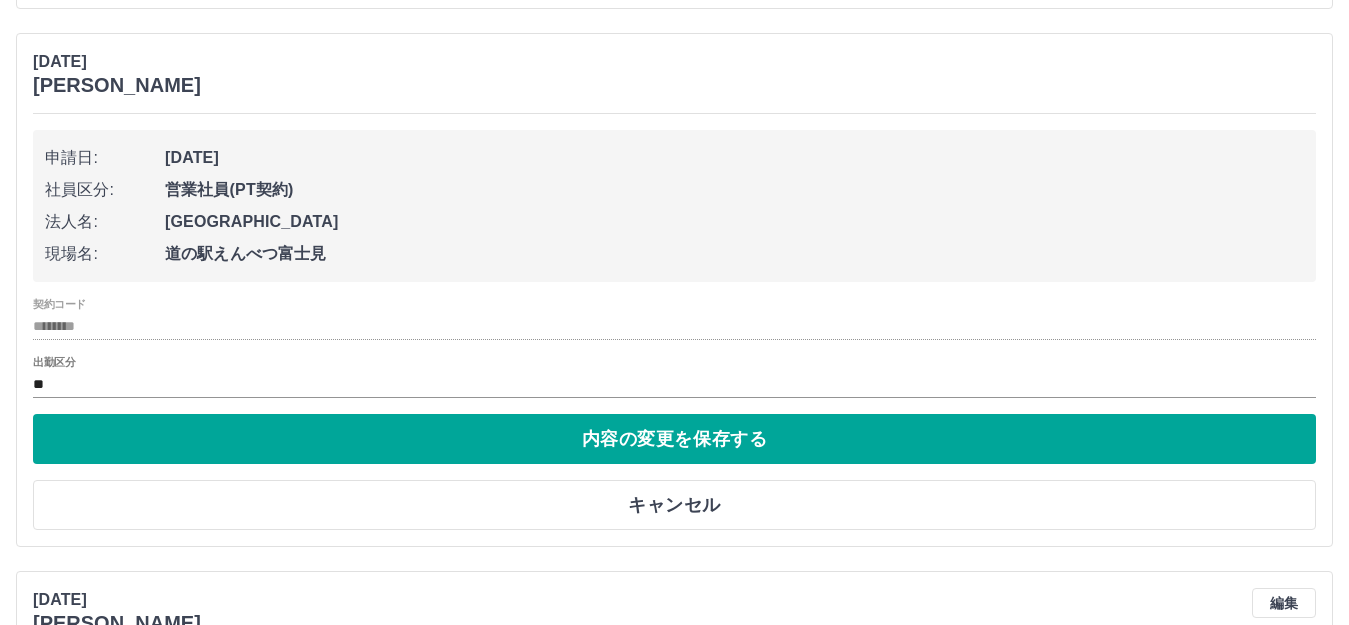 click on "出勤区分 **" at bounding box center (674, 377) 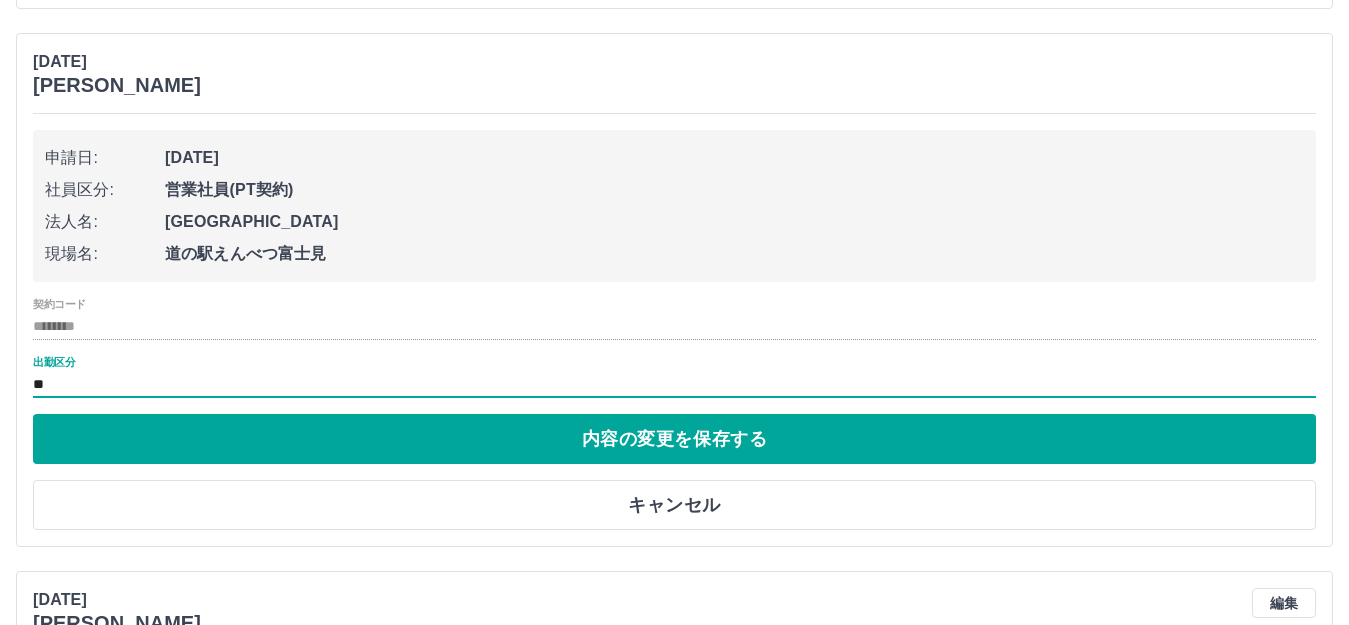 click on "**" at bounding box center [674, 384] 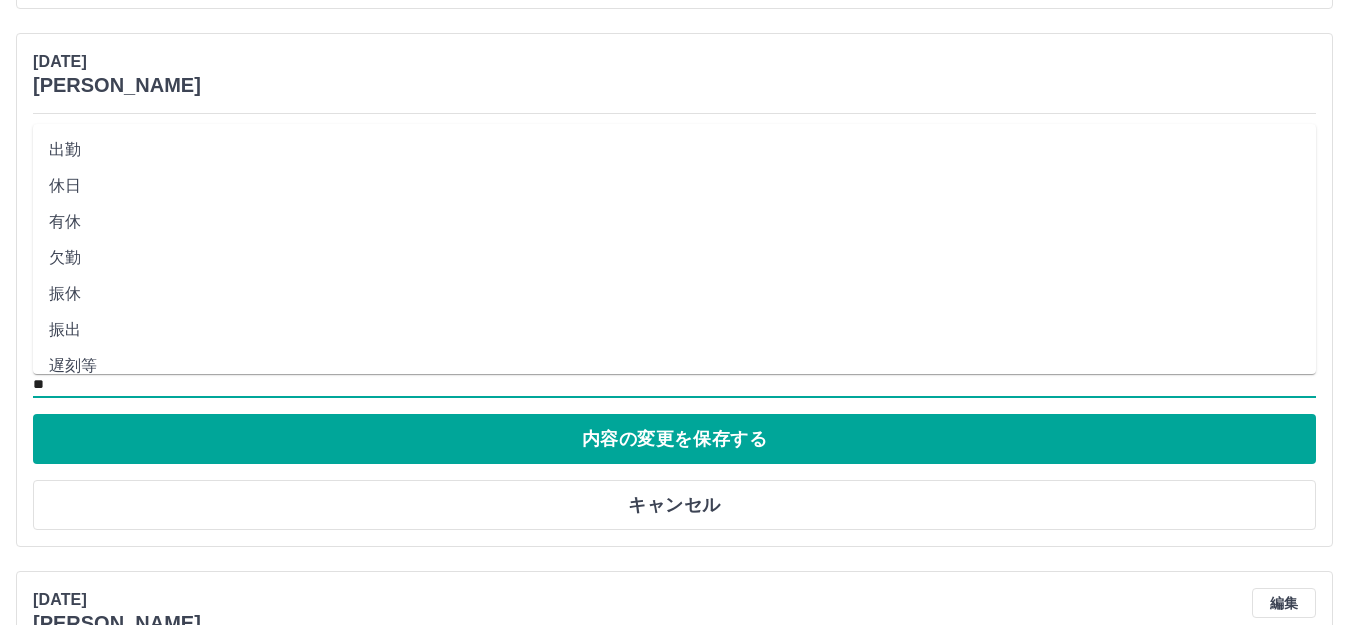 click on "出勤" at bounding box center [674, 150] 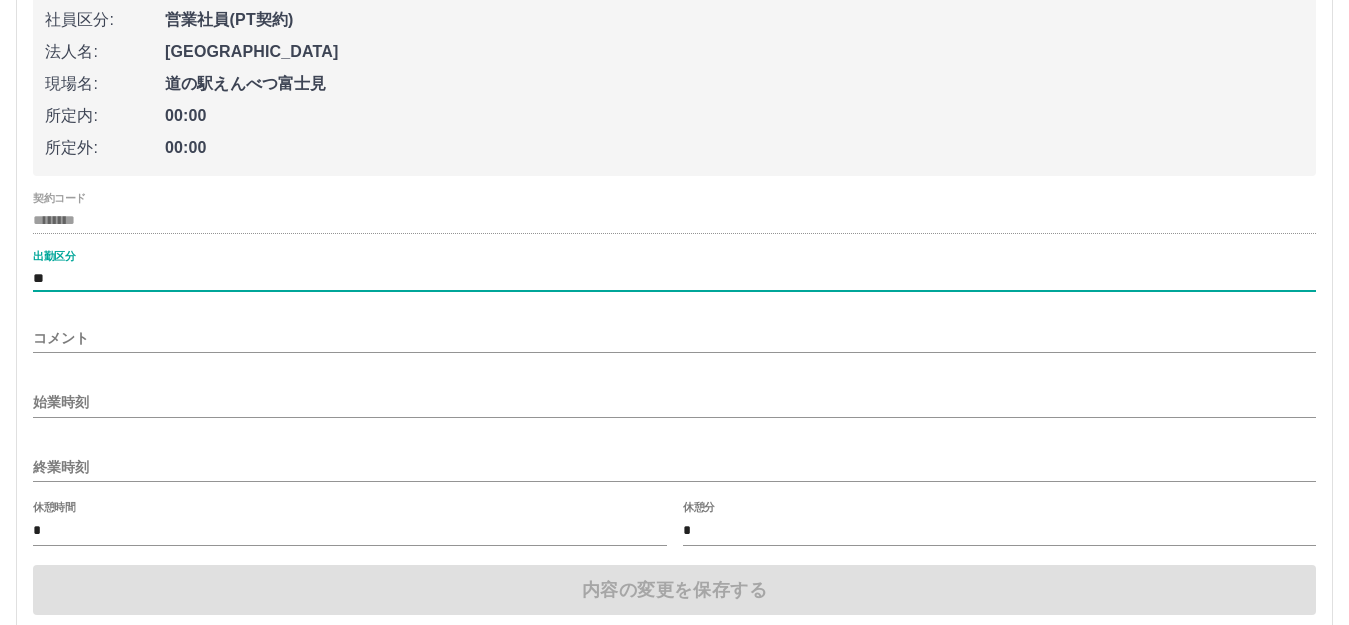 scroll, scrollTop: 1400, scrollLeft: 0, axis: vertical 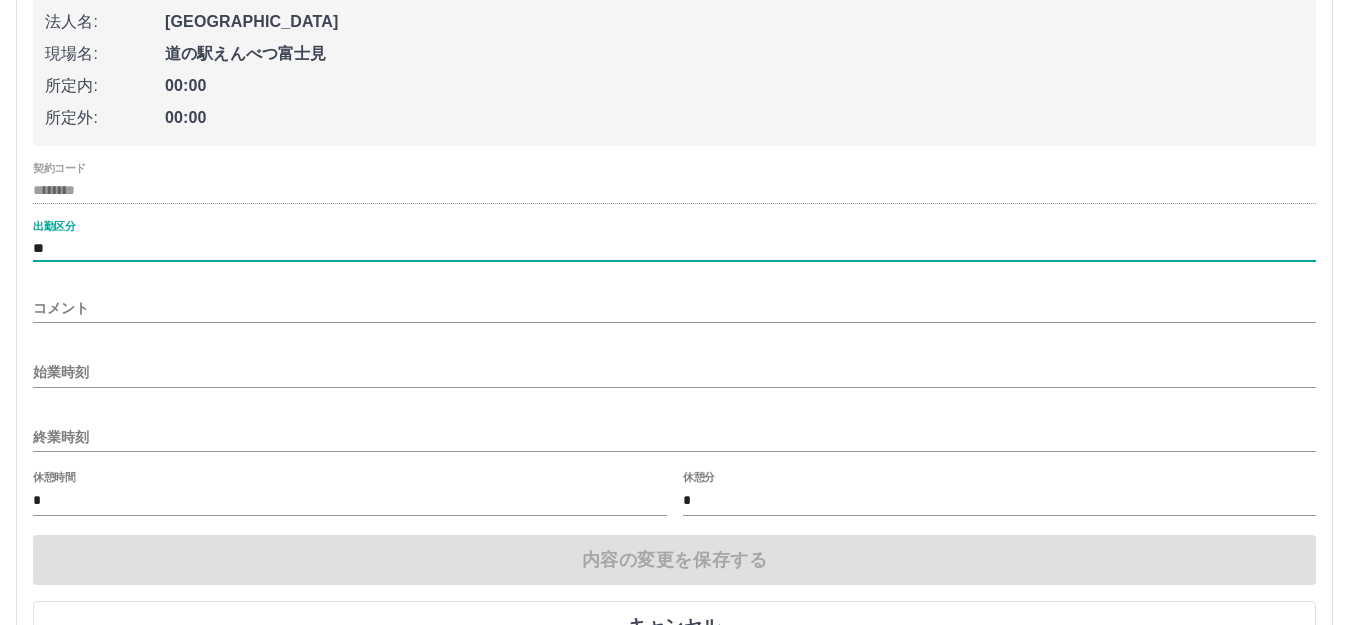click on "始業時刻" at bounding box center [674, 372] 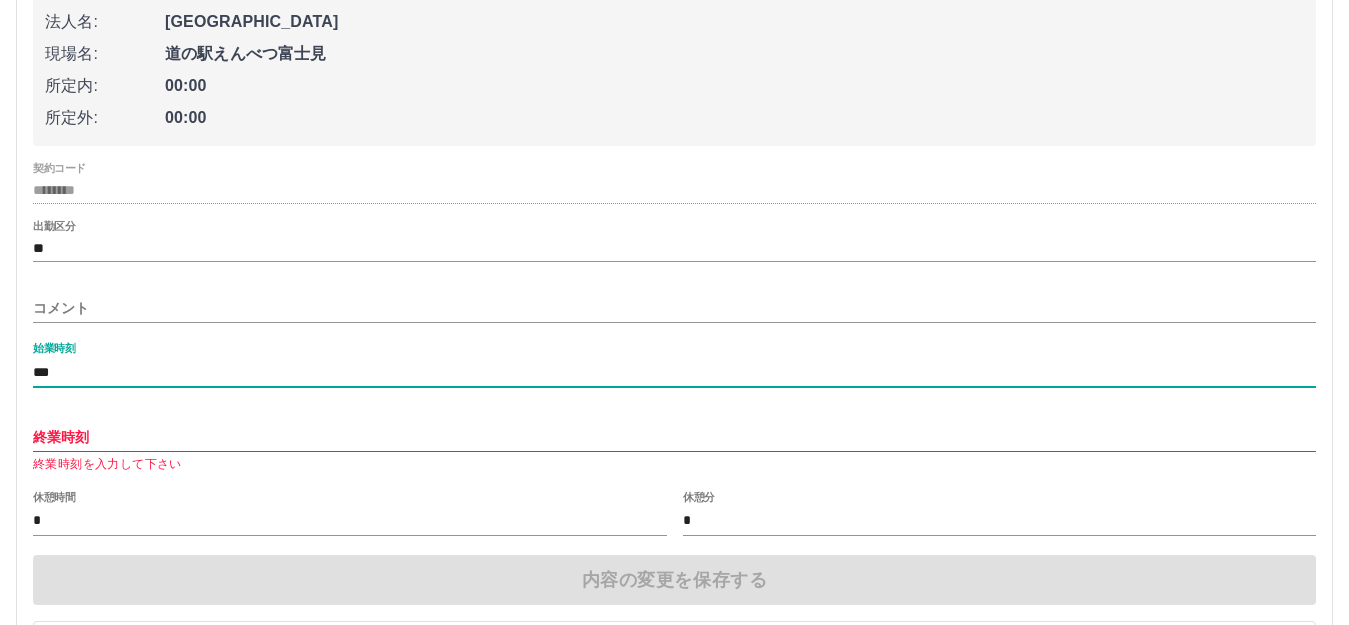 type on "***" 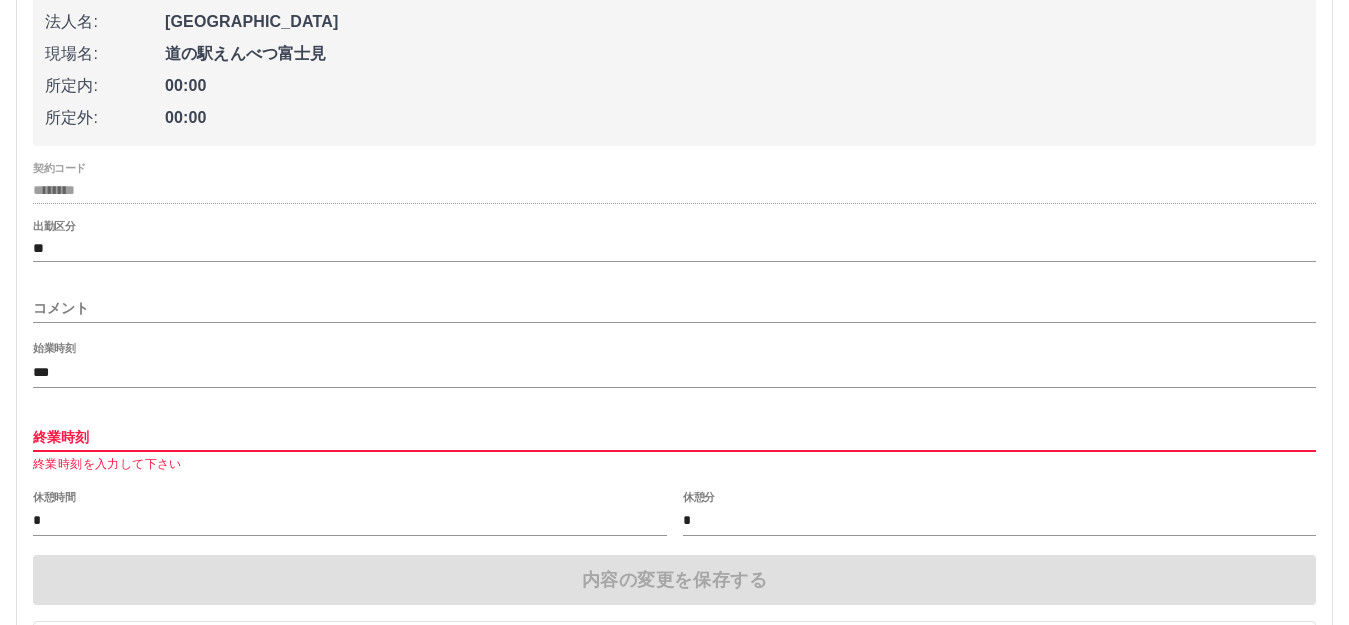 click on "終業時刻" at bounding box center [674, 437] 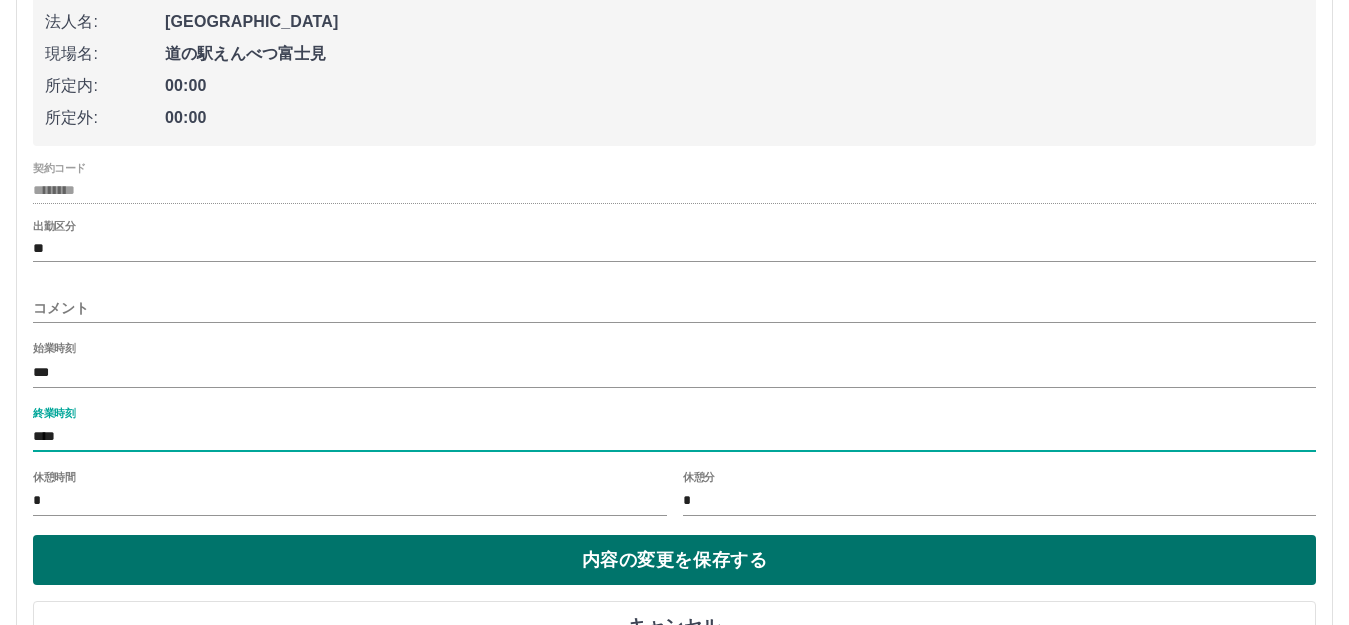 type on "****" 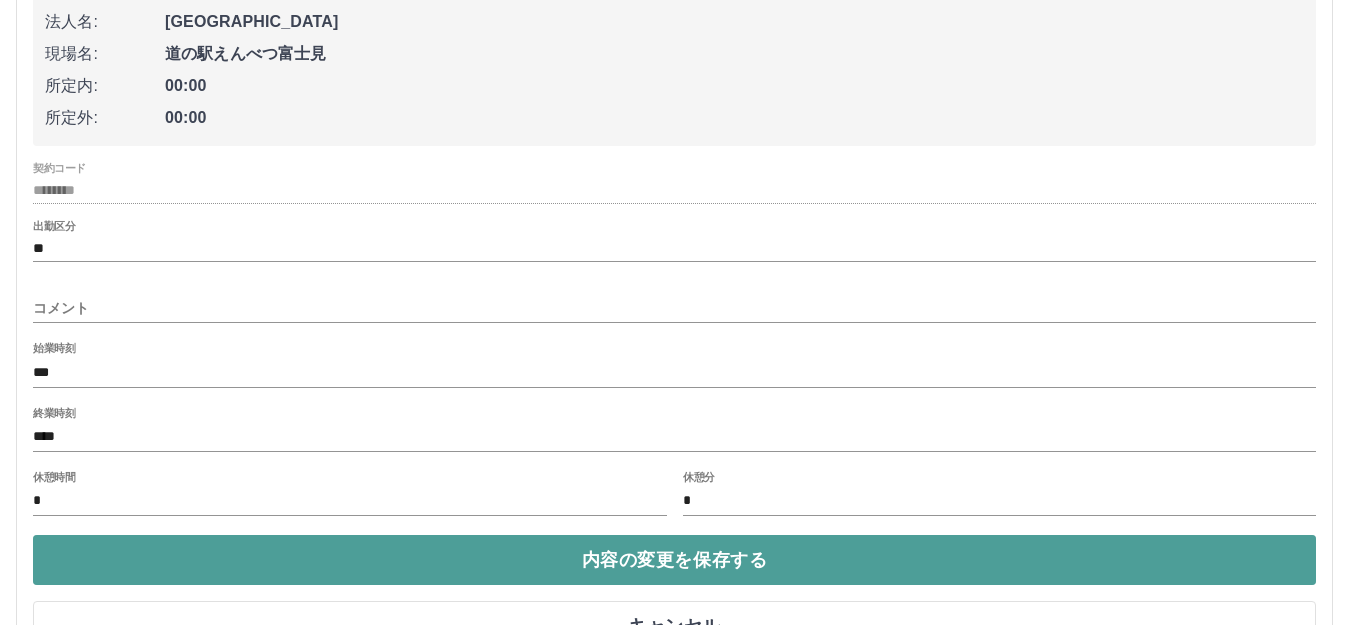 click on "内容の変更を保存する" at bounding box center (674, 560) 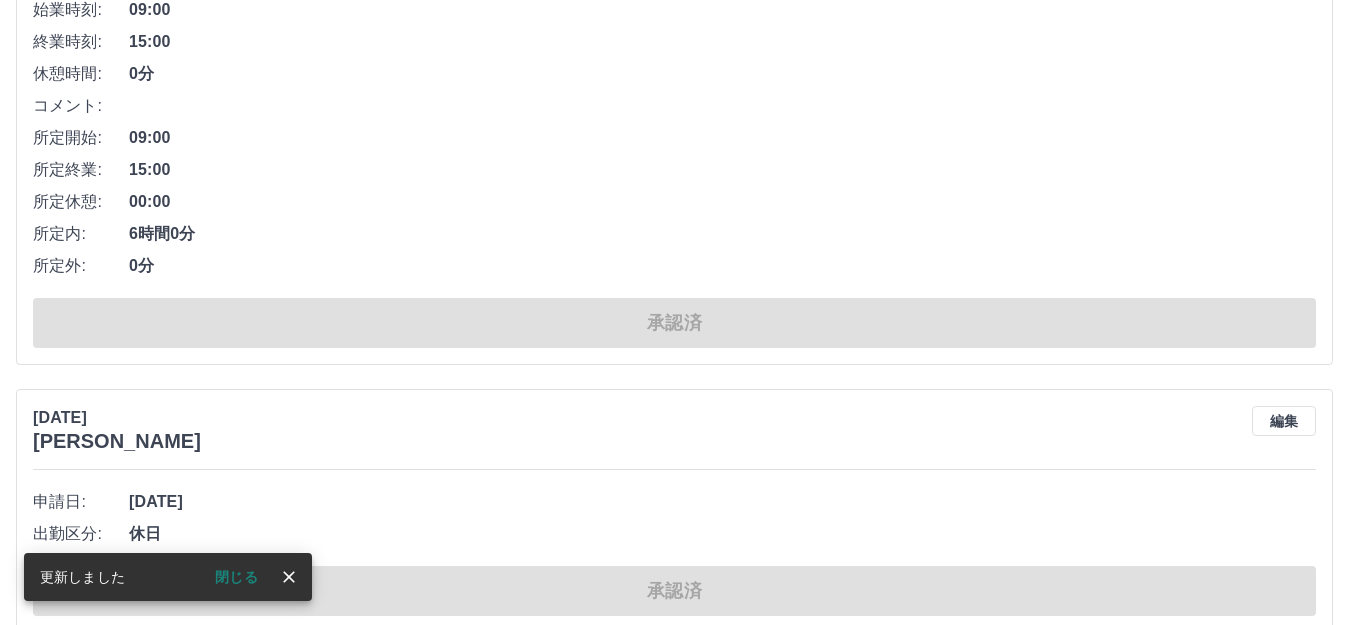 click on "閉じる" at bounding box center [236, 577] 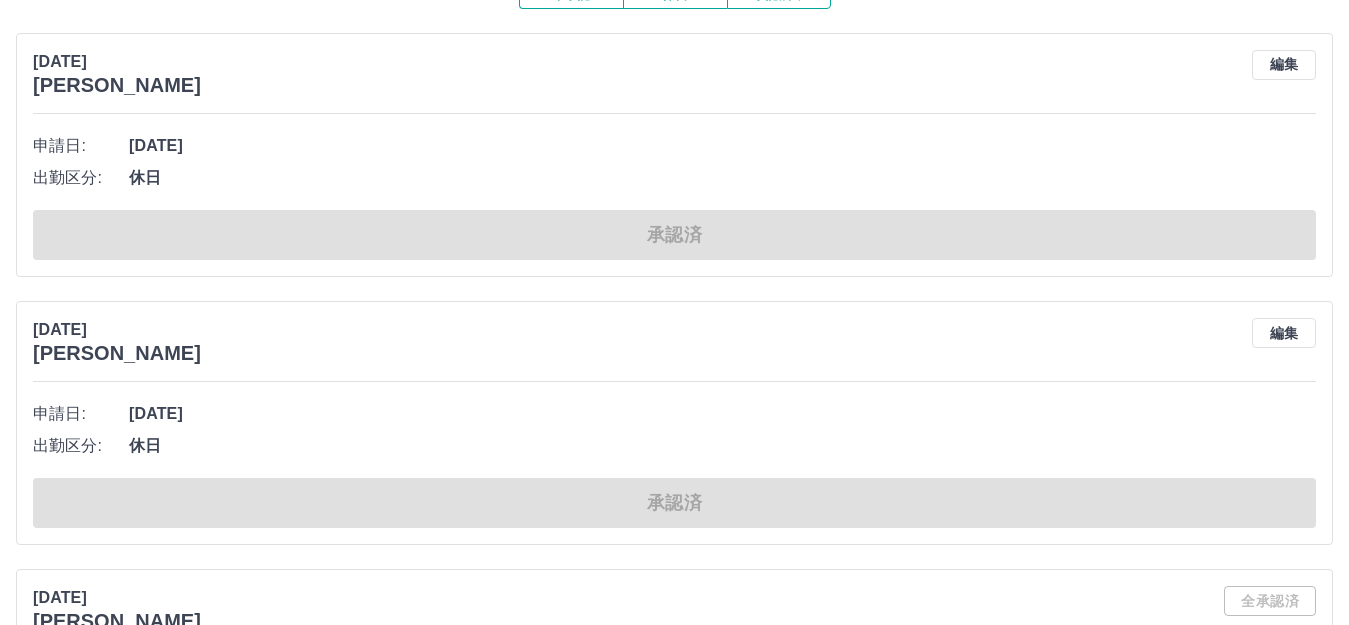 scroll, scrollTop: 0, scrollLeft: 0, axis: both 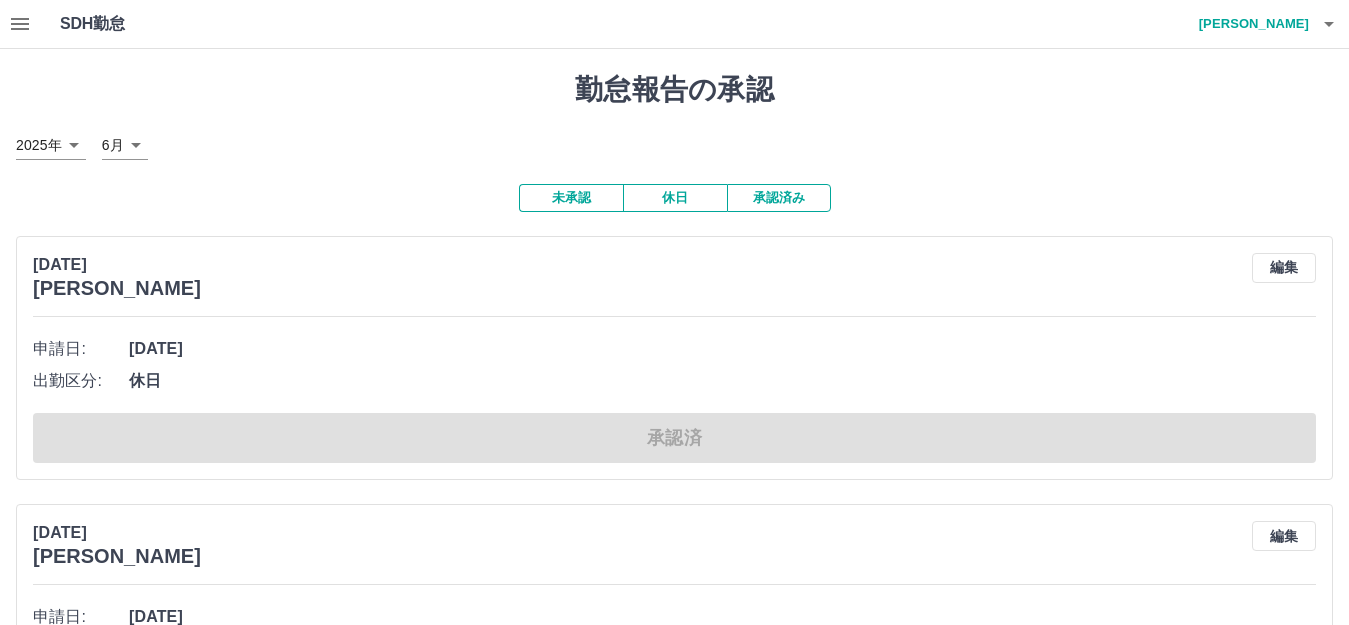 click on "未承認" at bounding box center (571, 198) 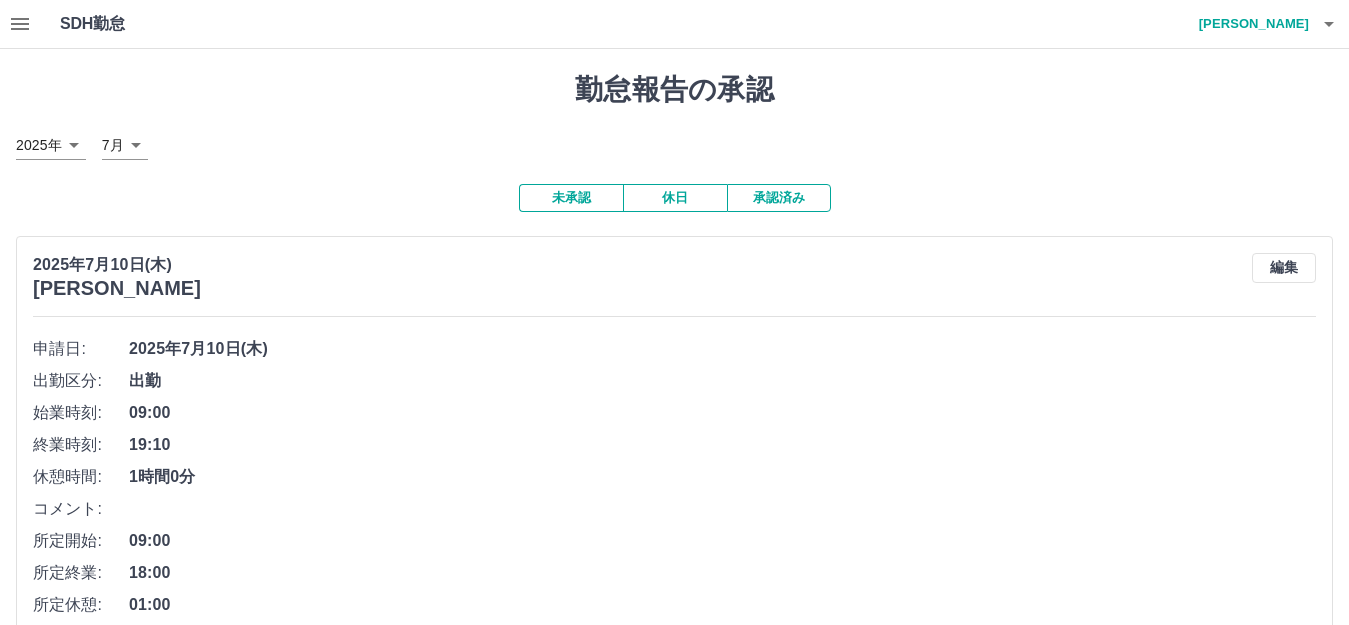 click on "SDH勤怠 秦　貴子 勤怠報告の承認 2025年 **** 7月 * 未承認 休日 承認済み 2025年7月10日(木) 石黒　明美 編集 申請日: 2025年7月10日(木) 出勤区分: 出勤 始業時刻: 09:00 終業時刻: 19:10 休憩時間: 1時間0分 コメント: 所定開始: 09:00 所定終業: 18:00 所定休憩: 01:00 所定内: 8時間0分 所定外: 1時間10分 承認する 2025年7月10日(木) 鈴木　洋子 編集 申請日: 2025年7月10日(木) 出勤区分: 出勤 始業時刻: 09:00 終業時刻: 15:00 休憩時間: 0分 コメント: 所定開始: 09:00 所定終業: 15:00 所定休憩: 00:00 所定内: 6時間0分 所定外: 0分 承認する 2025年7月10日(木) 和崎　八栄子 編集 申請日: 2025年7月10日(木) 出勤区分: 出勤 始業時刻: 10:00 終業時刻: 16:00 休憩時間: 0分 コメント: 所定開始: 10:00 所定終業: 16:00 所定休憩: 00:00 所定内: 6時間0分 所定外: 0分 承認する 2025年7月10日(木) 山田　明美 編集 申請日:" at bounding box center [674, 4414] 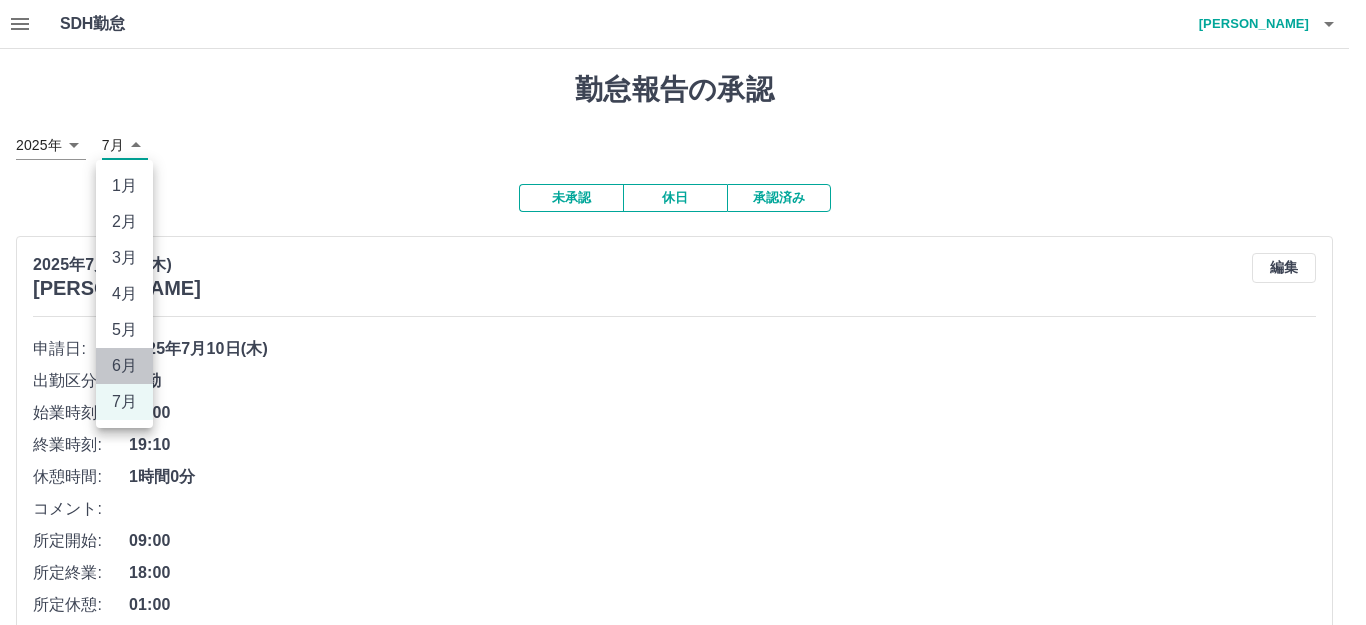 click on "6月" at bounding box center (124, 366) 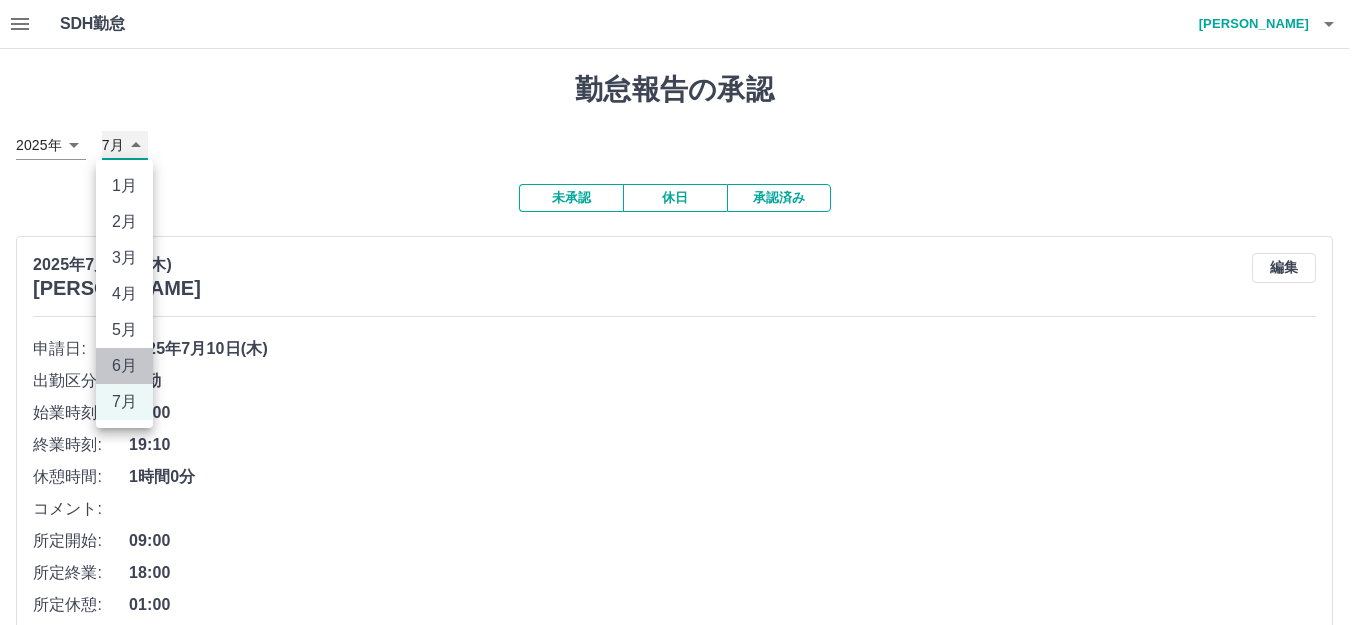 type on "*" 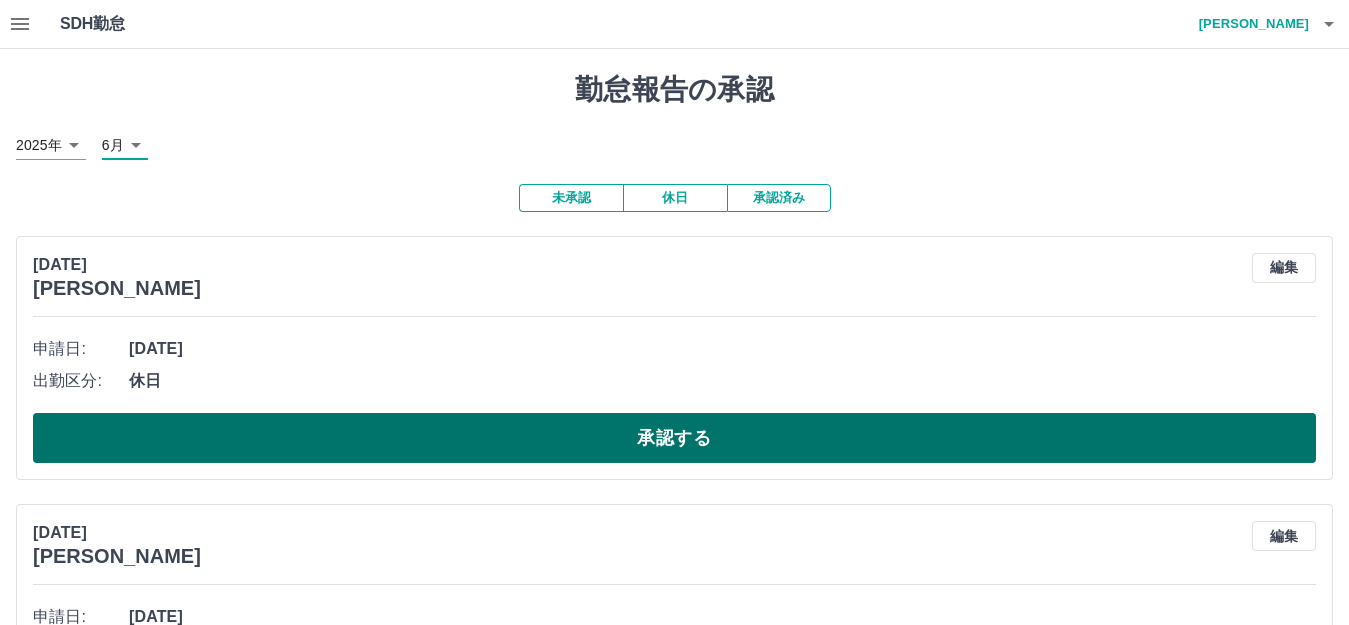 click on "承認する" at bounding box center (674, 438) 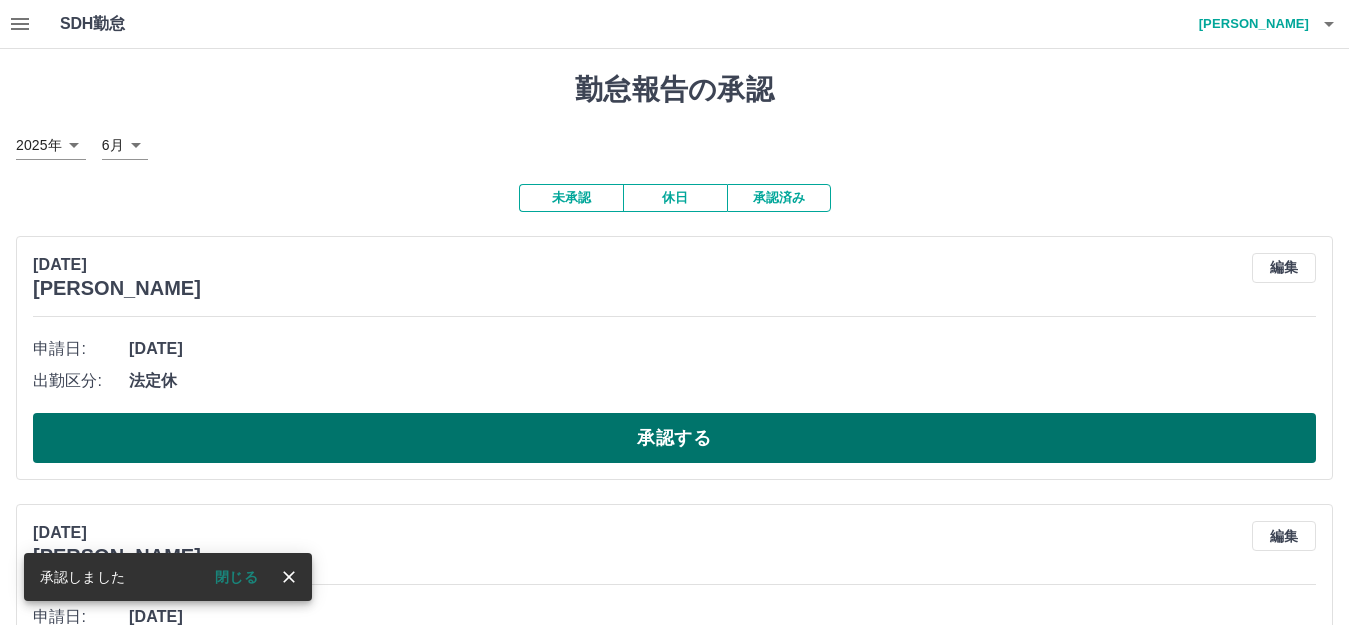 click on "承認する" at bounding box center (674, 438) 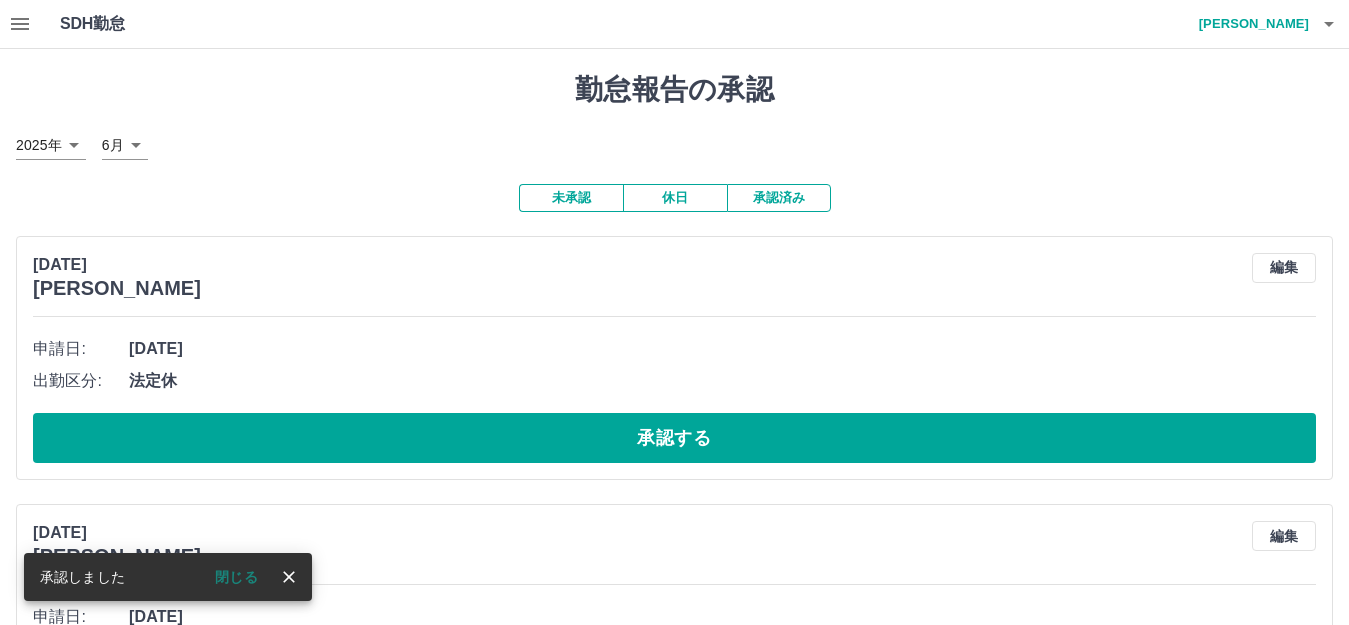 click on "承認済み" at bounding box center [779, 198] 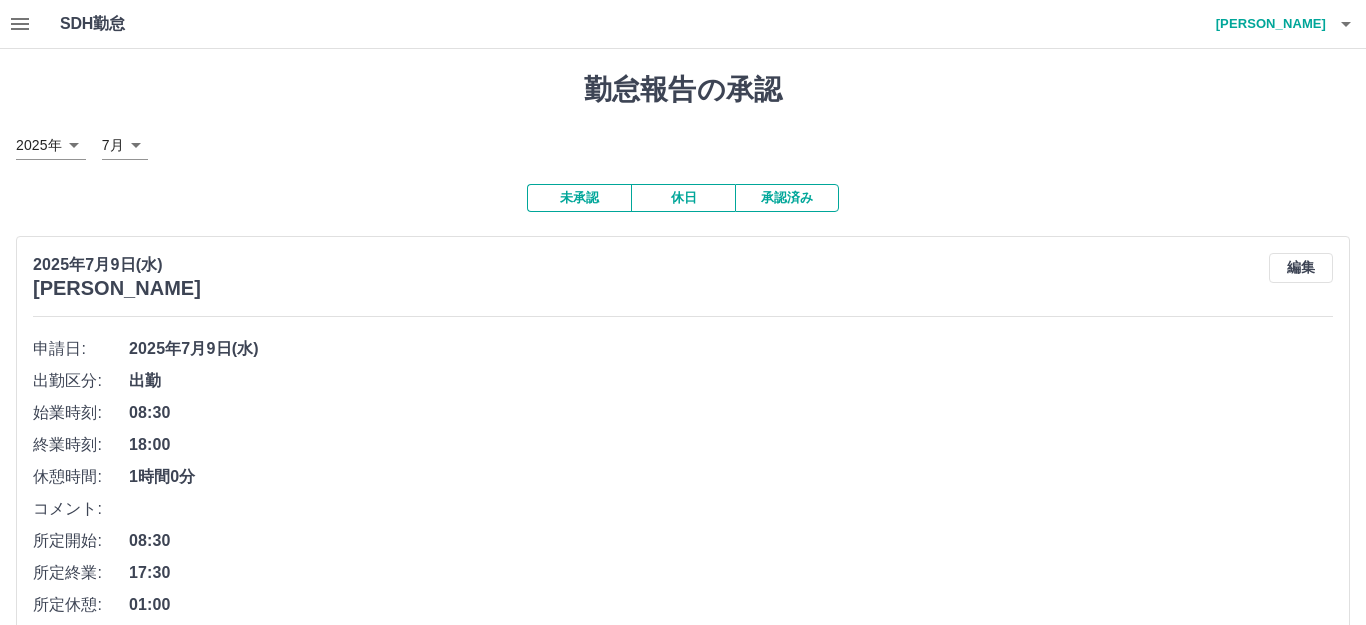 click on "SDH勤怠 秦　貴子 勤怠報告の承認 2025年 **** 7月 * 未承認 休日 承認済み 2025年7月9日(水) 愛場　美幸 編集 申請日: 2025年7月9日(水) 出勤区分: 出勤 始業時刻: 08:30 終業時刻: 18:00 休憩時間: 1時間0分 コメント: 所定開始: 08:30 所定終業: 17:30 所定休憩: 01:00 所定内: 8時間0分 所定外: 30分 承認済 2025年7月9日(水) 佐藤　迅 編集 申請日: 2025年7月9日(水) 出勤区分: 出勤 始業時刻: 08:30 終業時刻: 17:30 休憩時間: 1時間0分 コメント: 所定開始: 08:30 所定終業: 17:30 所定休憩: 01:00 所定内: 8時間0分 所定外: 0分 承認済 2025年7月9日(水) 鈴木　洋子 編集 申請日: 2025年7月9日(水) 出勤区分: 出勤 始業時刻: 09:00 終業時刻: 15:00 休憩時間: 0分 コメント: 所定開始: 09:00 所定終業: 15:00 所定休憩: 00:00 所定内: 6時間0分 所定外: 0分 承認済 2025年7月8日(火) 佐々木　彰宏 編集 申請日: 2025年7月8日(火)" at bounding box center [683, 7029] 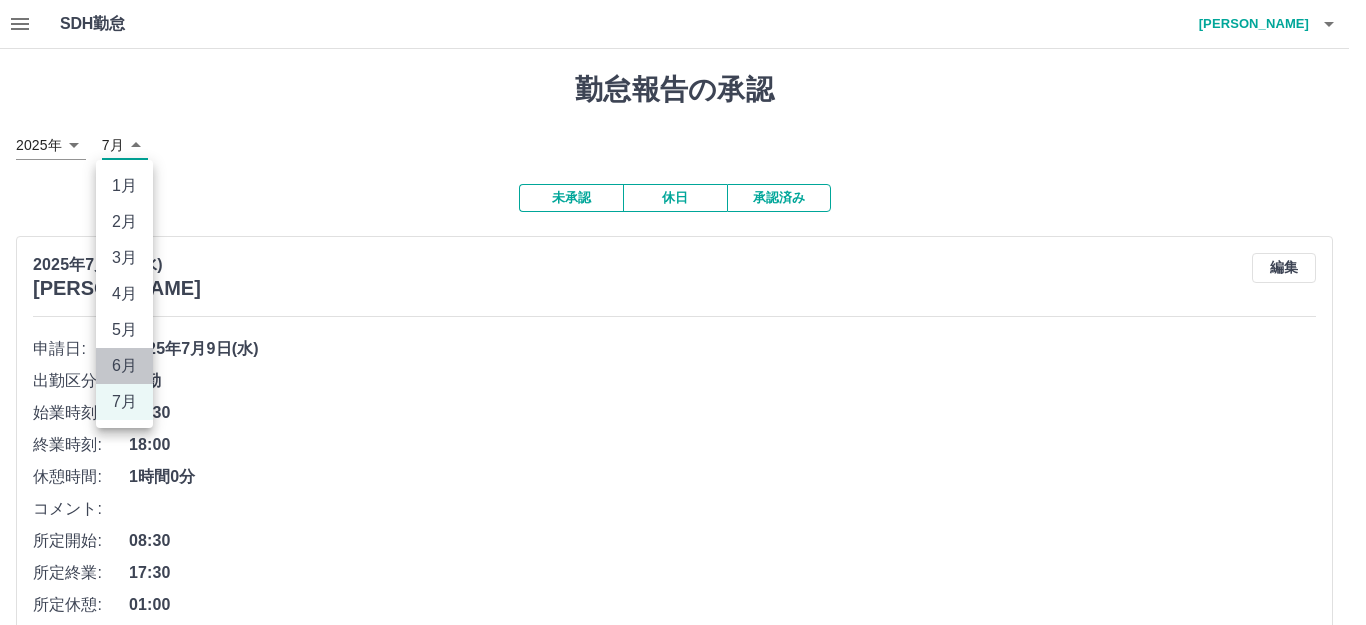 click on "6月" at bounding box center [124, 366] 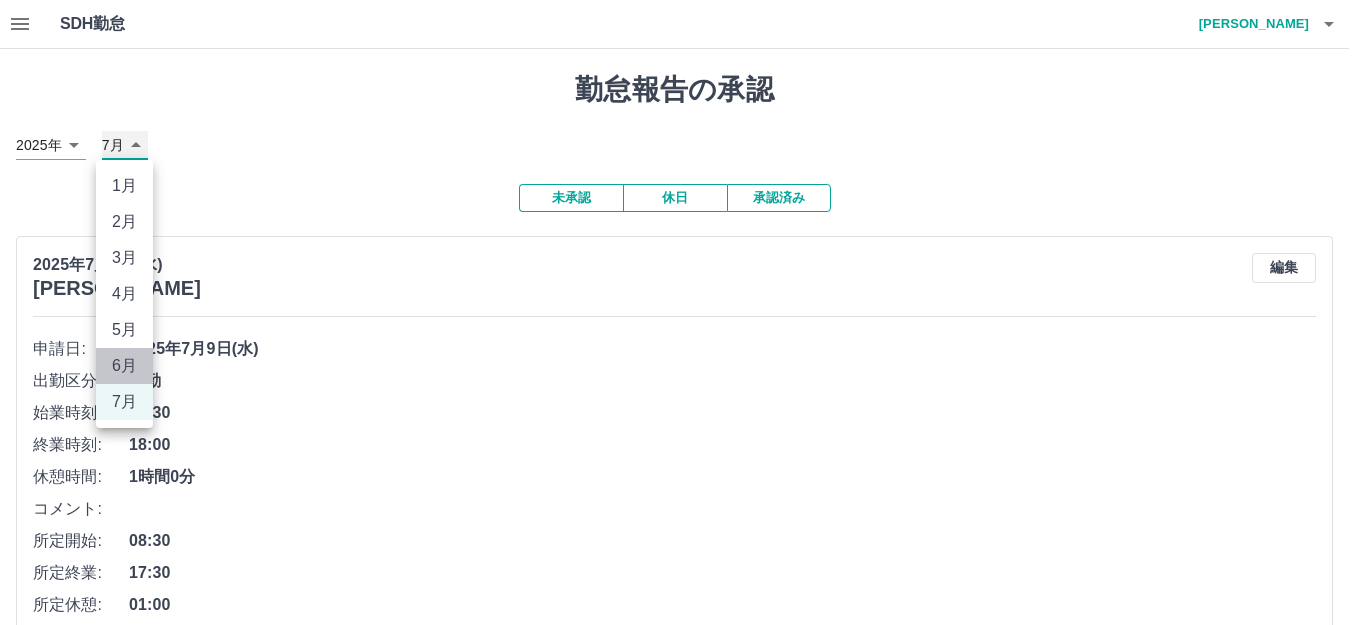 type on "*" 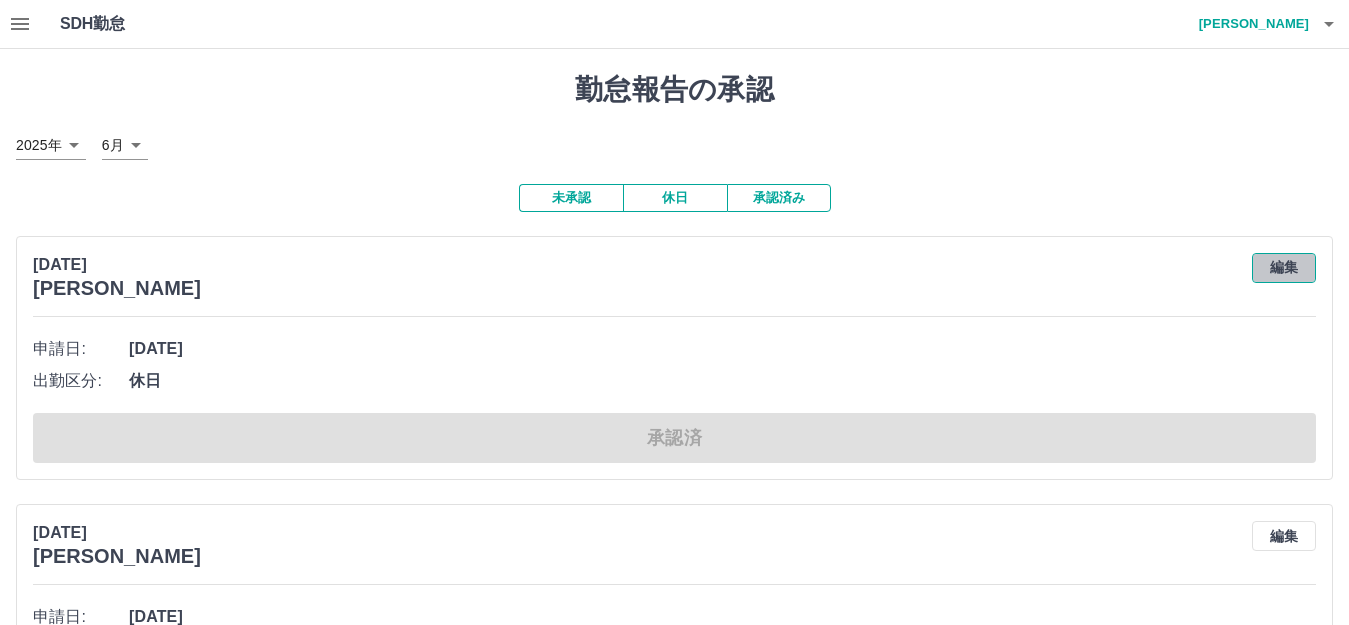 click on "編集" at bounding box center (1284, 268) 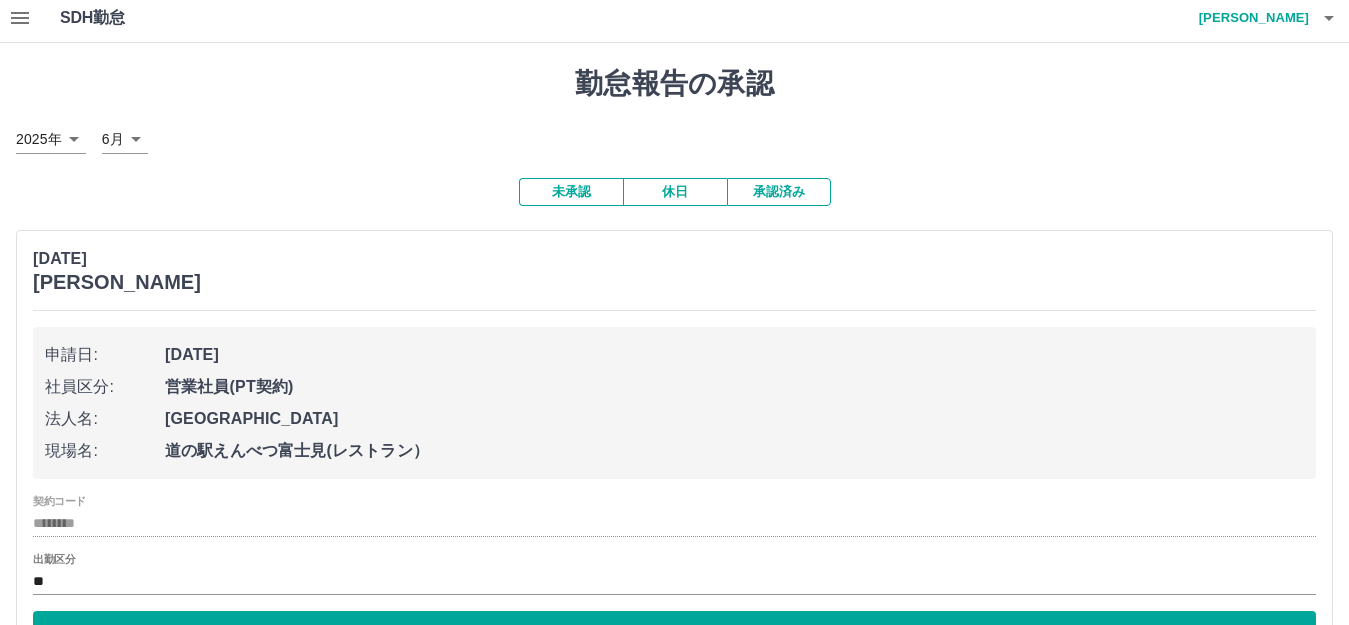 scroll, scrollTop: 200, scrollLeft: 0, axis: vertical 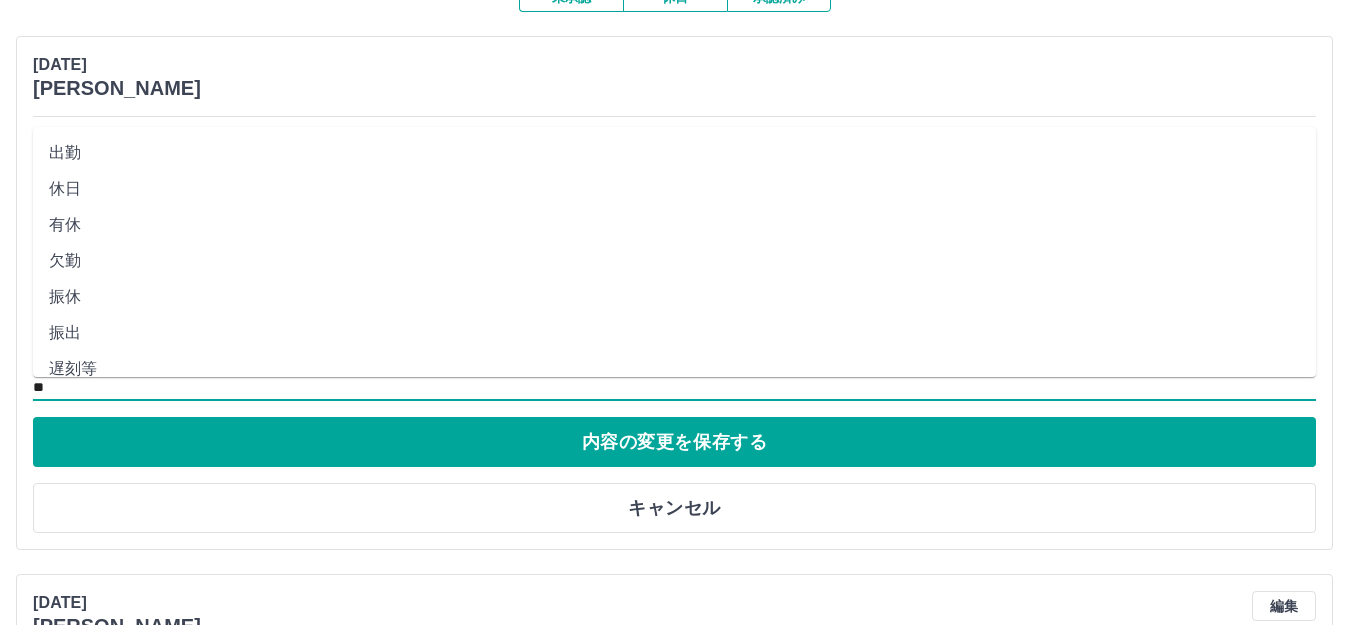 click on "**" at bounding box center [674, 387] 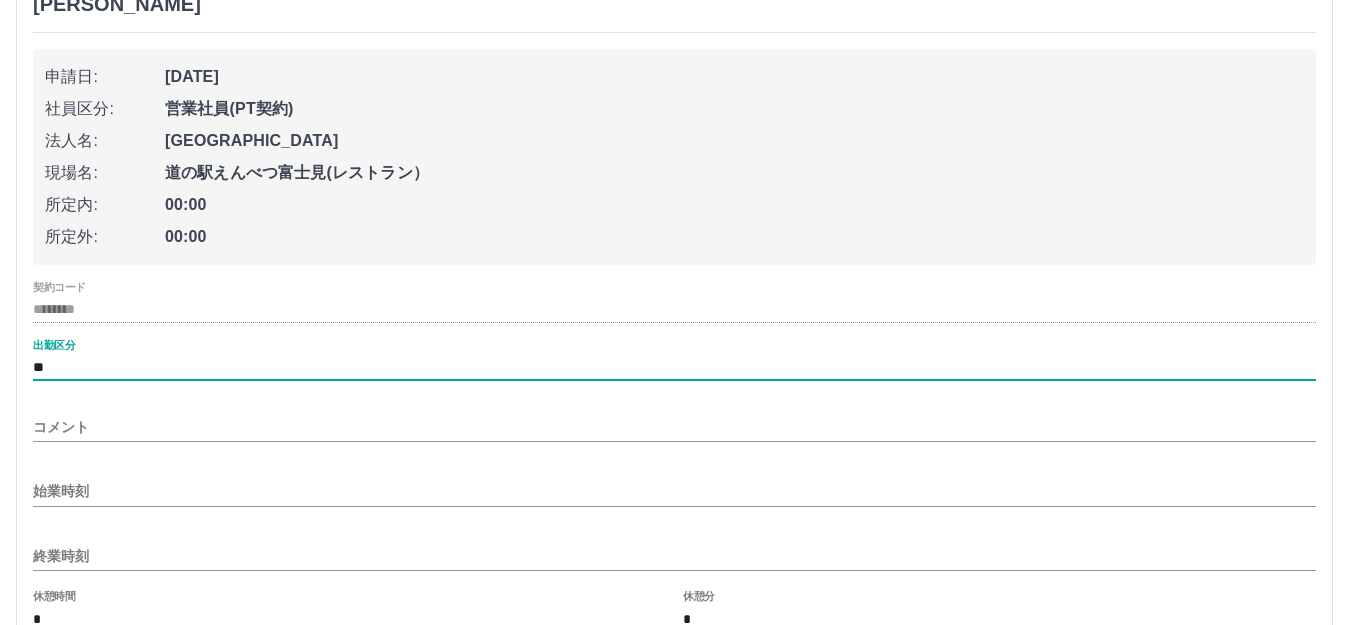 scroll, scrollTop: 400, scrollLeft: 0, axis: vertical 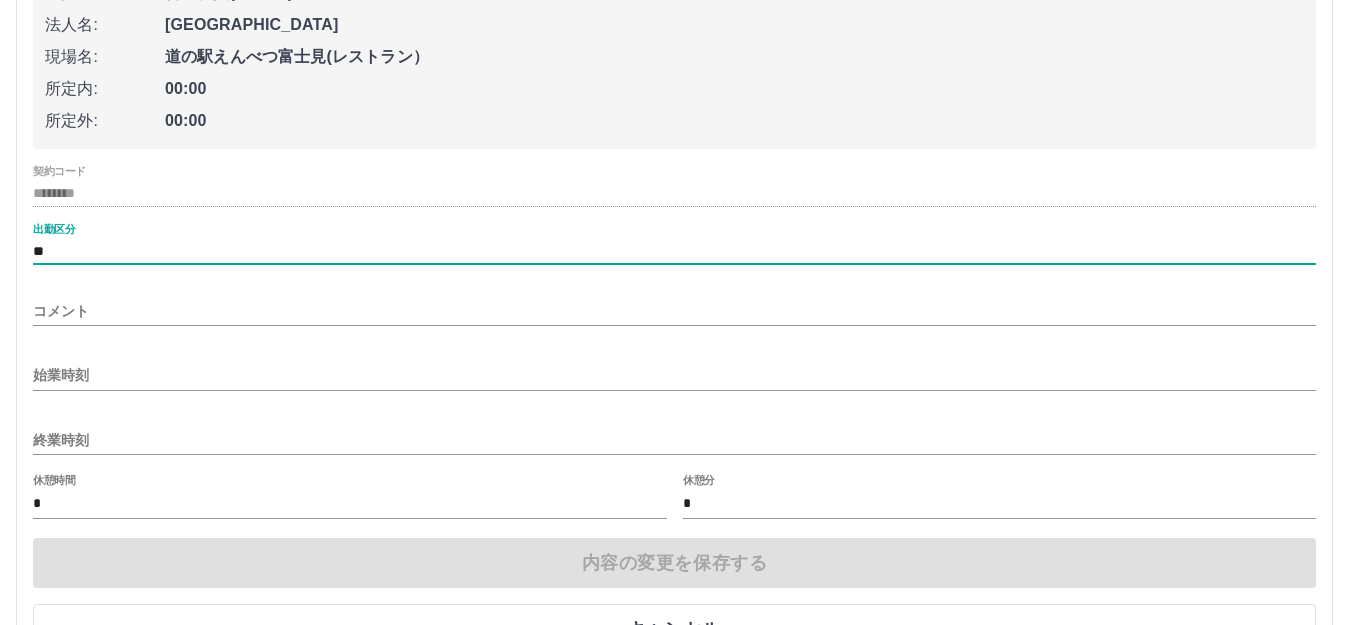 click on "始業時刻" at bounding box center [674, 375] 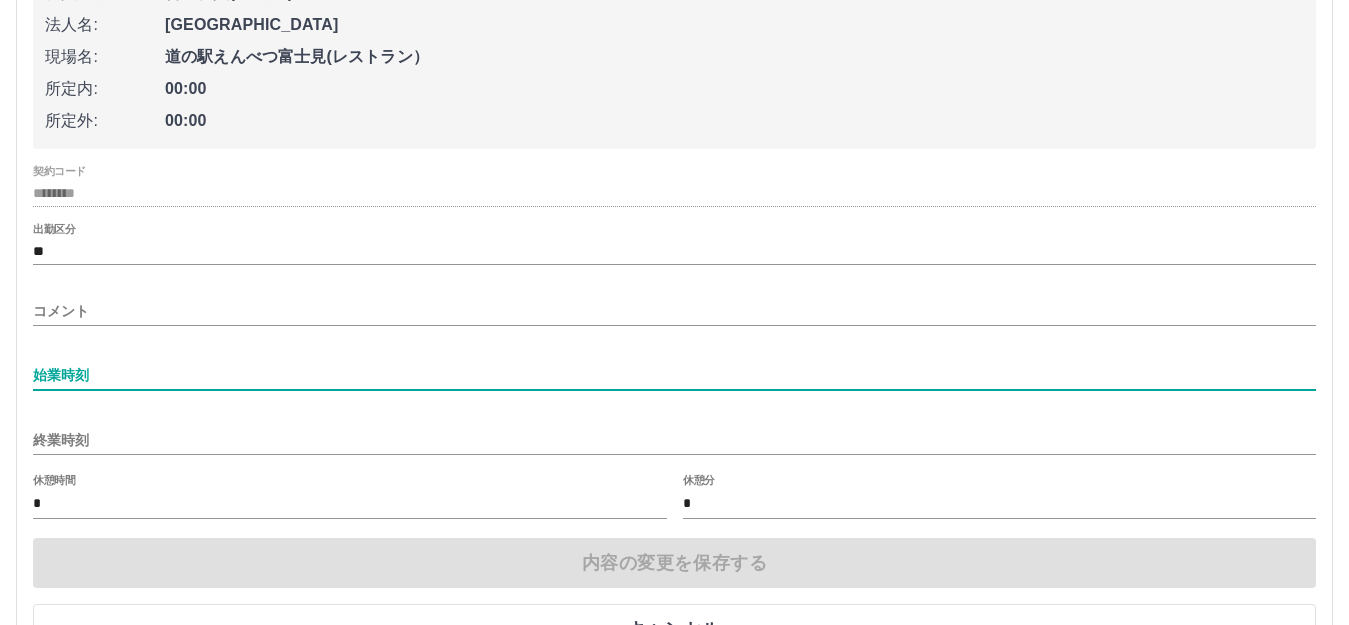type on "****" 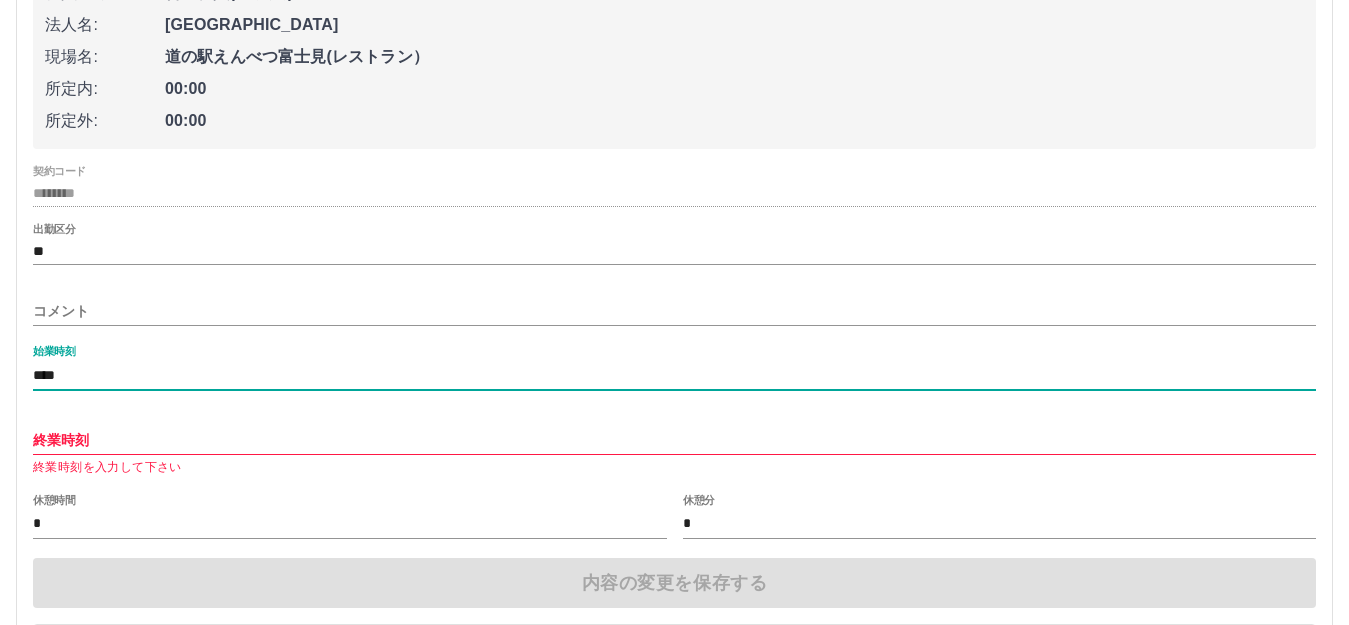 click on "終業時刻" at bounding box center (674, 440) 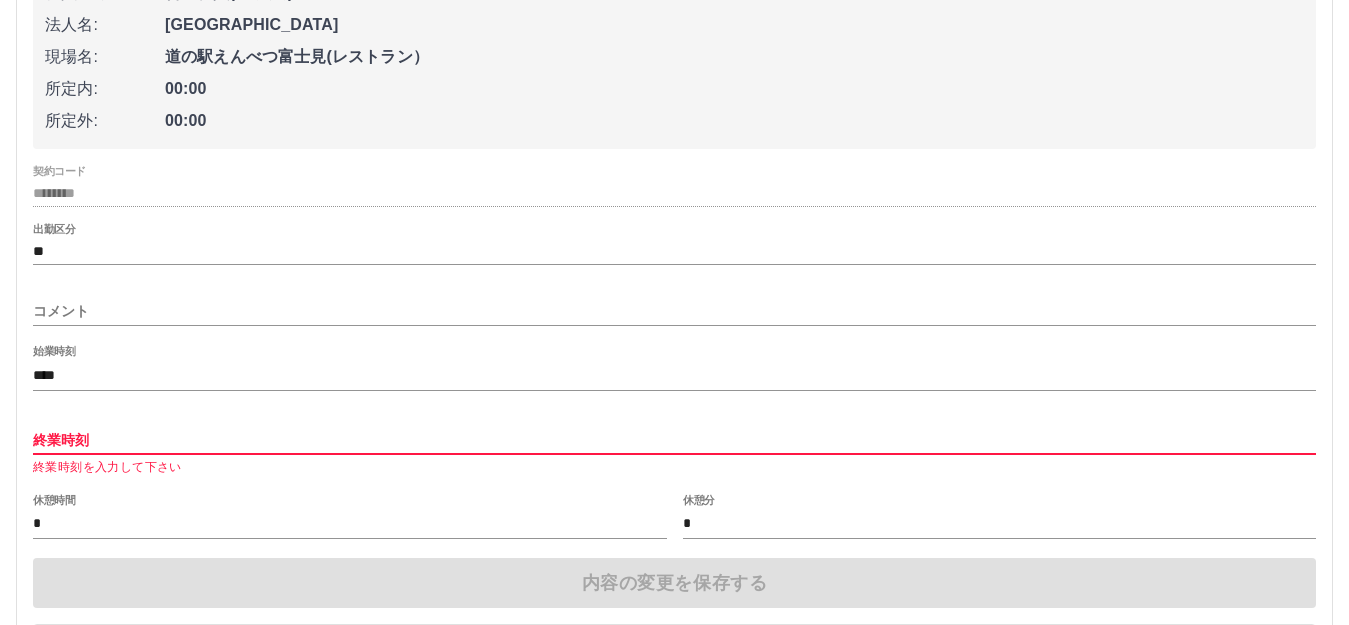 type on "****" 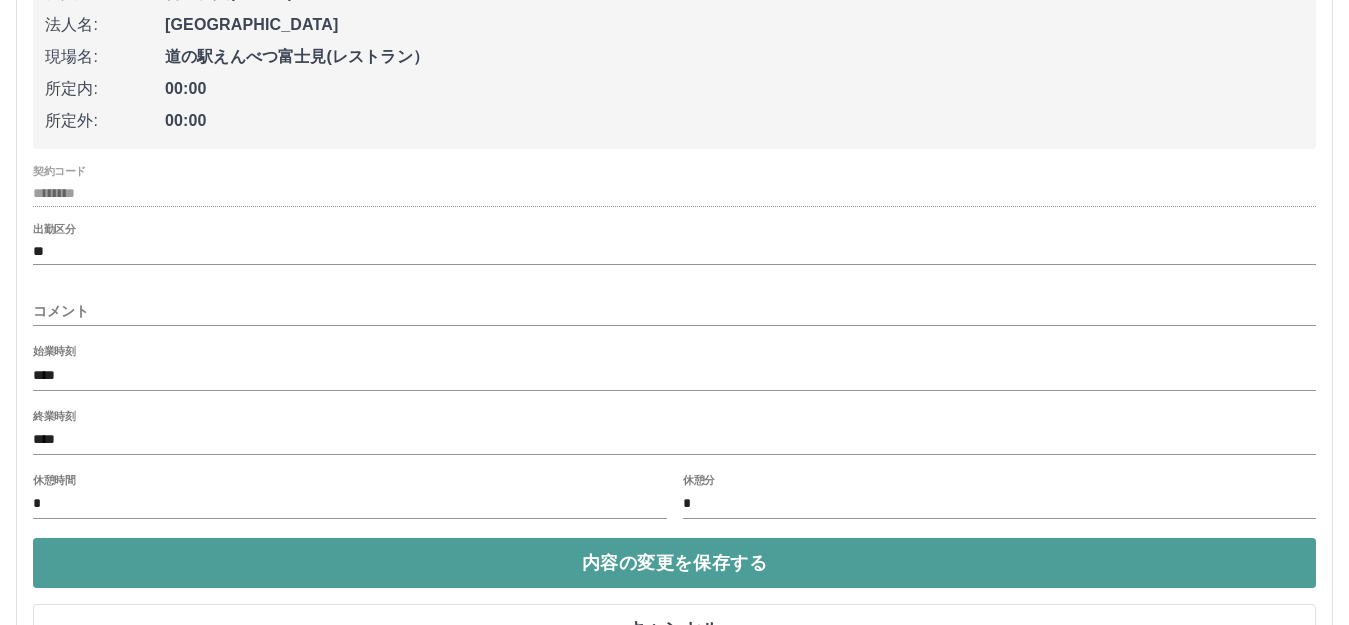 click on "内容の変更を保存する" at bounding box center [674, 563] 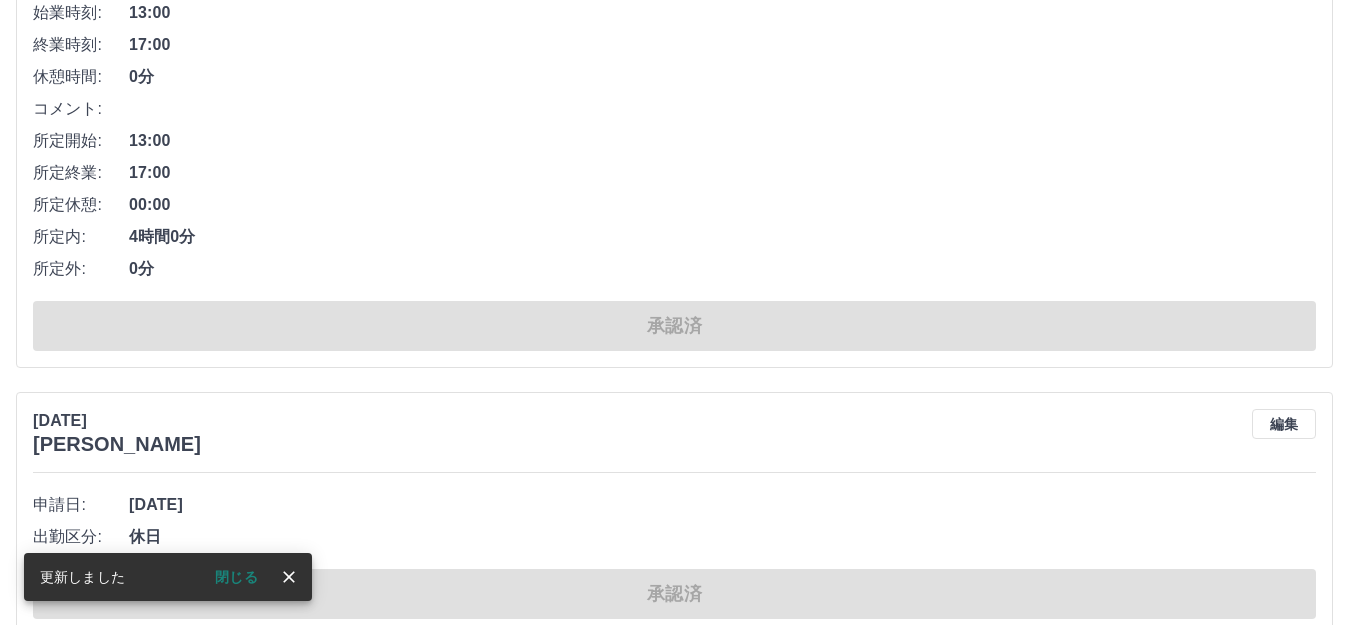 click on "閉じる" at bounding box center (236, 577) 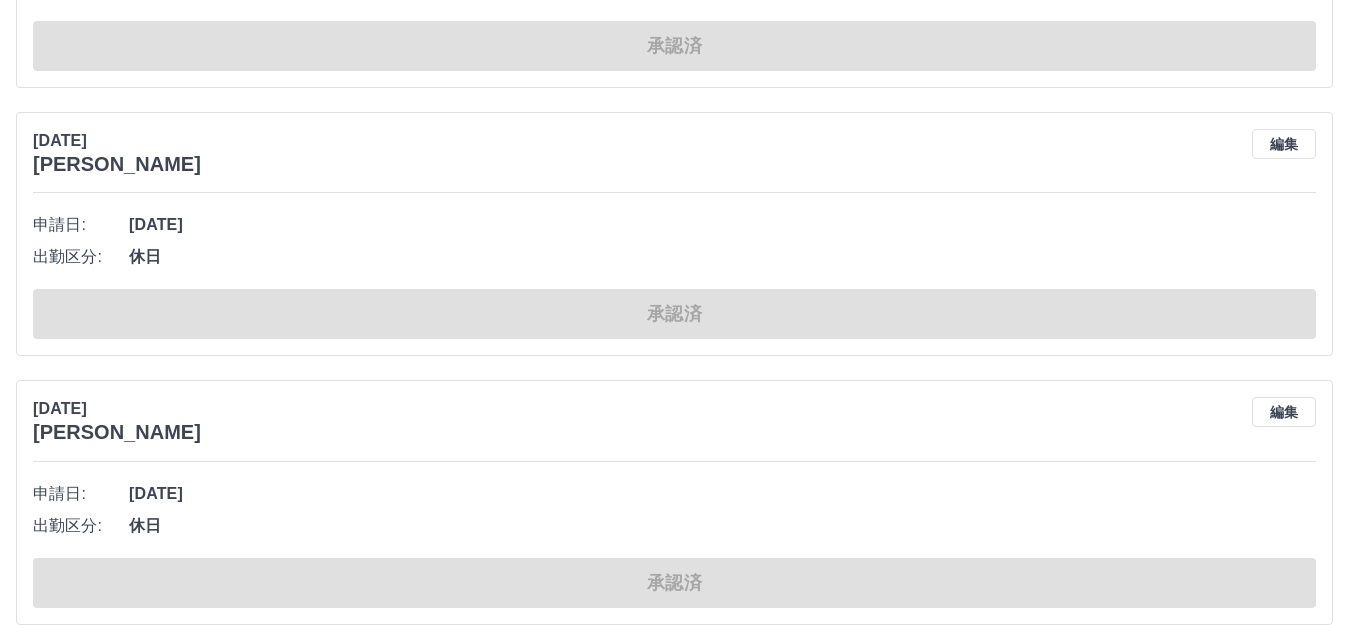 scroll, scrollTop: 2000, scrollLeft: 0, axis: vertical 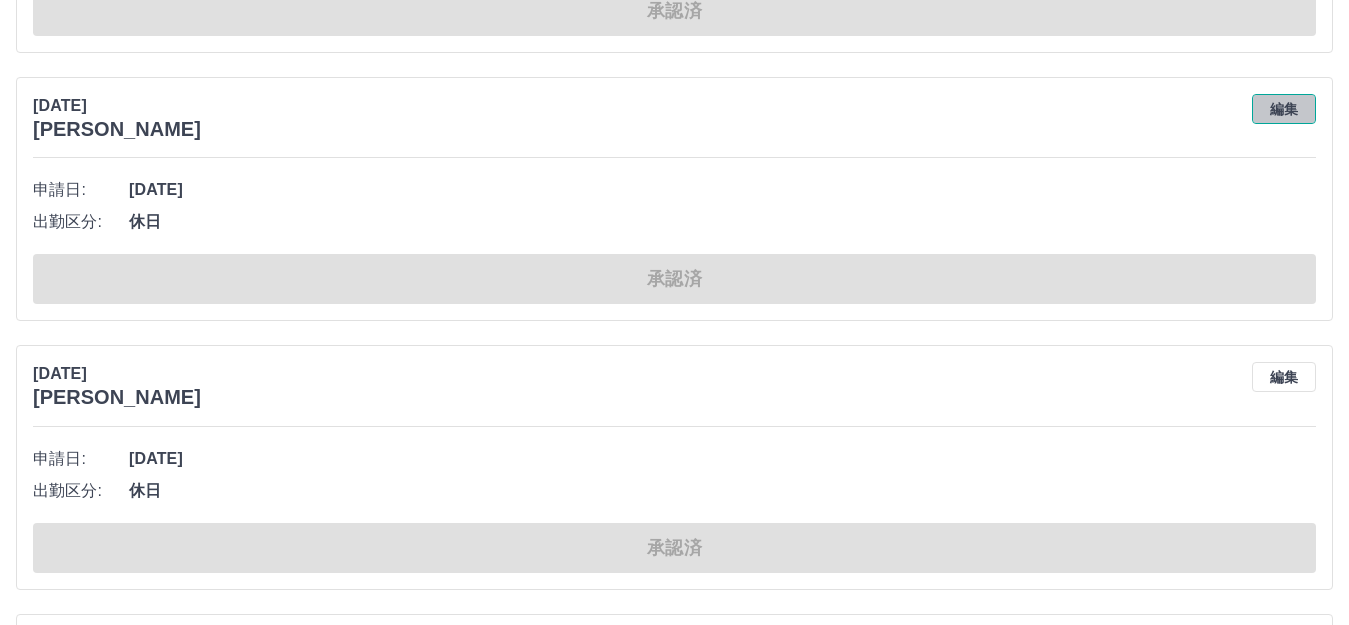 click on "編集" at bounding box center [1284, 109] 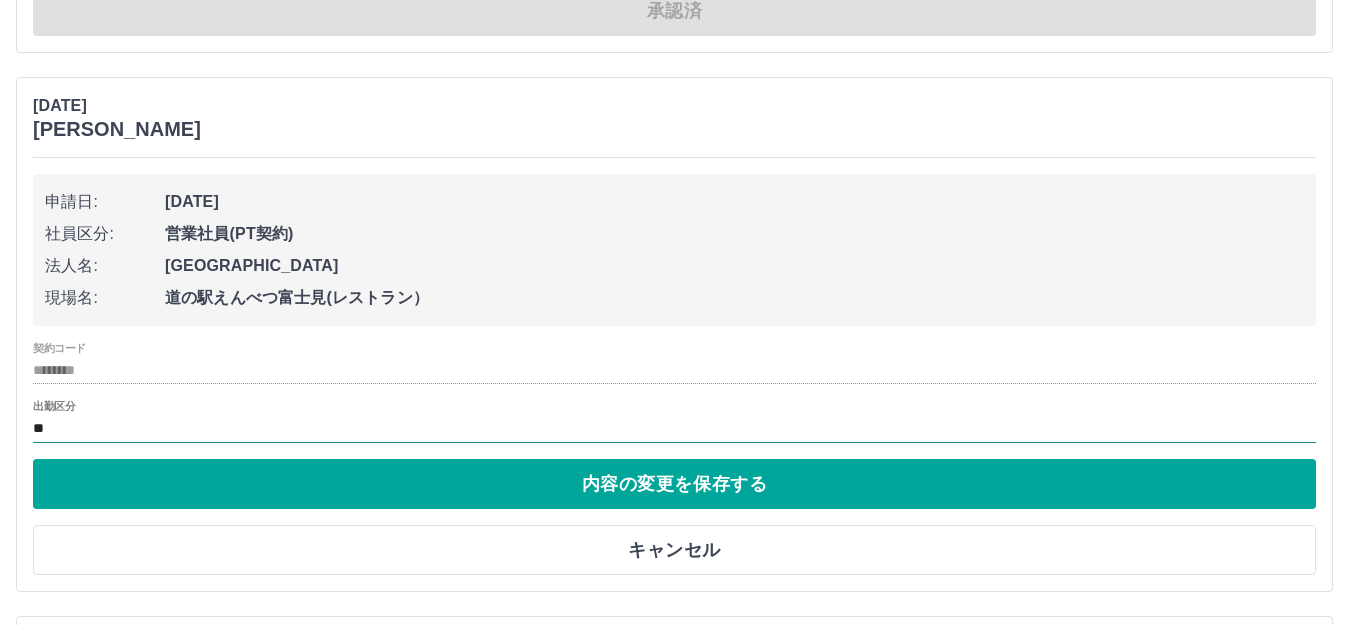 click on "**" at bounding box center (674, 428) 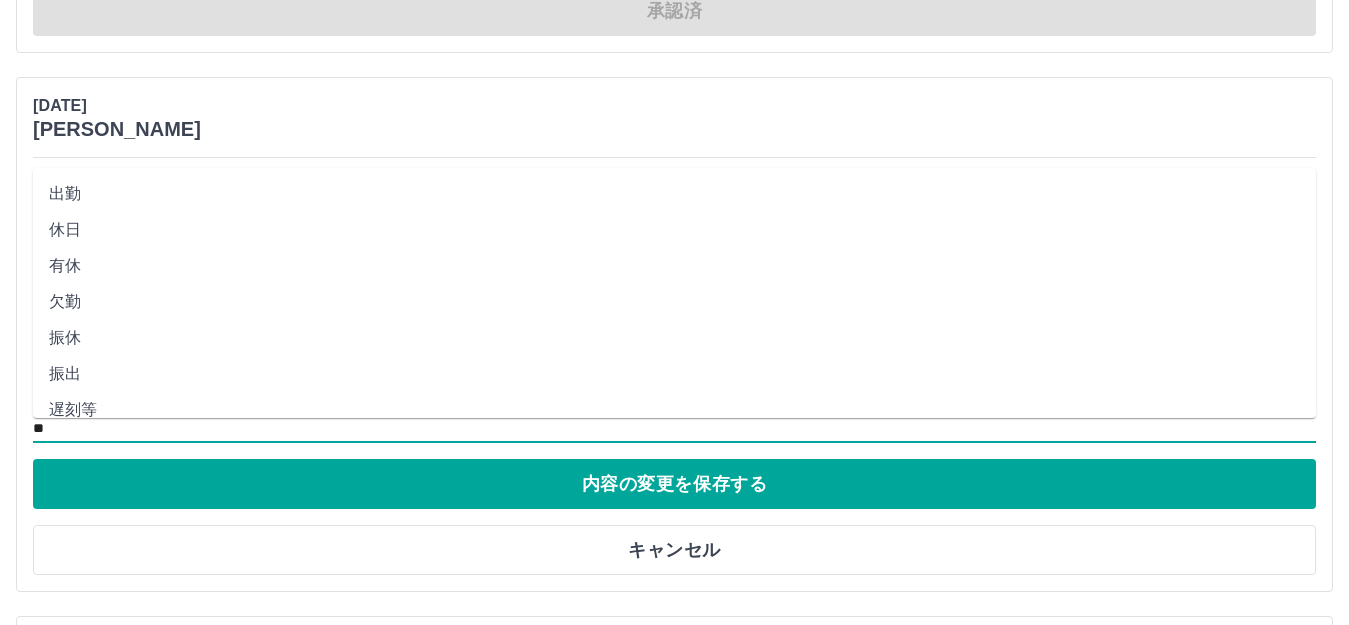 click on "出勤" at bounding box center (674, 194) 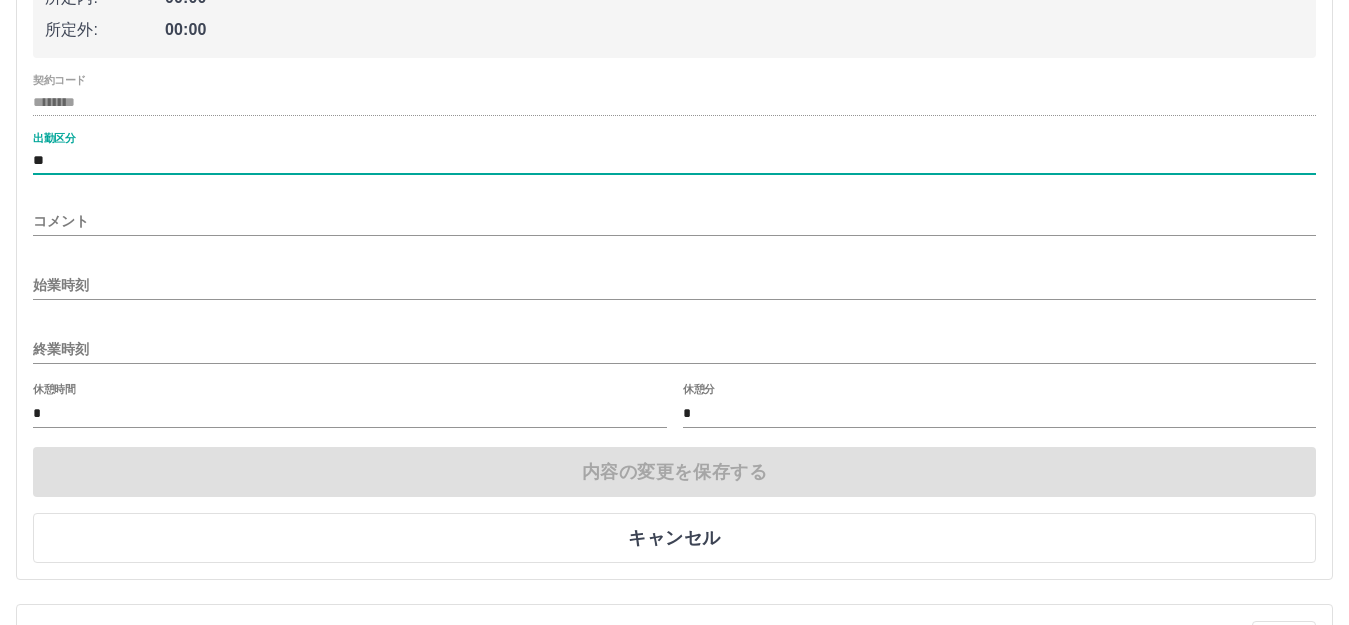 scroll, scrollTop: 2400, scrollLeft: 0, axis: vertical 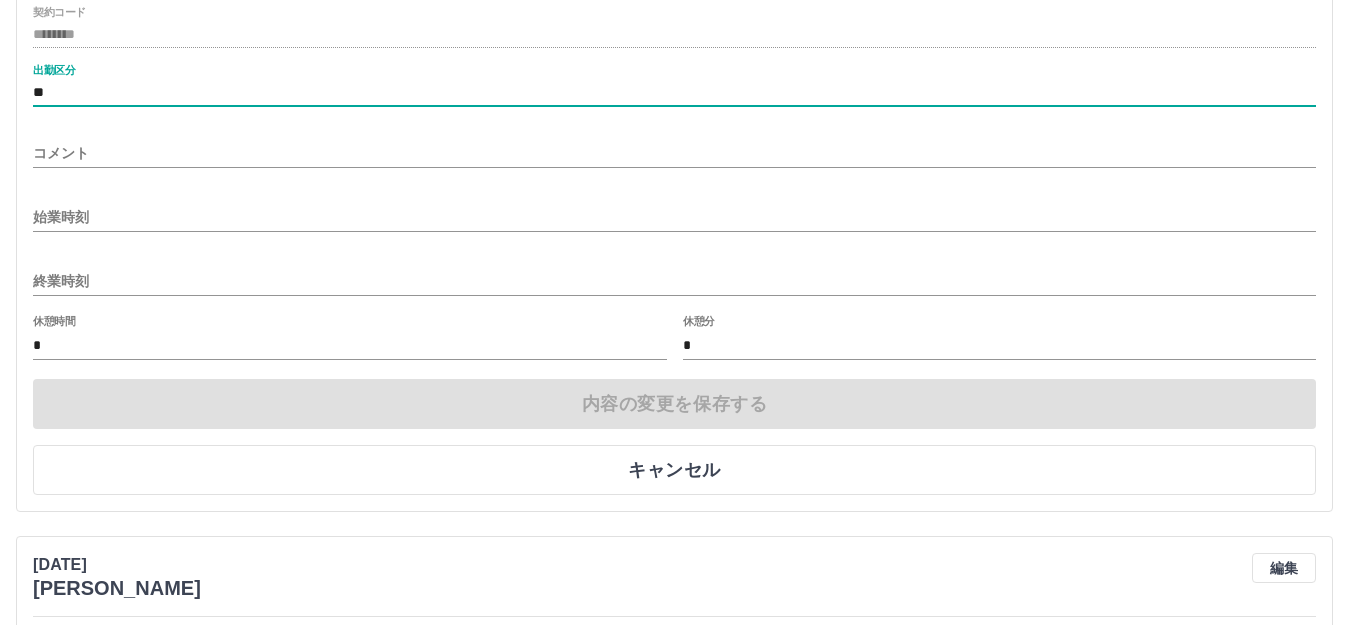 click on "始業時刻" at bounding box center (674, 217) 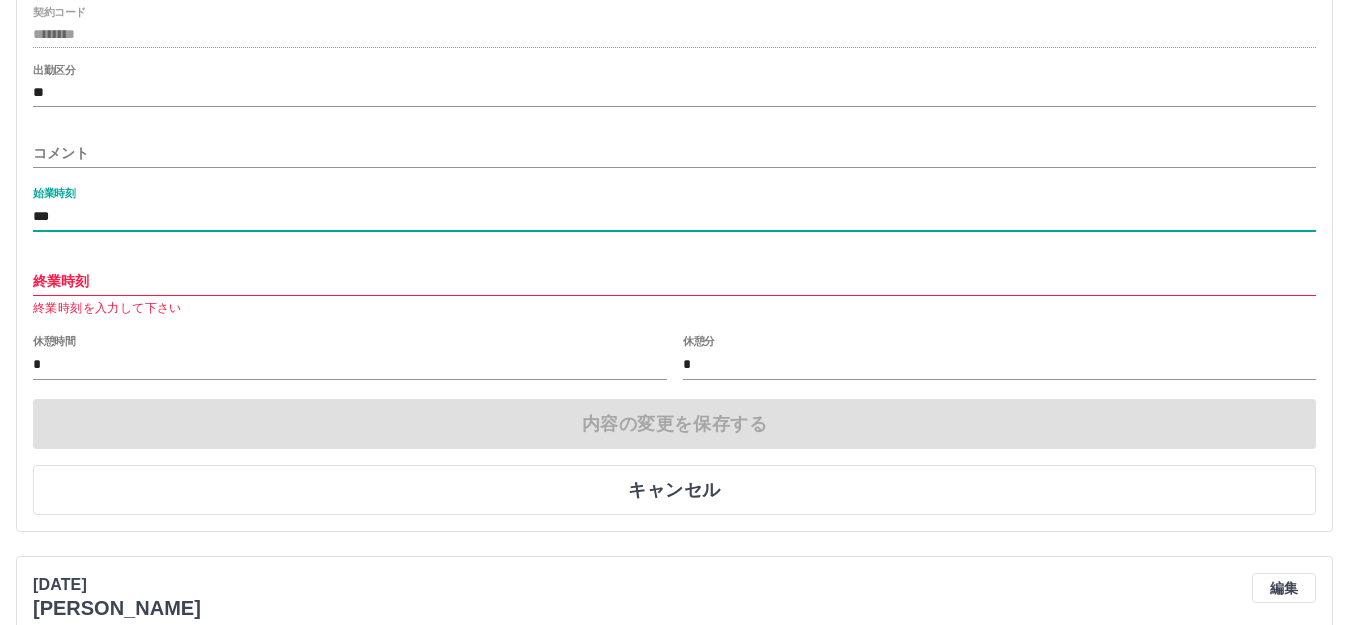 type on "***" 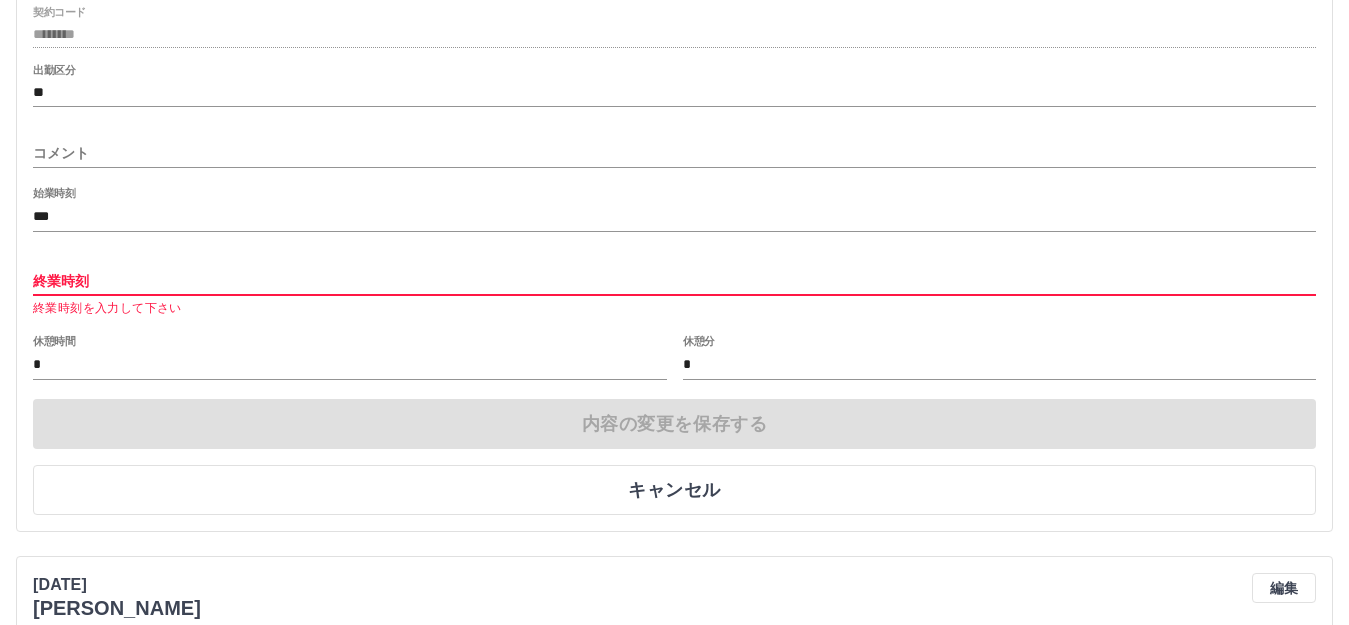 type on "****" 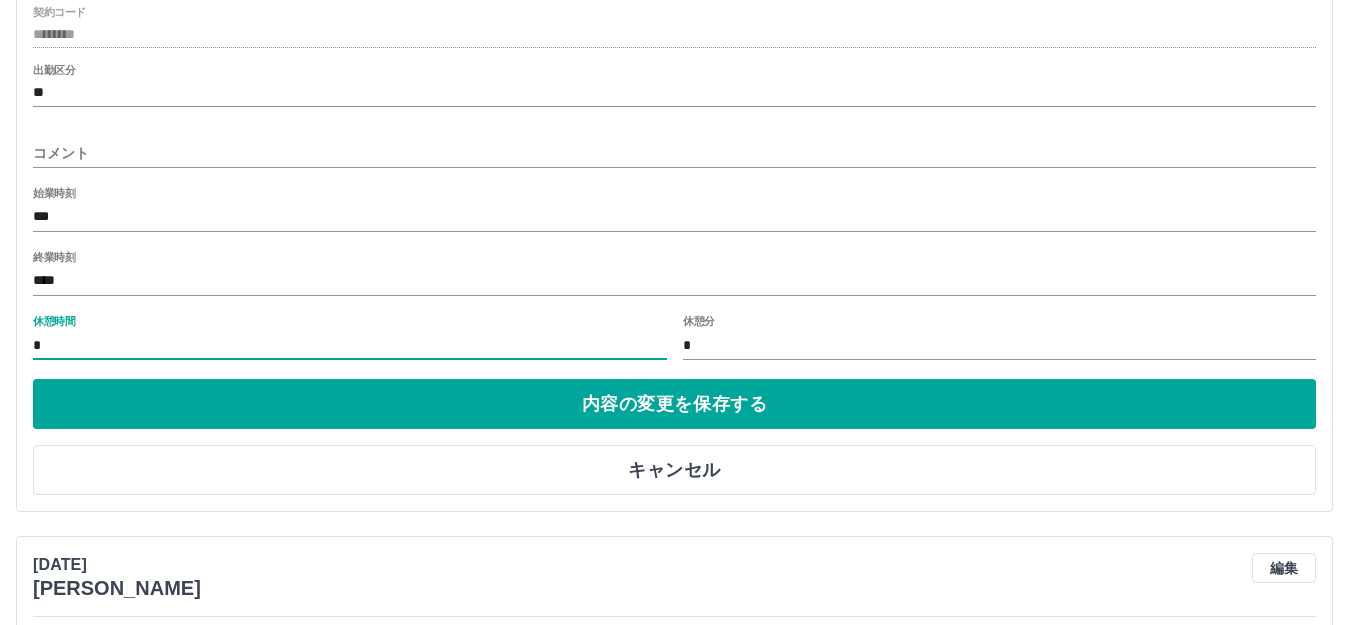 click on "*" at bounding box center [350, 345] 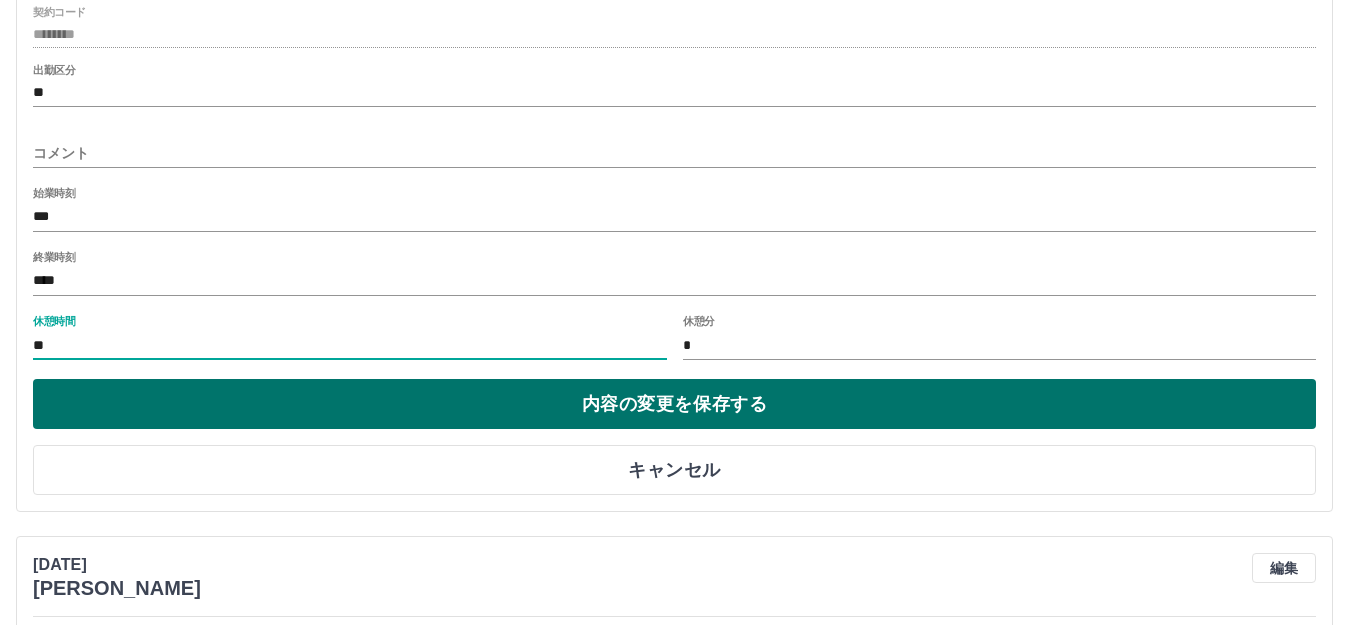 click on "内容の変更を保存する" at bounding box center [674, 404] 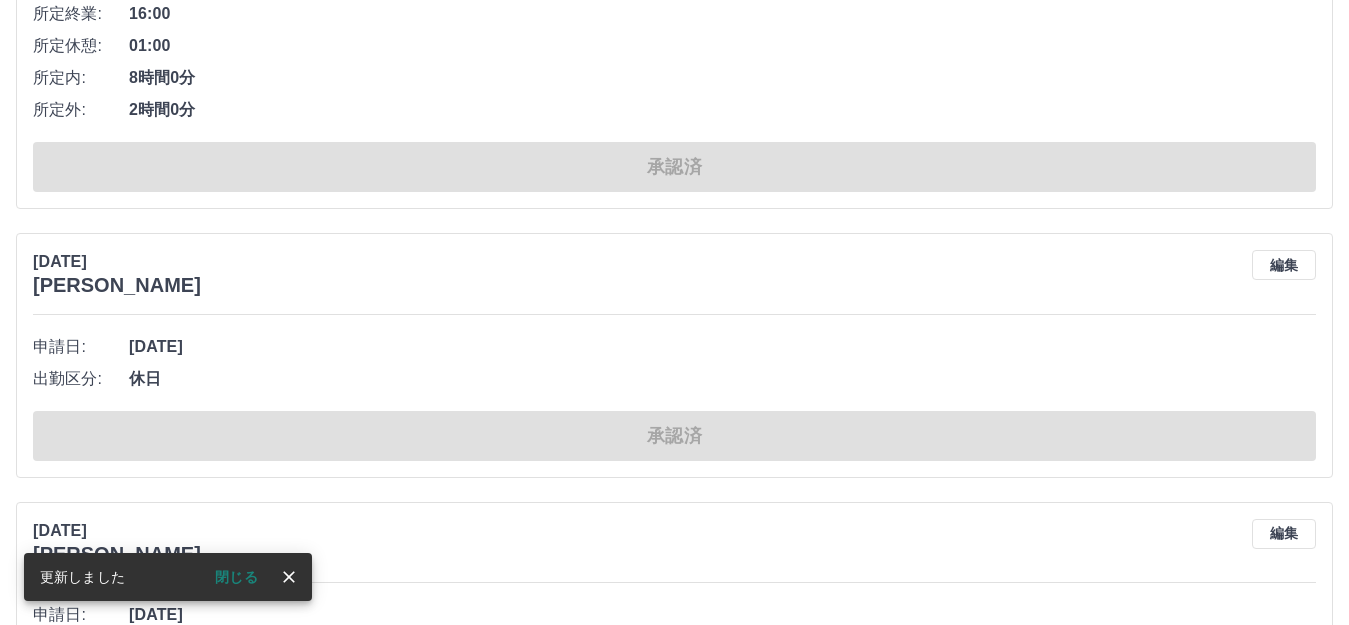 click on "閉じる" at bounding box center (236, 577) 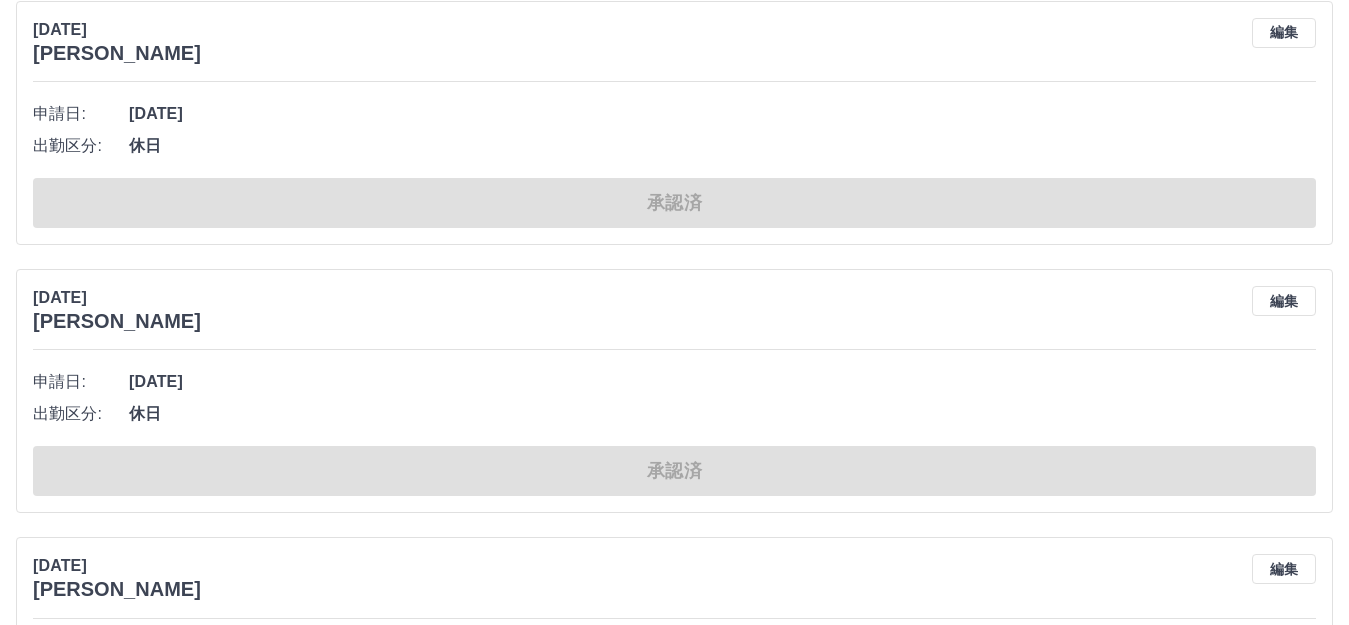 scroll, scrollTop: 5400, scrollLeft: 0, axis: vertical 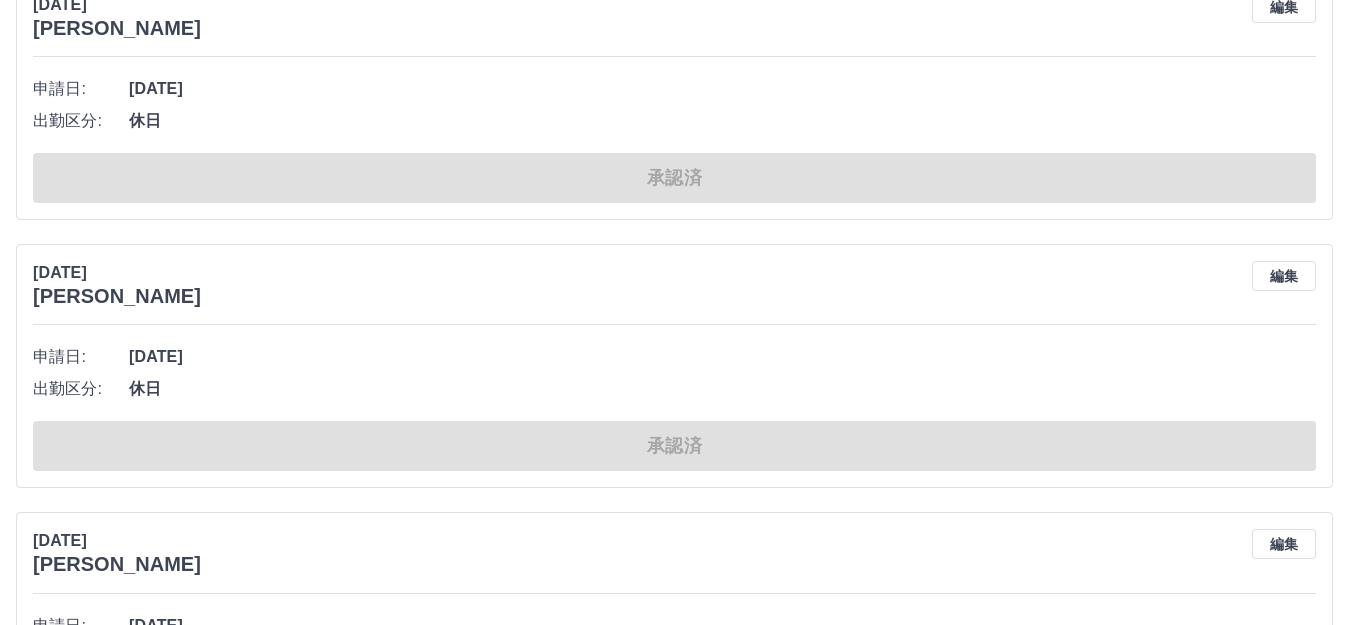 click on "編集" at bounding box center [1284, 276] 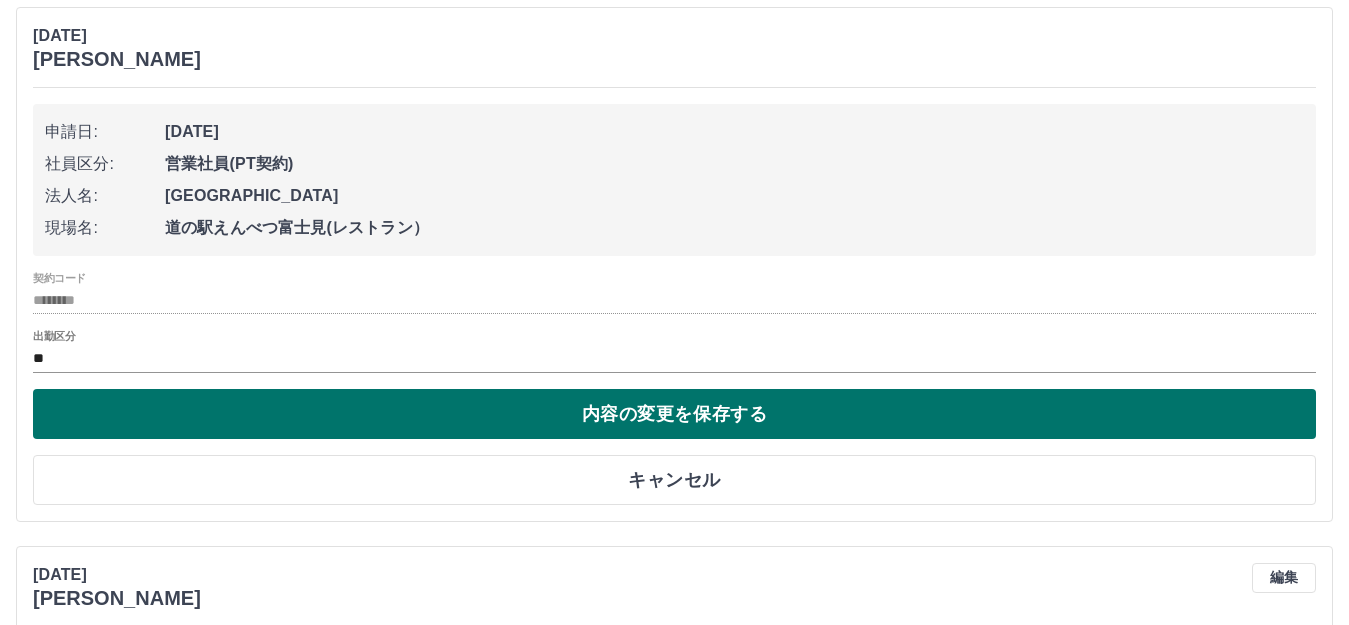 scroll, scrollTop: 5700, scrollLeft: 0, axis: vertical 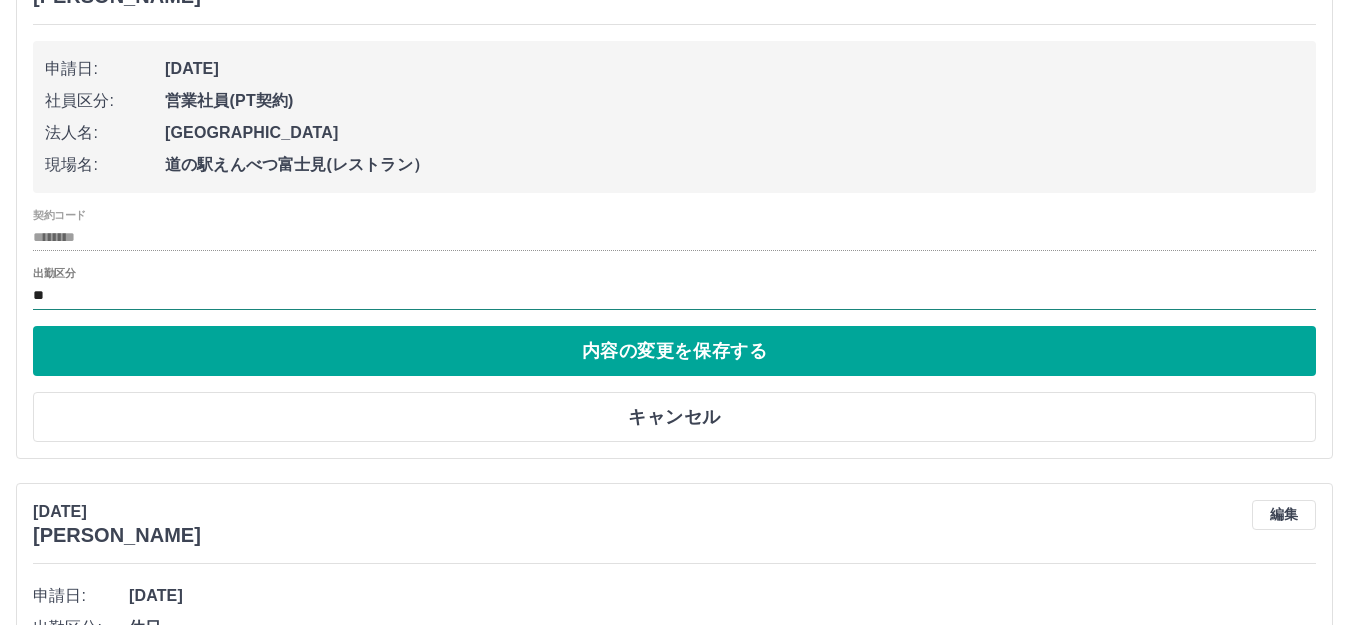 click on "**" at bounding box center (674, 295) 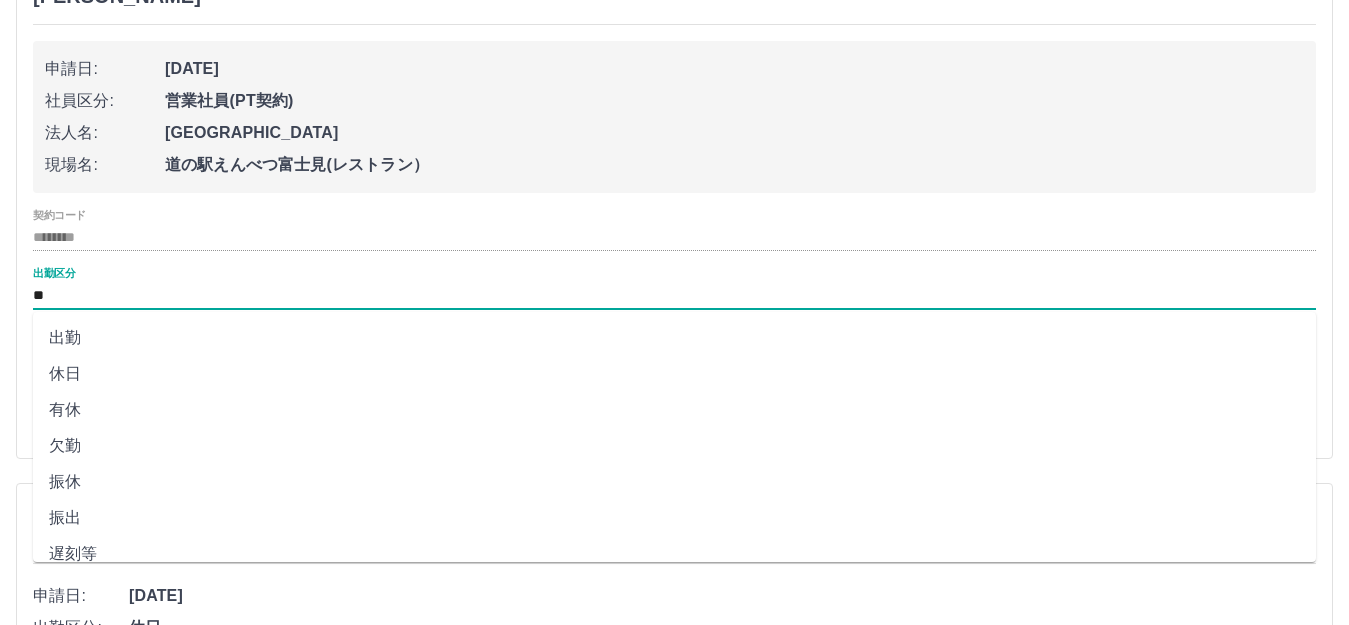 click on "出勤" at bounding box center [674, 338] 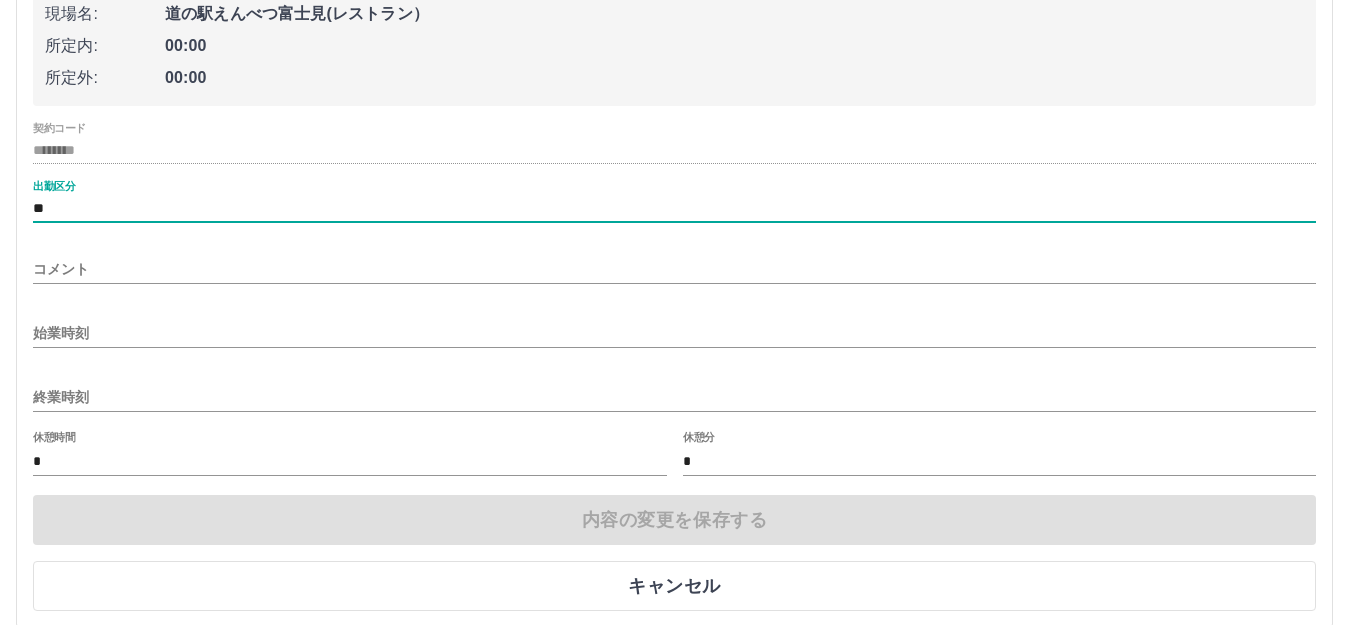 scroll, scrollTop: 5900, scrollLeft: 0, axis: vertical 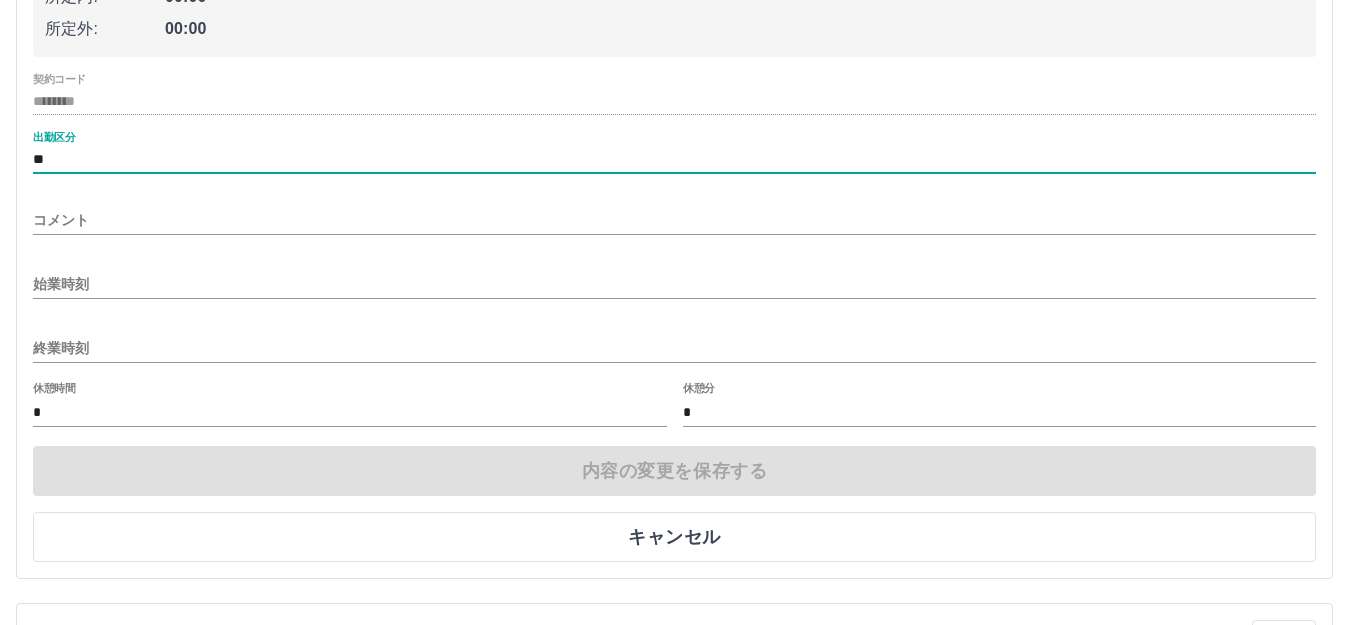 click on "始業時刻" at bounding box center (674, 284) 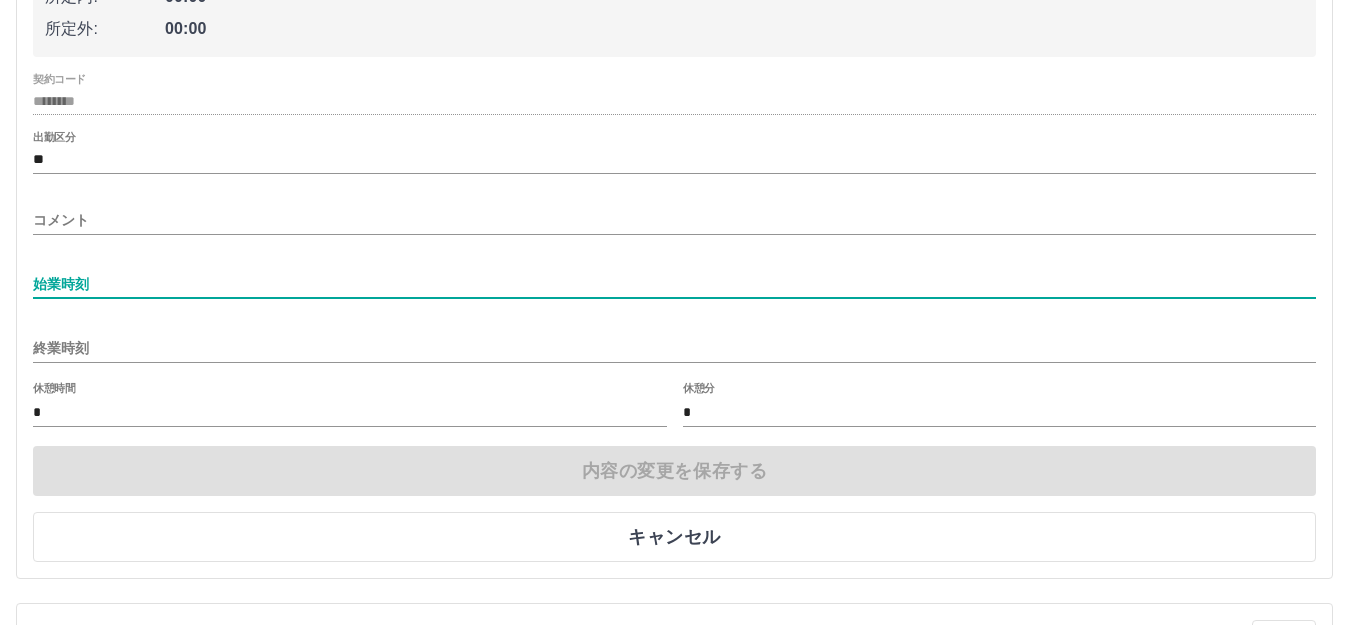 type on "****" 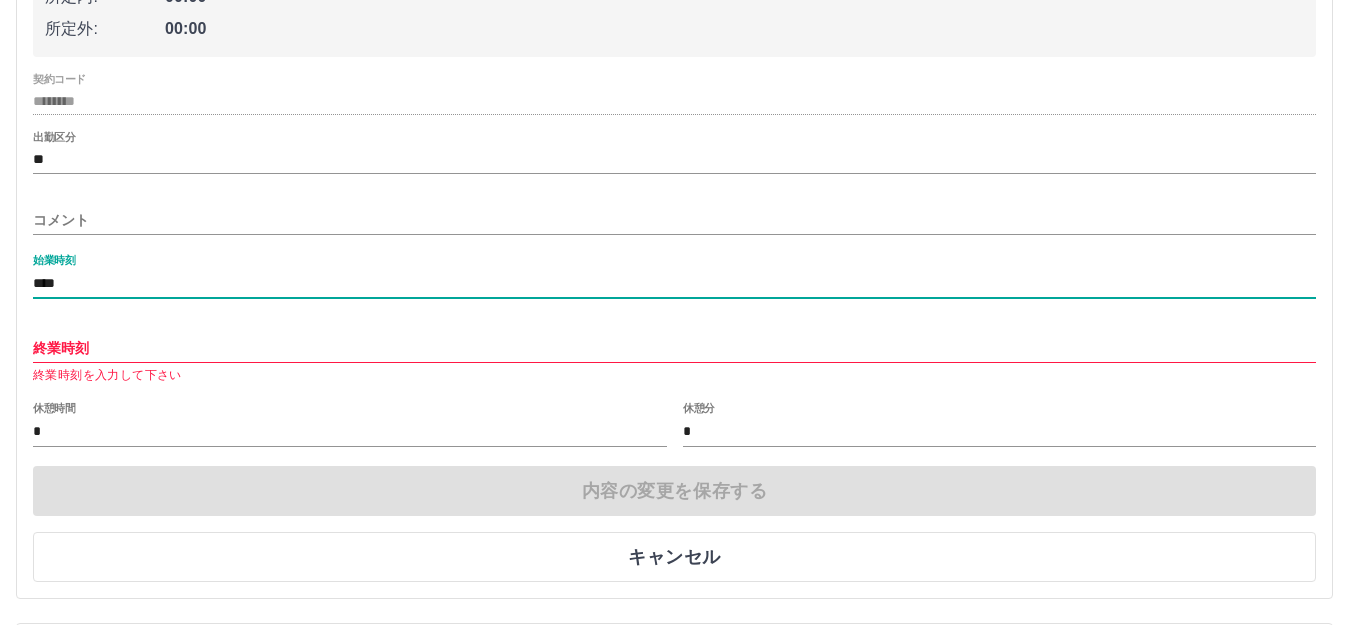 click on "終業時刻" at bounding box center (674, 348) 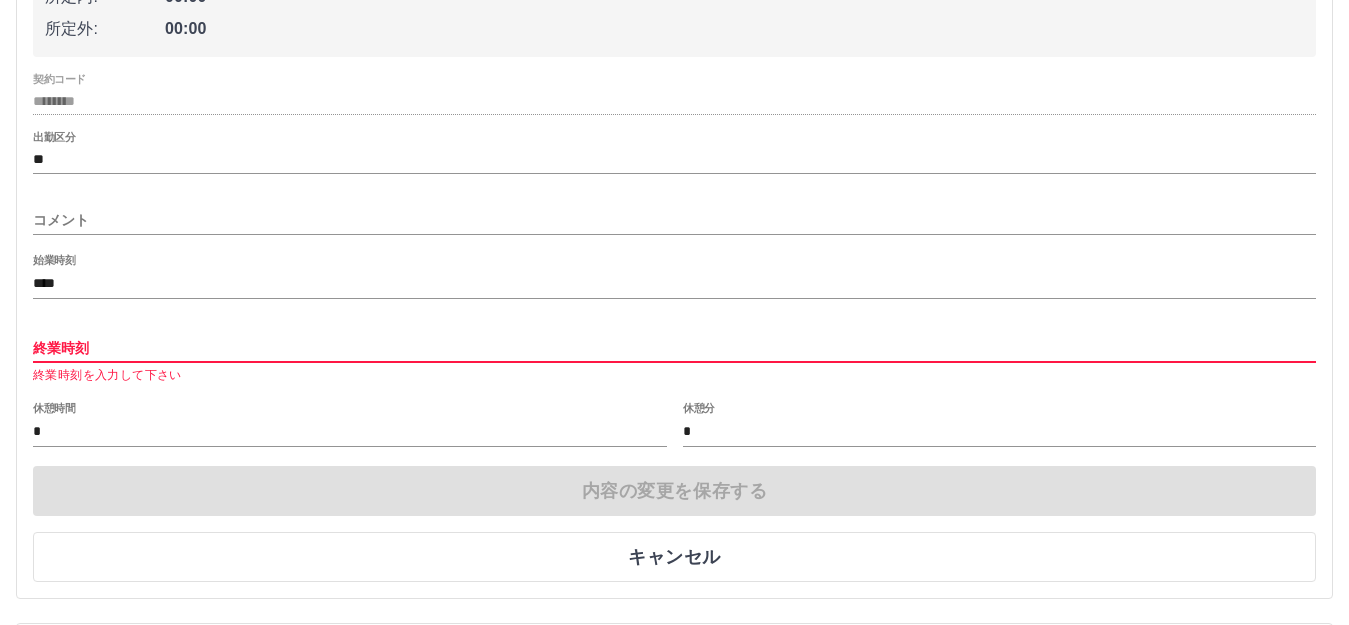 type on "****" 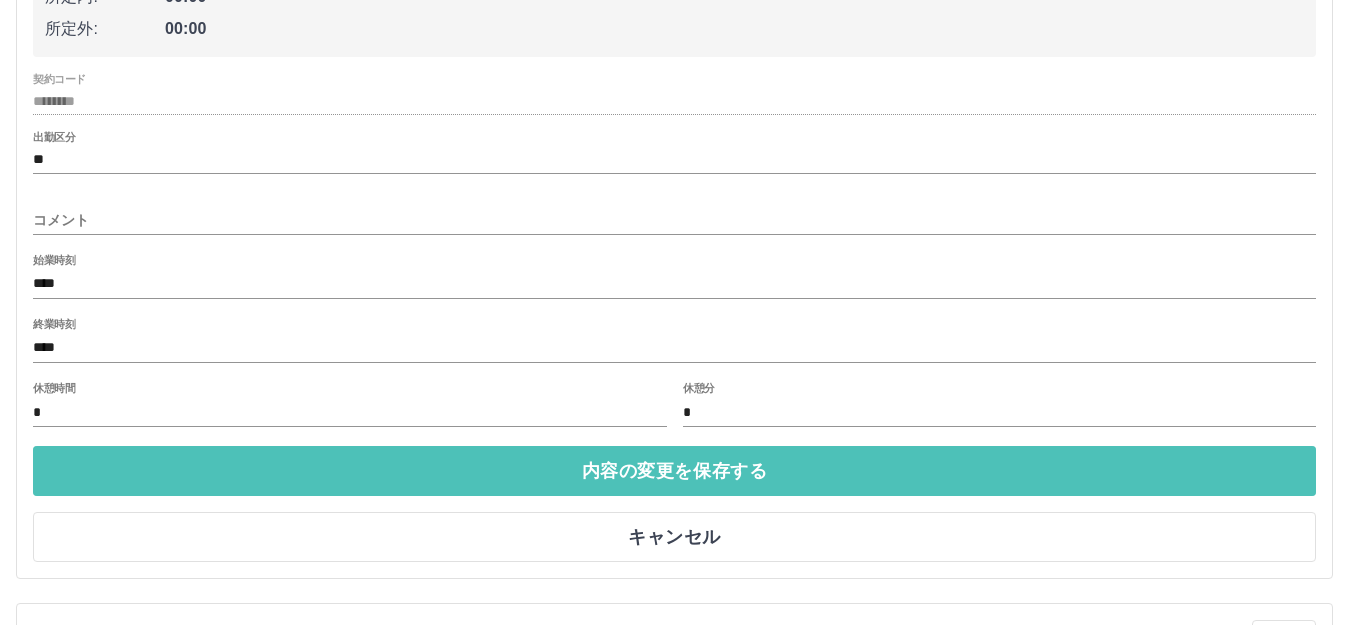 click on "内容の変更を保存する" at bounding box center [674, 471] 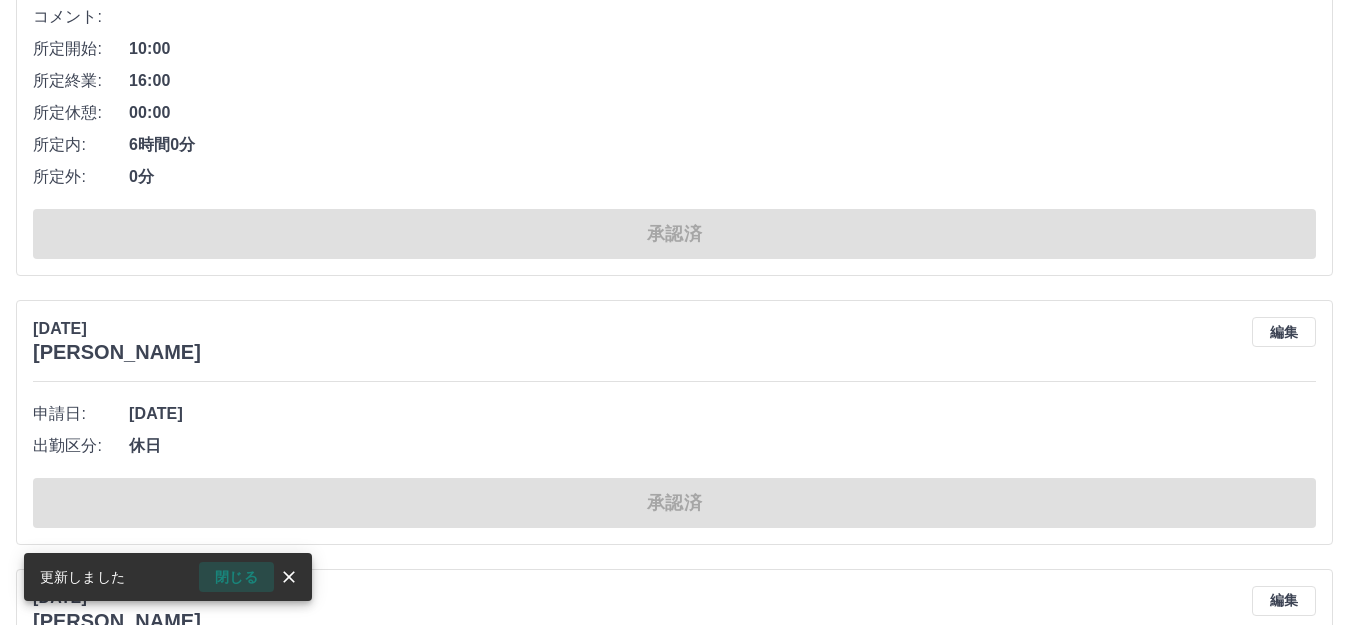 click on "閉じる" at bounding box center (236, 577) 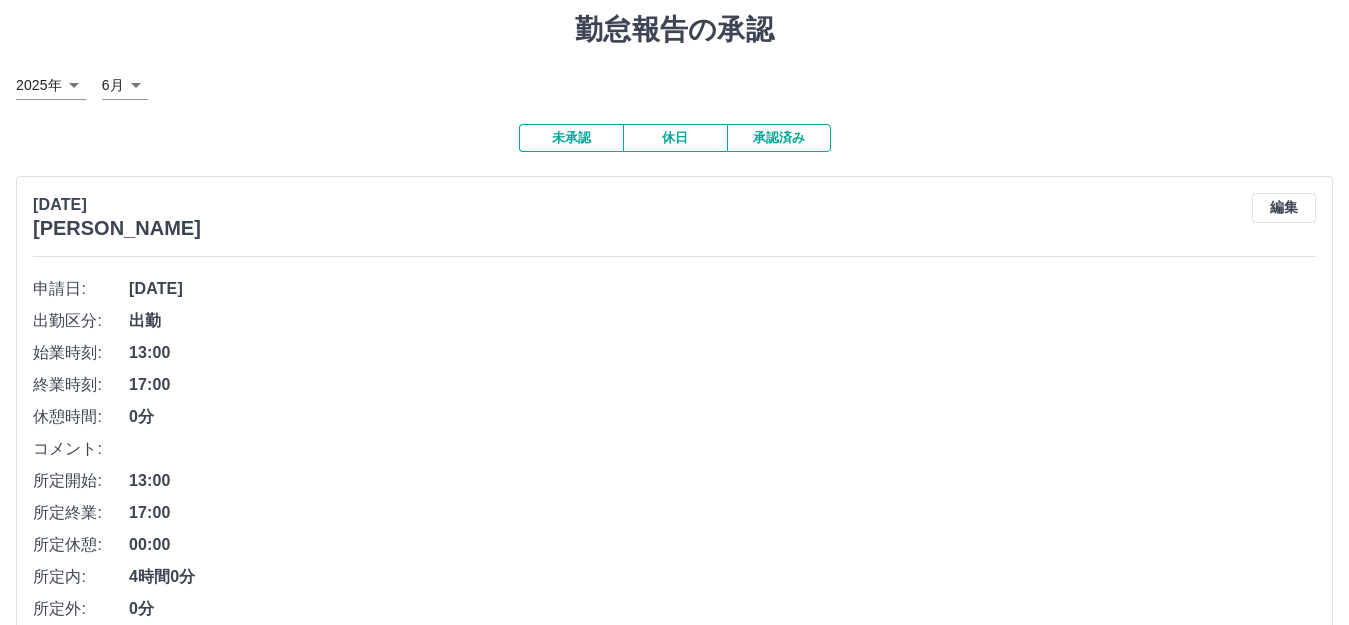 scroll, scrollTop: 0, scrollLeft: 0, axis: both 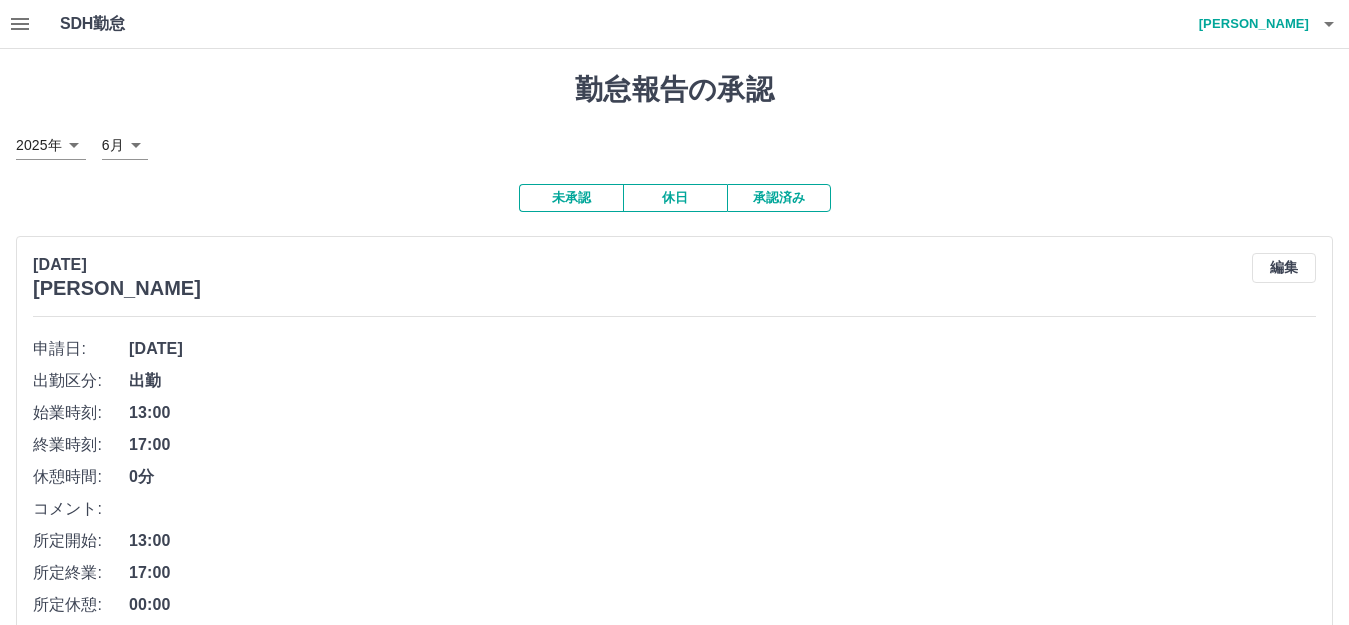 click on "未承認" at bounding box center (571, 198) 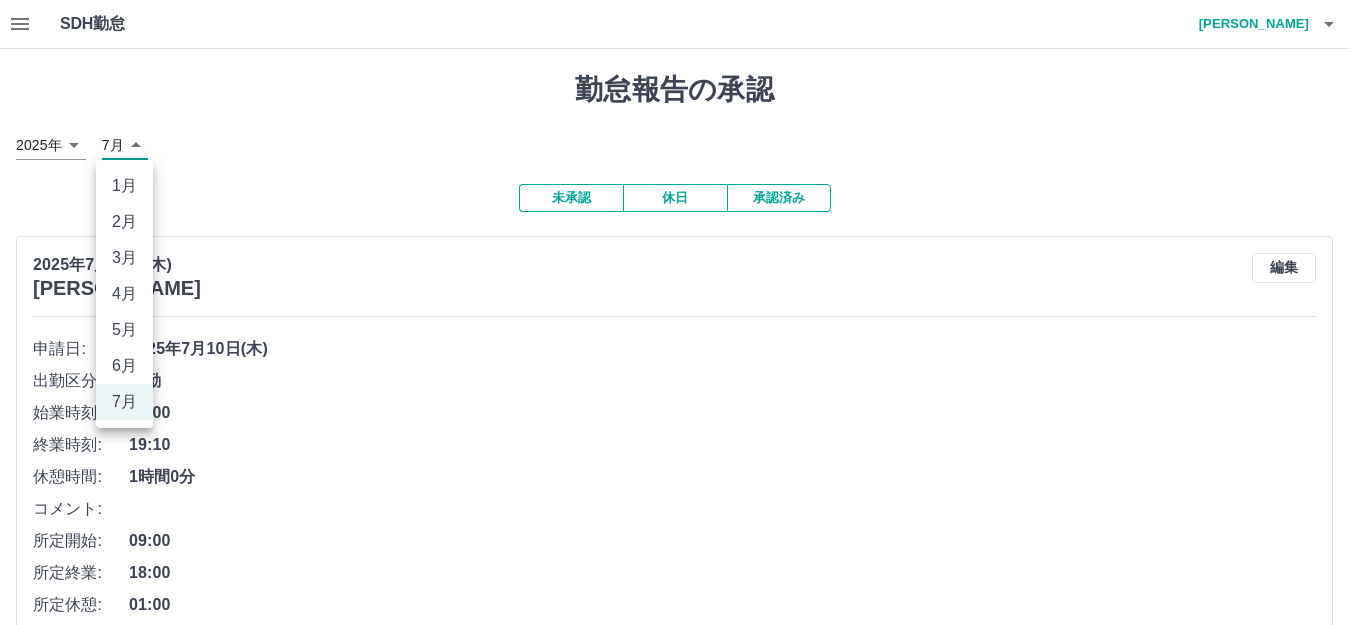 click on "SDH勤怠 秦　貴子 勤怠報告の承認 2025年 **** 7月 * 未承認 休日 承認済み 2025年7月10日(木) 石黒　明美 編集 申請日: 2025年7月10日(木) 出勤区分: 出勤 始業時刻: 09:00 終業時刻: 19:10 休憩時間: 1時間0分 コメント: 所定開始: 09:00 所定終業: 18:00 所定休憩: 01:00 所定内: 8時間0分 所定外: 1時間10分 承認する 2025年7月10日(木) 鈴木　洋子 編集 申請日: 2025年7月10日(木) 出勤区分: 出勤 始業時刻: 09:00 終業時刻: 15:00 休憩時間: 0分 コメント: 所定開始: 09:00 所定終業: 15:00 所定休憩: 00:00 所定内: 6時間0分 所定外: 0分 承認する 2025年7月10日(木) 和崎　八栄子 編集 申請日: 2025年7月10日(木) 出勤区分: 出勤 始業時刻: 10:00 終業時刻: 16:00 休憩時間: 0分 コメント: 所定開始: 10:00 所定終業: 16:00 所定休憩: 00:00 所定内: 6時間0分 所定外: 0分 承認する 2025年7月10日(木) 山田　明美 編集 申請日:" at bounding box center (683, 4414) 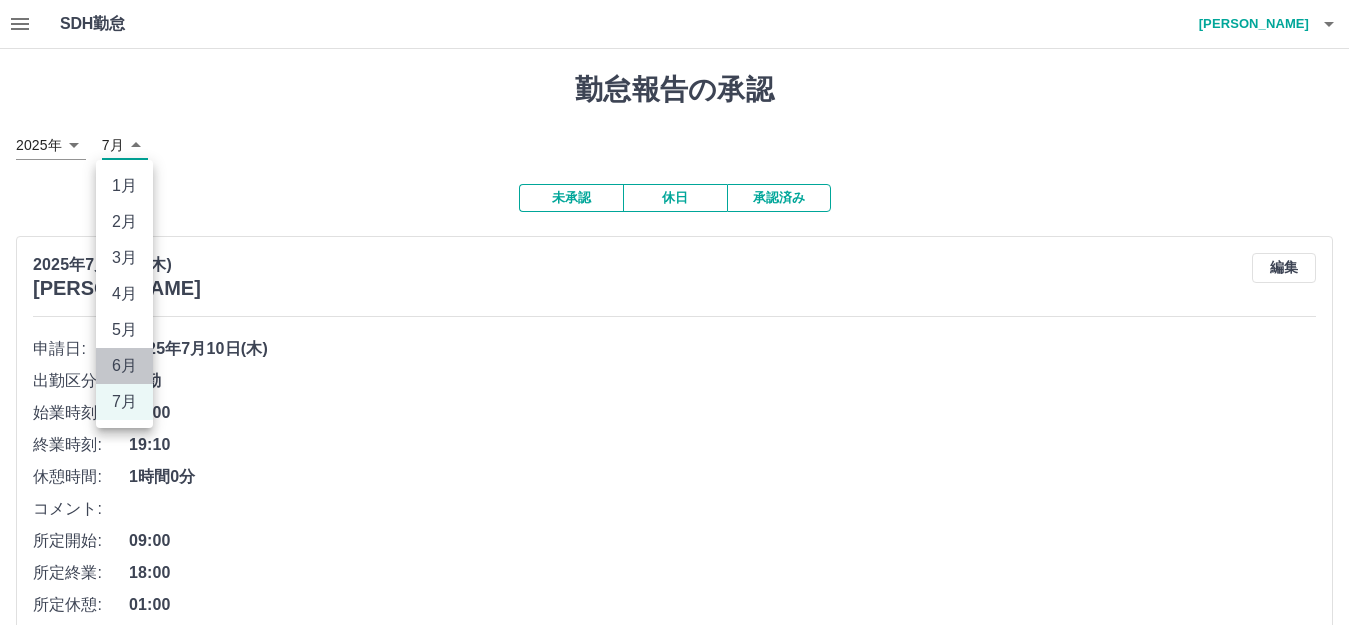click on "6月" at bounding box center [124, 366] 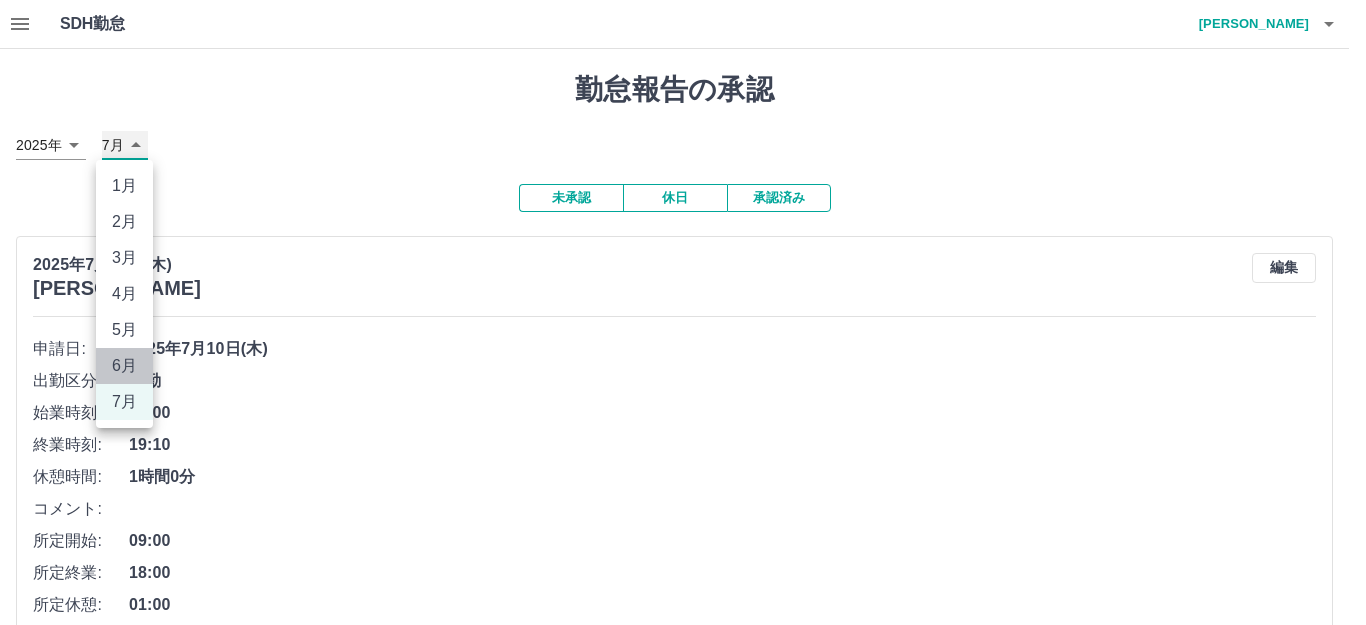 type on "*" 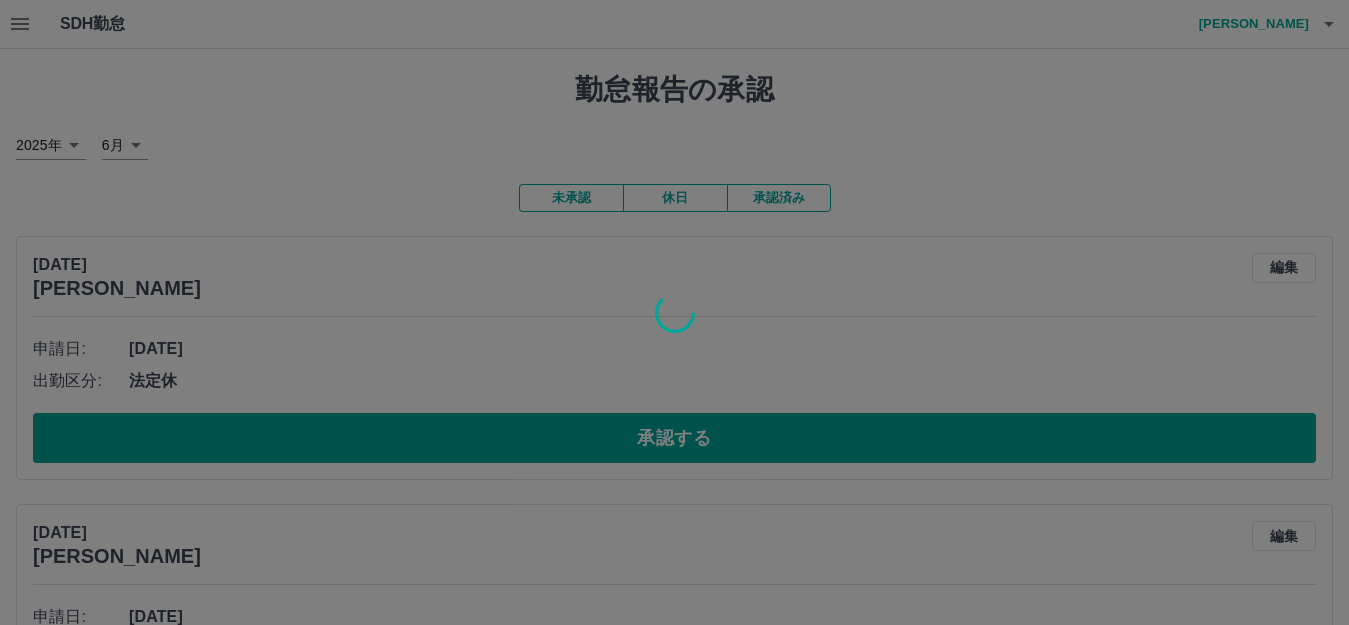 click at bounding box center [674, 312] 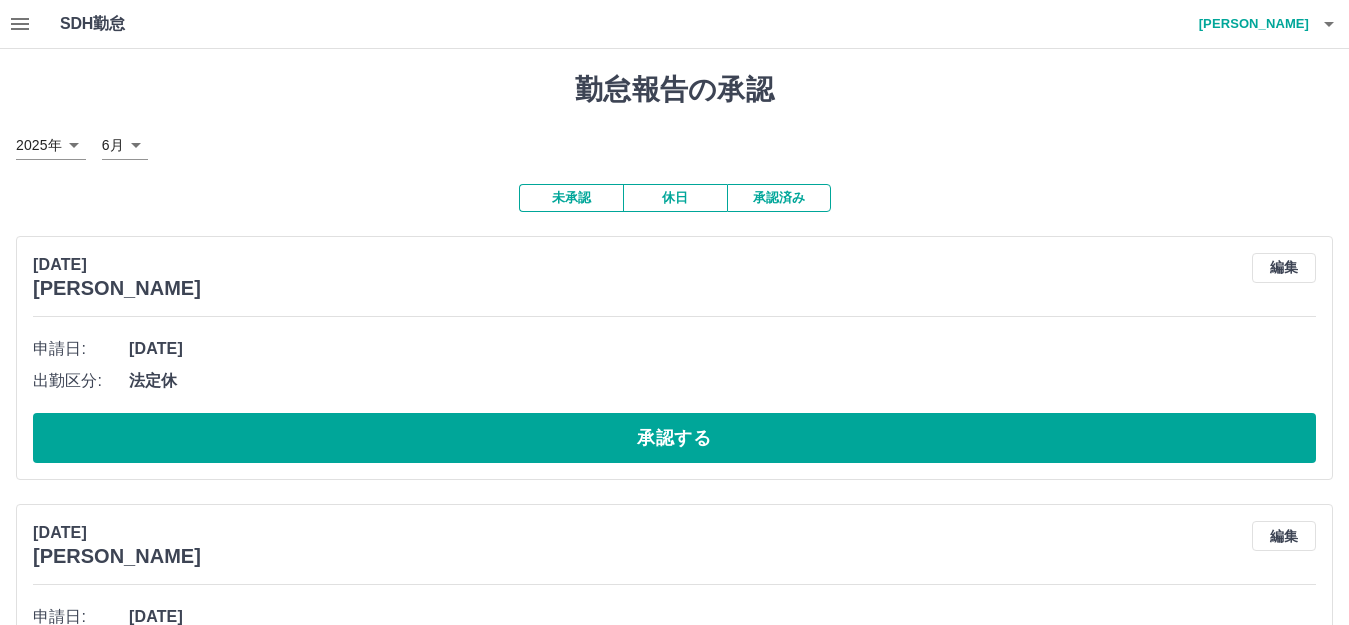 click on "承認する" at bounding box center (674, 438) 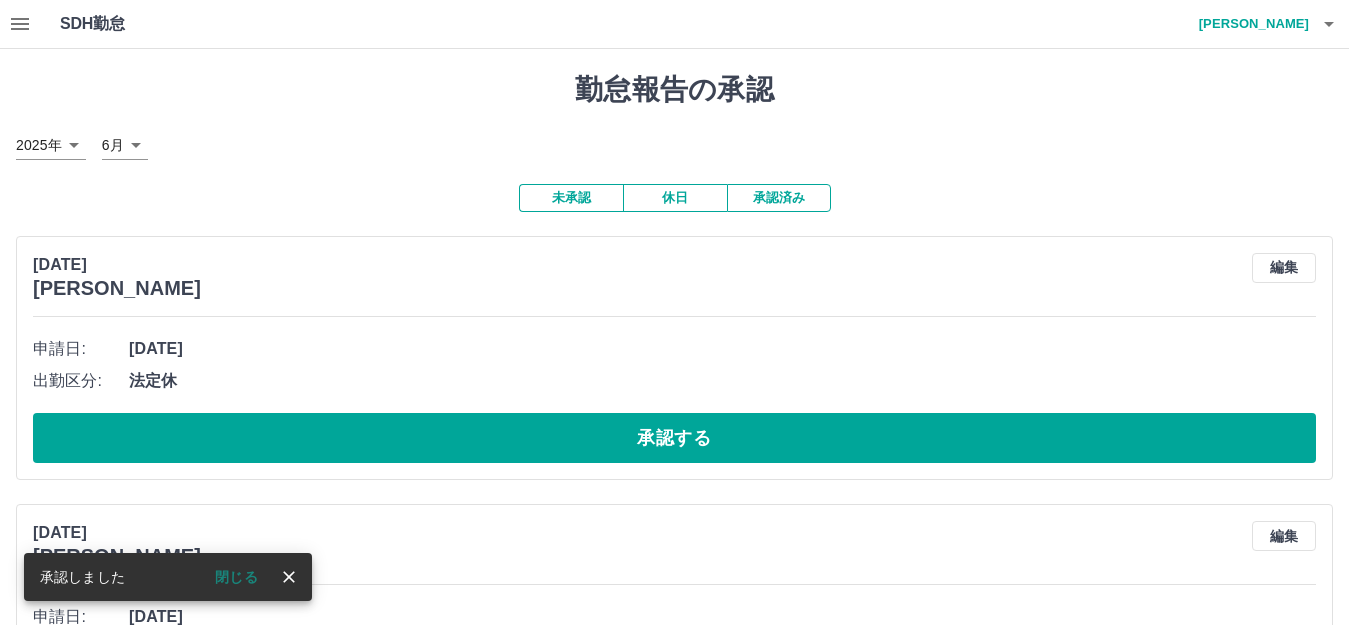click on "承認する" at bounding box center (674, 438) 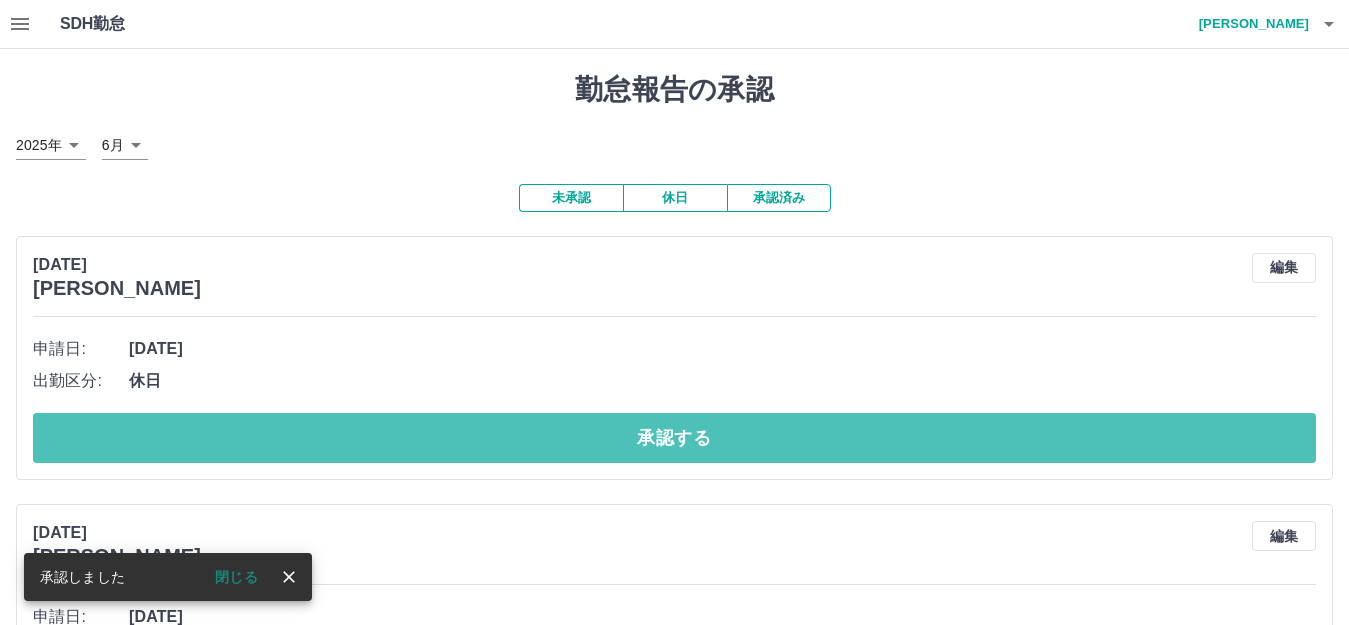 click on "承認する" at bounding box center (674, 438) 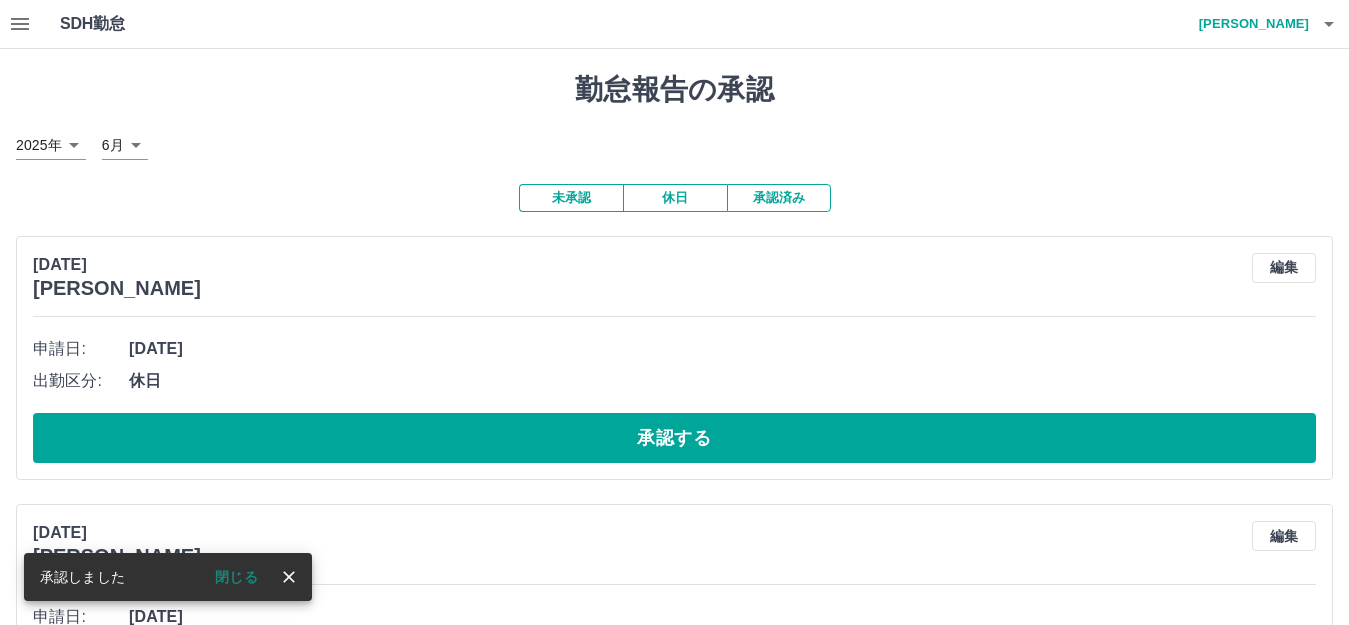 click on "承認する" at bounding box center (674, 438) 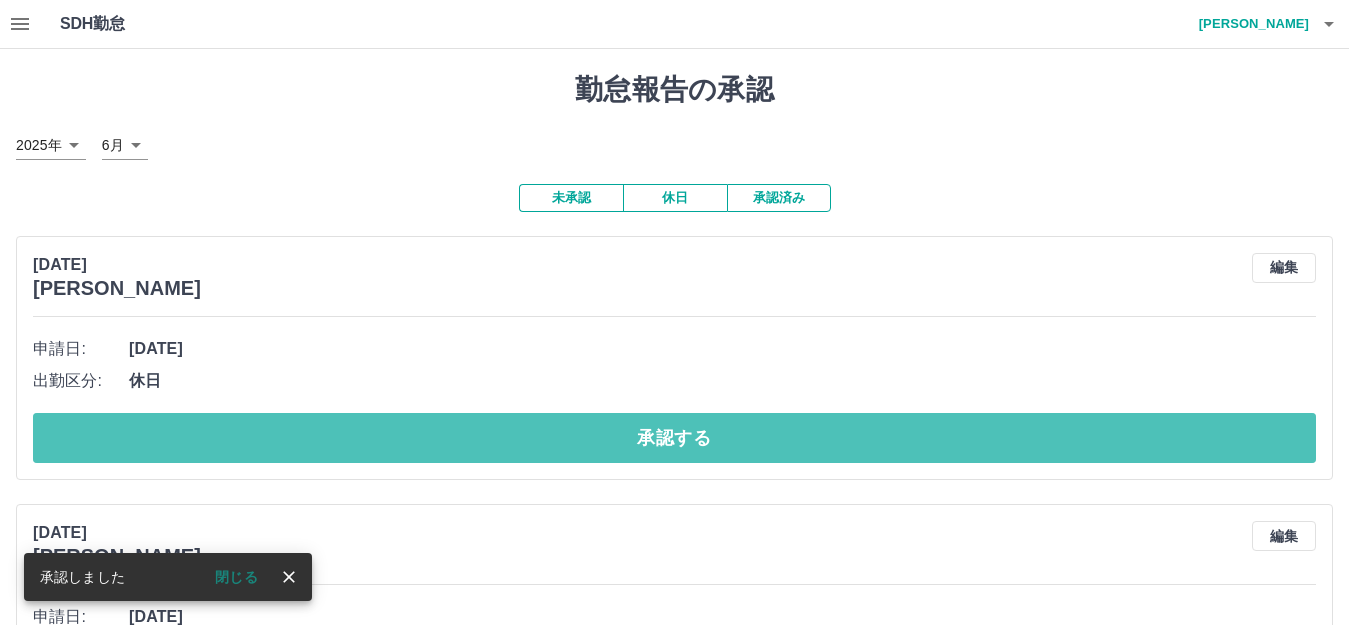 click on "承認する" at bounding box center (674, 438) 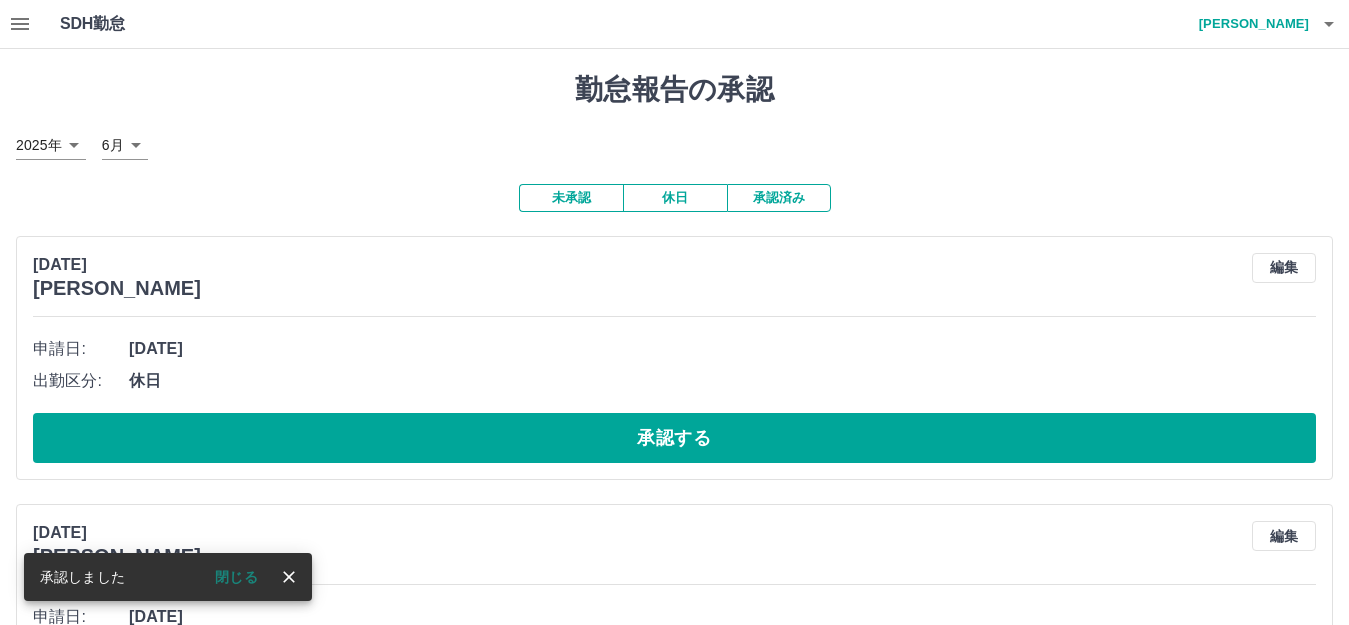 click on "承認する" at bounding box center [674, 438] 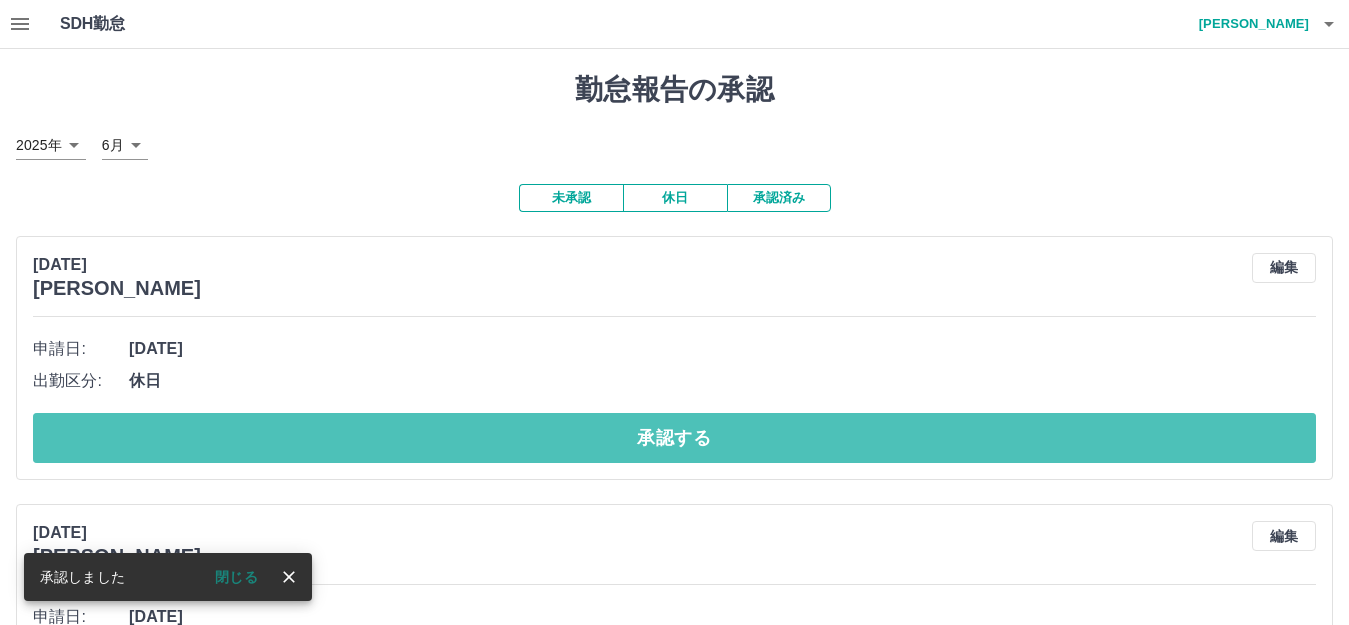 click on "承認する" at bounding box center (674, 438) 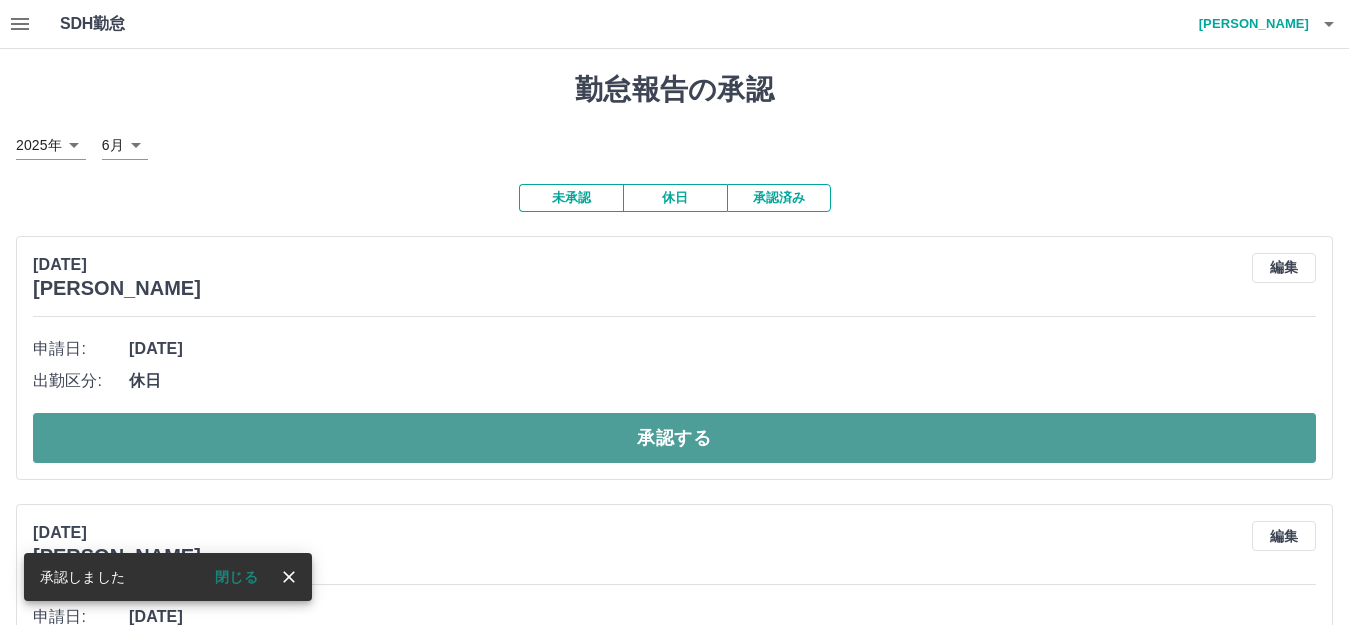 click on "承認する" at bounding box center (674, 438) 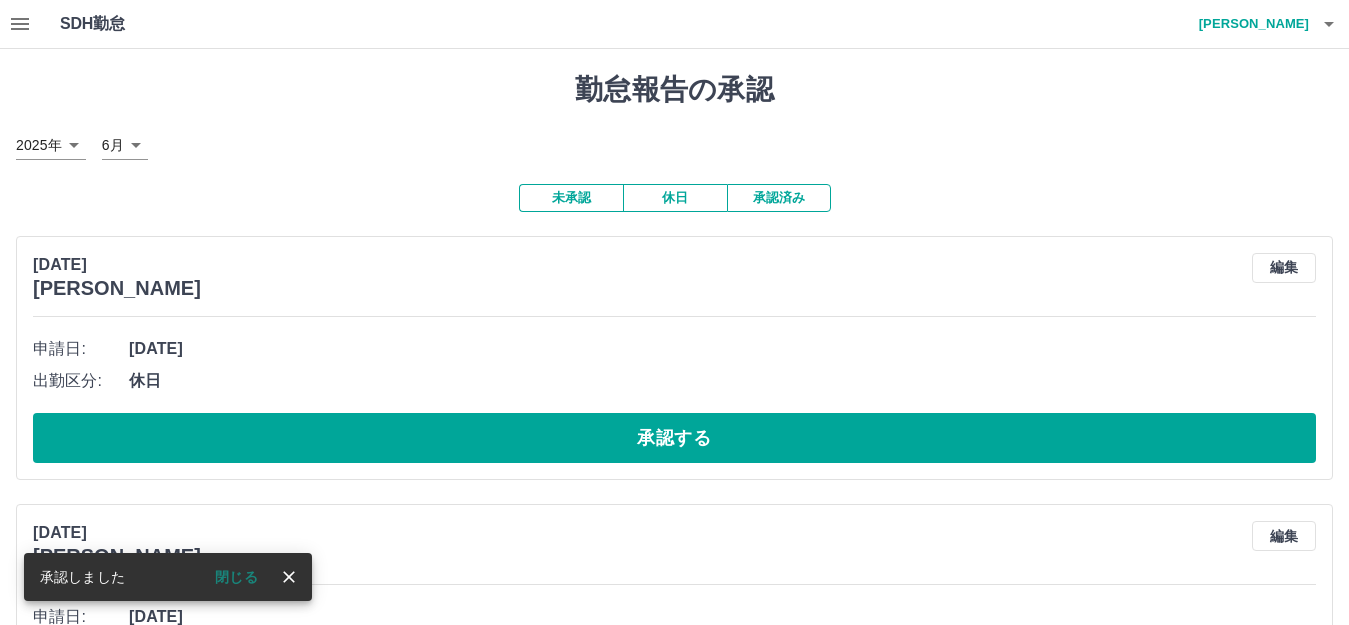 click on "承認する" at bounding box center [674, 438] 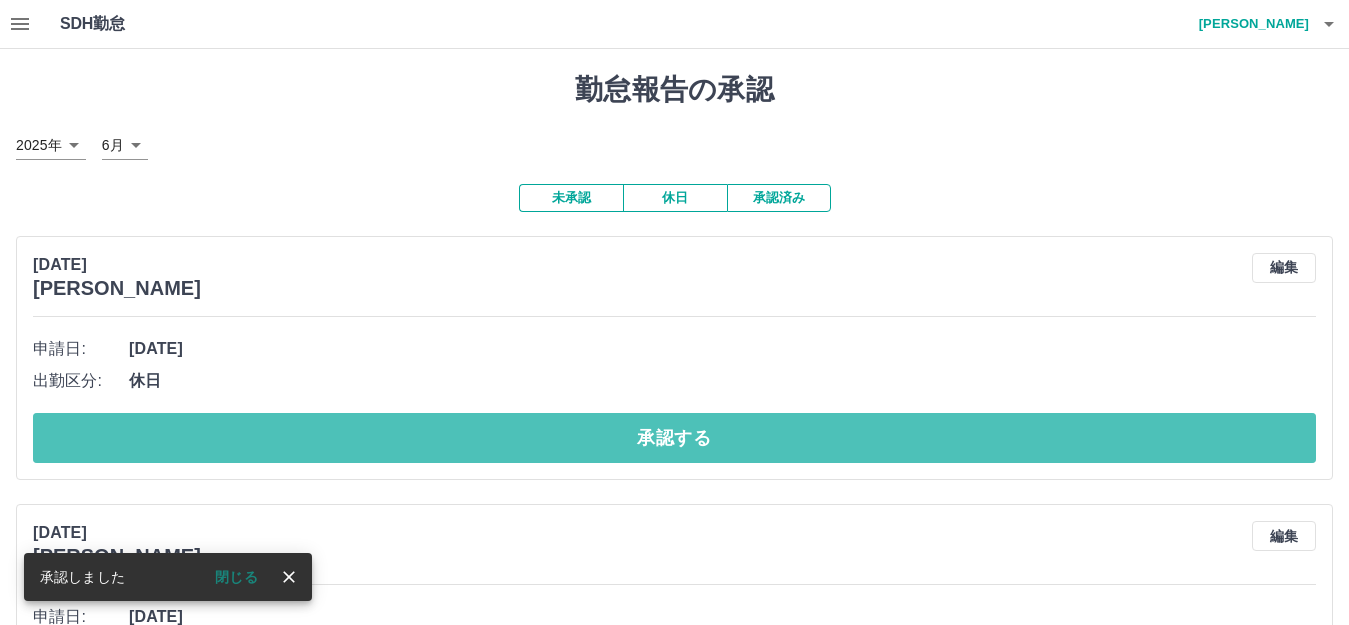 click on "承認する" at bounding box center (674, 438) 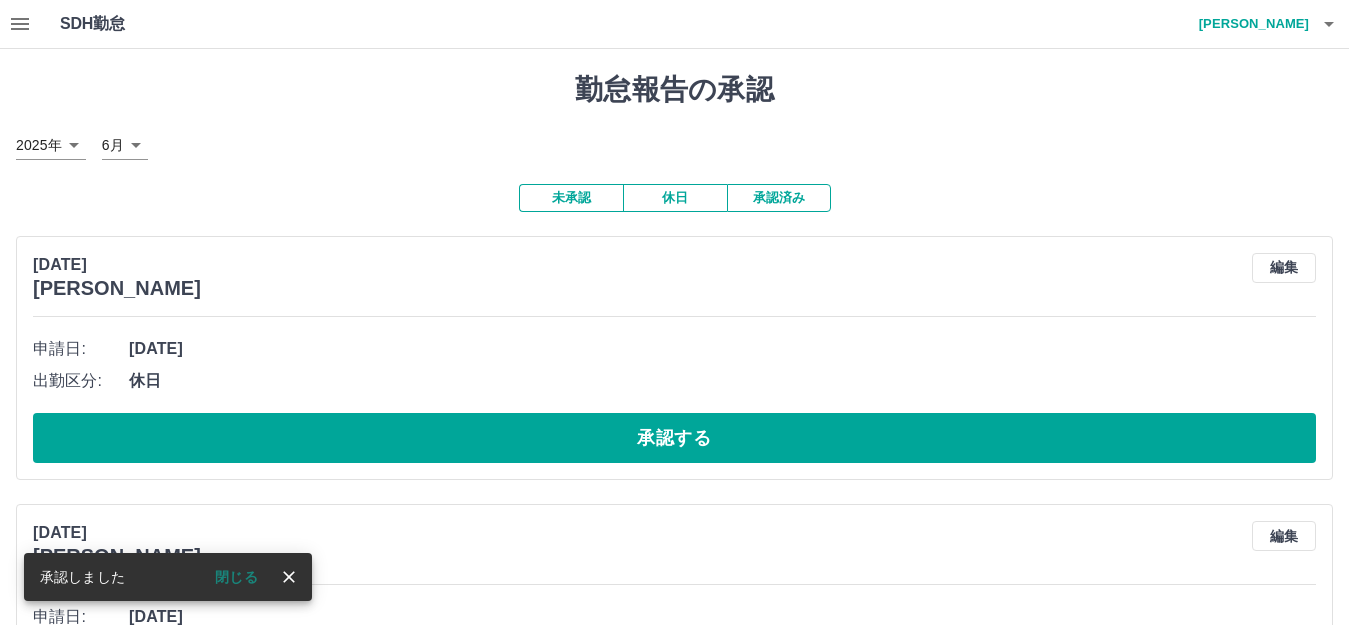 click on "承認する" at bounding box center [674, 438] 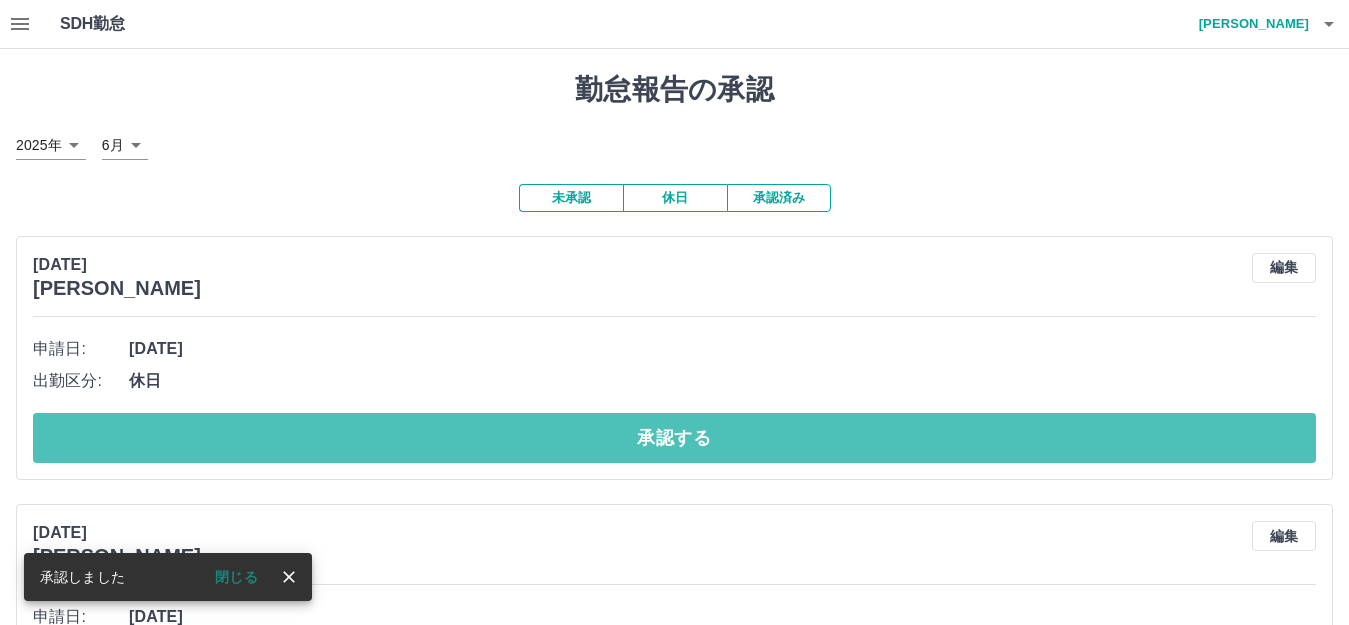 click on "承認する" at bounding box center (674, 438) 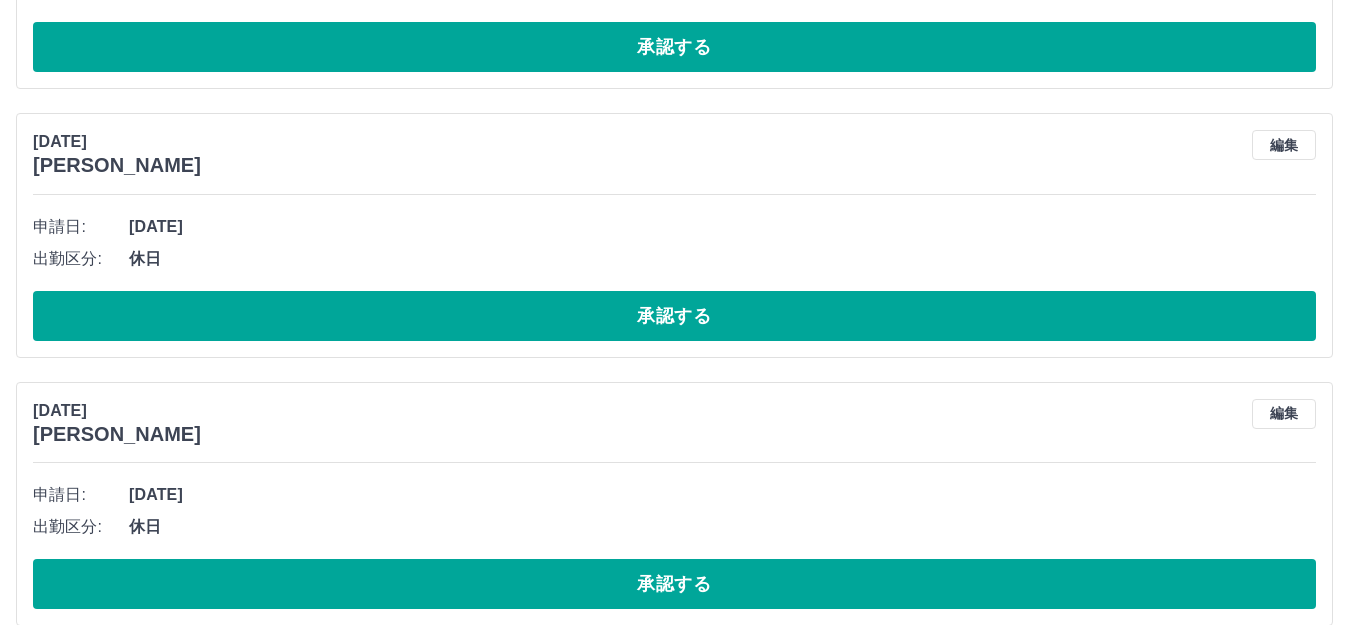 scroll, scrollTop: 5895, scrollLeft: 0, axis: vertical 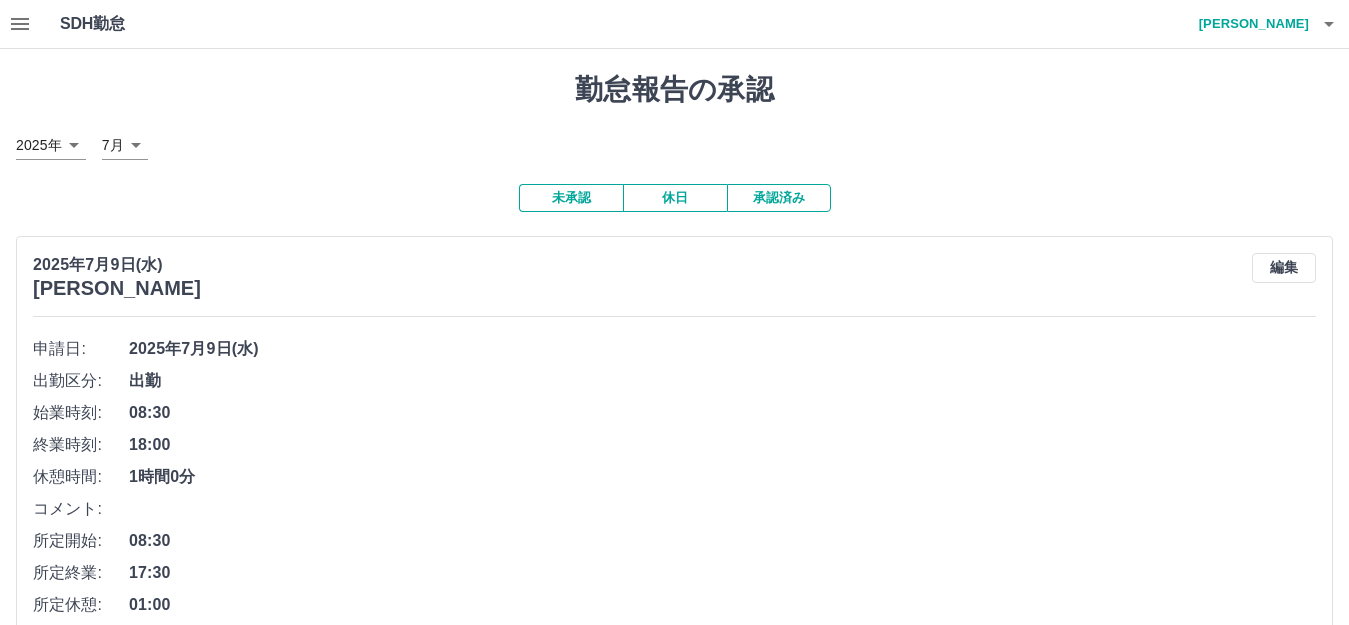 click on "未承認" at bounding box center [571, 198] 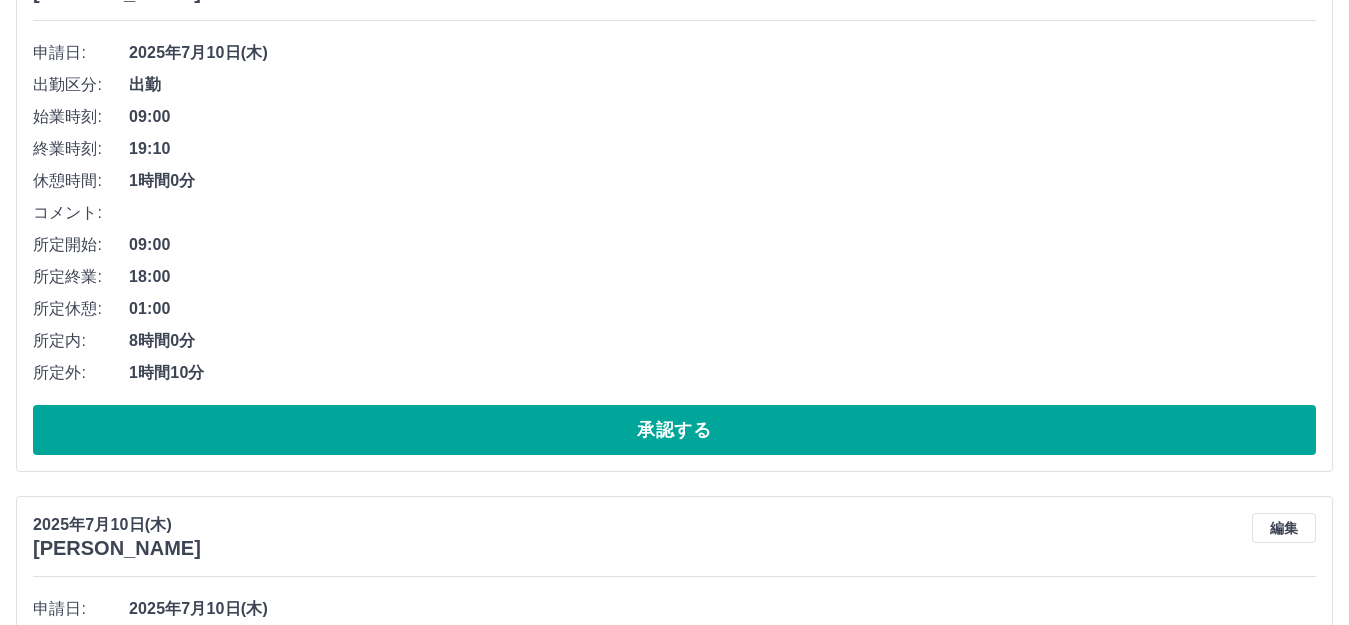 scroll, scrollTop: 300, scrollLeft: 0, axis: vertical 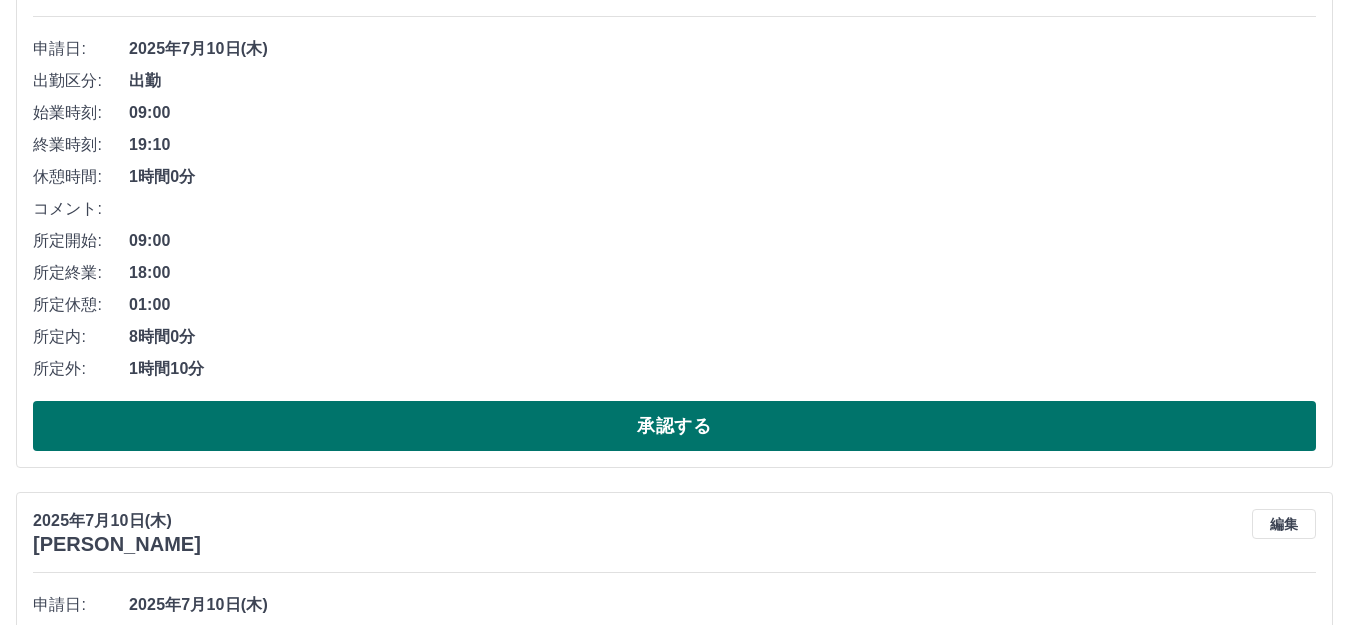 click on "承認する" at bounding box center [674, 426] 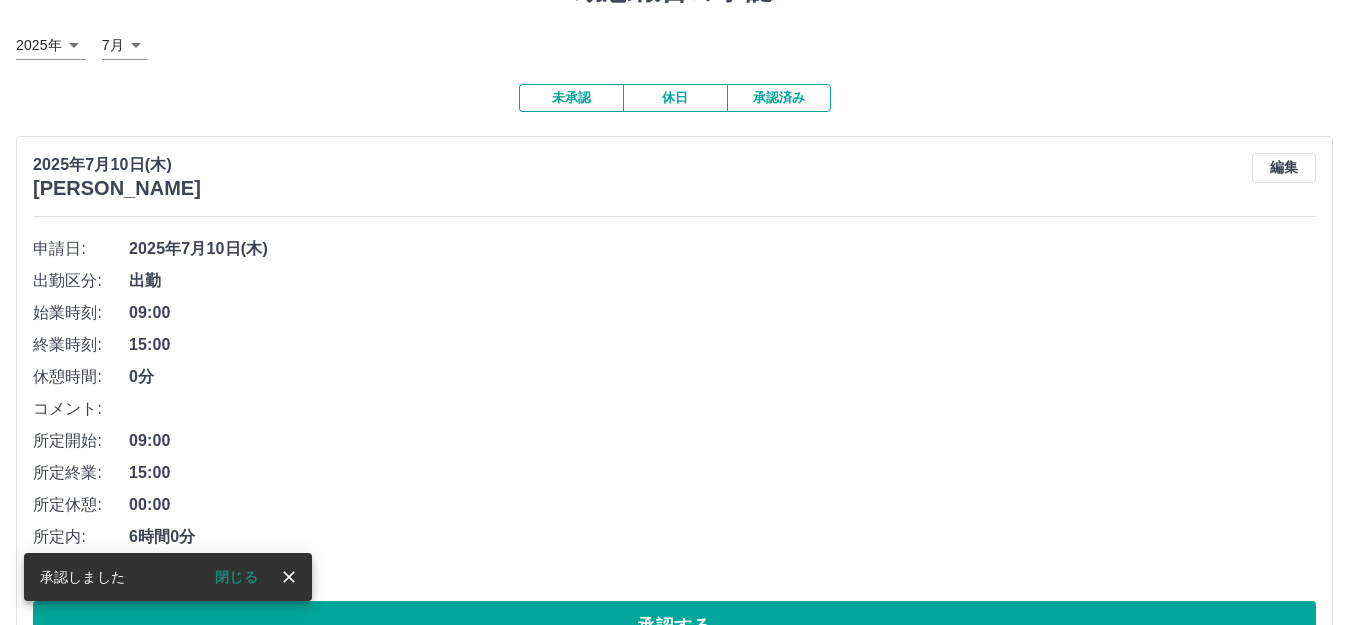 scroll, scrollTop: 300, scrollLeft: 0, axis: vertical 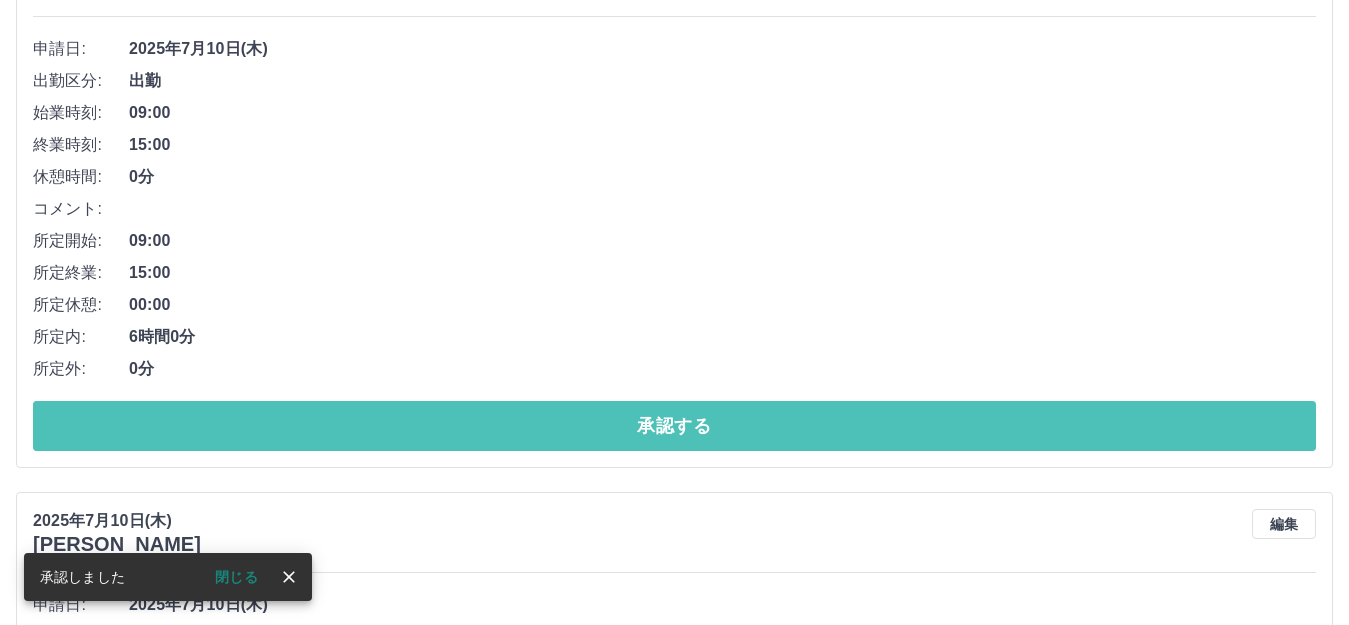 click on "承認する" at bounding box center (674, 426) 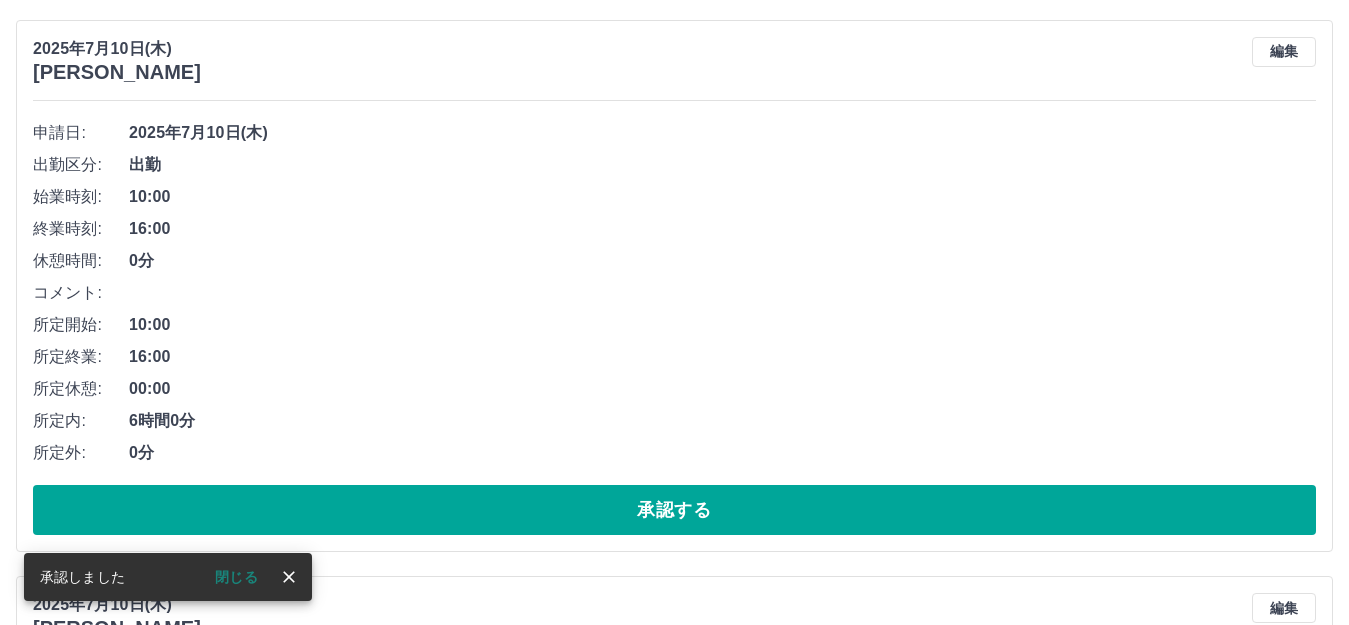 scroll, scrollTop: 300, scrollLeft: 0, axis: vertical 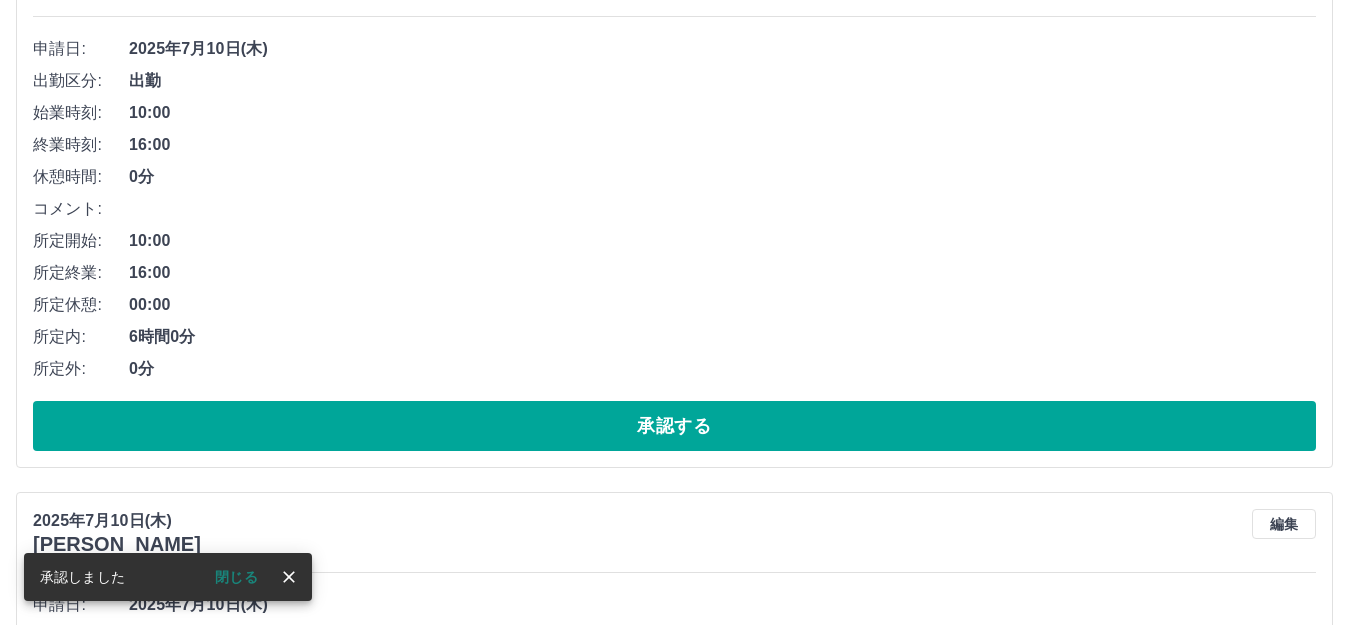click on "承認する" at bounding box center (674, 426) 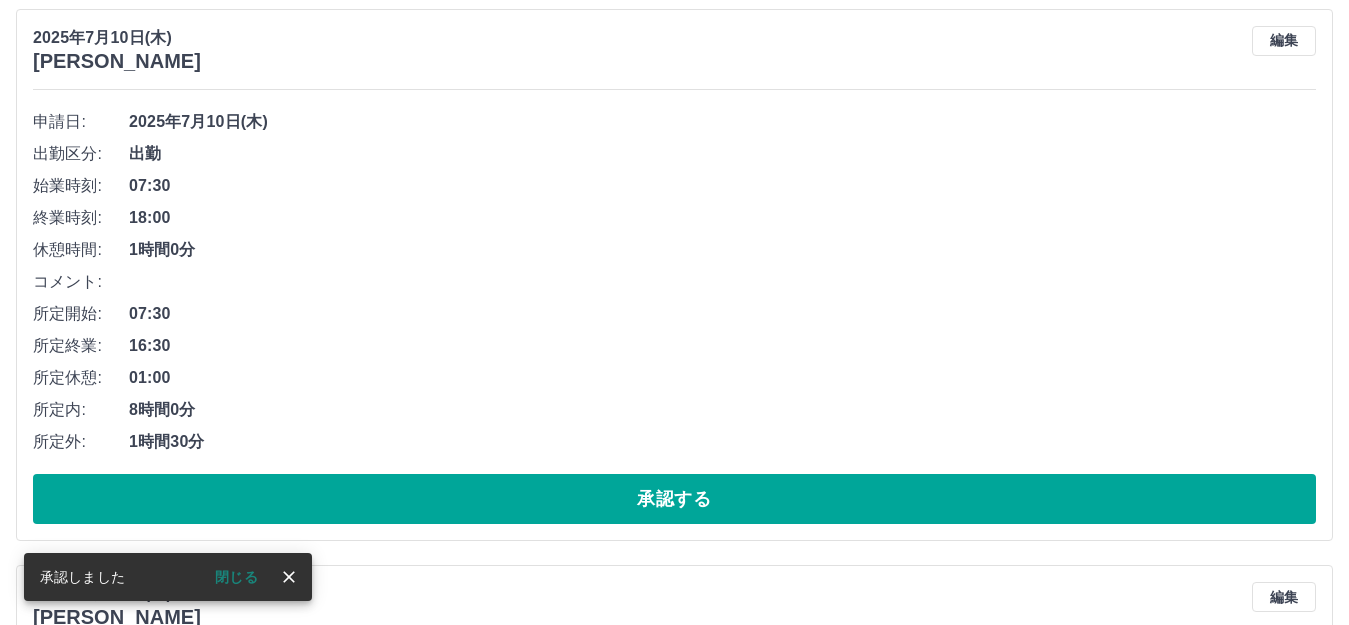 scroll, scrollTop: 400, scrollLeft: 0, axis: vertical 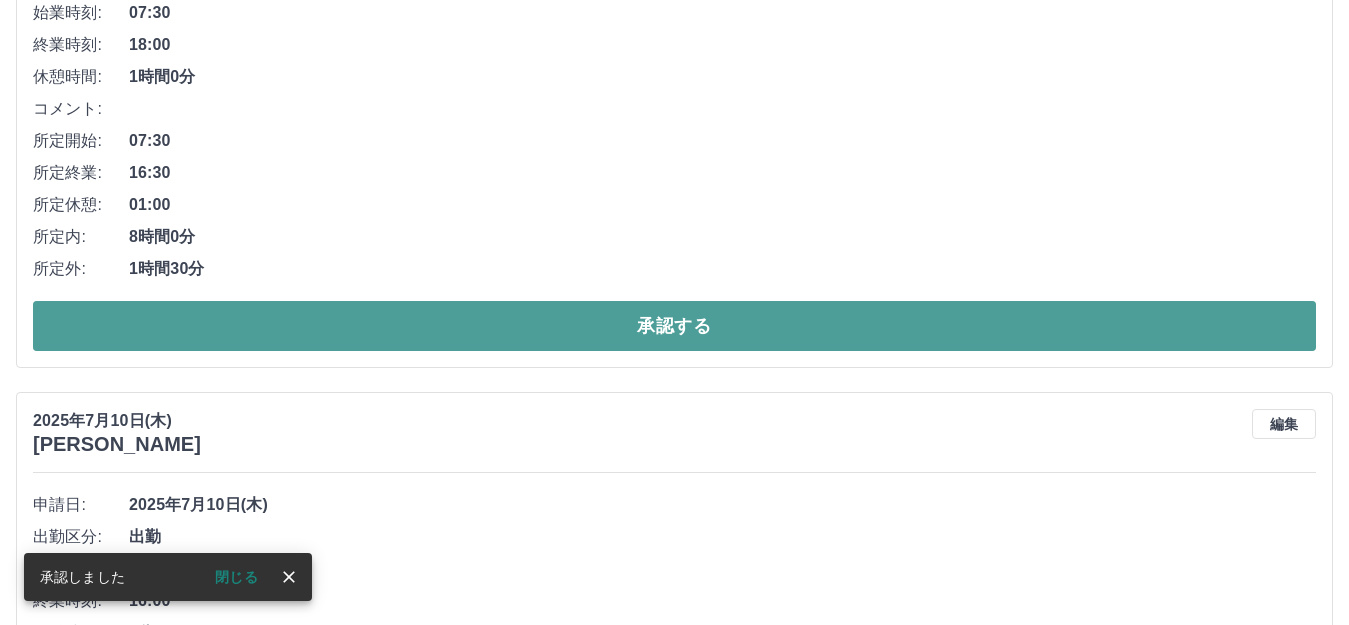 click on "承認する" at bounding box center (674, 326) 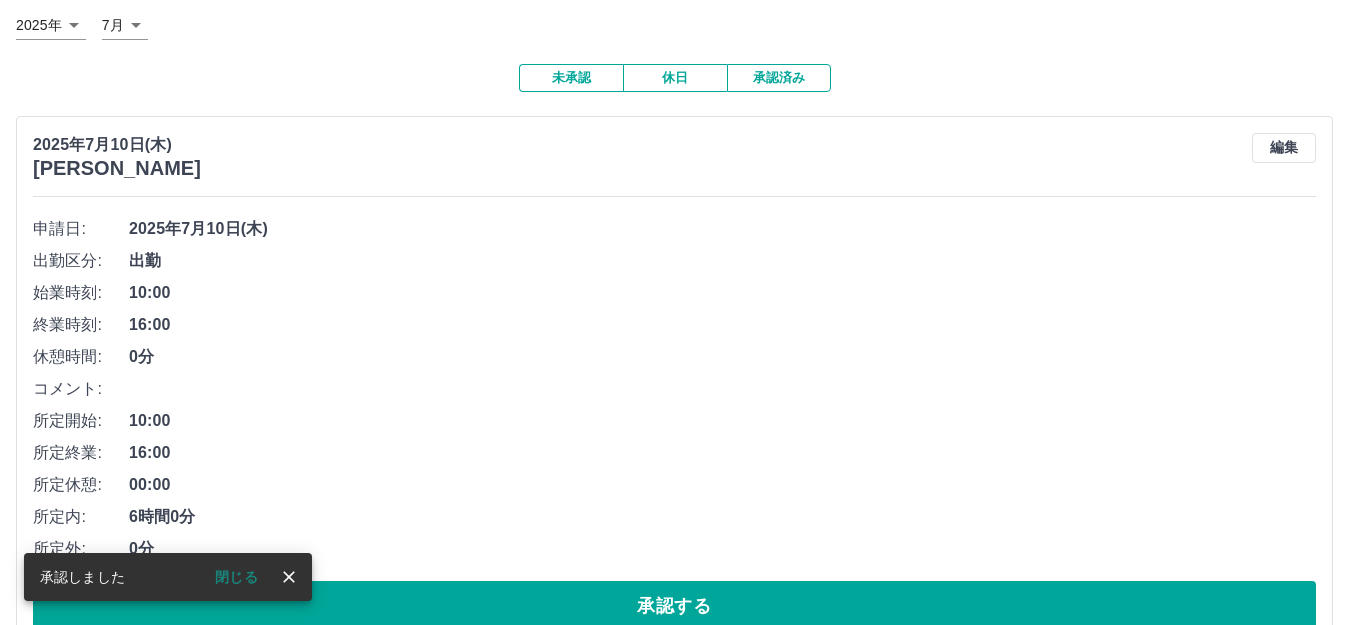scroll, scrollTop: 400, scrollLeft: 0, axis: vertical 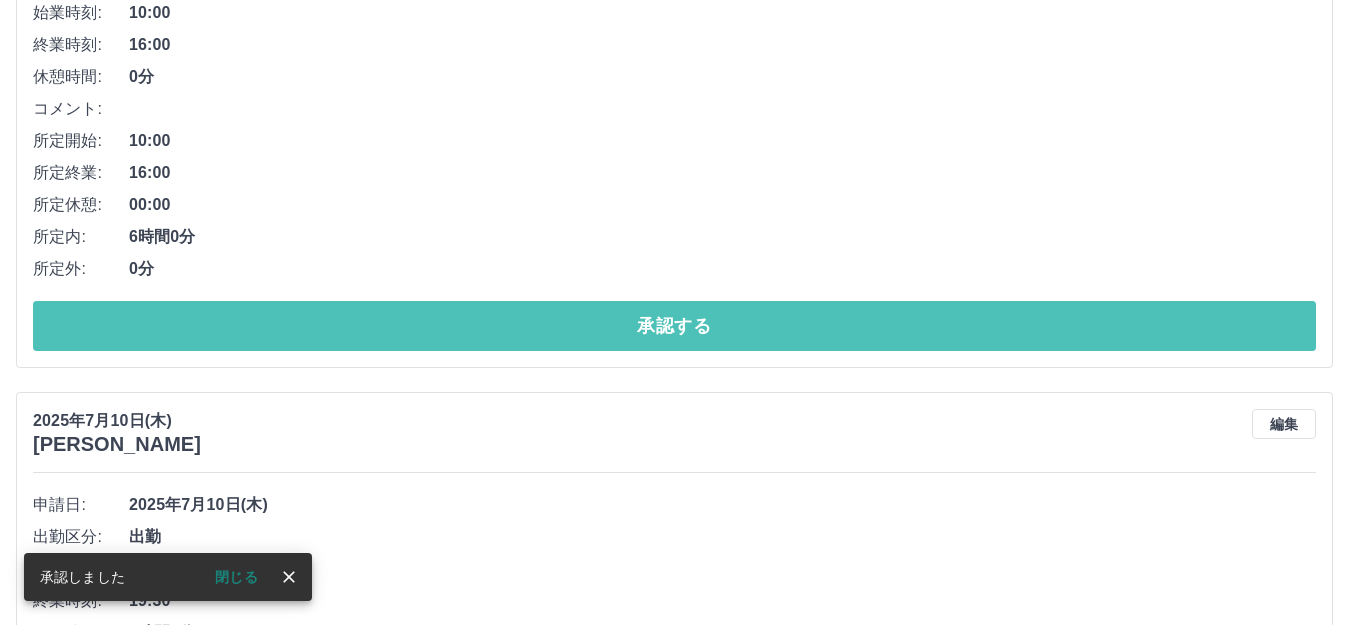click on "承認する" at bounding box center [674, 326] 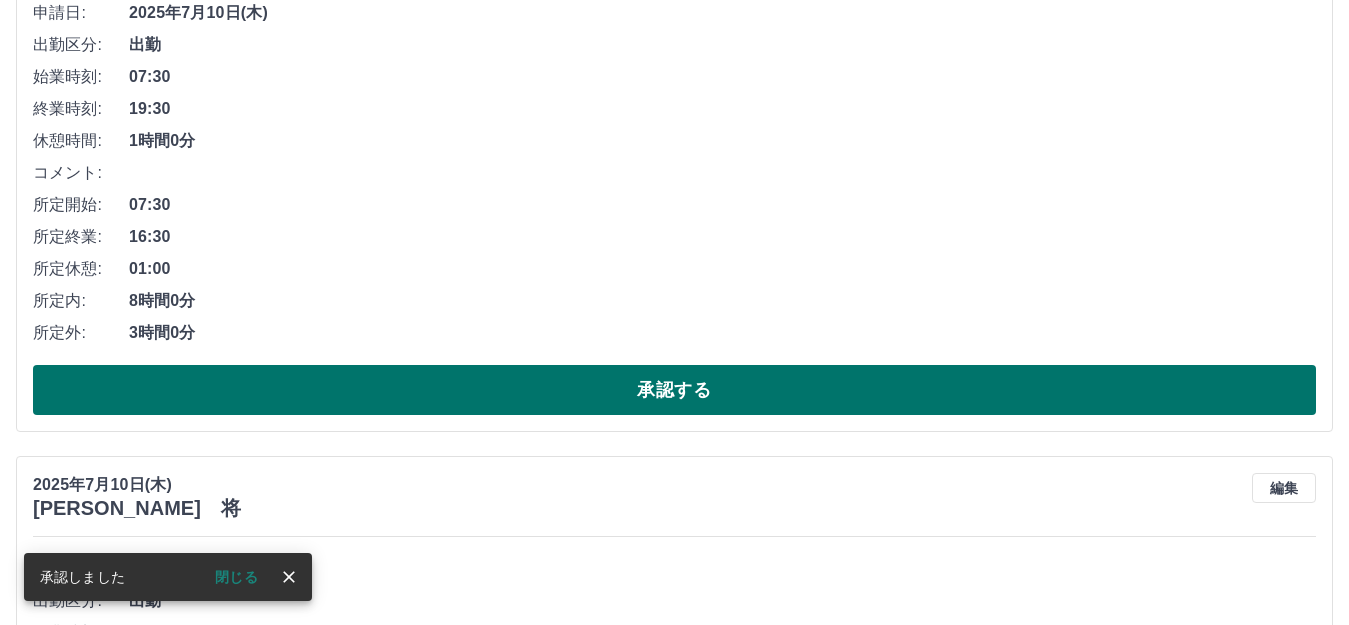 scroll, scrollTop: 400, scrollLeft: 0, axis: vertical 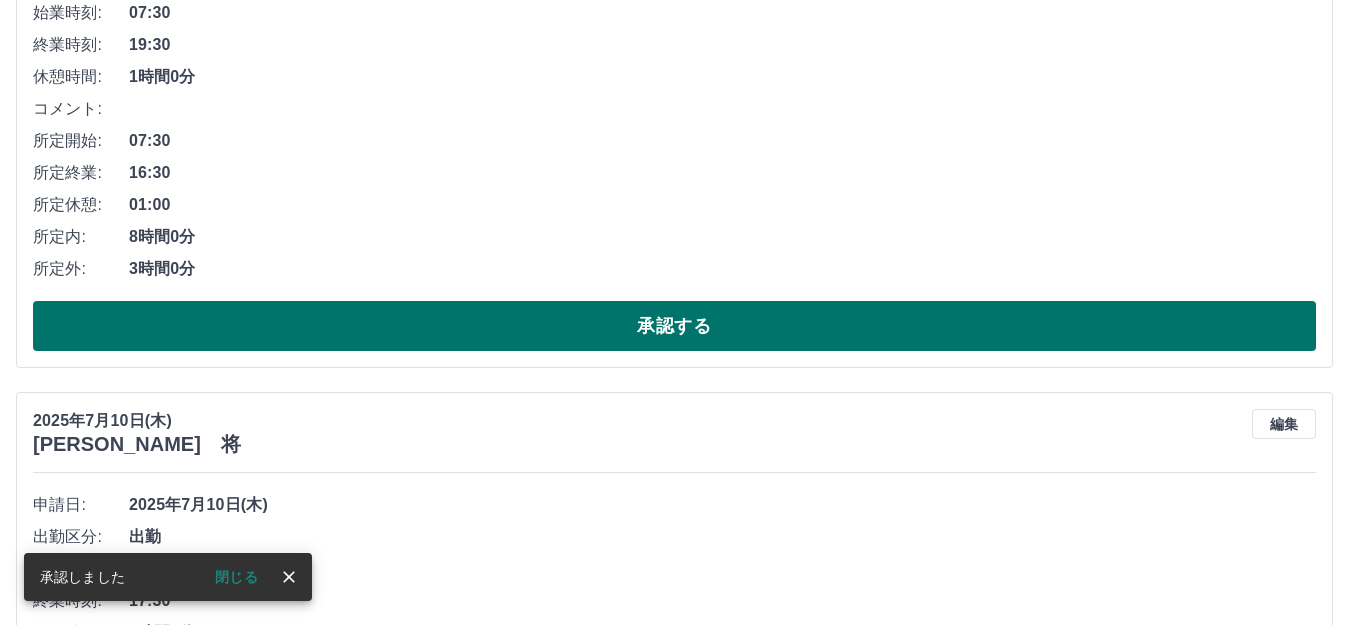 click on "承認する" at bounding box center [674, 326] 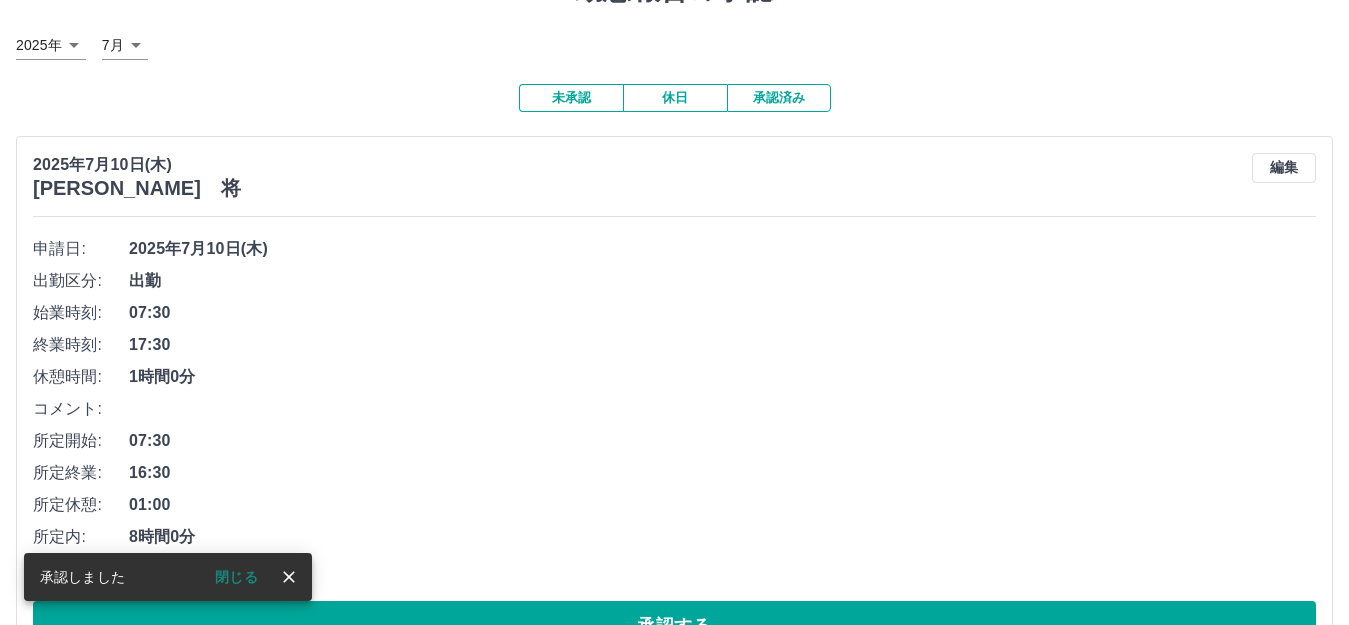 scroll, scrollTop: 200, scrollLeft: 0, axis: vertical 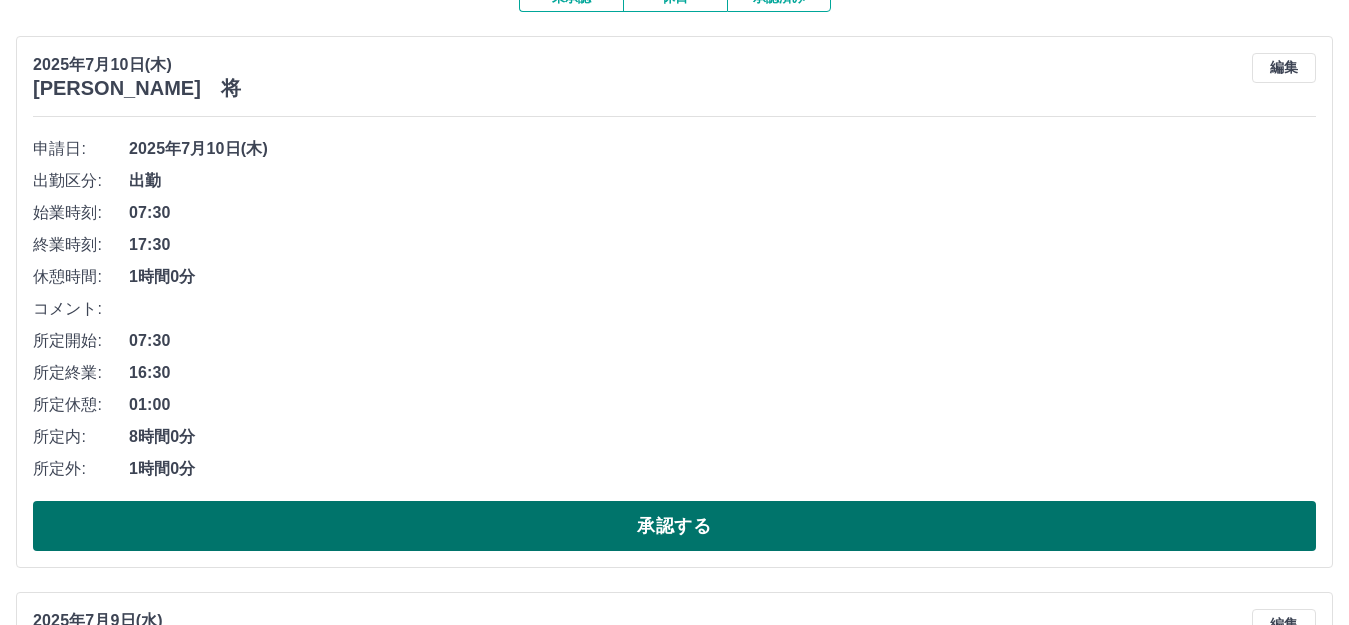 click on "承認する" at bounding box center (674, 526) 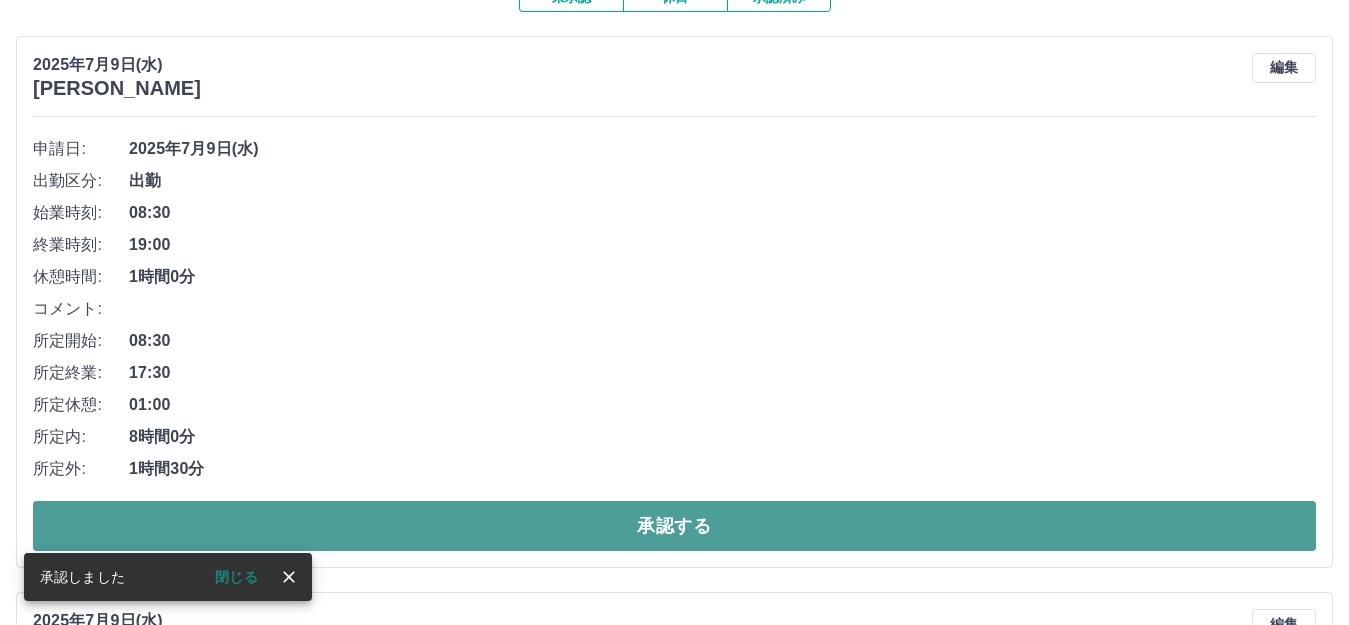 click on "承認する" at bounding box center [674, 526] 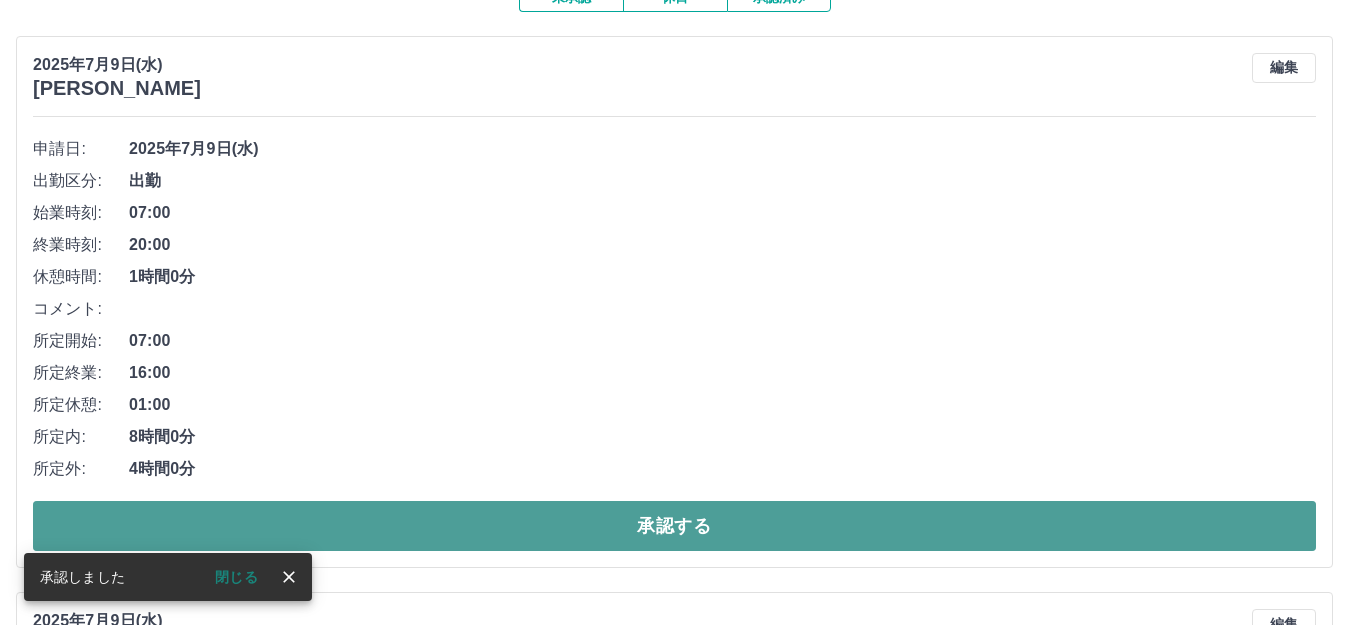 click on "承認する" at bounding box center (674, 526) 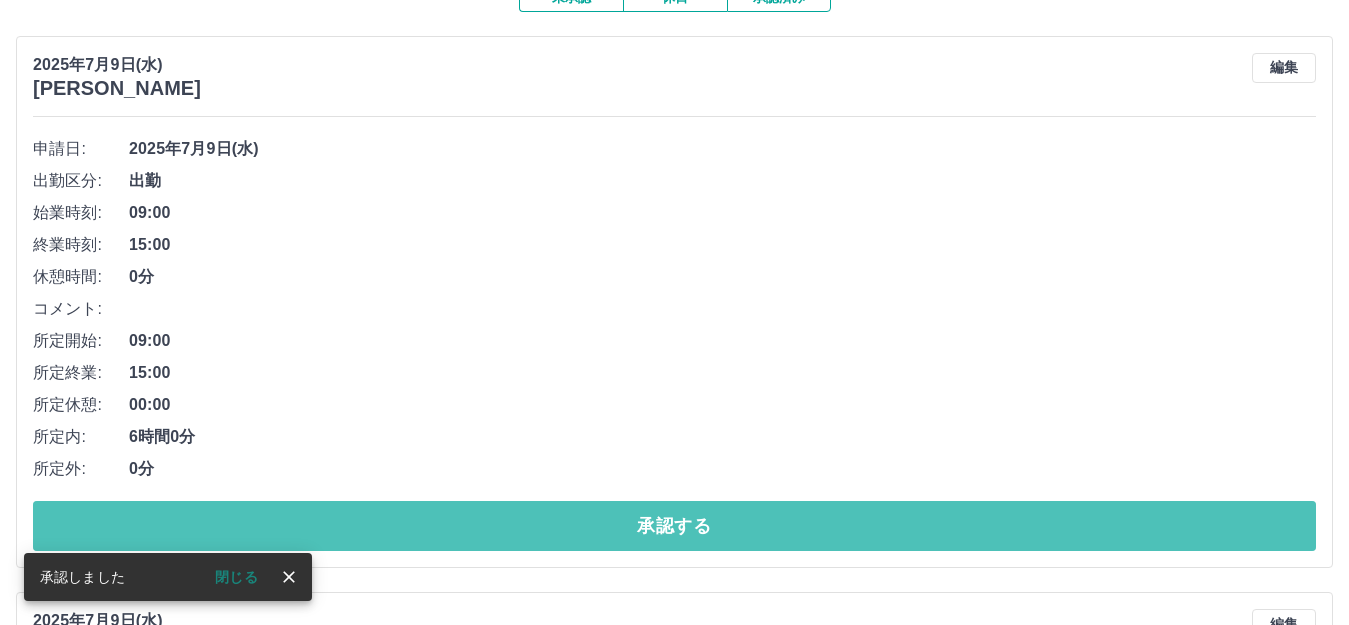 click on "承認する" at bounding box center [674, 526] 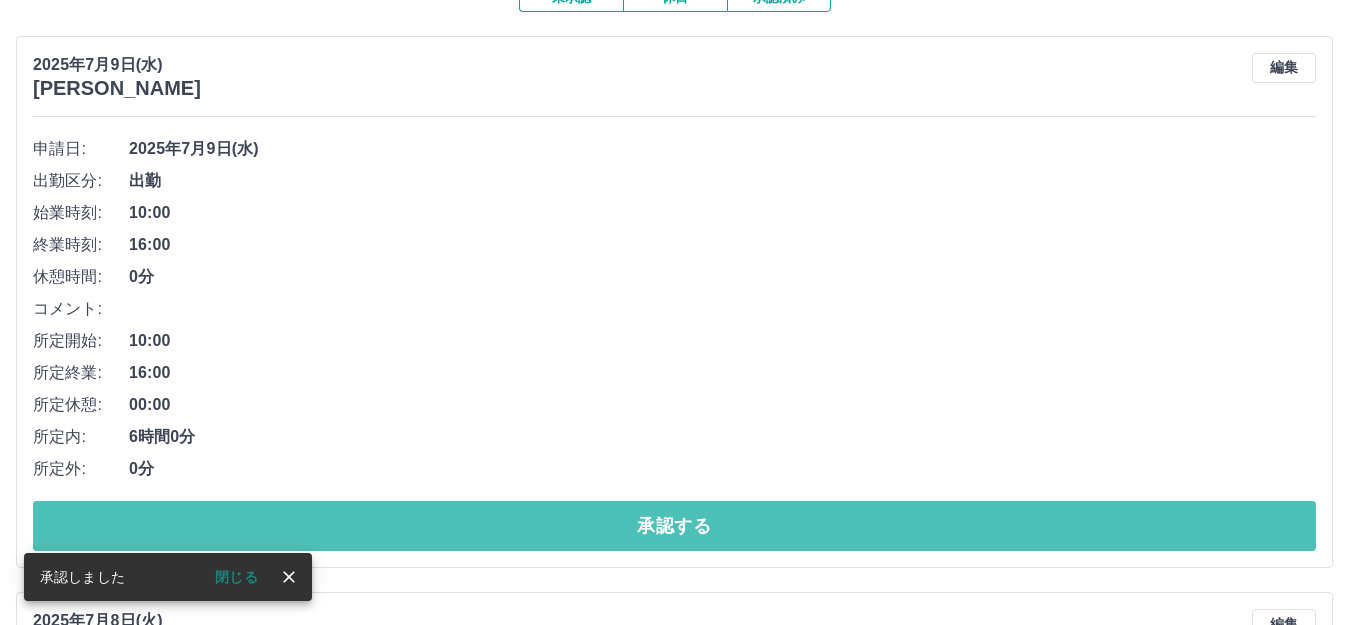click on "承認する" at bounding box center (674, 526) 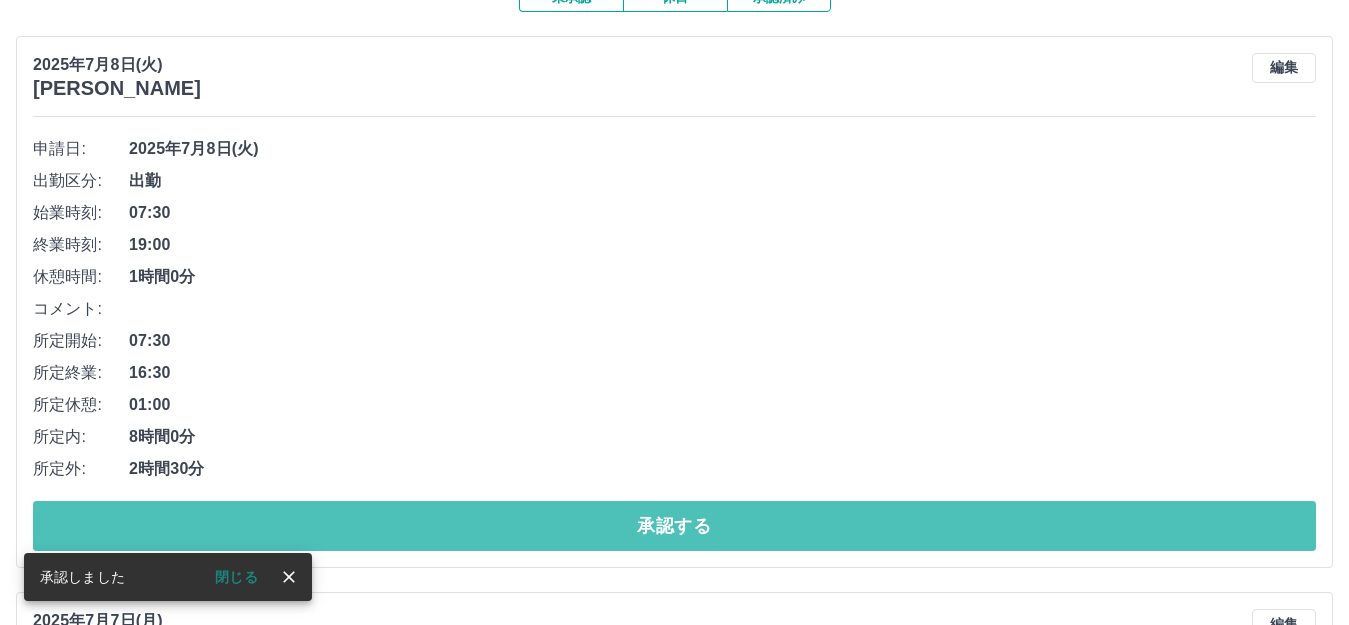click on "承認する" at bounding box center [674, 526] 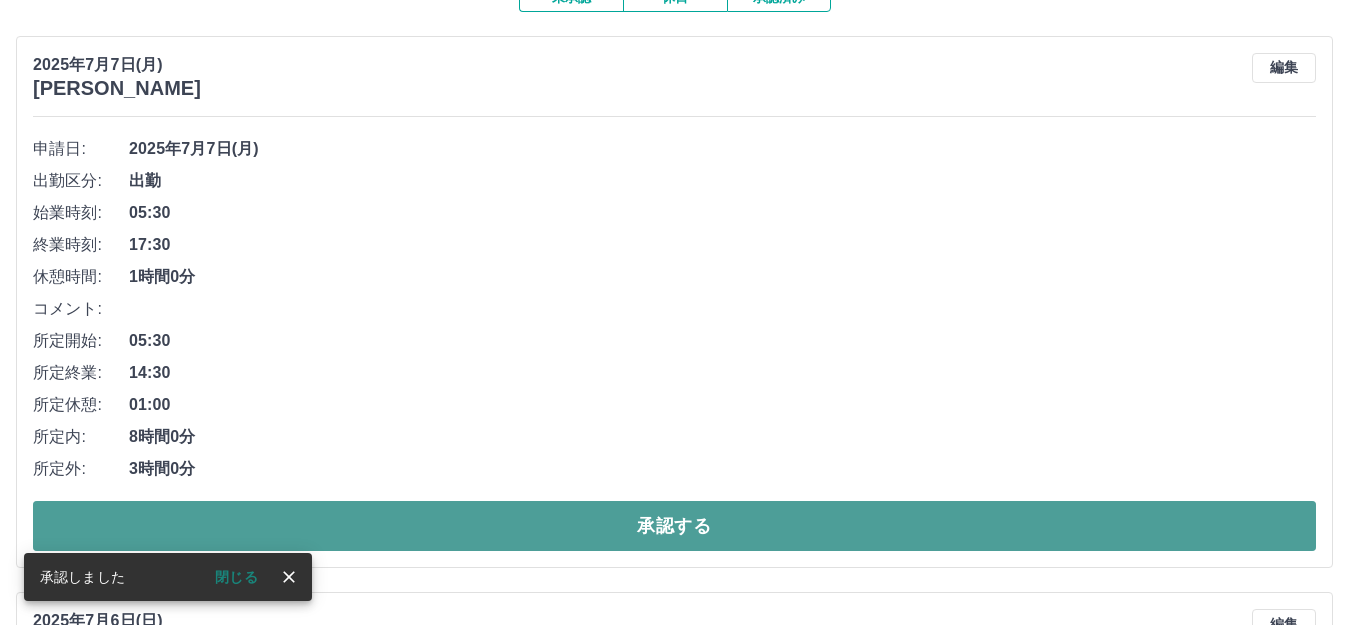 click on "承認する" at bounding box center (674, 526) 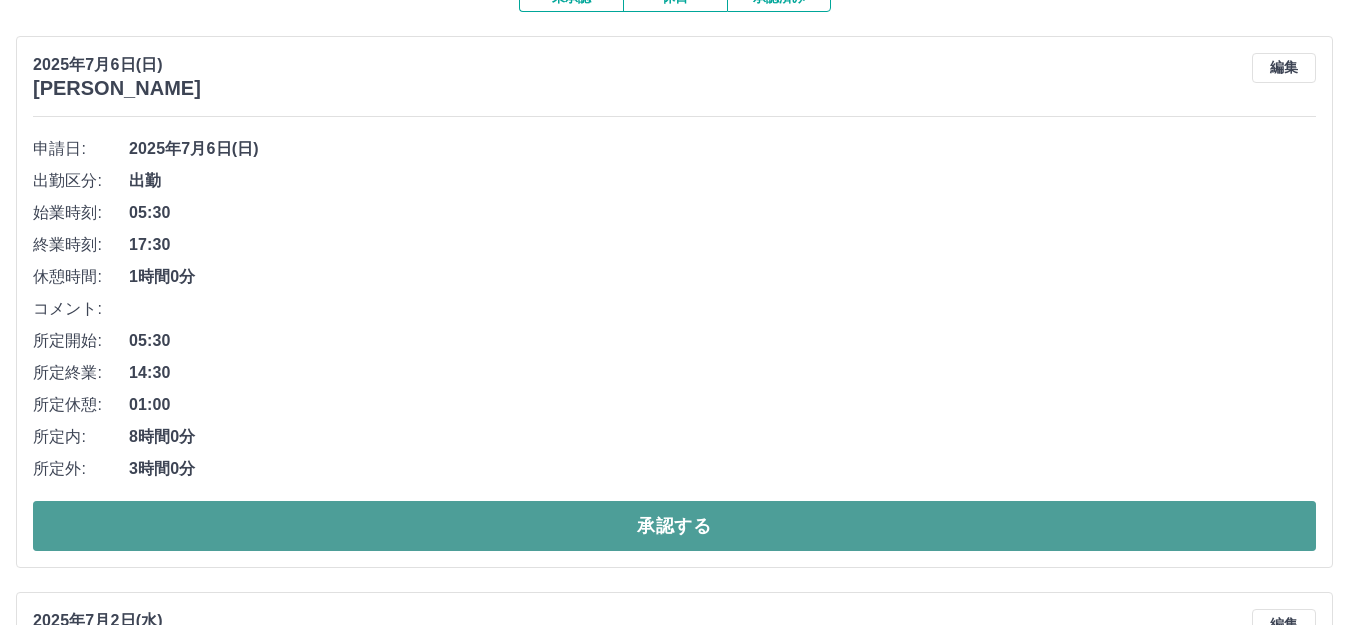 click on "承認する" at bounding box center [674, 526] 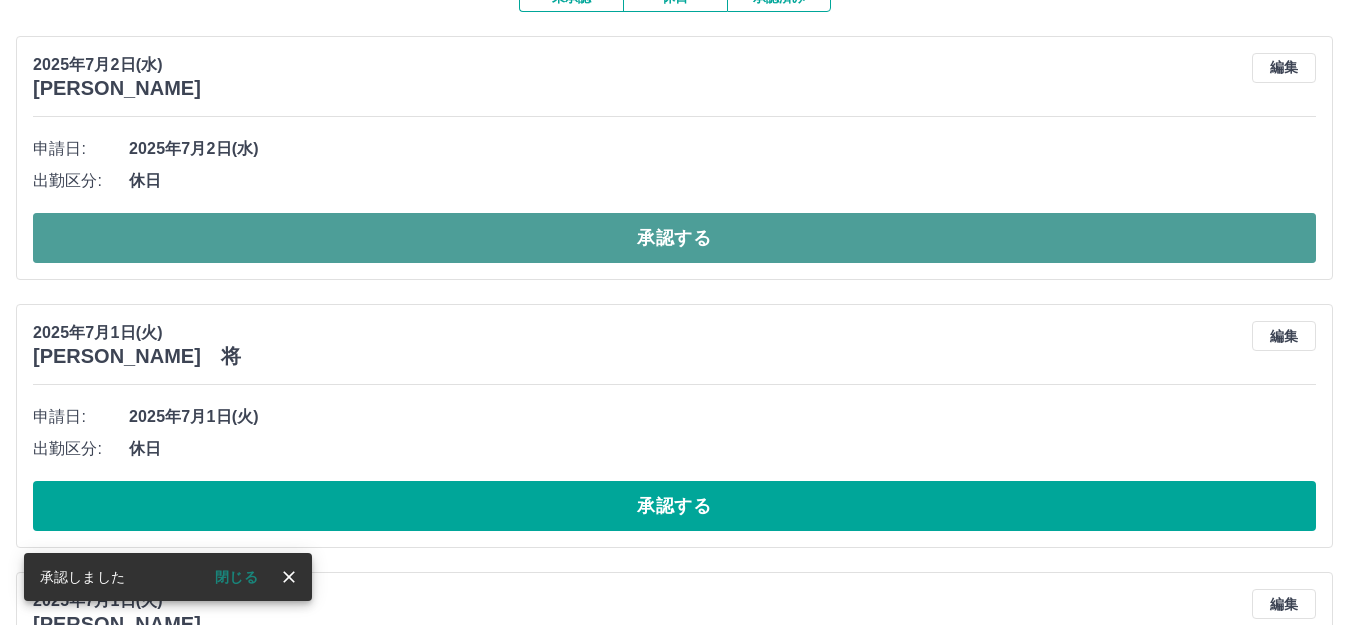 click on "承認する" at bounding box center (674, 238) 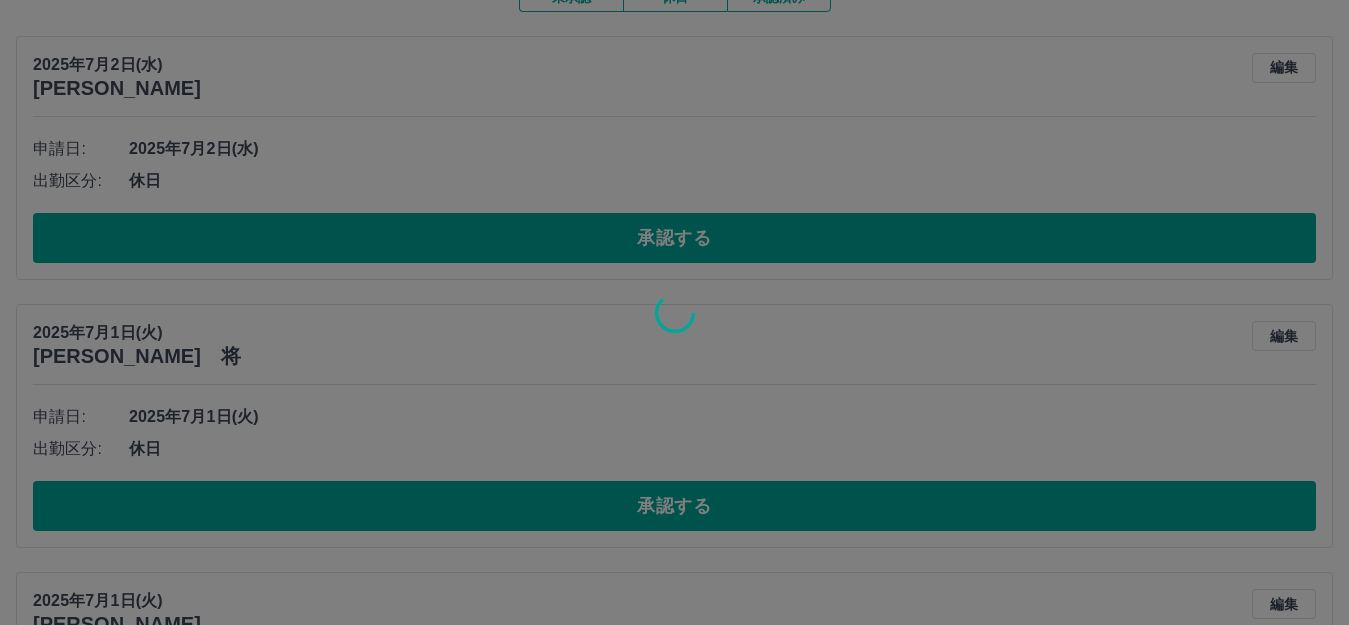 scroll, scrollTop: 149, scrollLeft: 0, axis: vertical 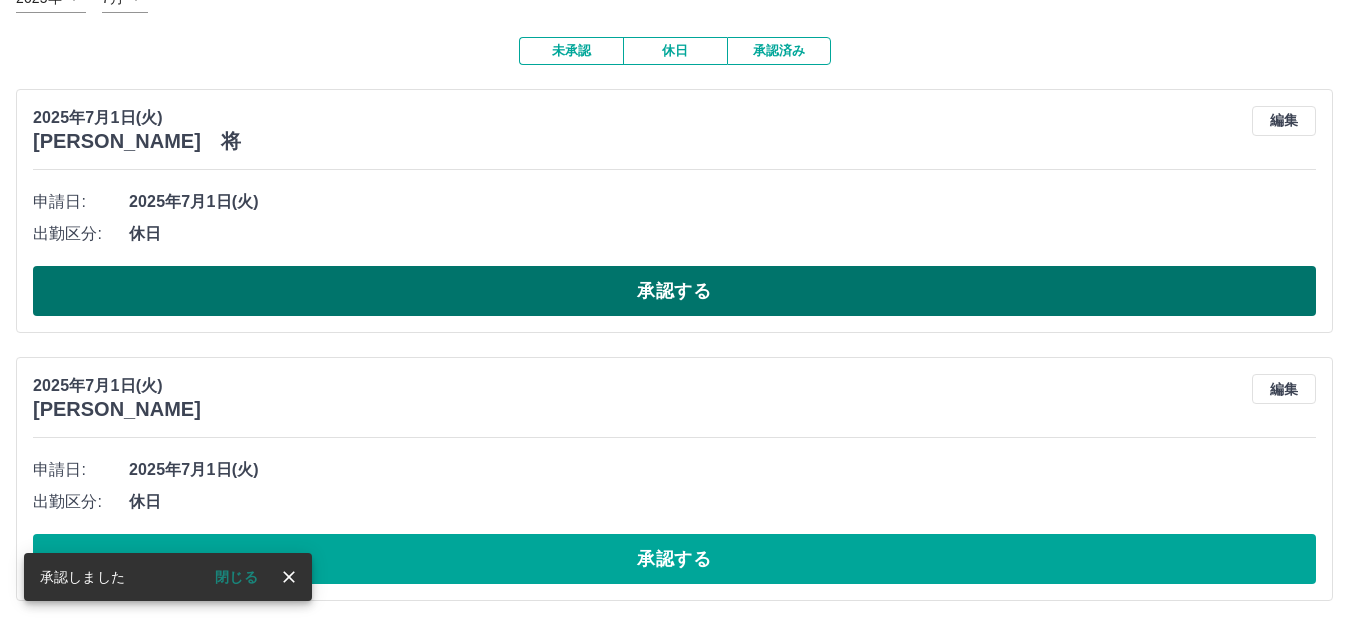 click on "承認する" at bounding box center [674, 291] 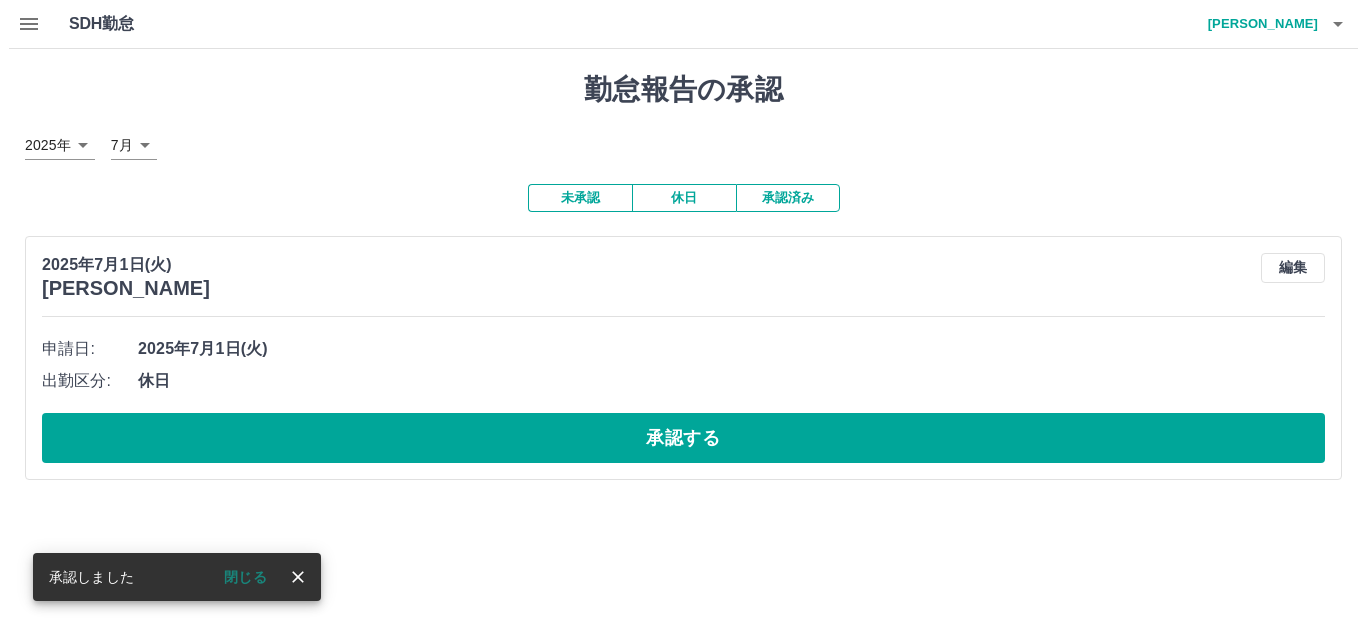 scroll, scrollTop: 0, scrollLeft: 0, axis: both 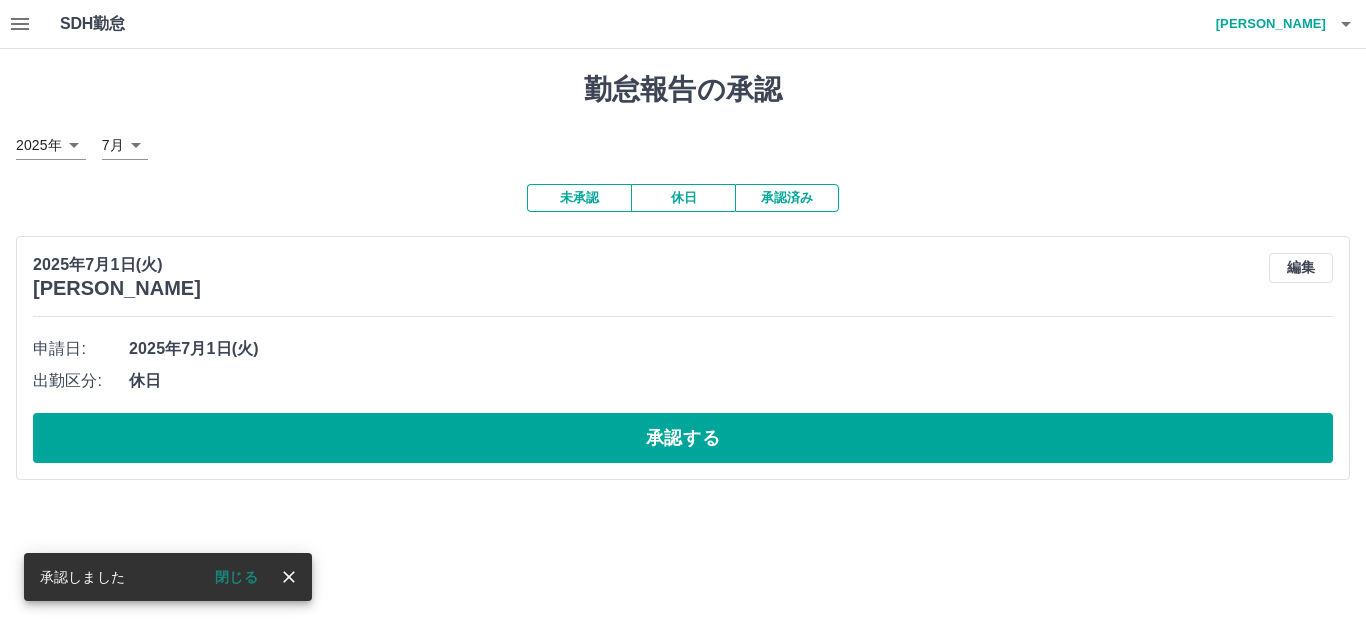 click on "申請日: 2025年7月1日(火) 出勤区分: 休日 承認する" at bounding box center (683, 398) 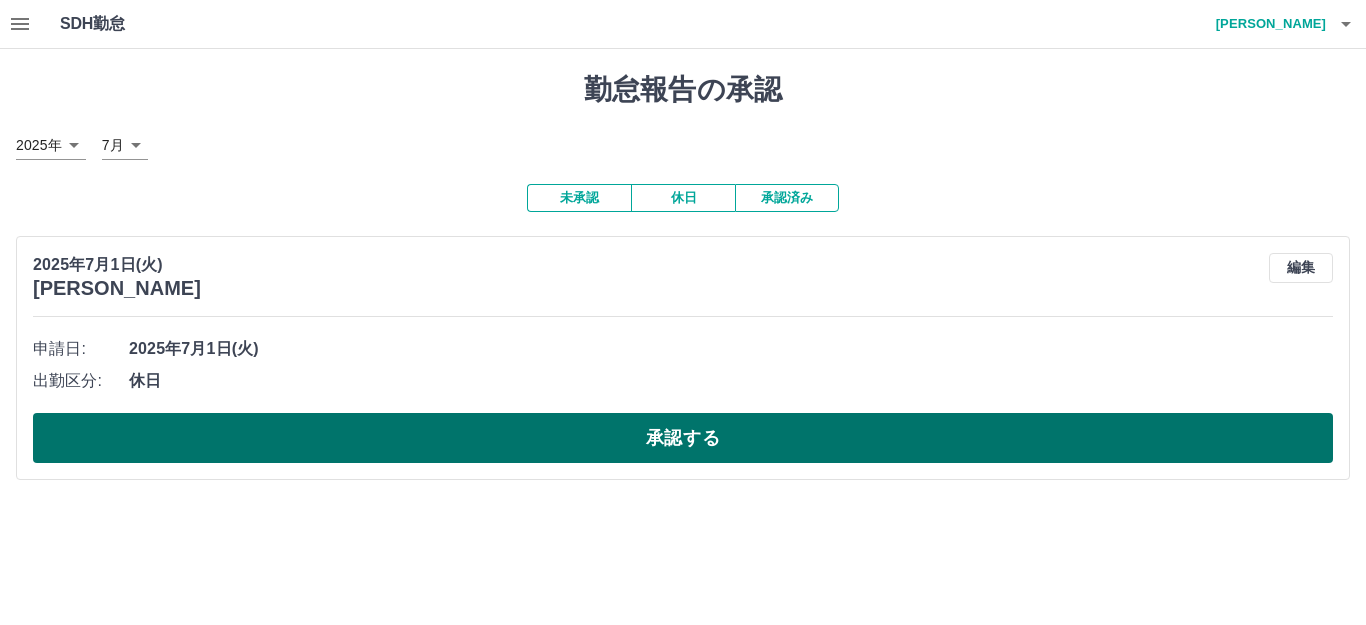 click on "承認する" at bounding box center (683, 438) 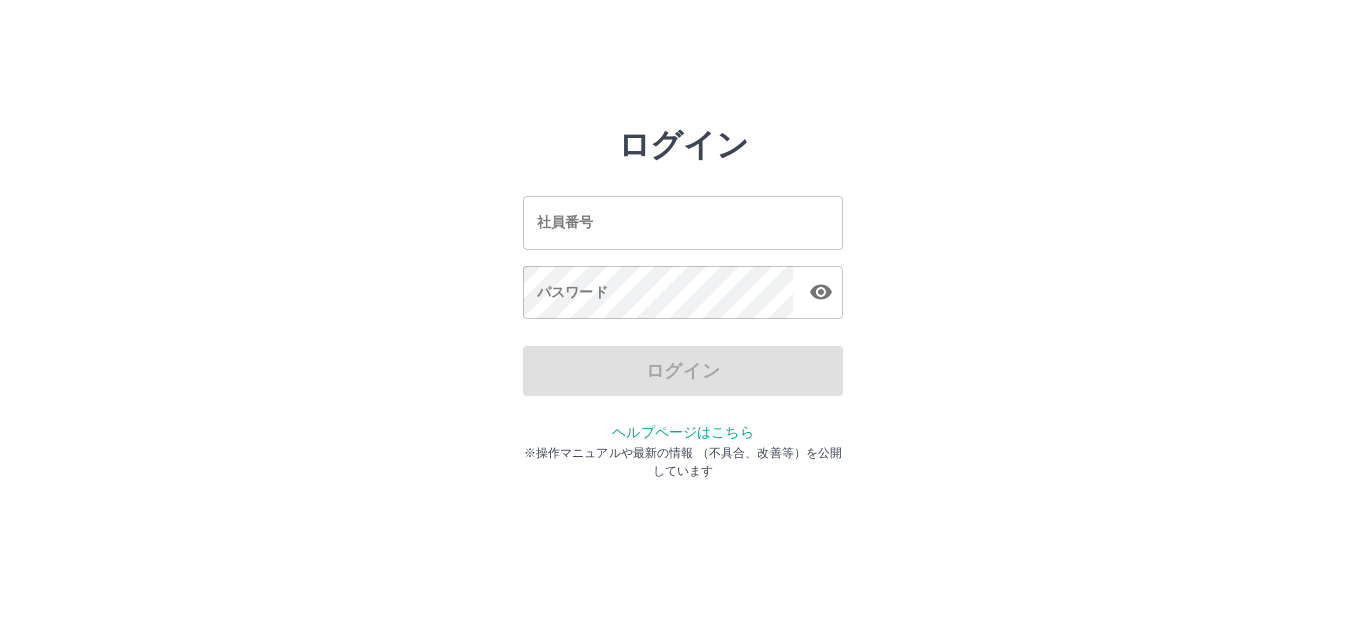 scroll, scrollTop: 0, scrollLeft: 0, axis: both 